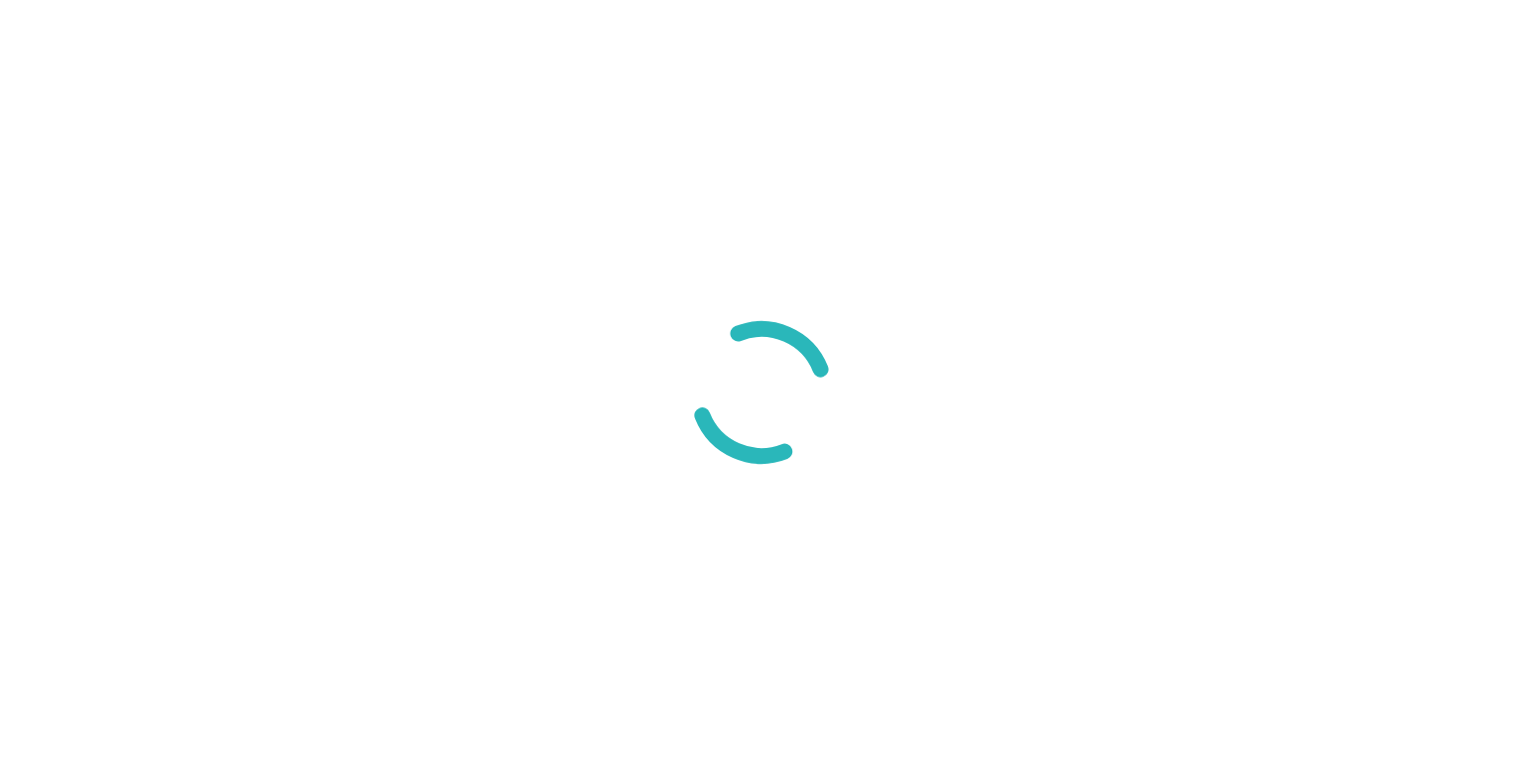 scroll, scrollTop: 0, scrollLeft: 0, axis: both 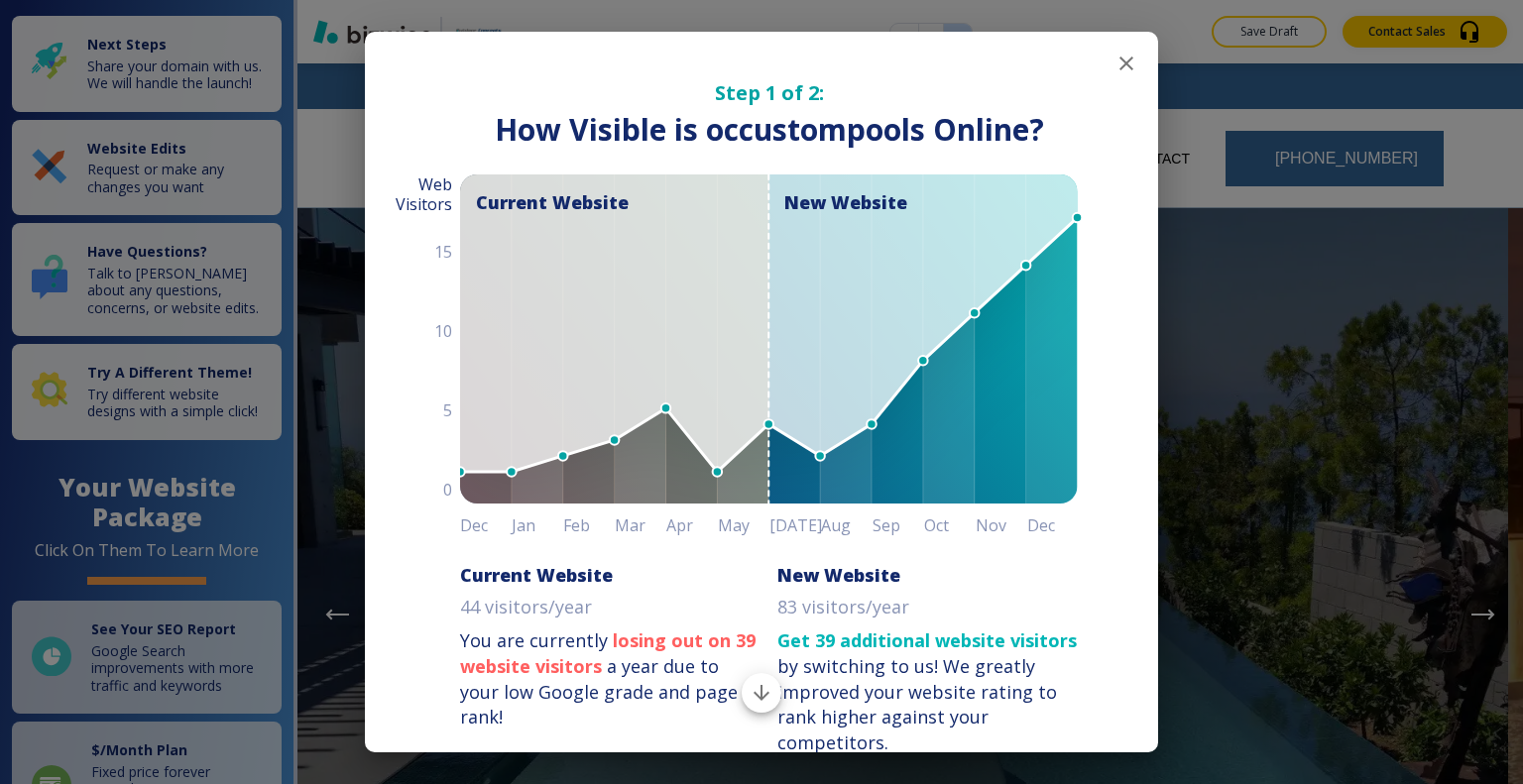 click 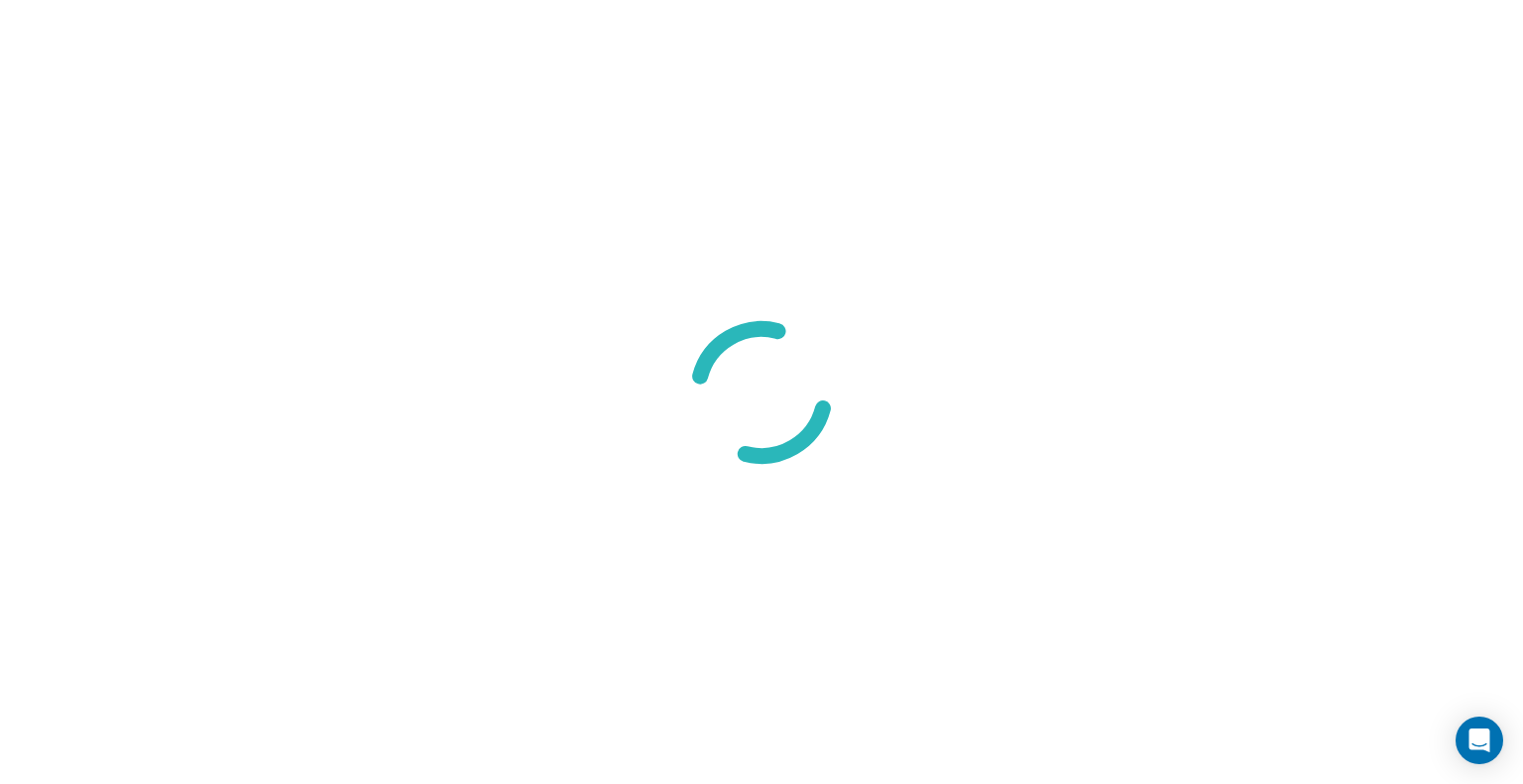 scroll, scrollTop: 0, scrollLeft: 0, axis: both 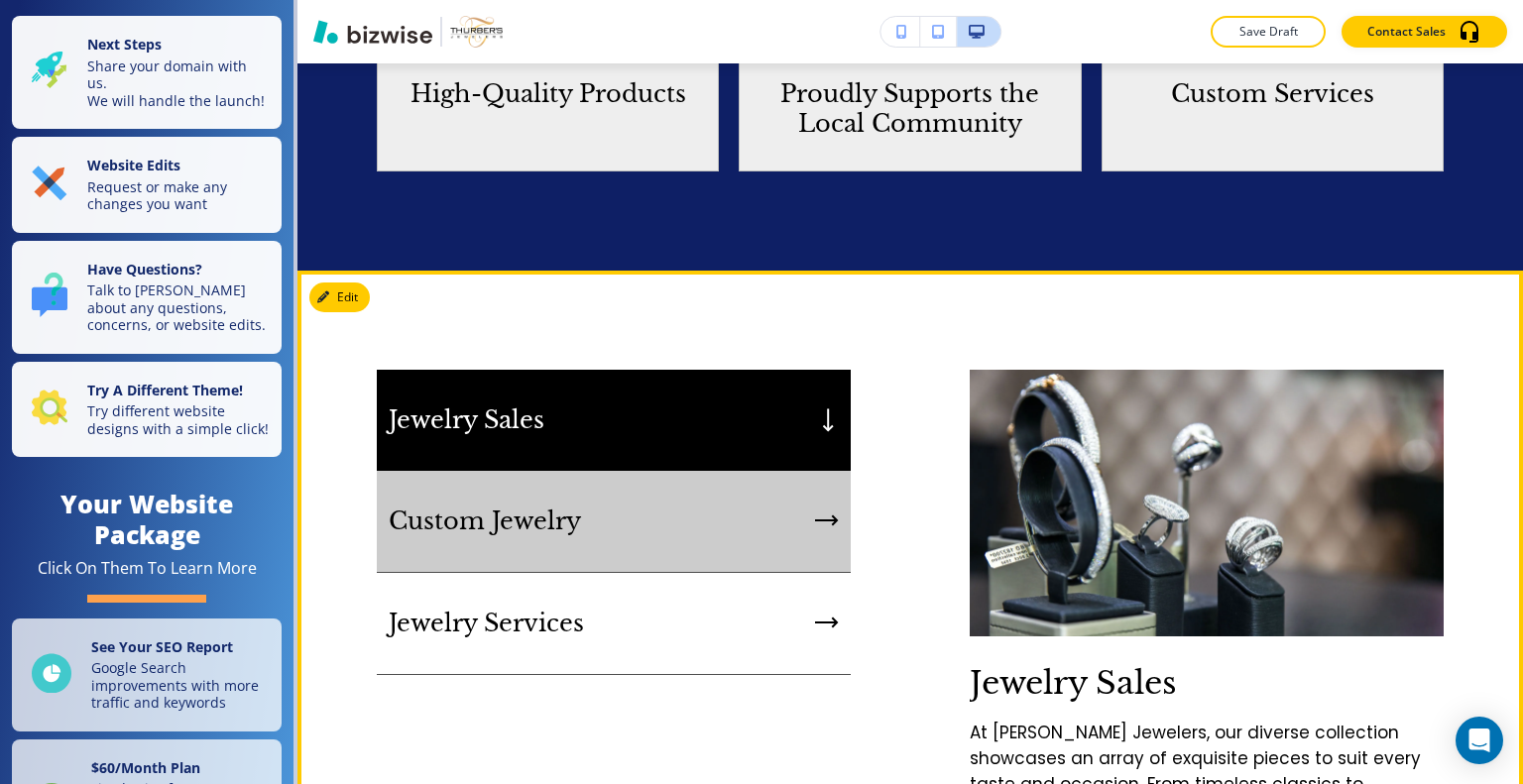 click on "Custom Jewelry" at bounding box center (614, 521) 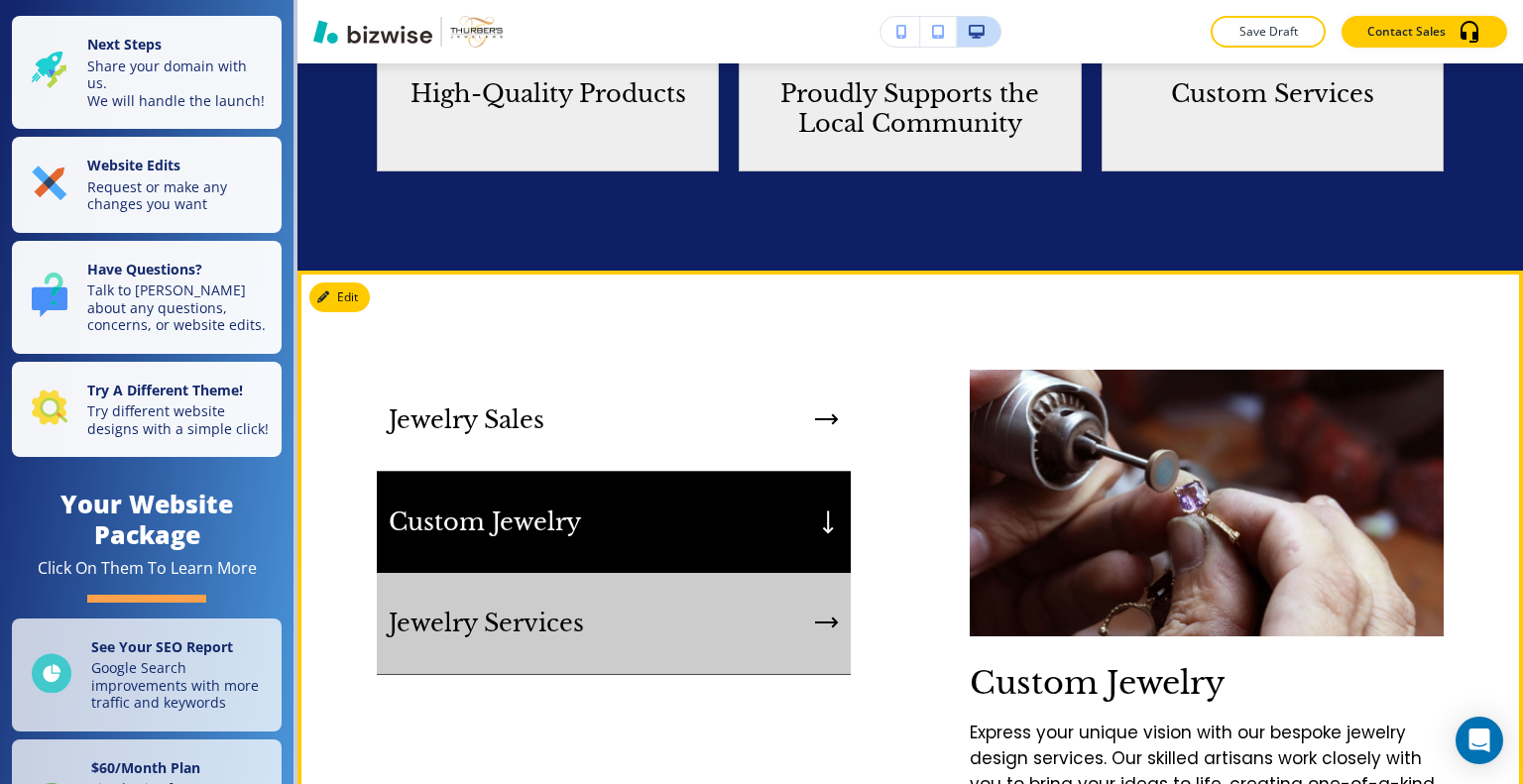 click on "Jewelry Services" at bounding box center (614, 623) 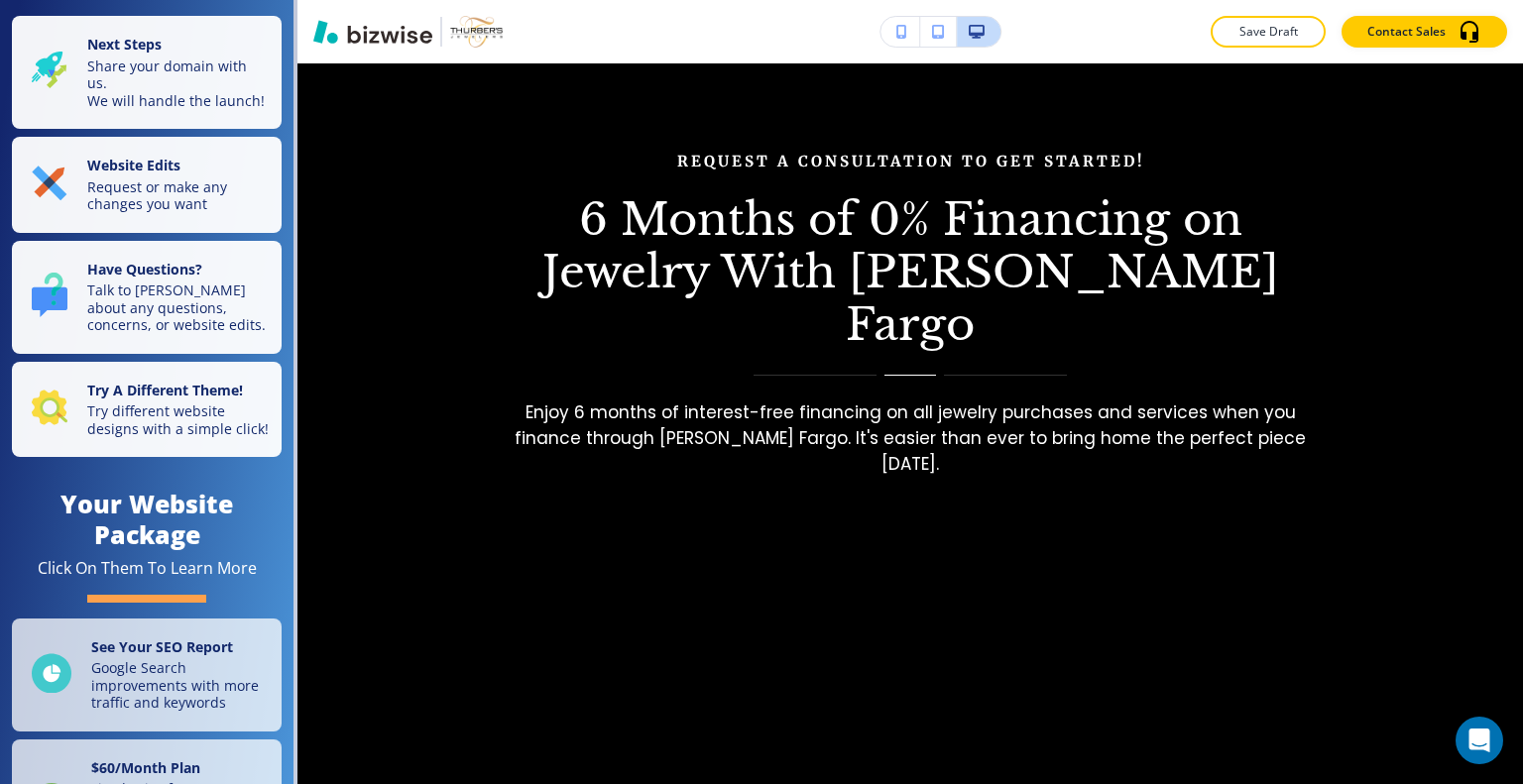 scroll, scrollTop: 3271, scrollLeft: 0, axis: vertical 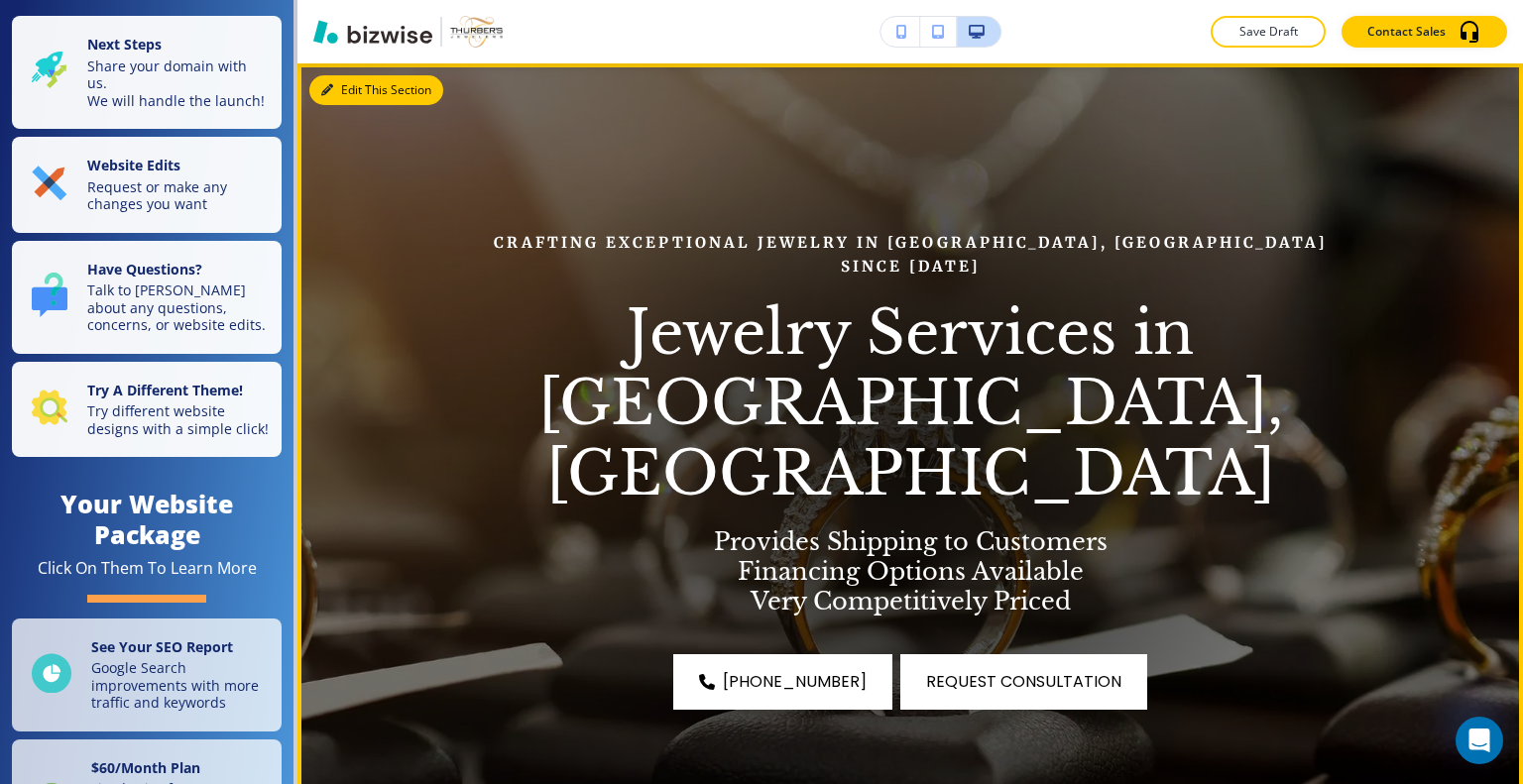 click on "Edit This Section" at bounding box center (376, 90) 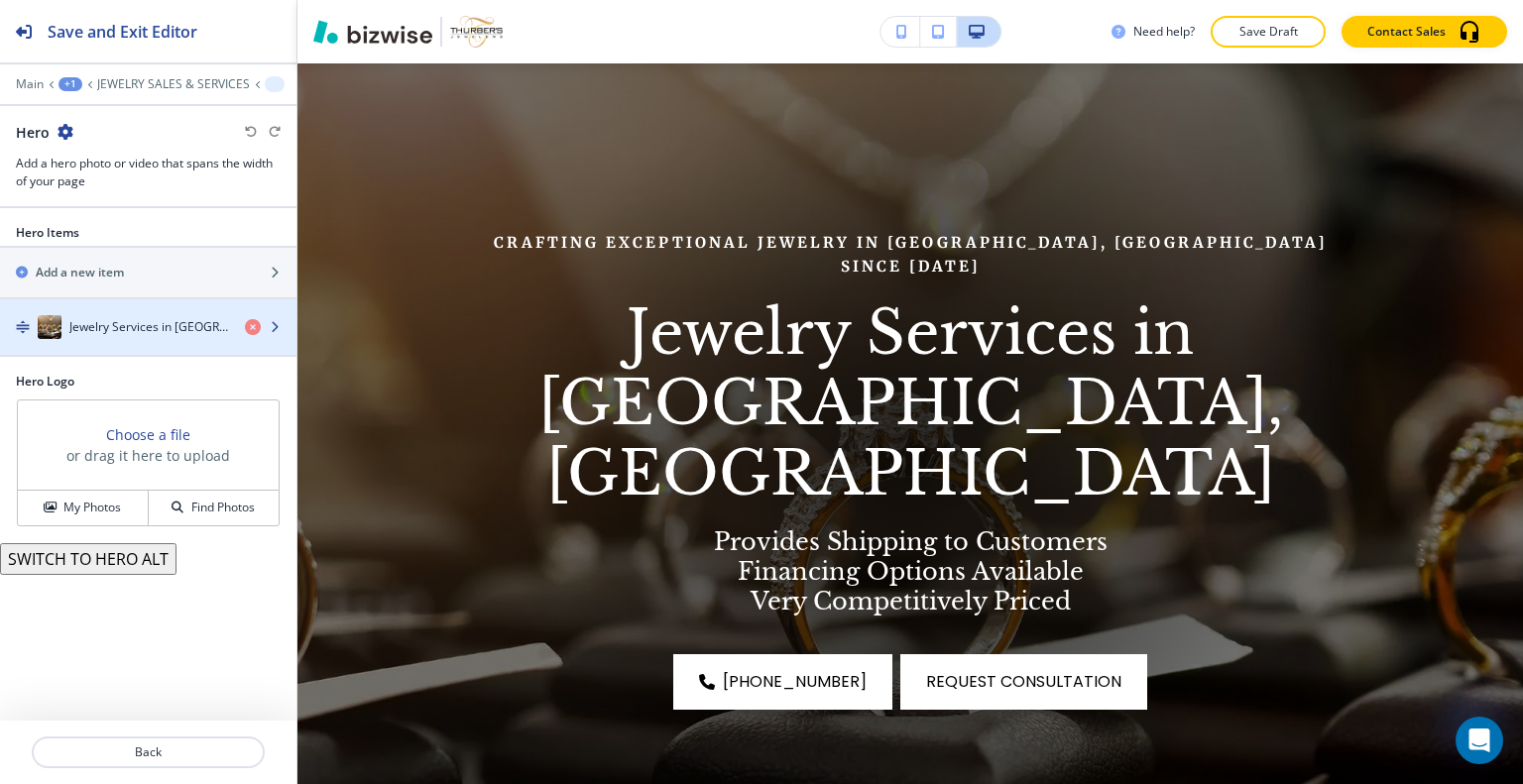 click on "Jewelry Services in [GEOGRAPHIC_DATA], [GEOGRAPHIC_DATA]" at bounding box center (149, 327) 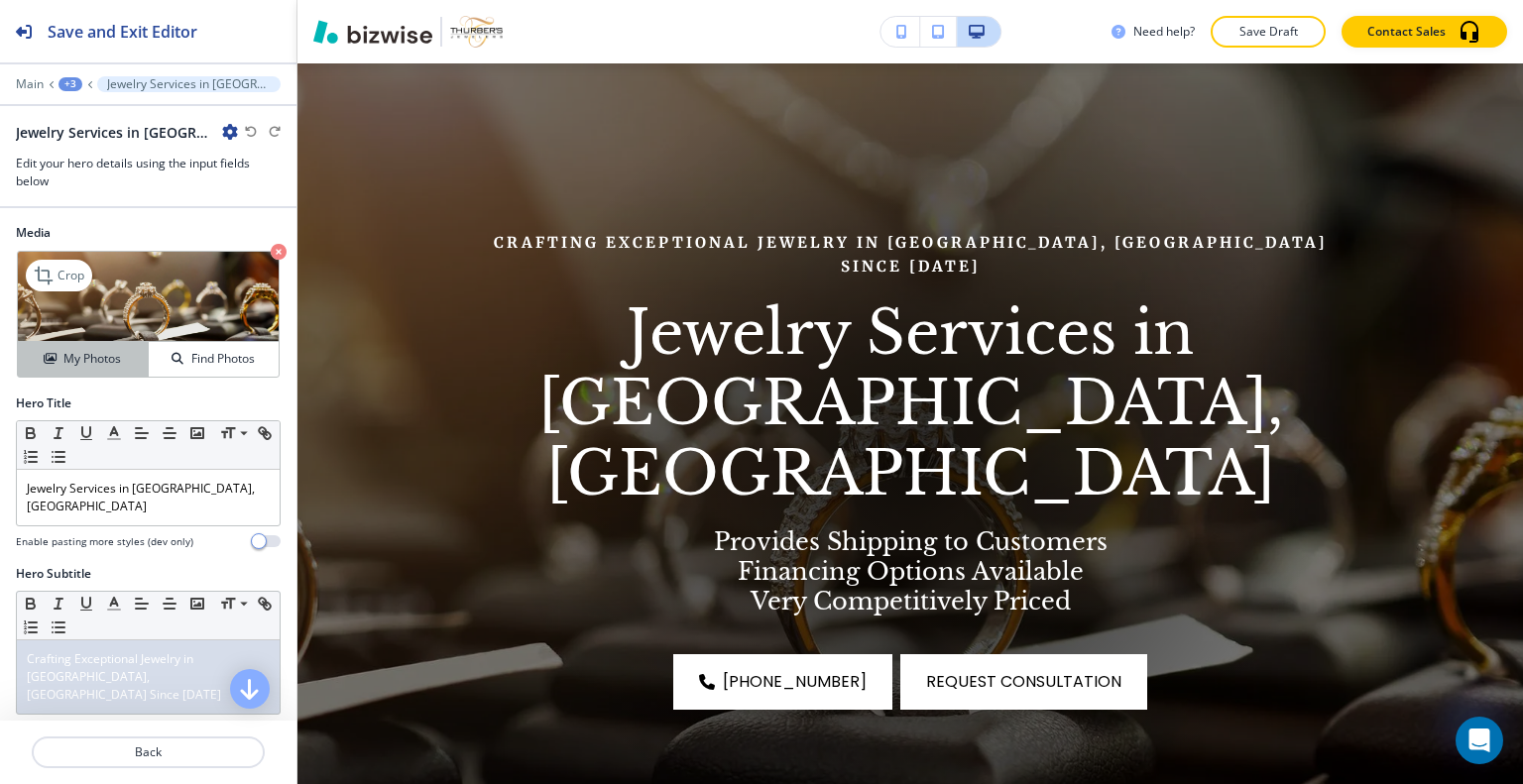 click on "My Photos" at bounding box center (82, 359) 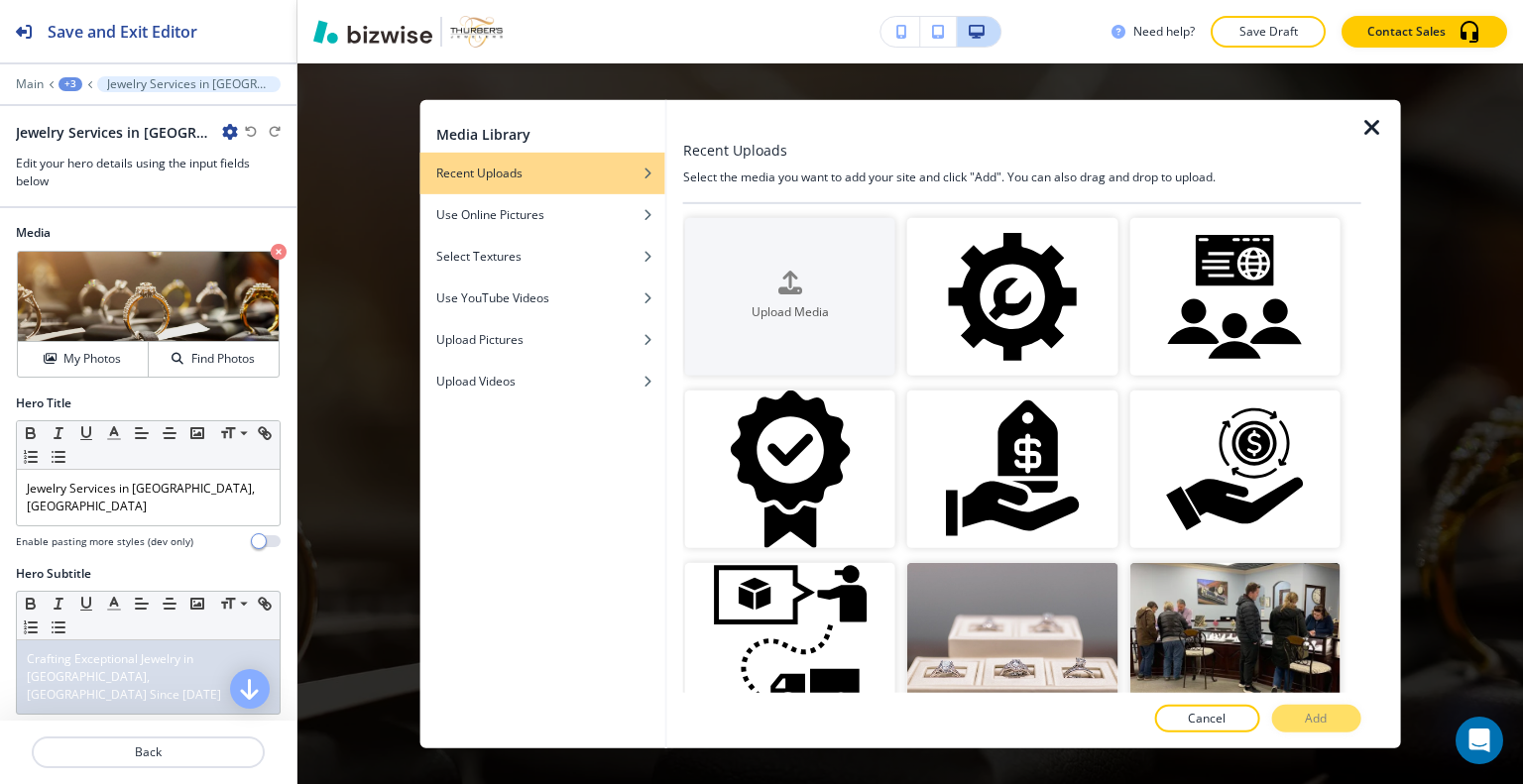 scroll, scrollTop: 99, scrollLeft: 0, axis: vertical 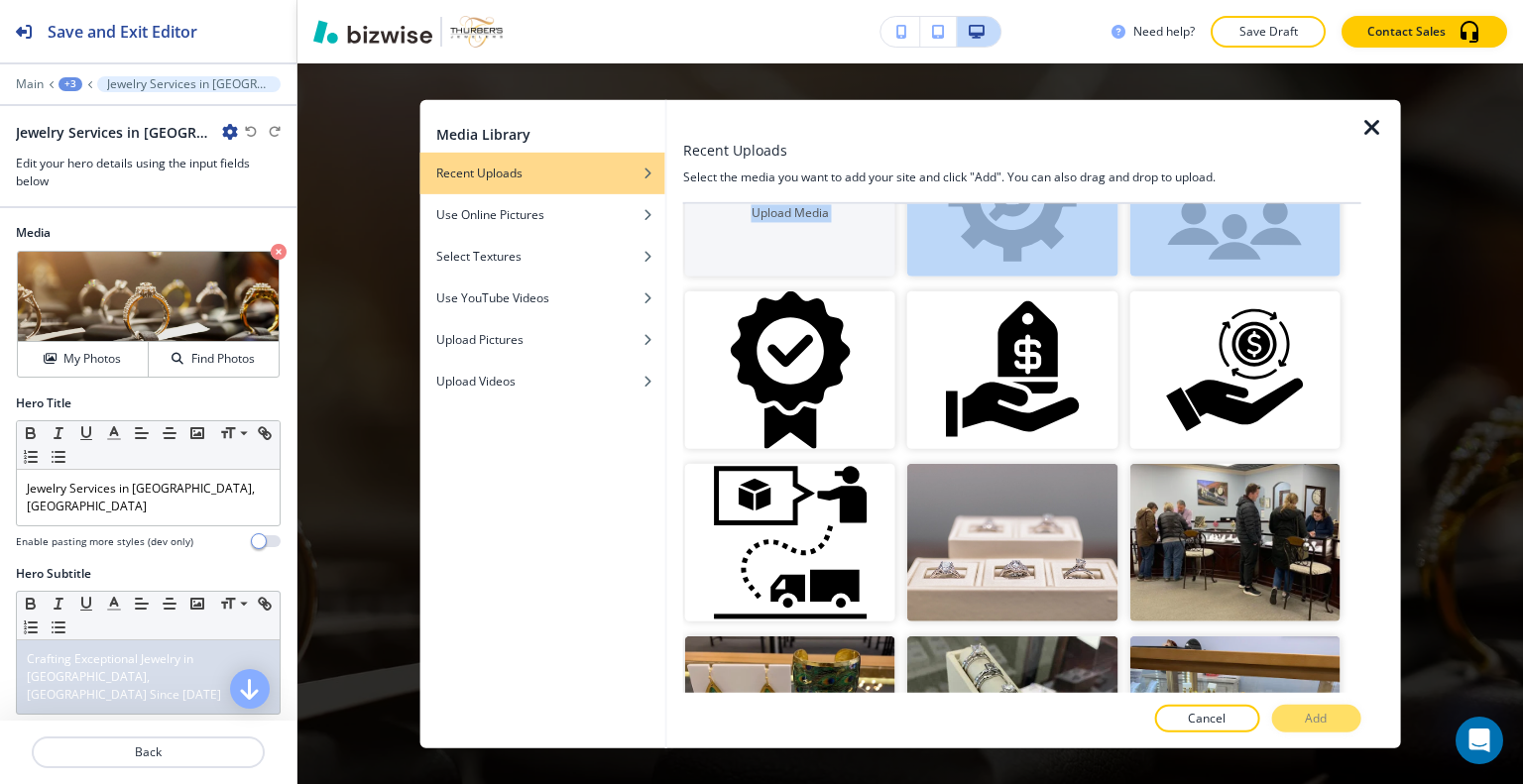 drag, startPoint x: 1345, startPoint y: 284, endPoint x: 1348, endPoint y: 384, distance: 100.04499 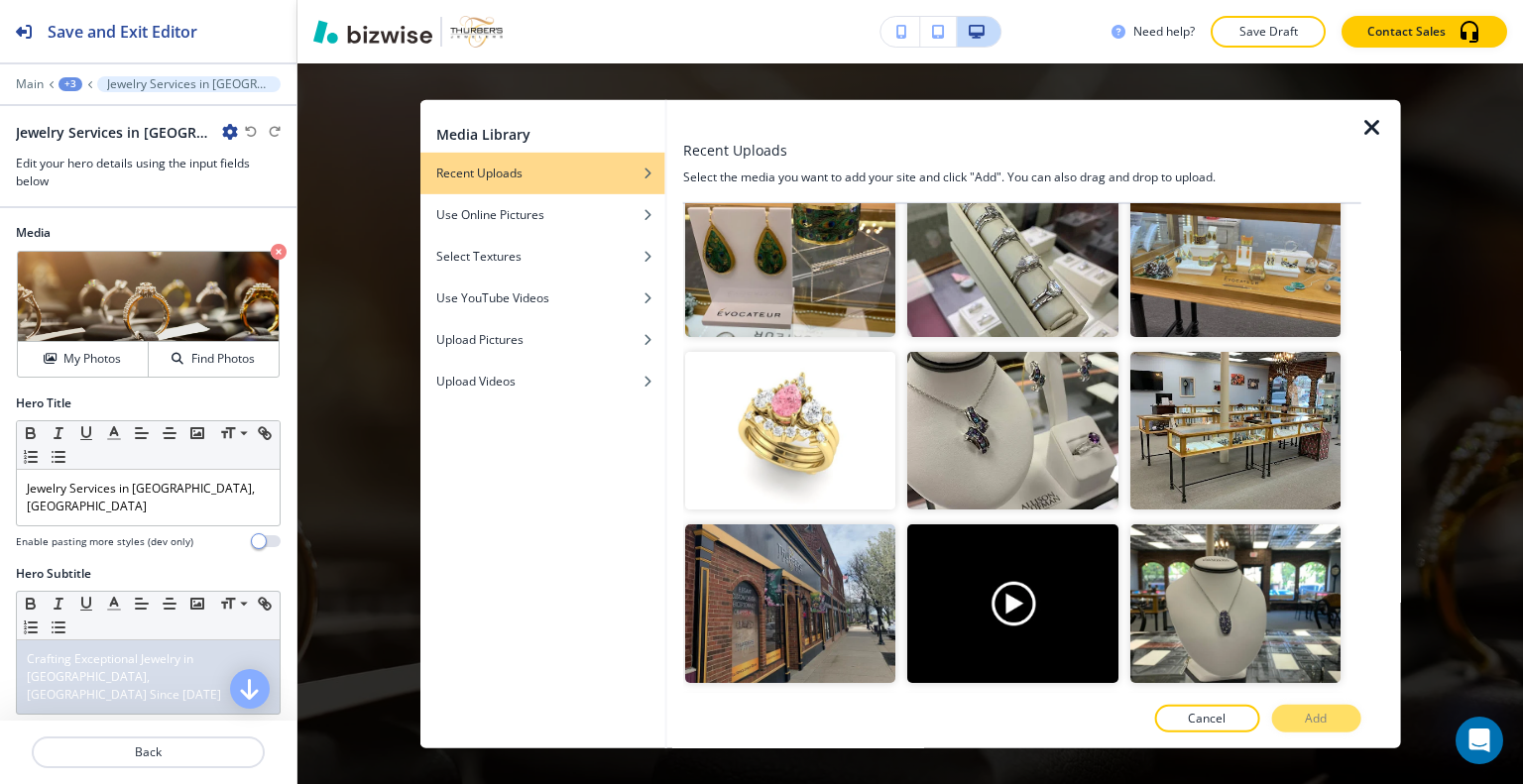 scroll, scrollTop: 0, scrollLeft: 0, axis: both 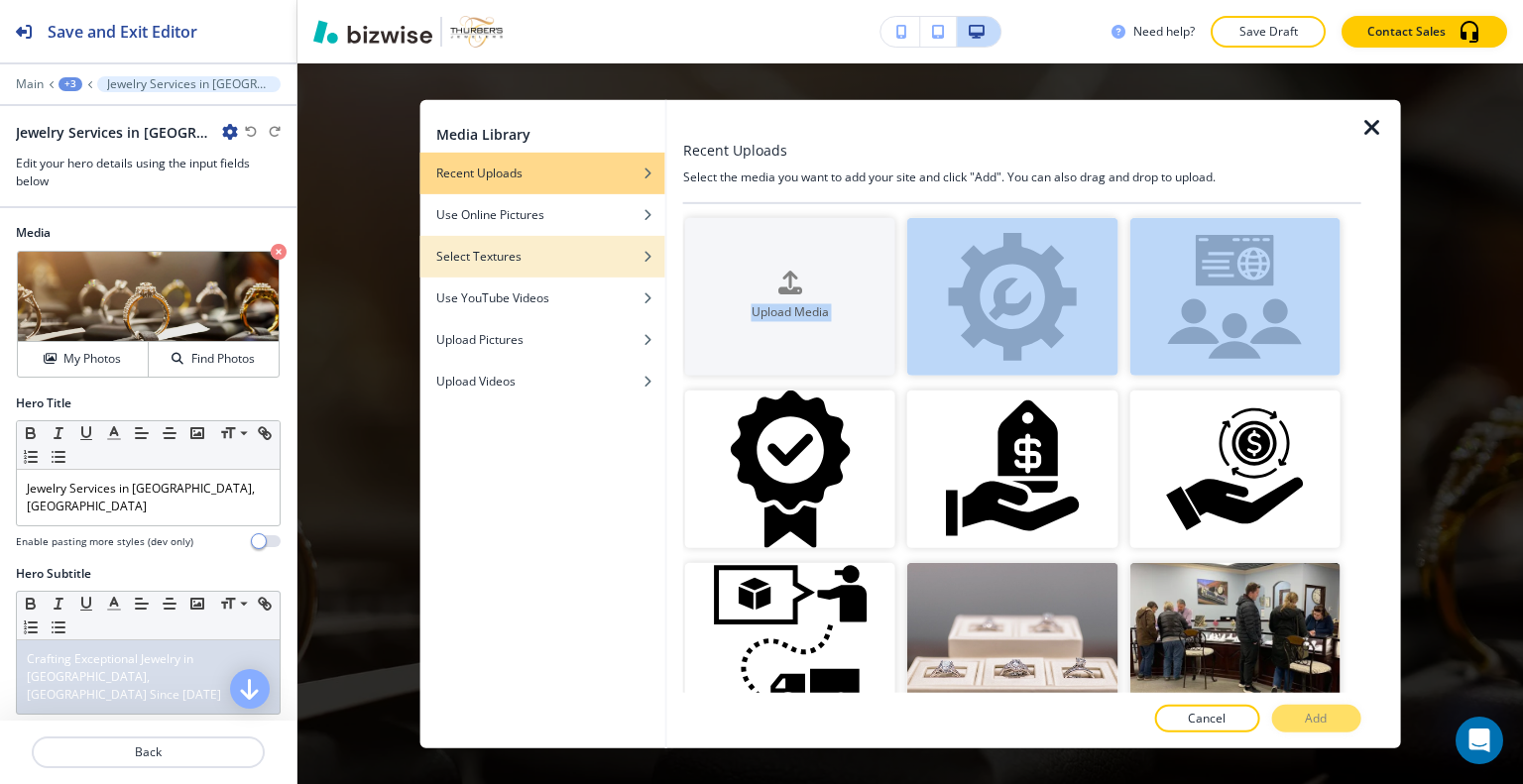 drag, startPoint x: 552, startPoint y: 230, endPoint x: 551, endPoint y: 248, distance: 18.027756 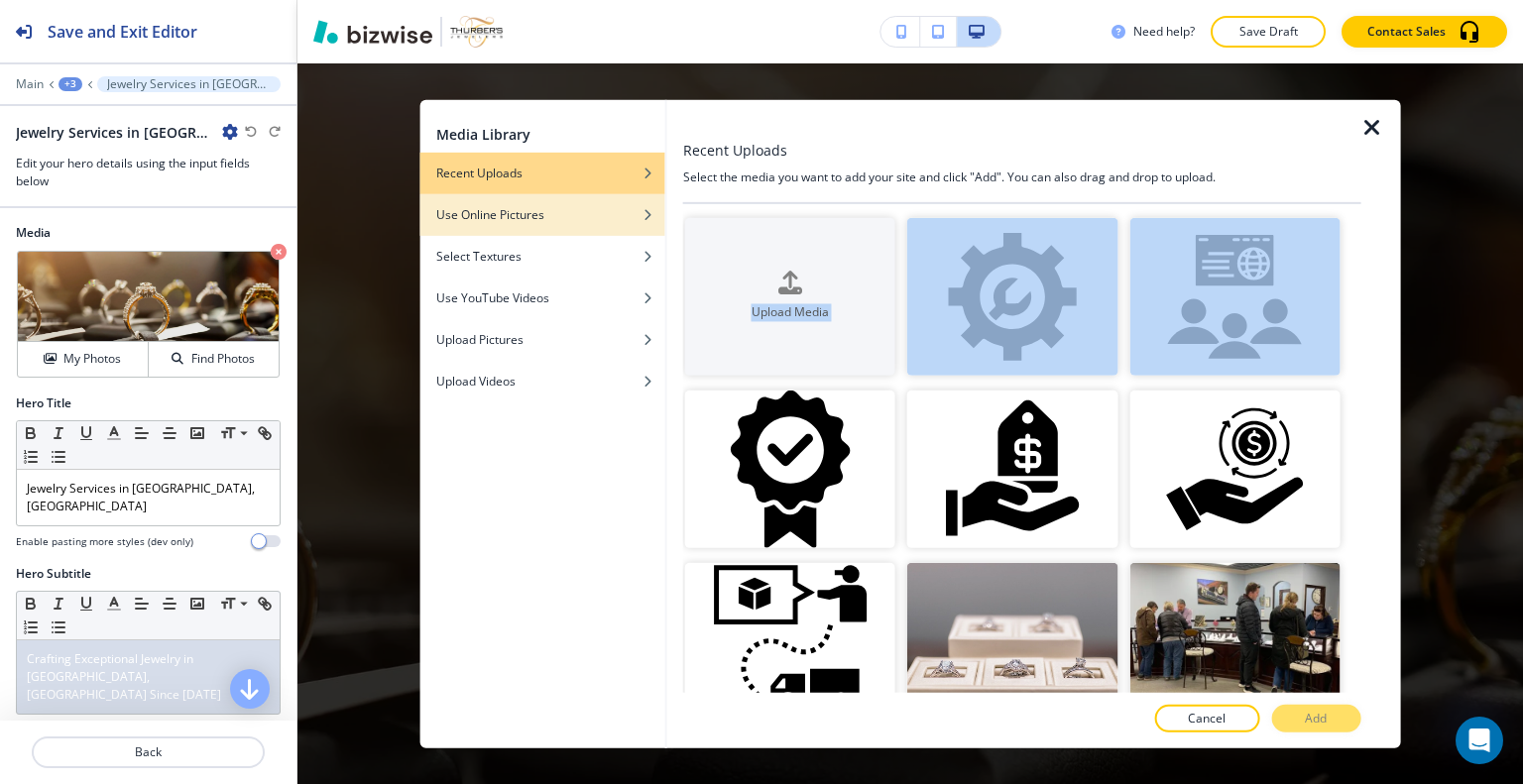 click at bounding box center [542, 229] 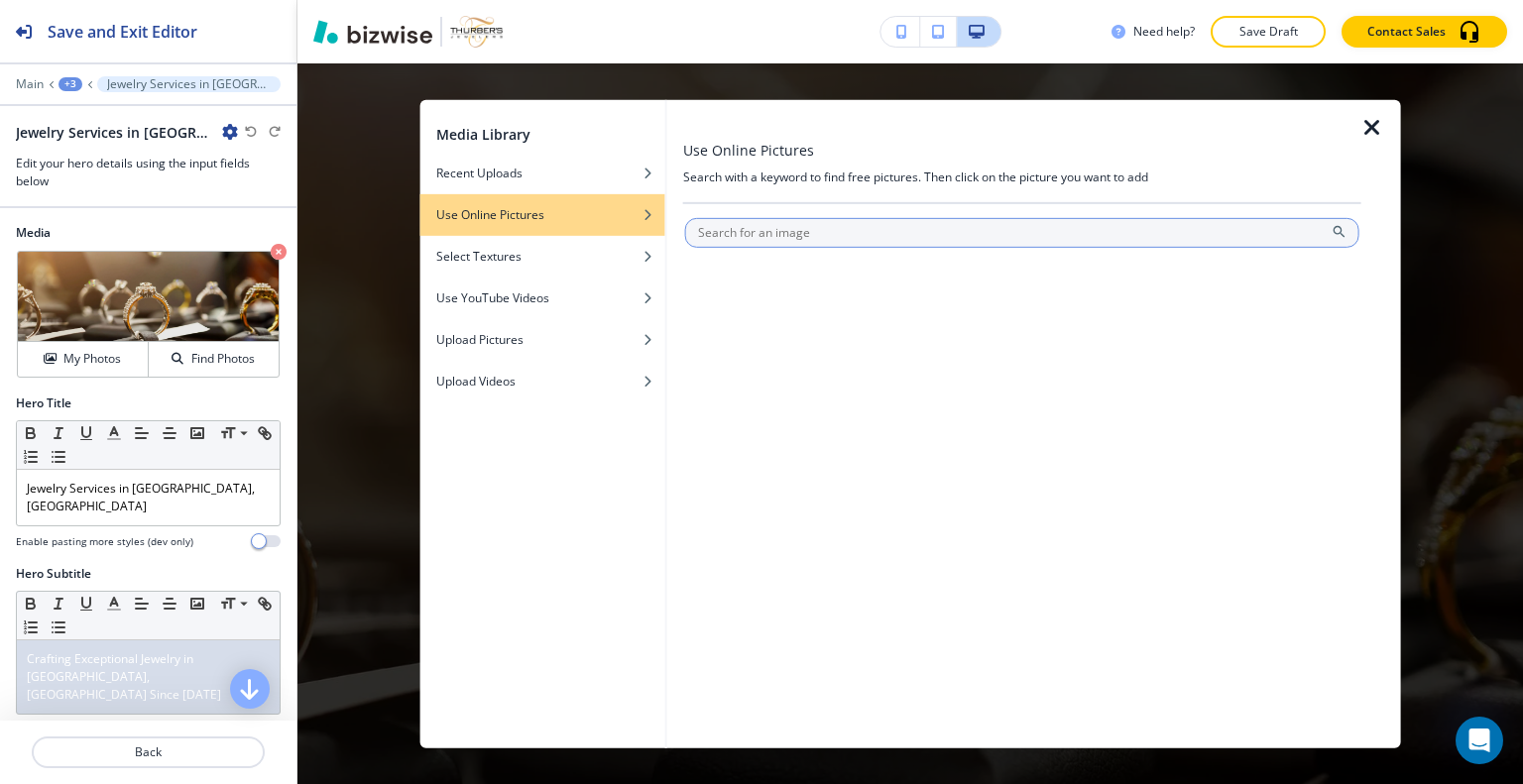 click at bounding box center (1022, 232) 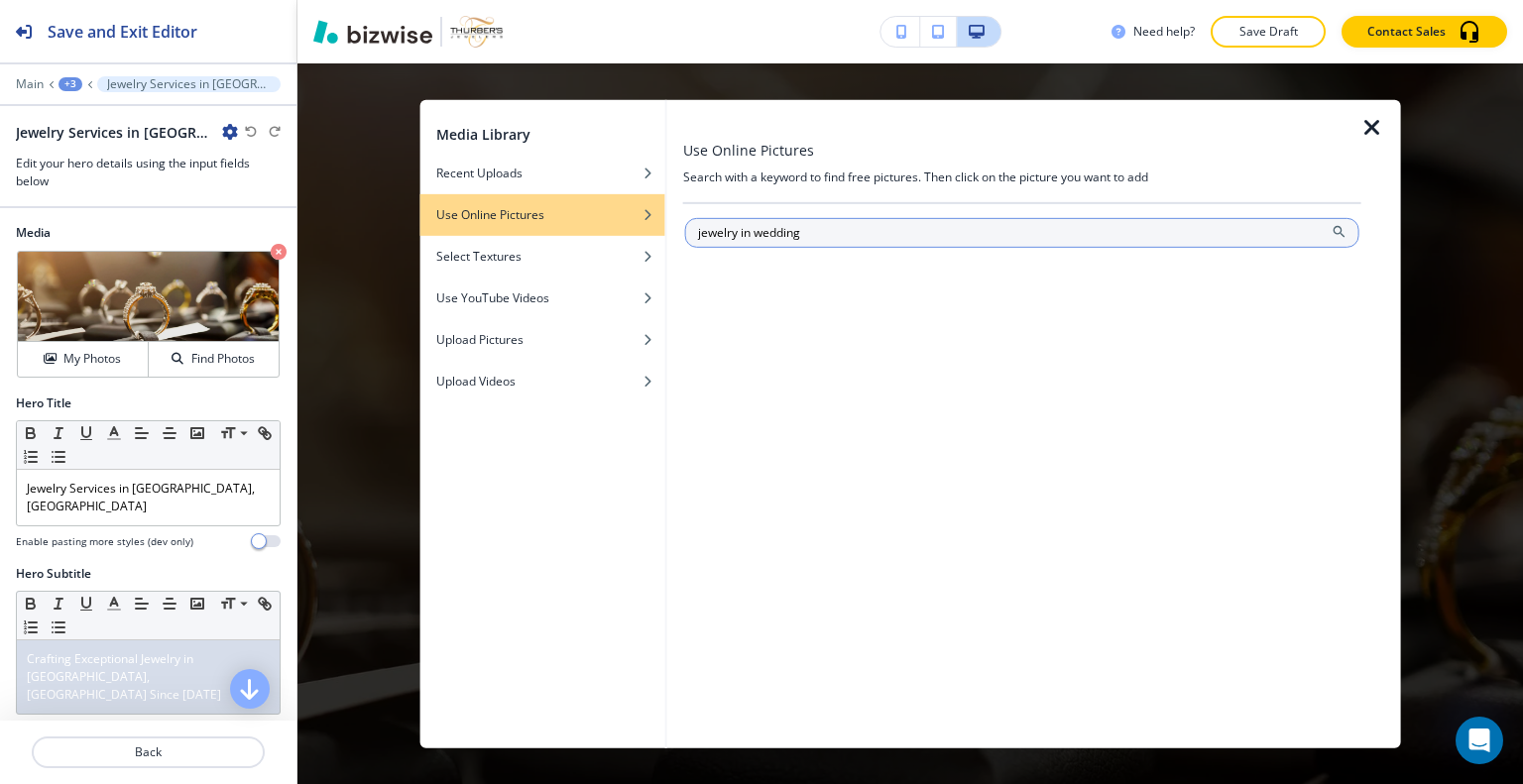 type on "jewelry in wedding" 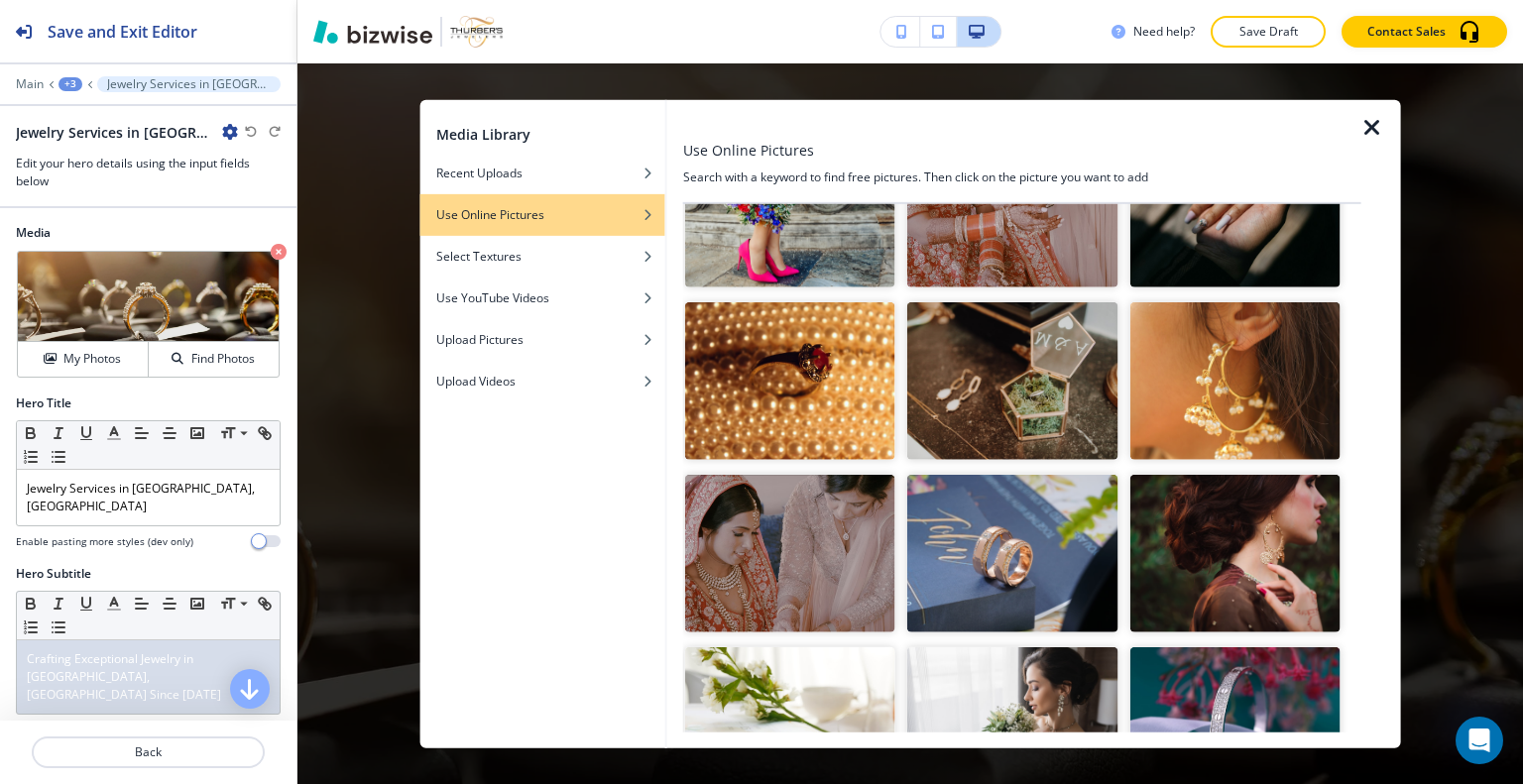 scroll, scrollTop: 3215, scrollLeft: 0, axis: vertical 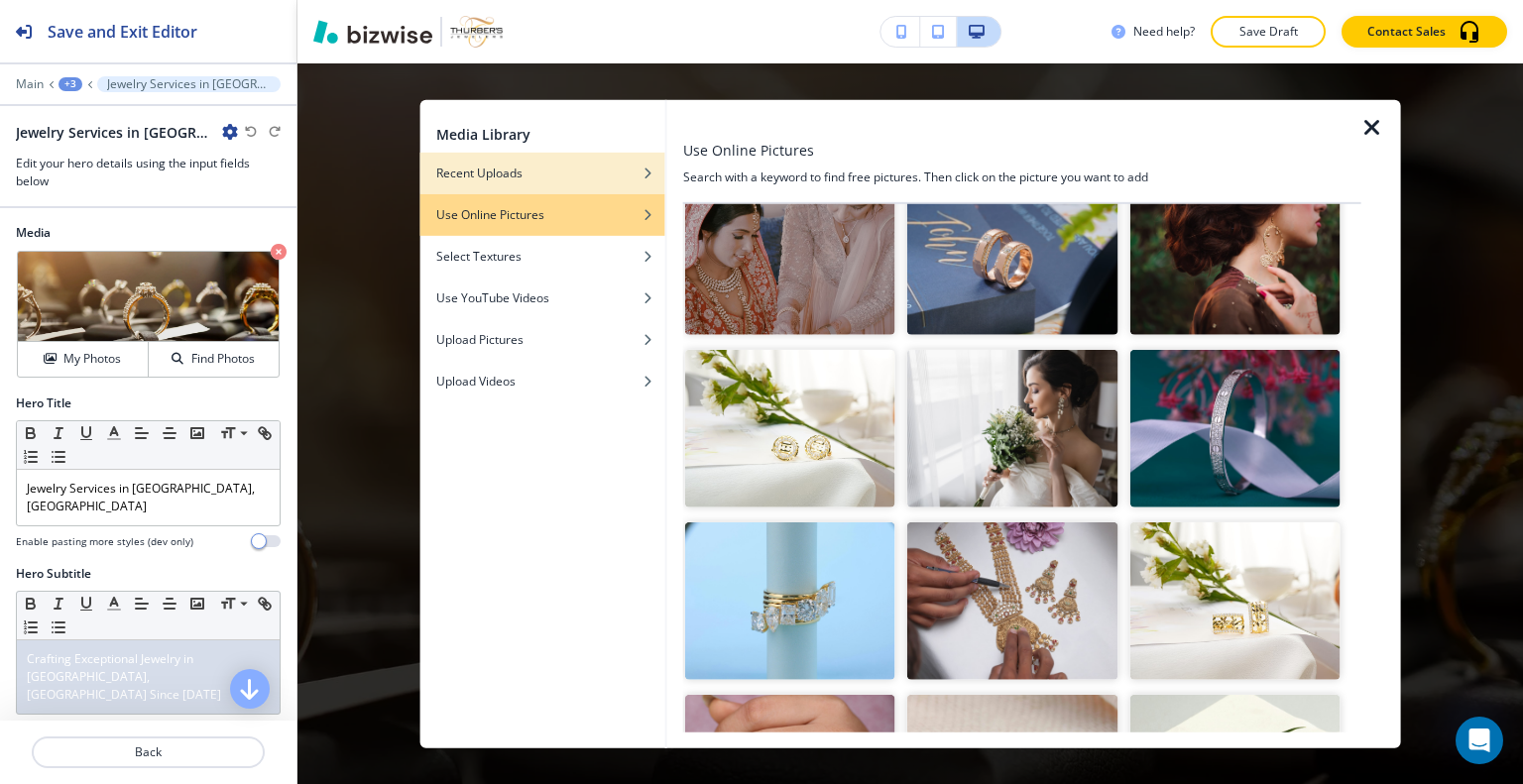 click on "Recent Uploads" at bounding box center (542, 172) 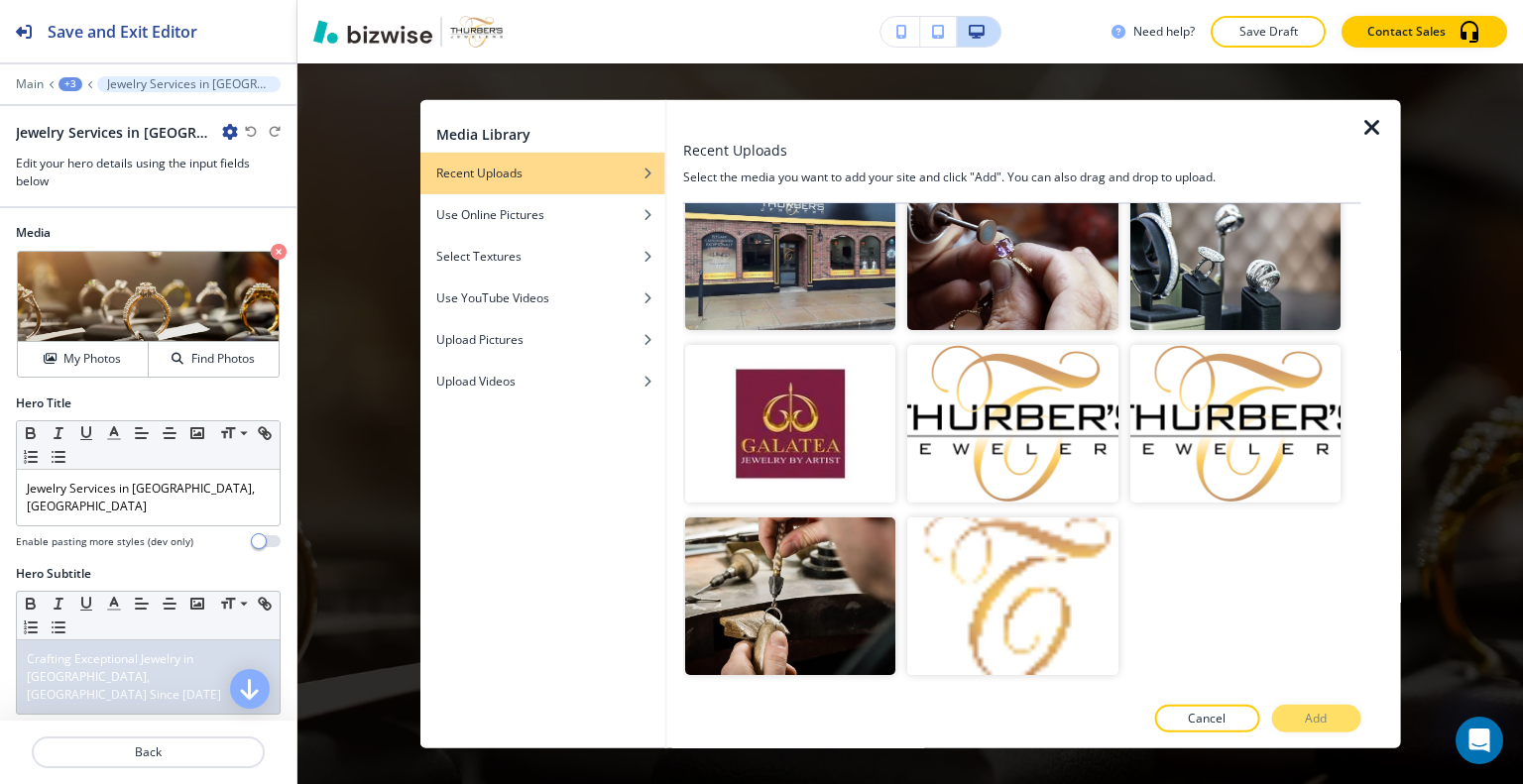 scroll, scrollTop: 2898, scrollLeft: 0, axis: vertical 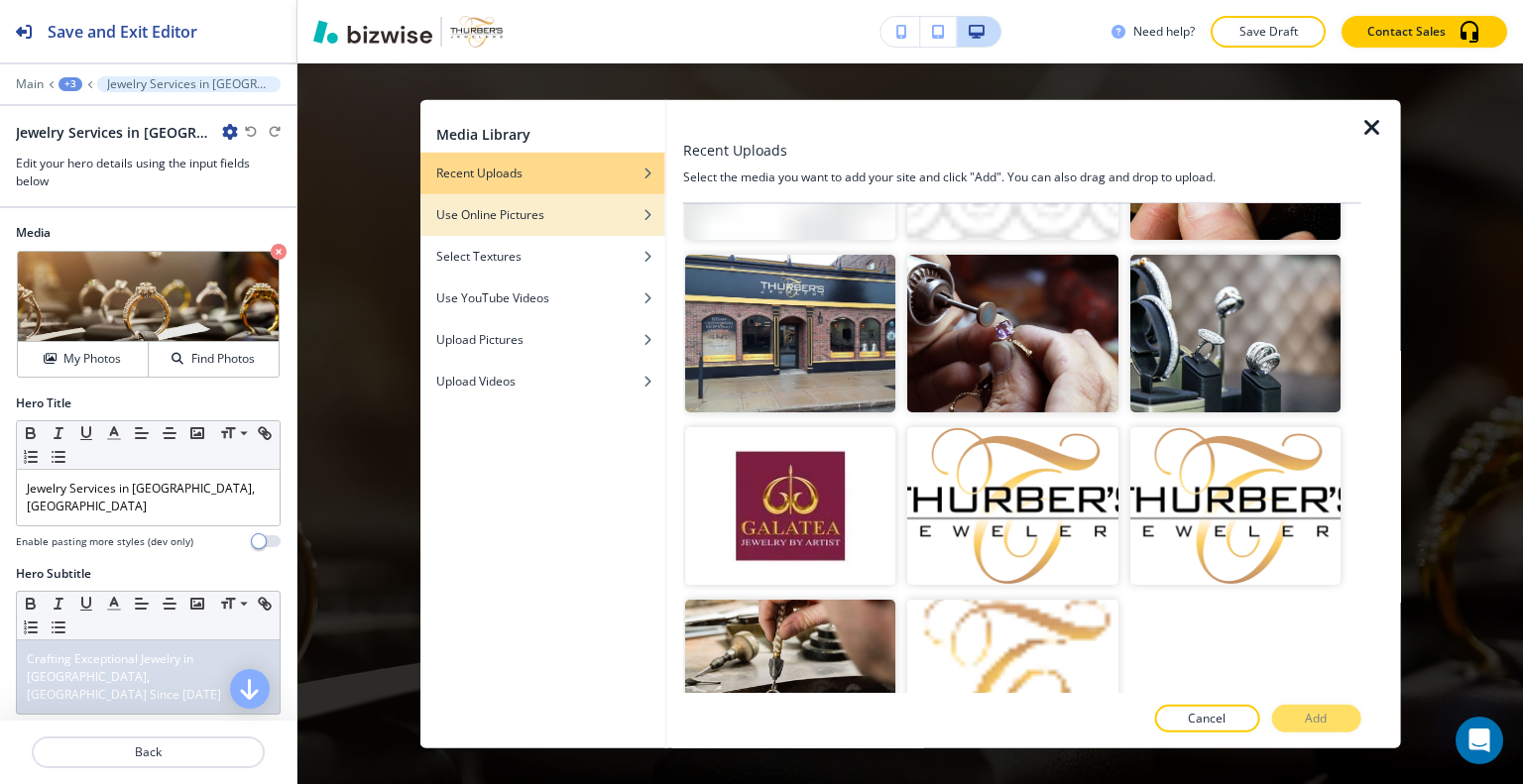 click on "Use Online Pictures" at bounding box center (490, 214) 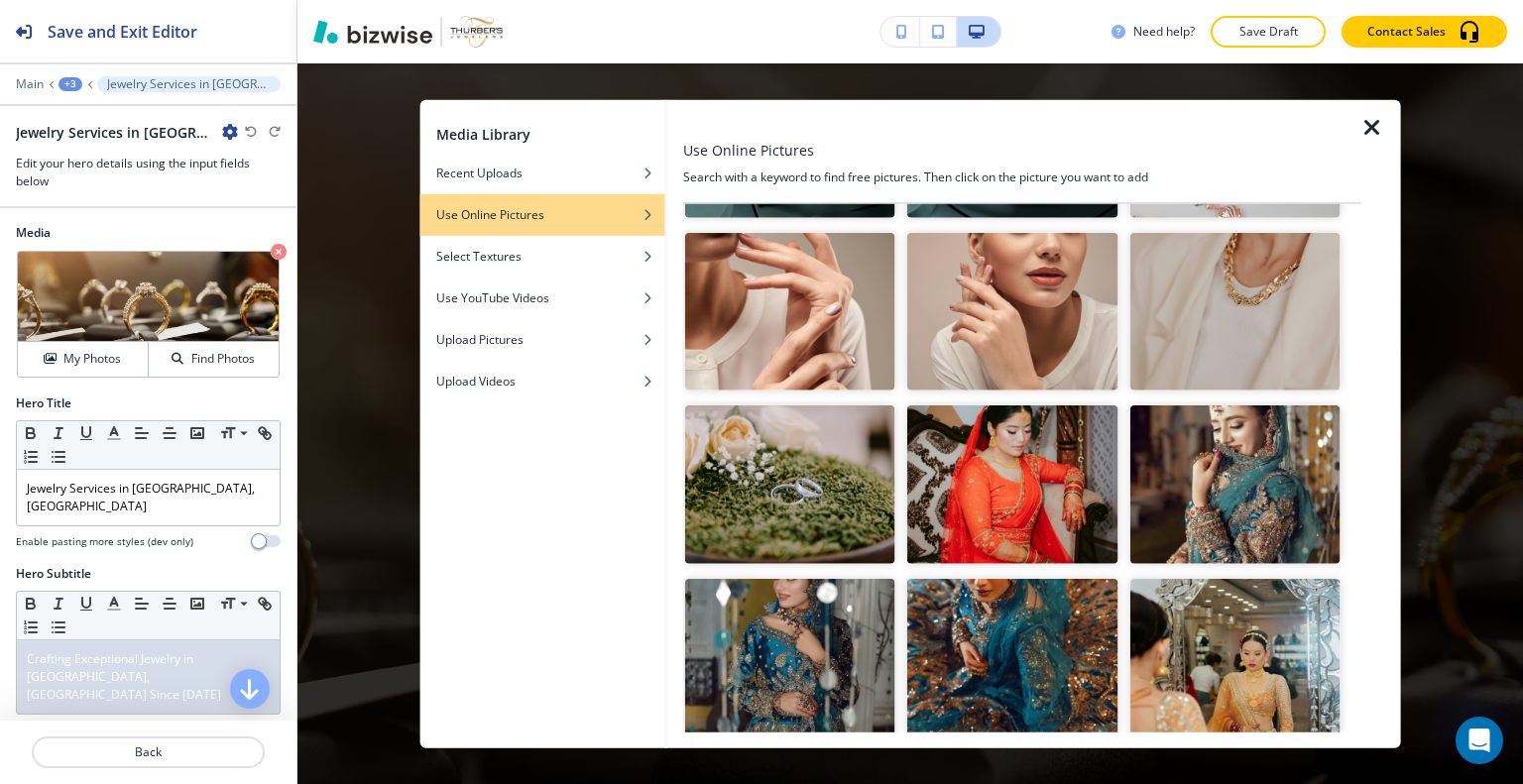 scroll, scrollTop: 12559, scrollLeft: 0, axis: vertical 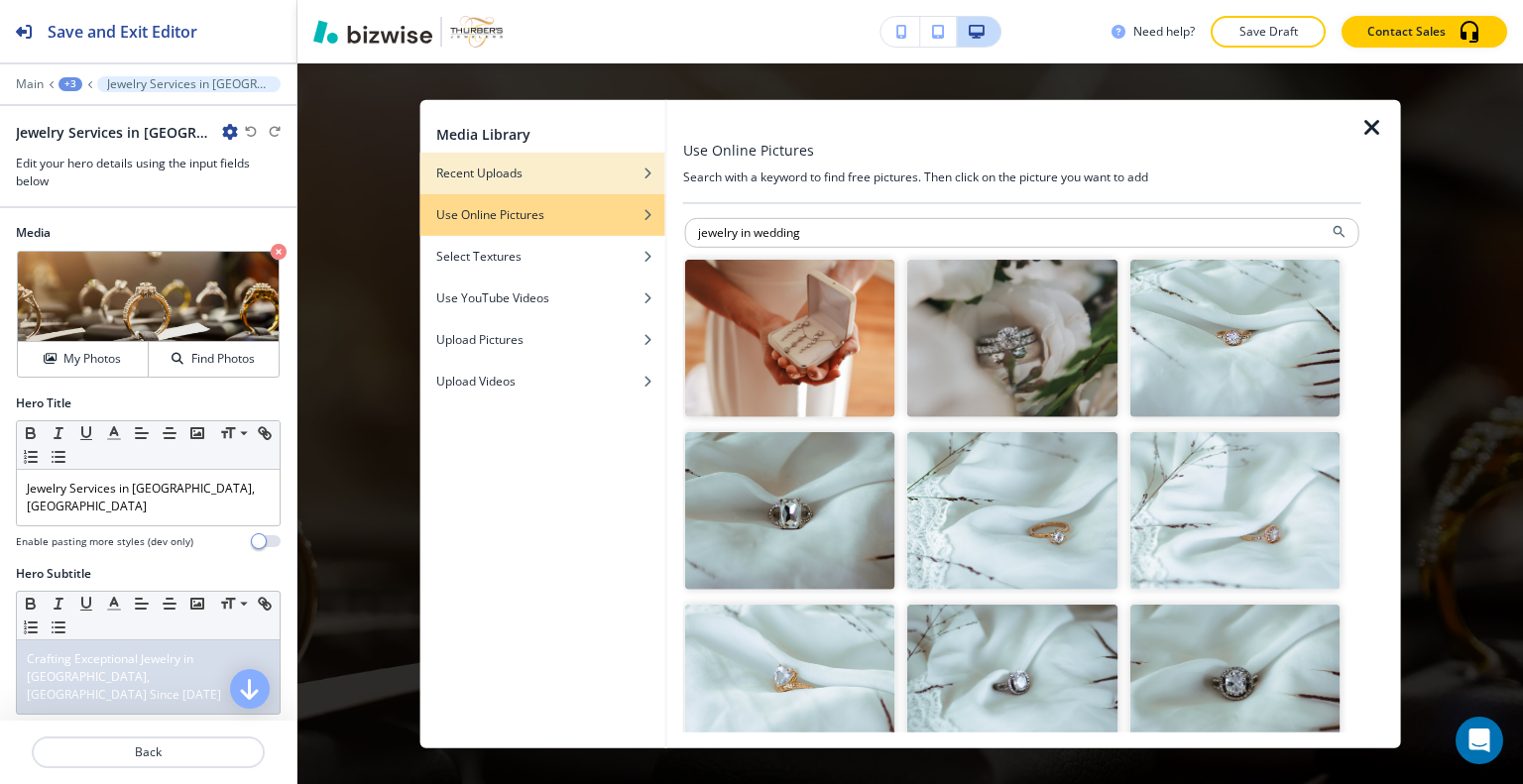 click on "Recent Uploads" at bounding box center (542, 172) 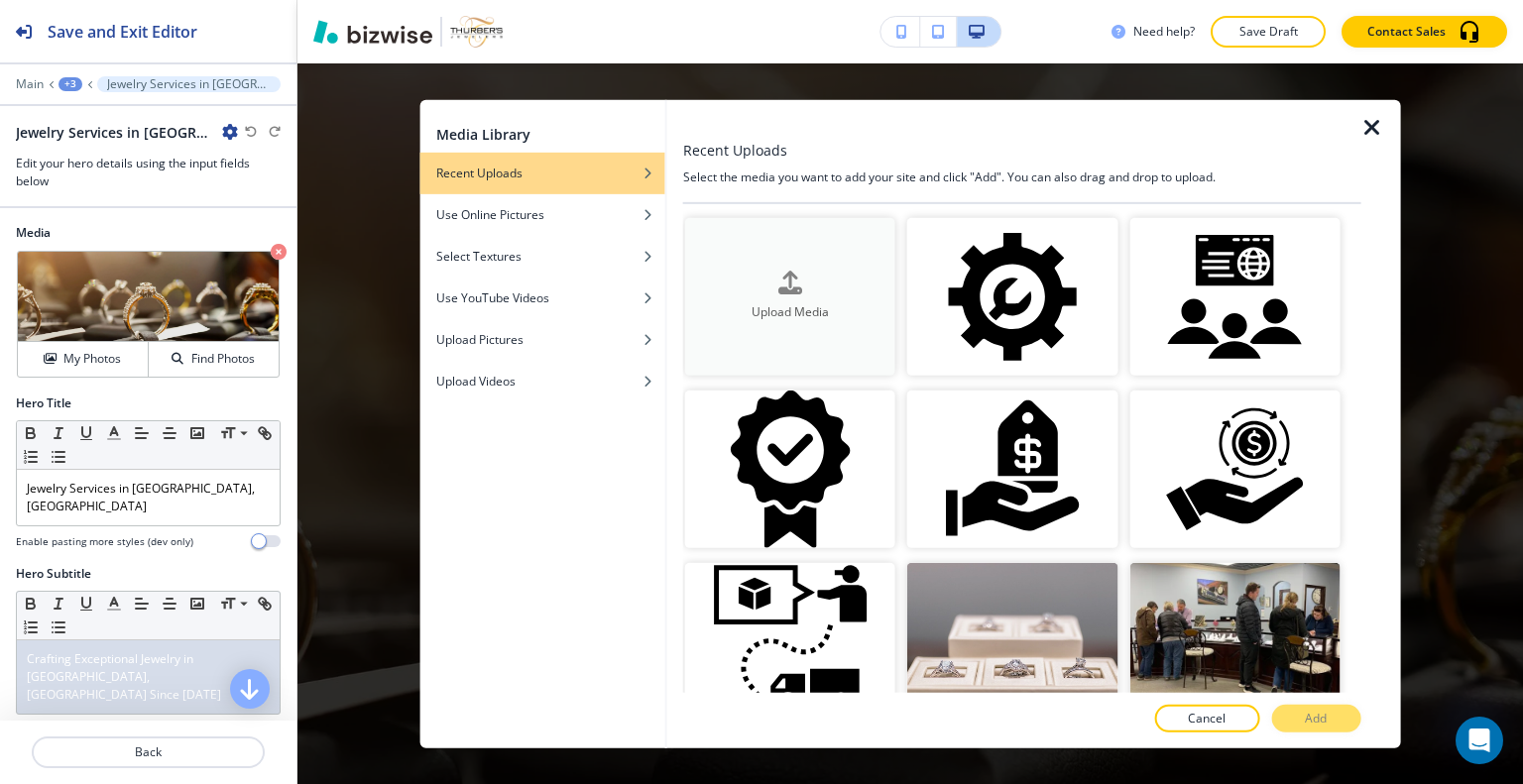 click at bounding box center (790, 283) 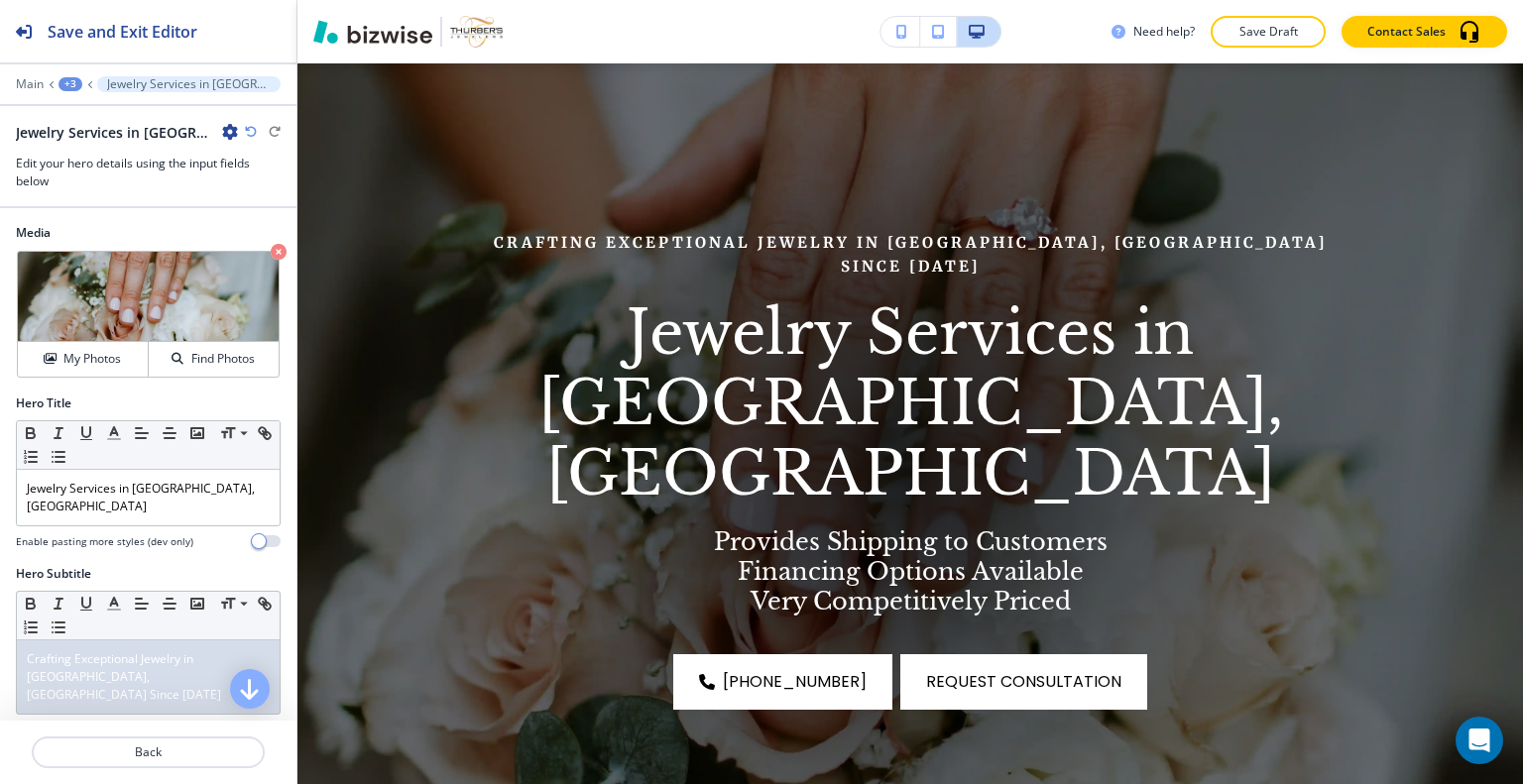 scroll, scrollTop: 0, scrollLeft: 0, axis: both 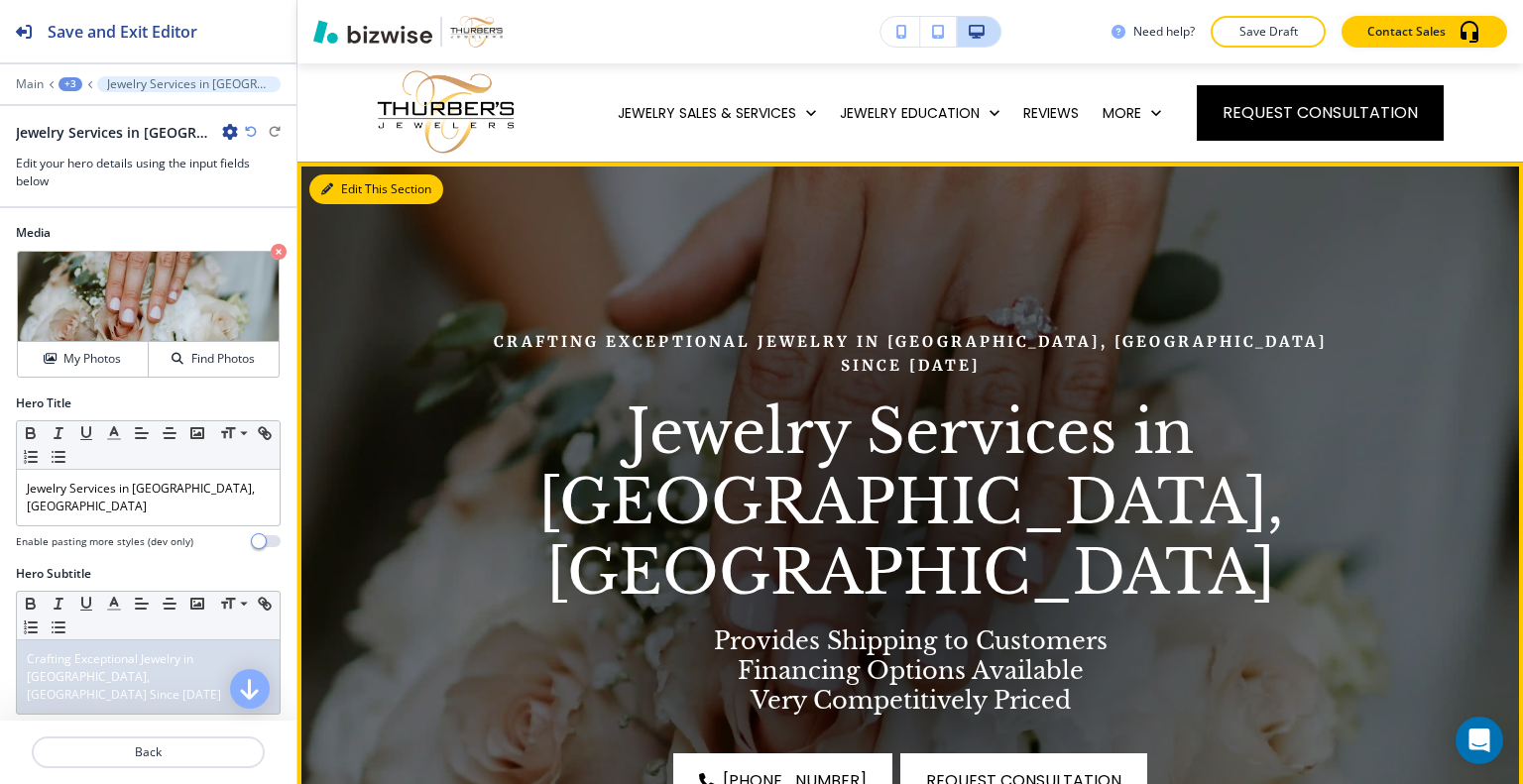 click on "Edit This Section" at bounding box center [376, 189] 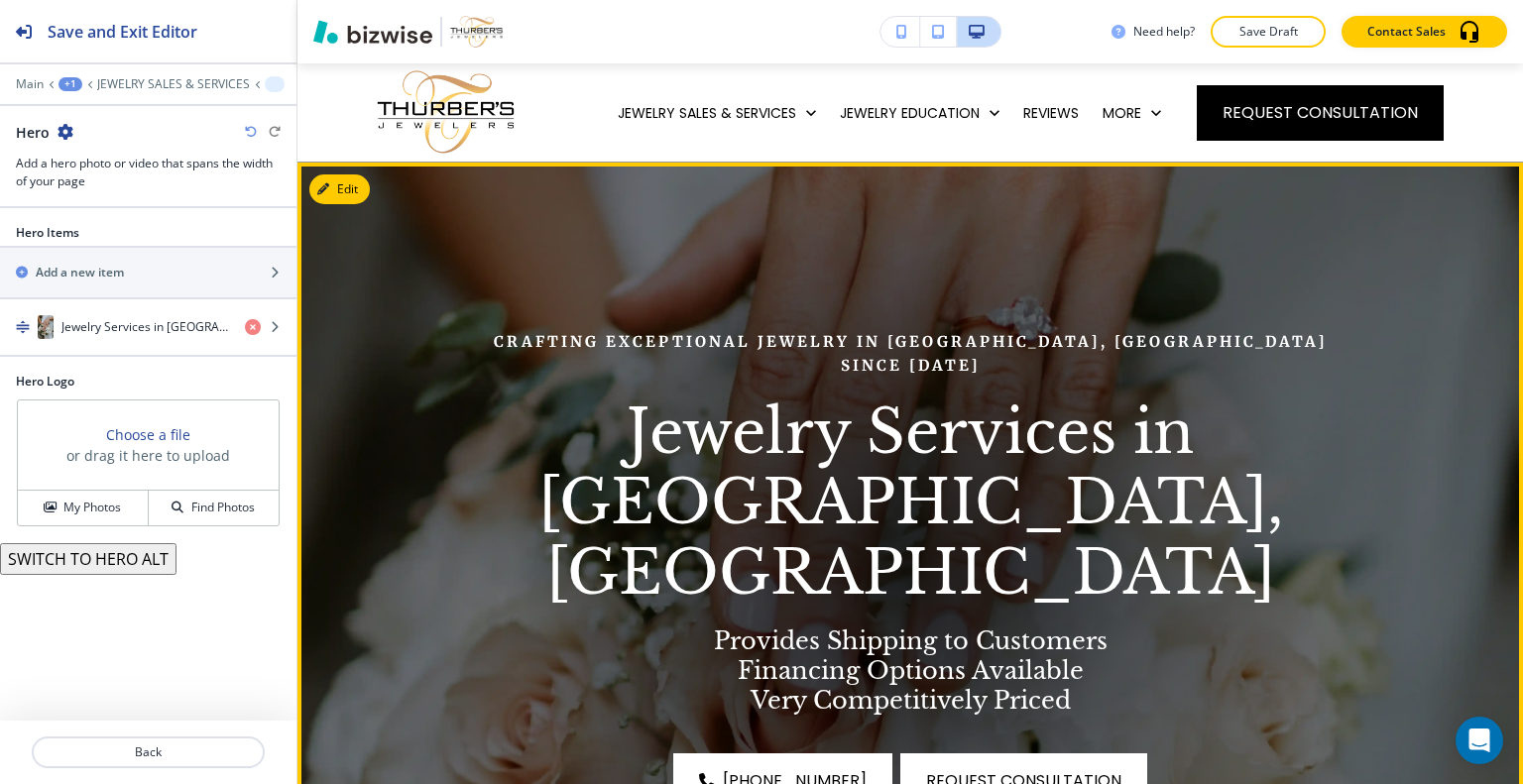 scroll, scrollTop: 99, scrollLeft: 0, axis: vertical 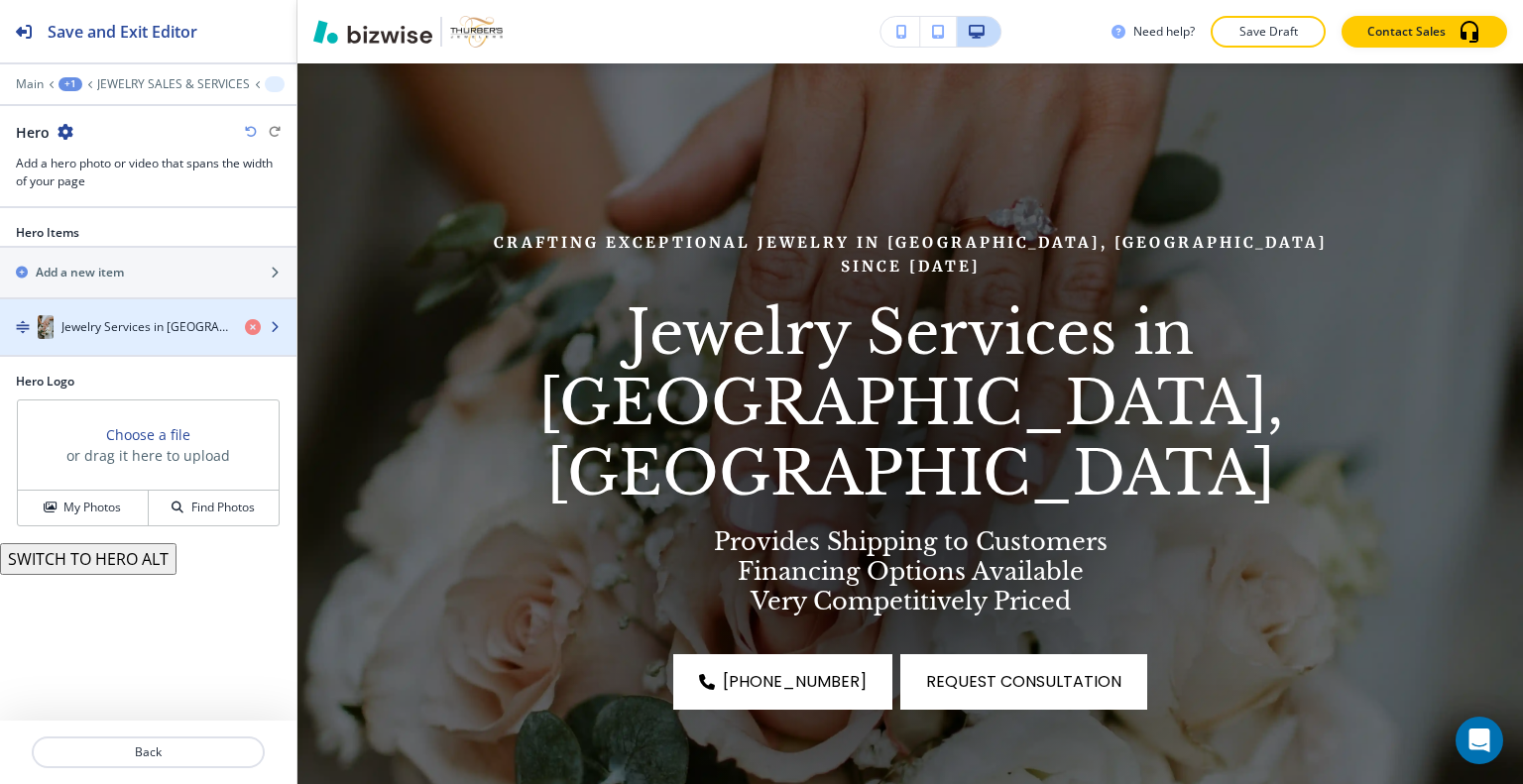 click on "Jewelry Services in [GEOGRAPHIC_DATA], [GEOGRAPHIC_DATA]" at bounding box center [145, 327] 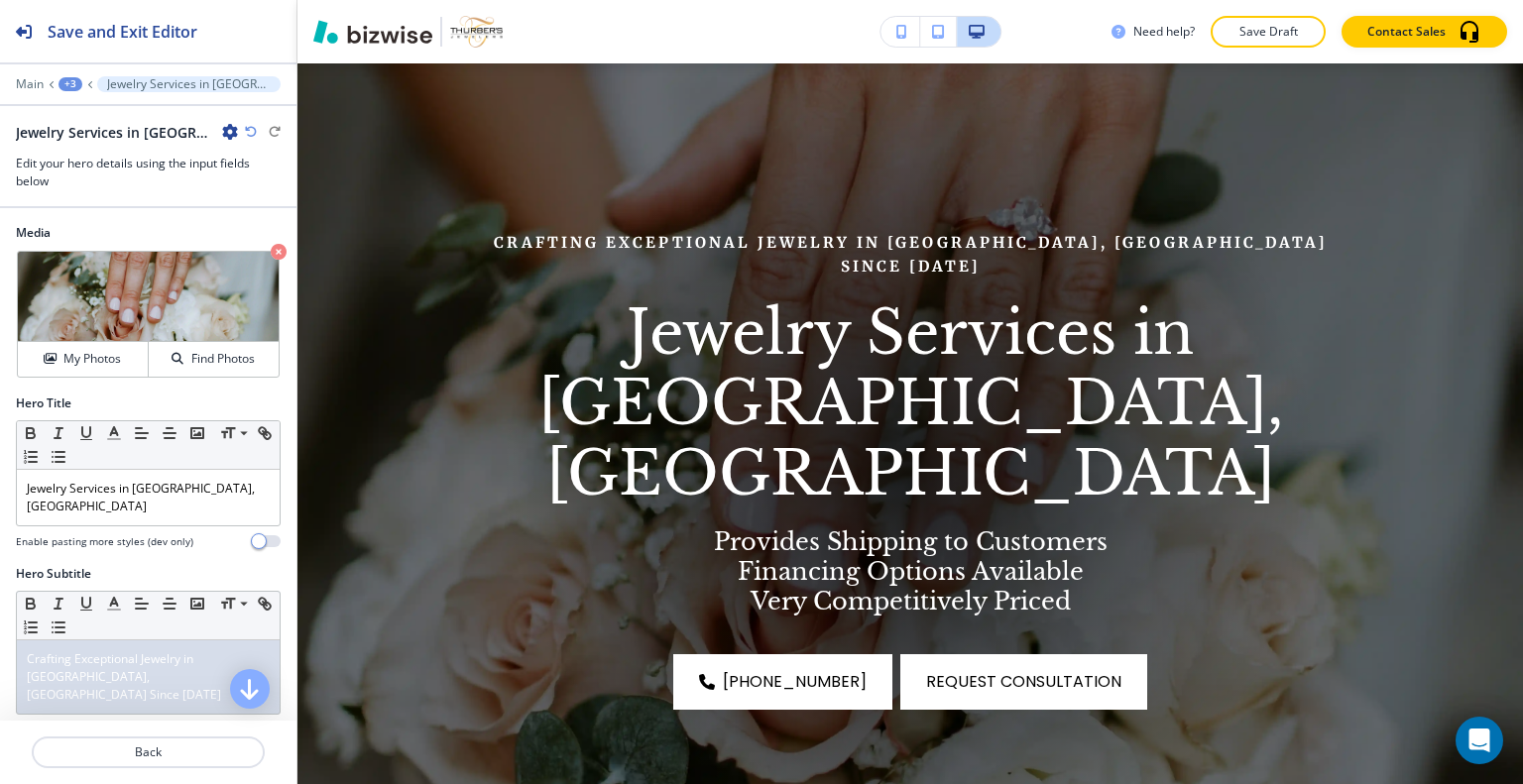 scroll, scrollTop: 297, scrollLeft: 0, axis: vertical 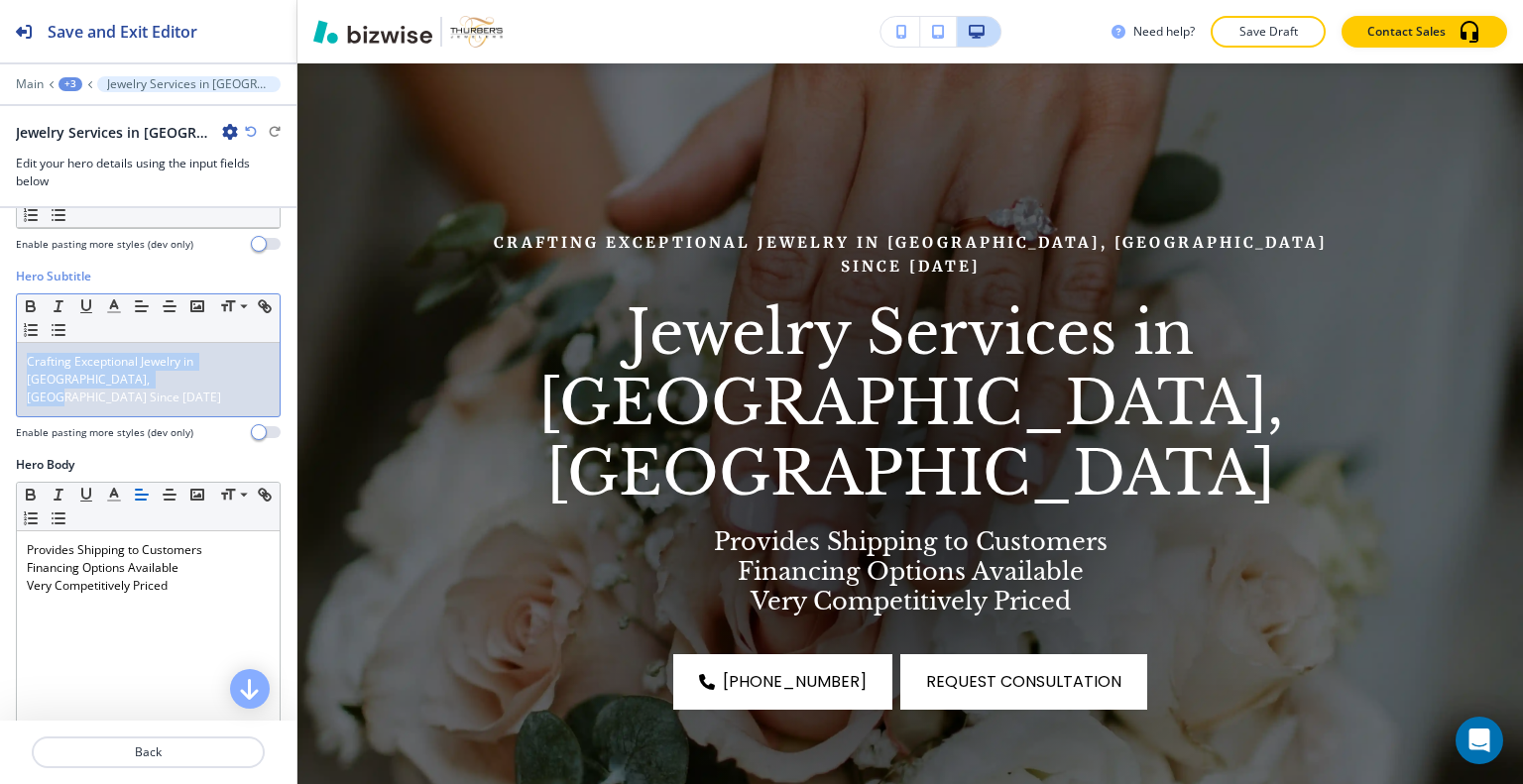 drag, startPoint x: 191, startPoint y: 374, endPoint x: 0, endPoint y: 342, distance: 193.66208 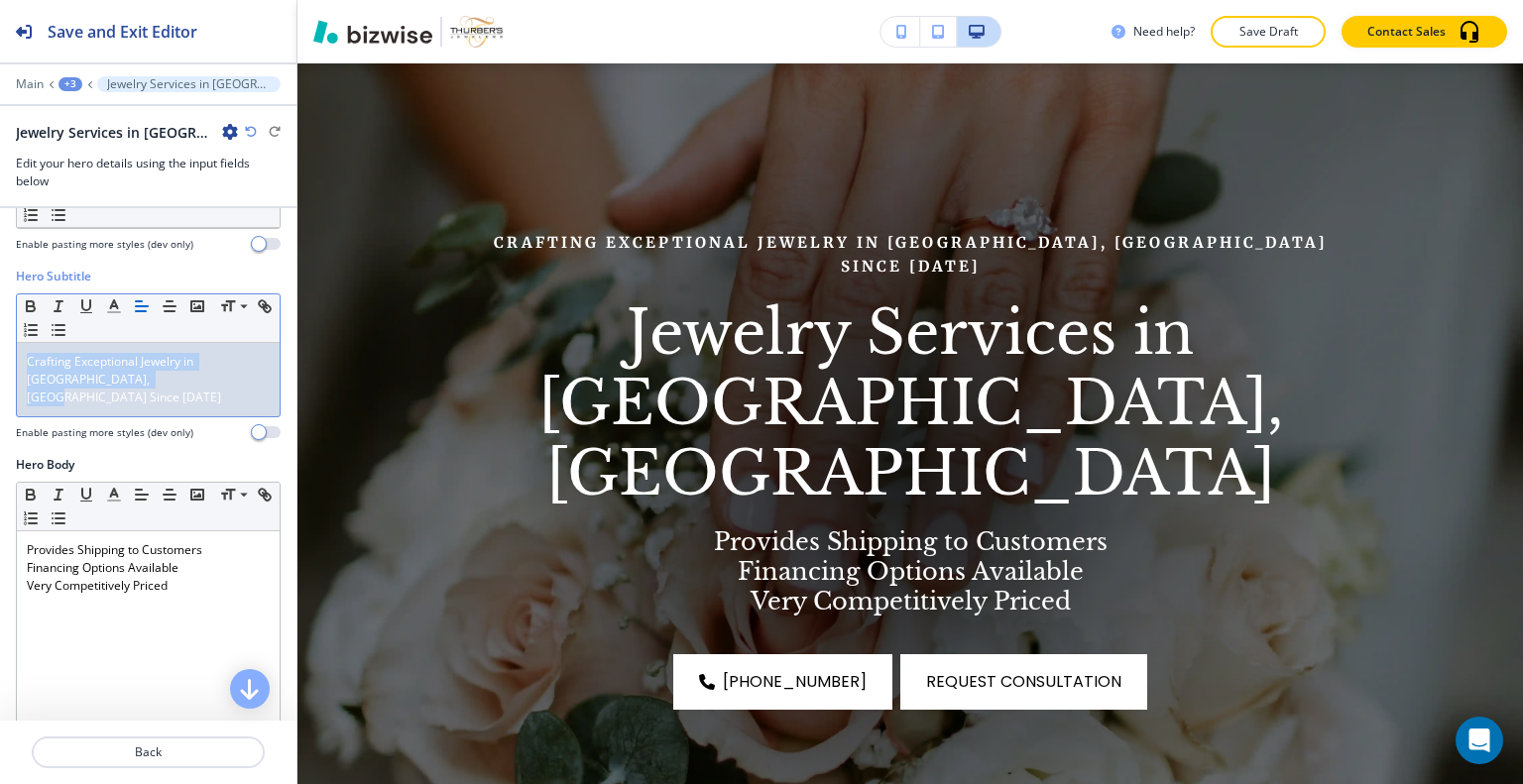 copy on "Crafting Exceptional Jewelry in [GEOGRAPHIC_DATA], [GEOGRAPHIC_DATA] Since [DATE]" 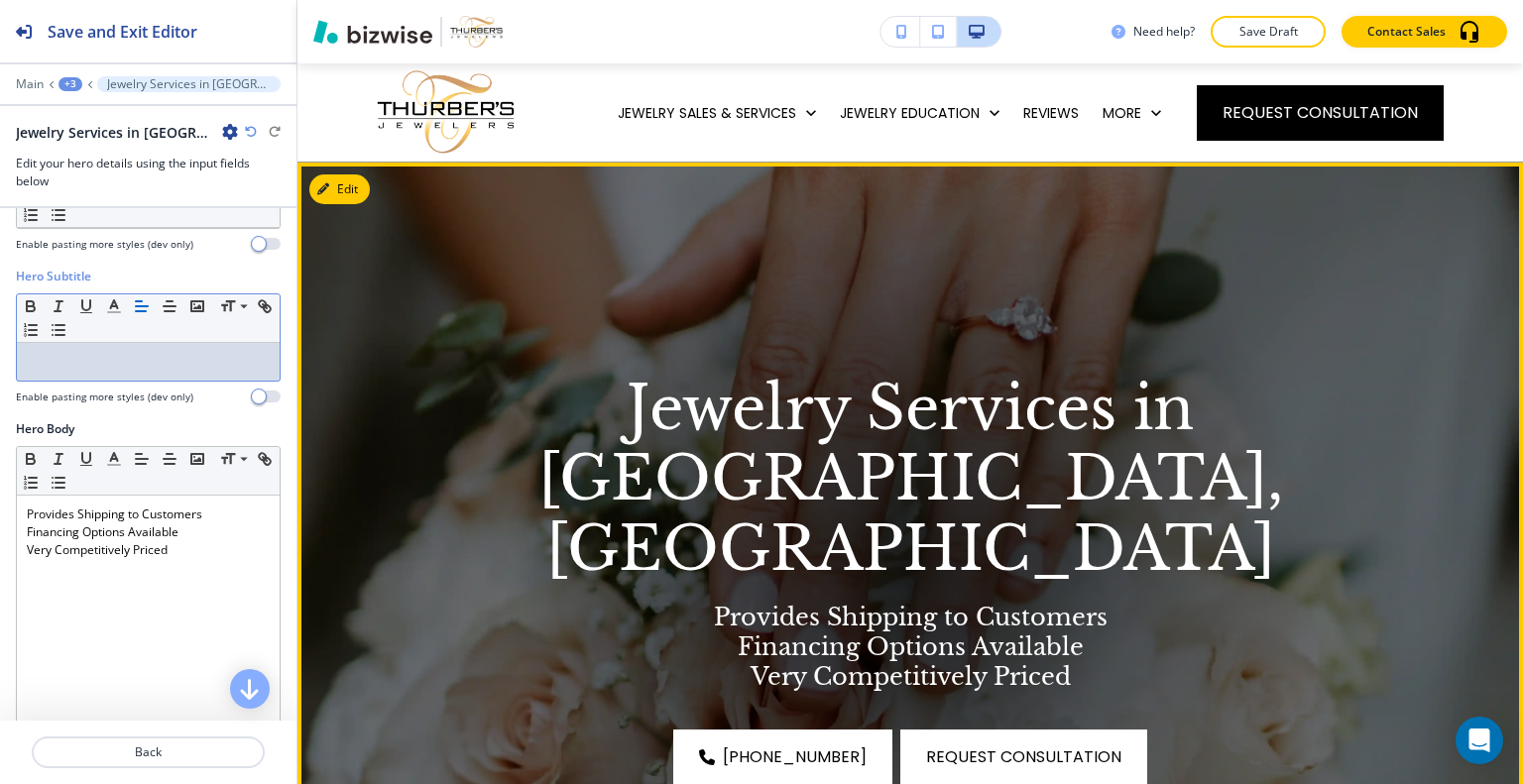 scroll, scrollTop: 396, scrollLeft: 0, axis: vertical 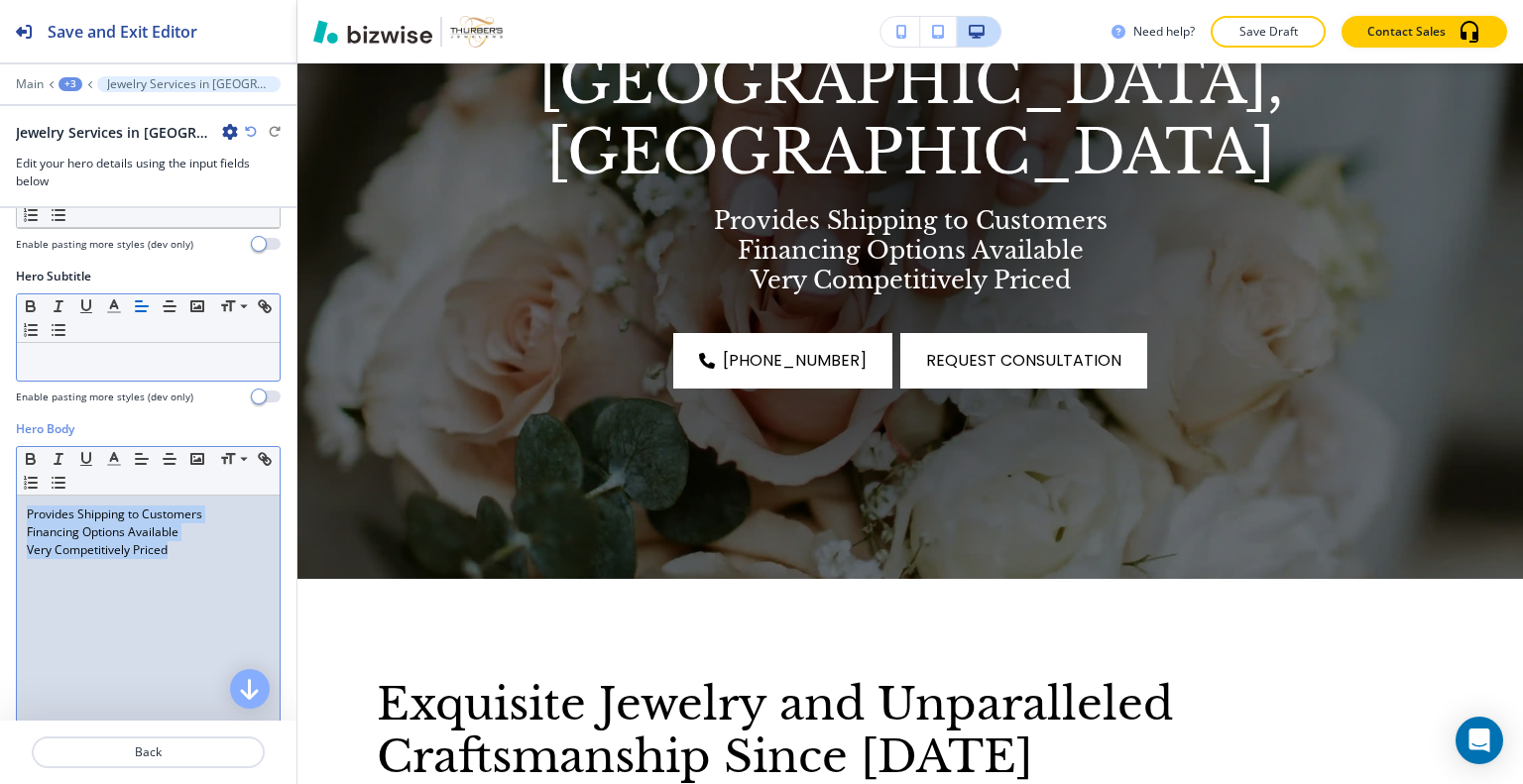 drag, startPoint x: 182, startPoint y: 546, endPoint x: 80, endPoint y: 500, distance: 111.892806 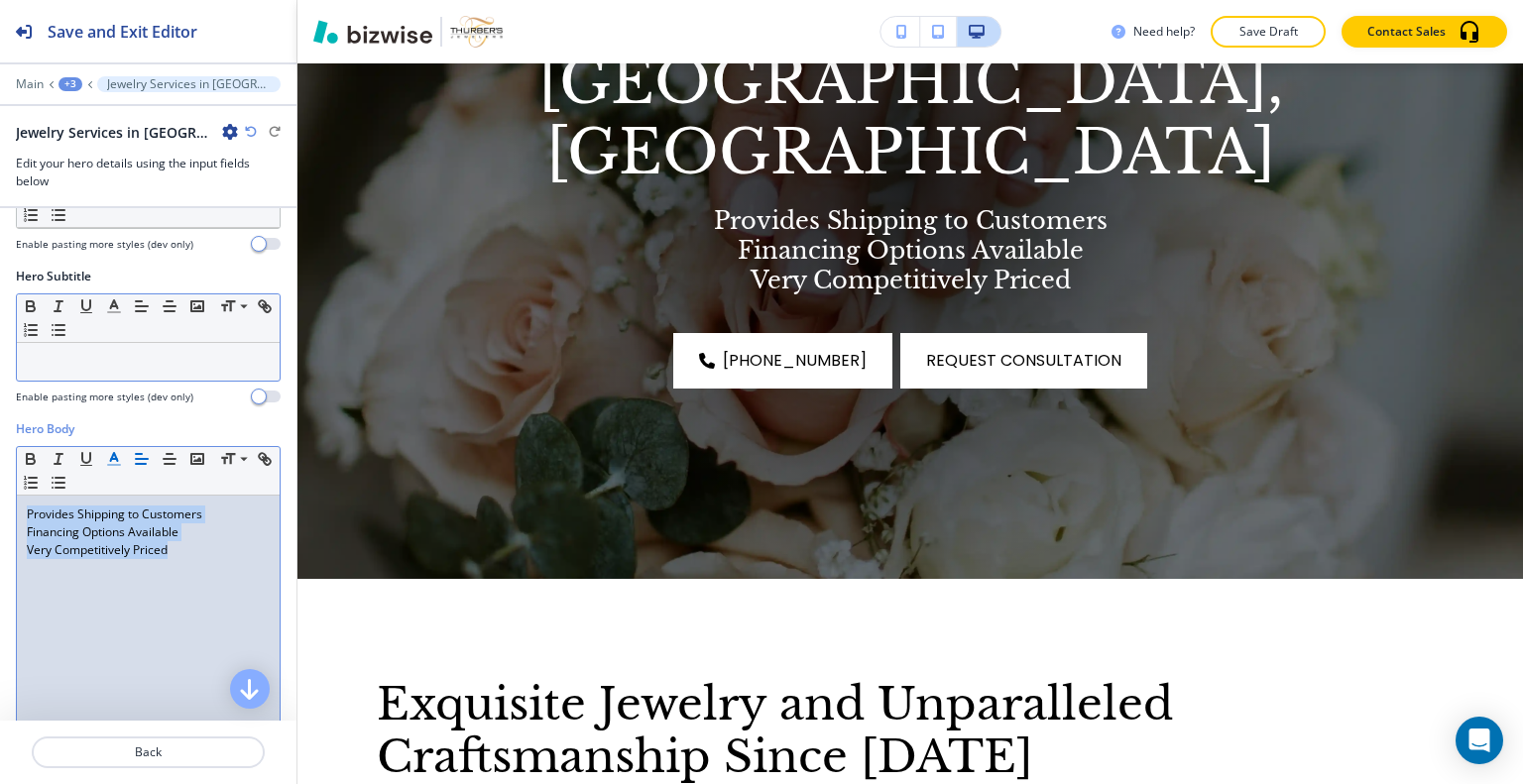 click 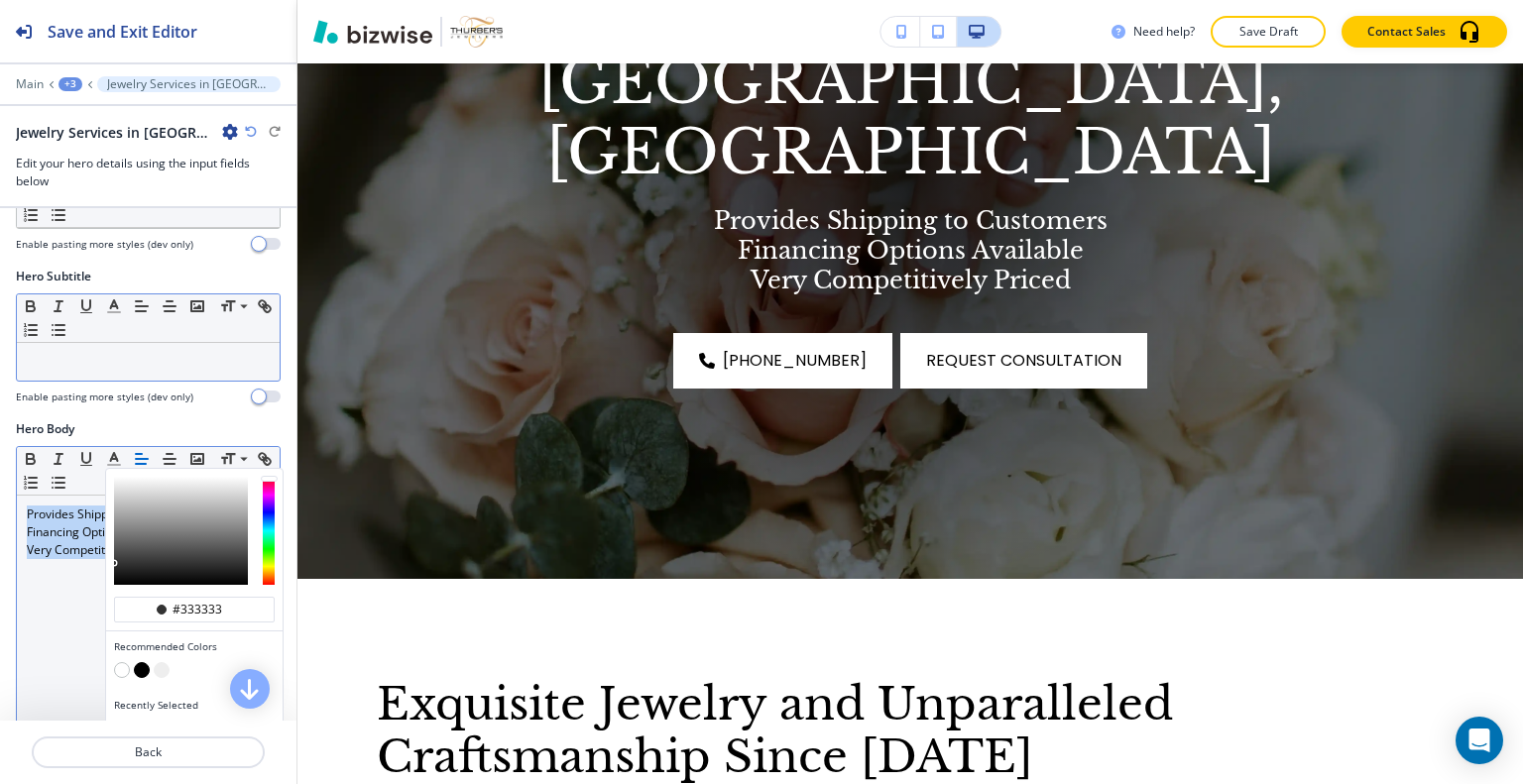 click on "Provides Shipping to Customers Financing Options Available Very Competitively Priced" at bounding box center [148, 624] 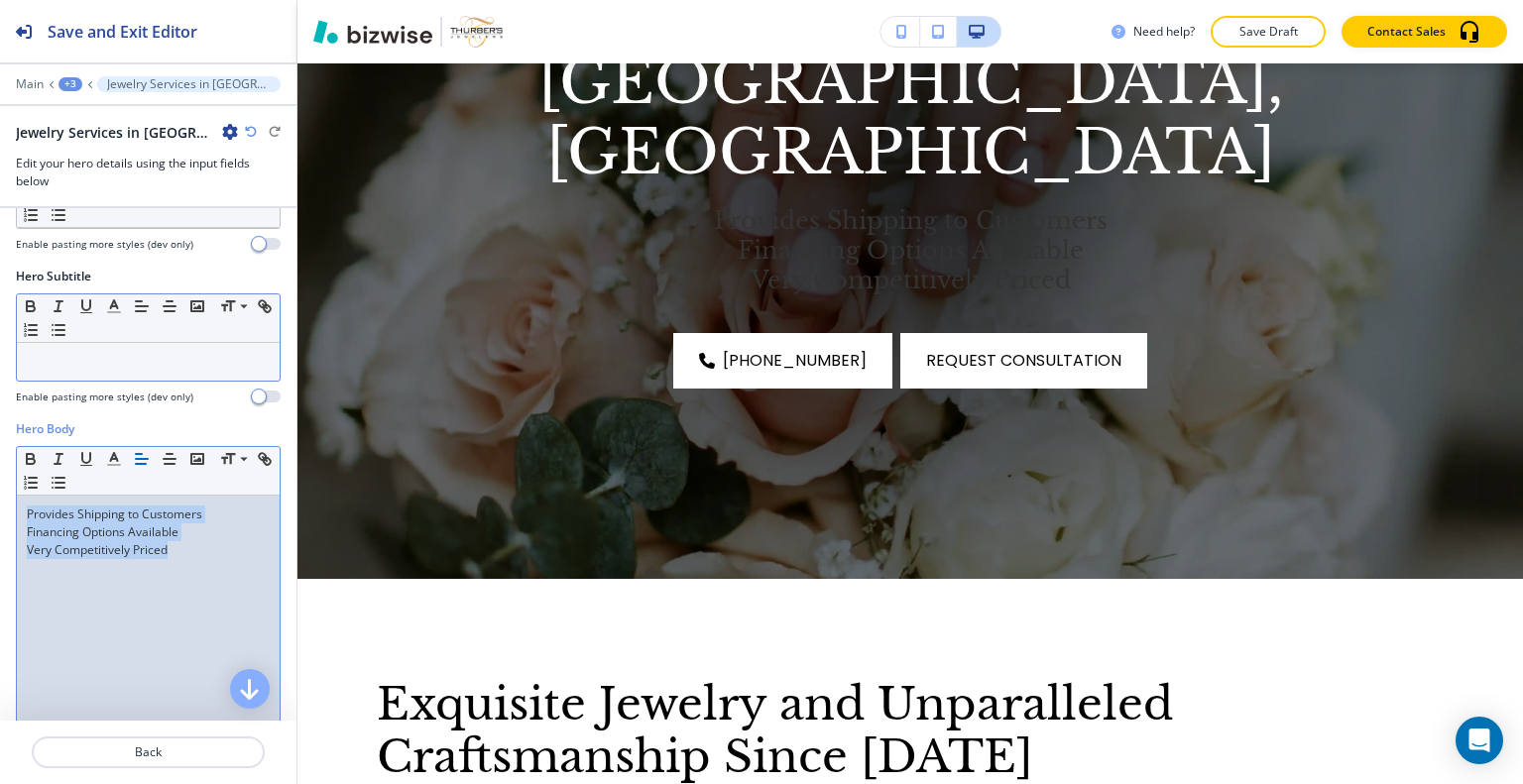 drag, startPoint x: 188, startPoint y: 544, endPoint x: 187, endPoint y: 475, distance: 69.00725 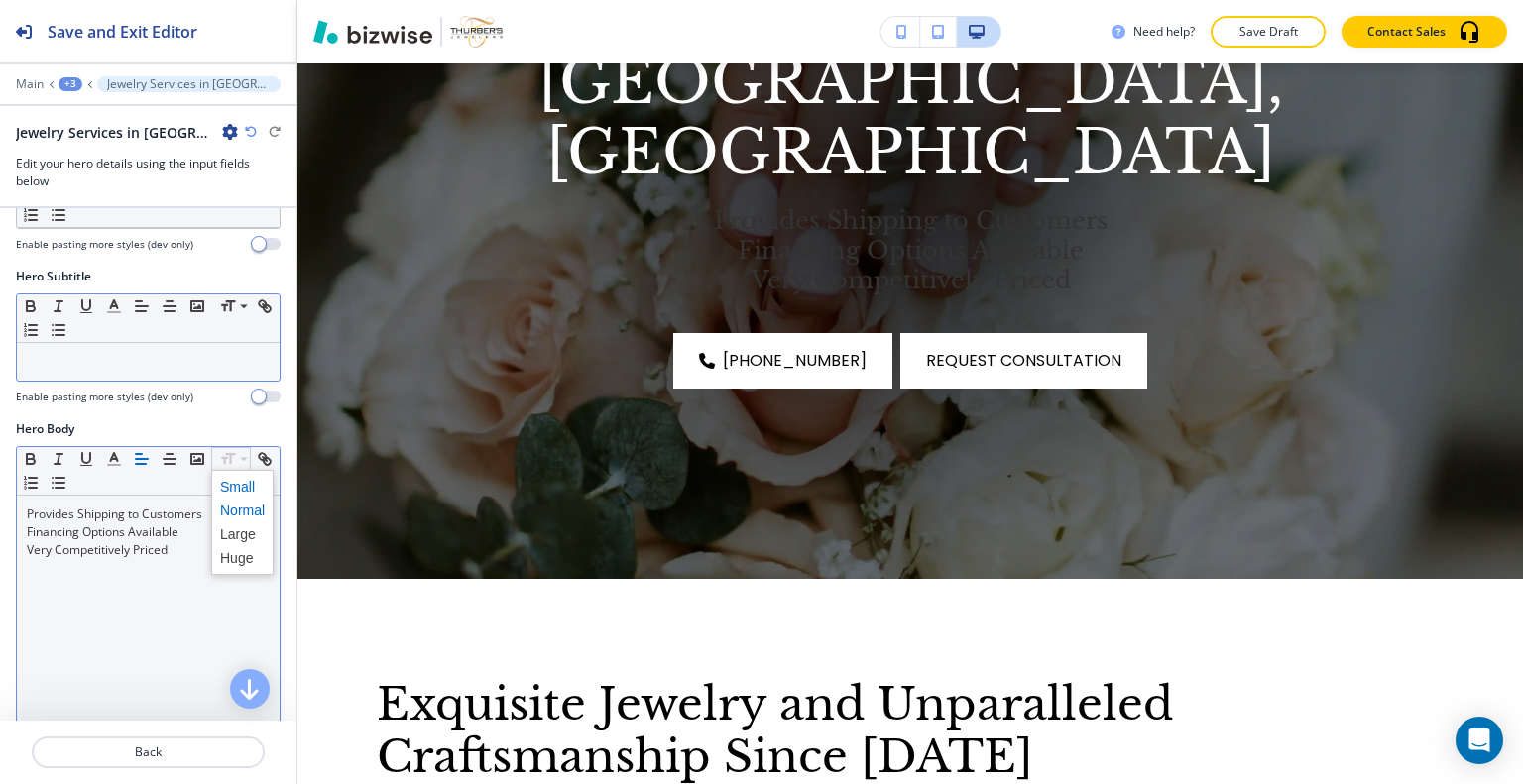 click at bounding box center [242, 487] 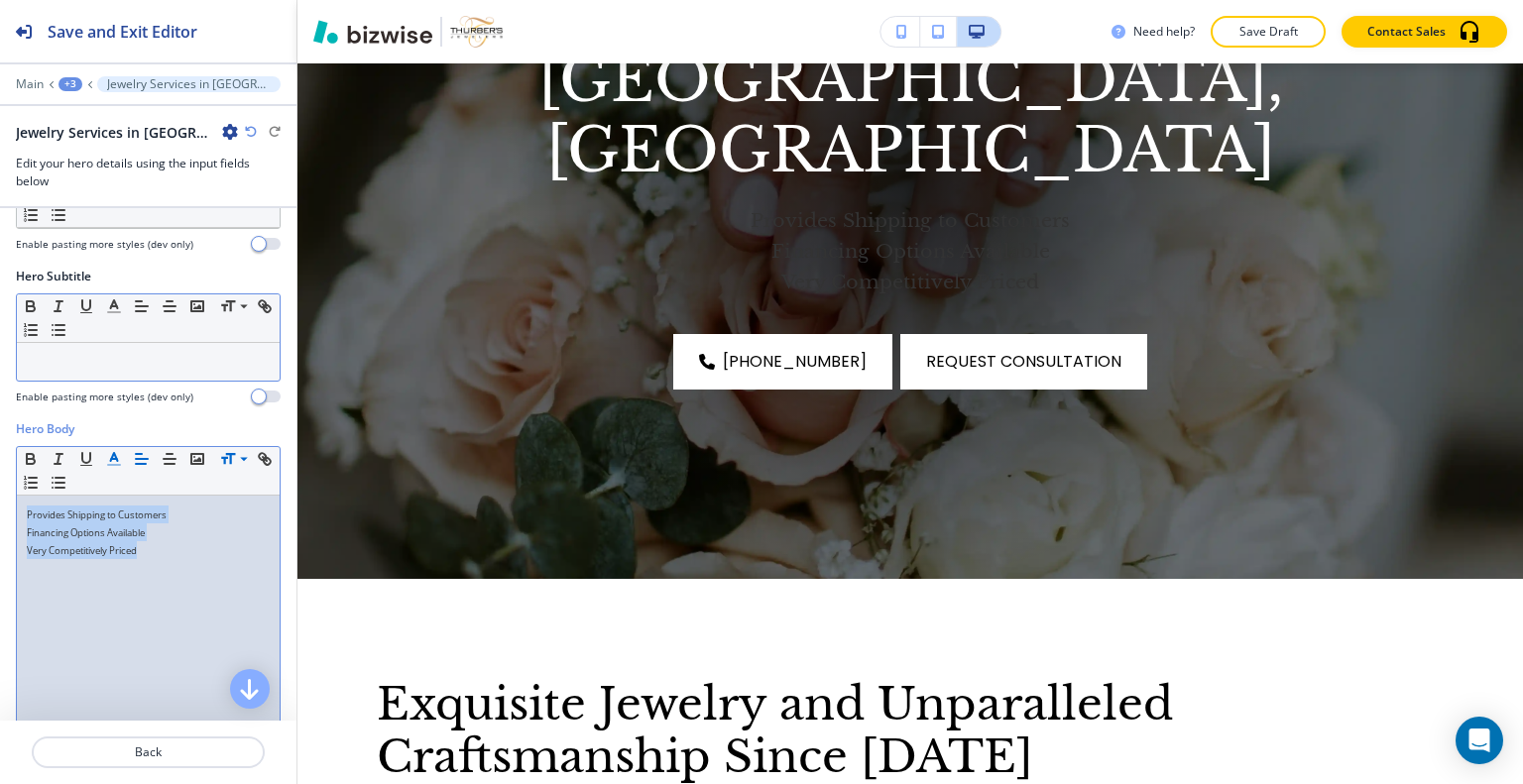 click 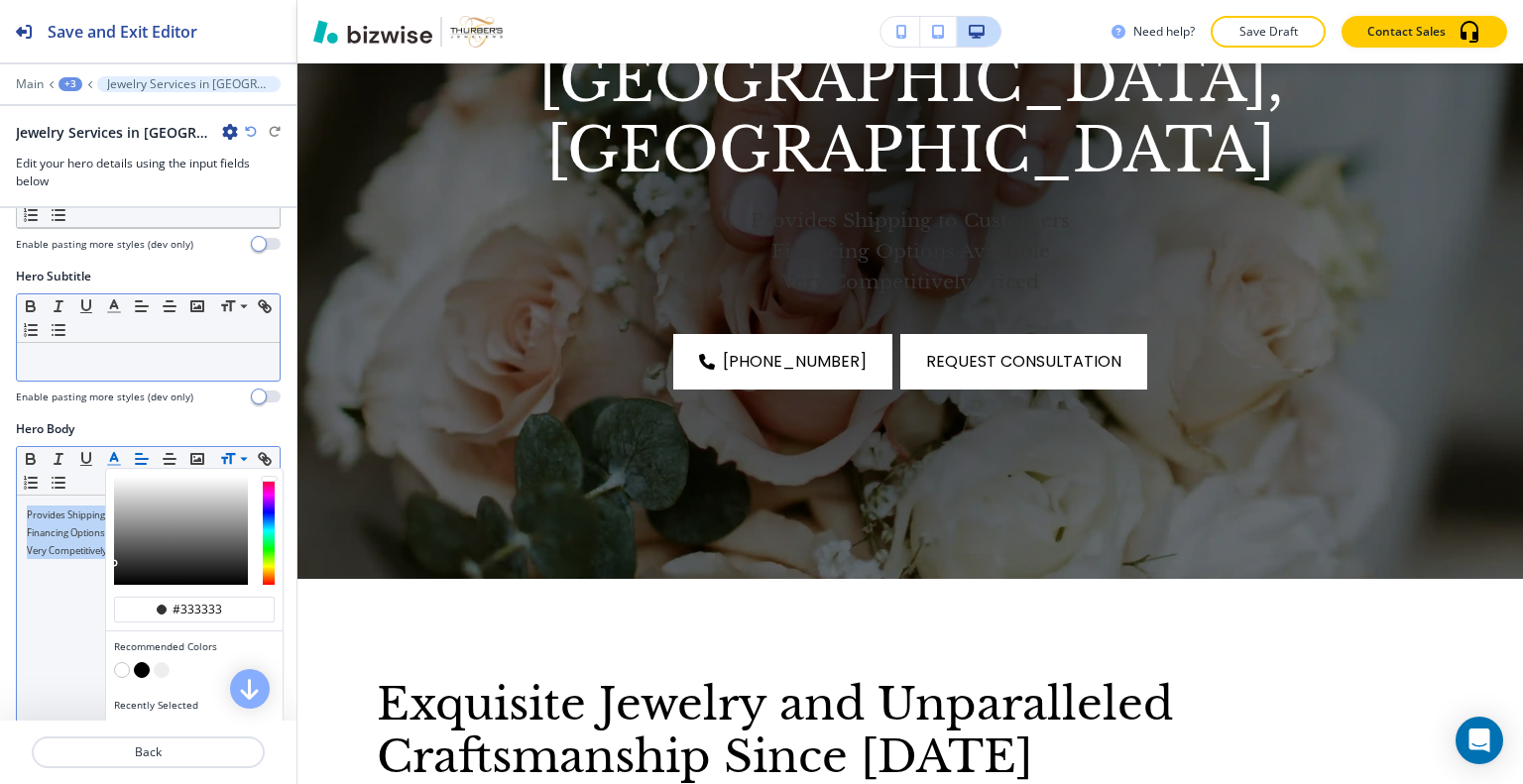 click at bounding box center [122, 670] 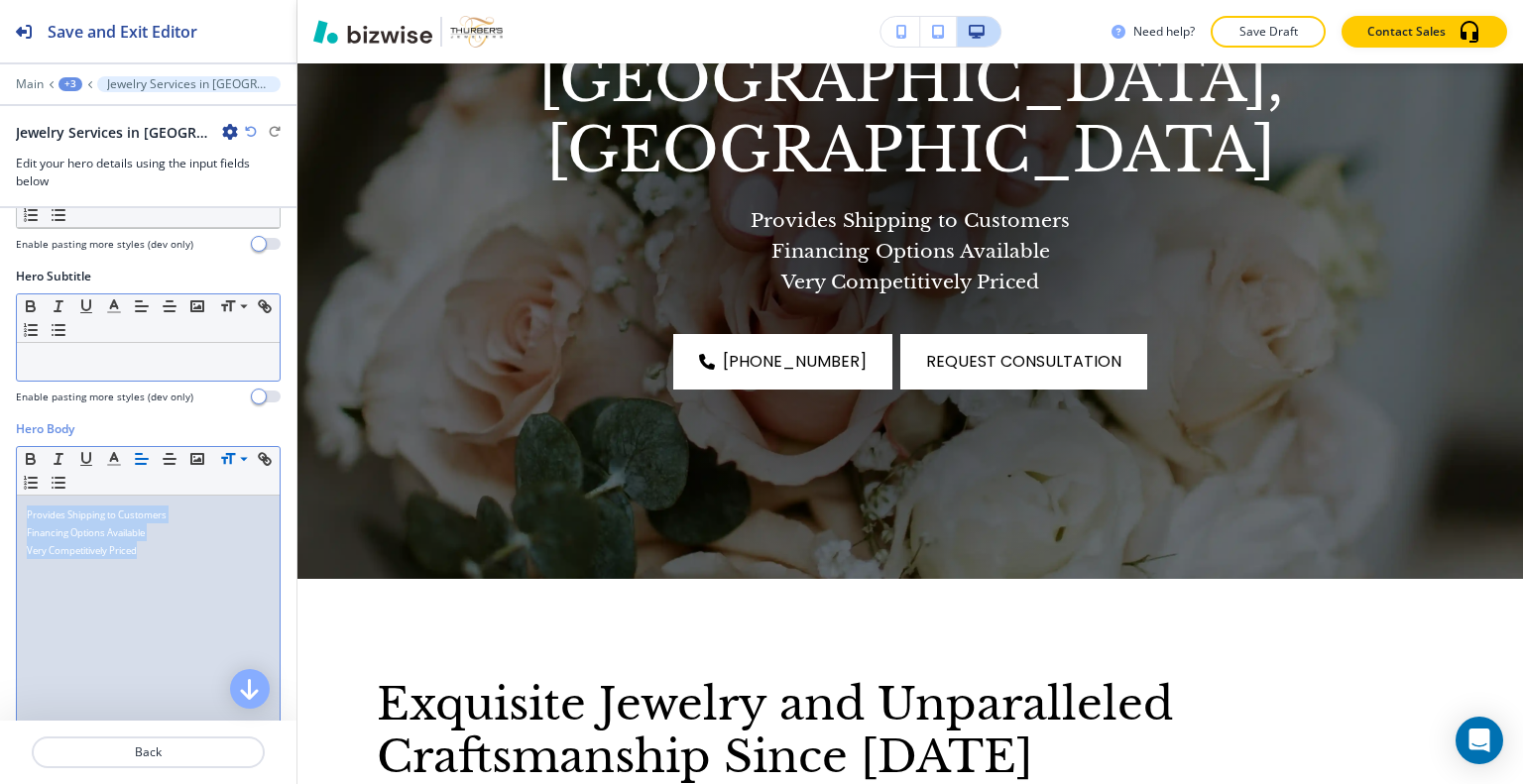 click on "Provides Shipping to Customers Financing Options Available Very Competitively Priced" at bounding box center (148, 624) 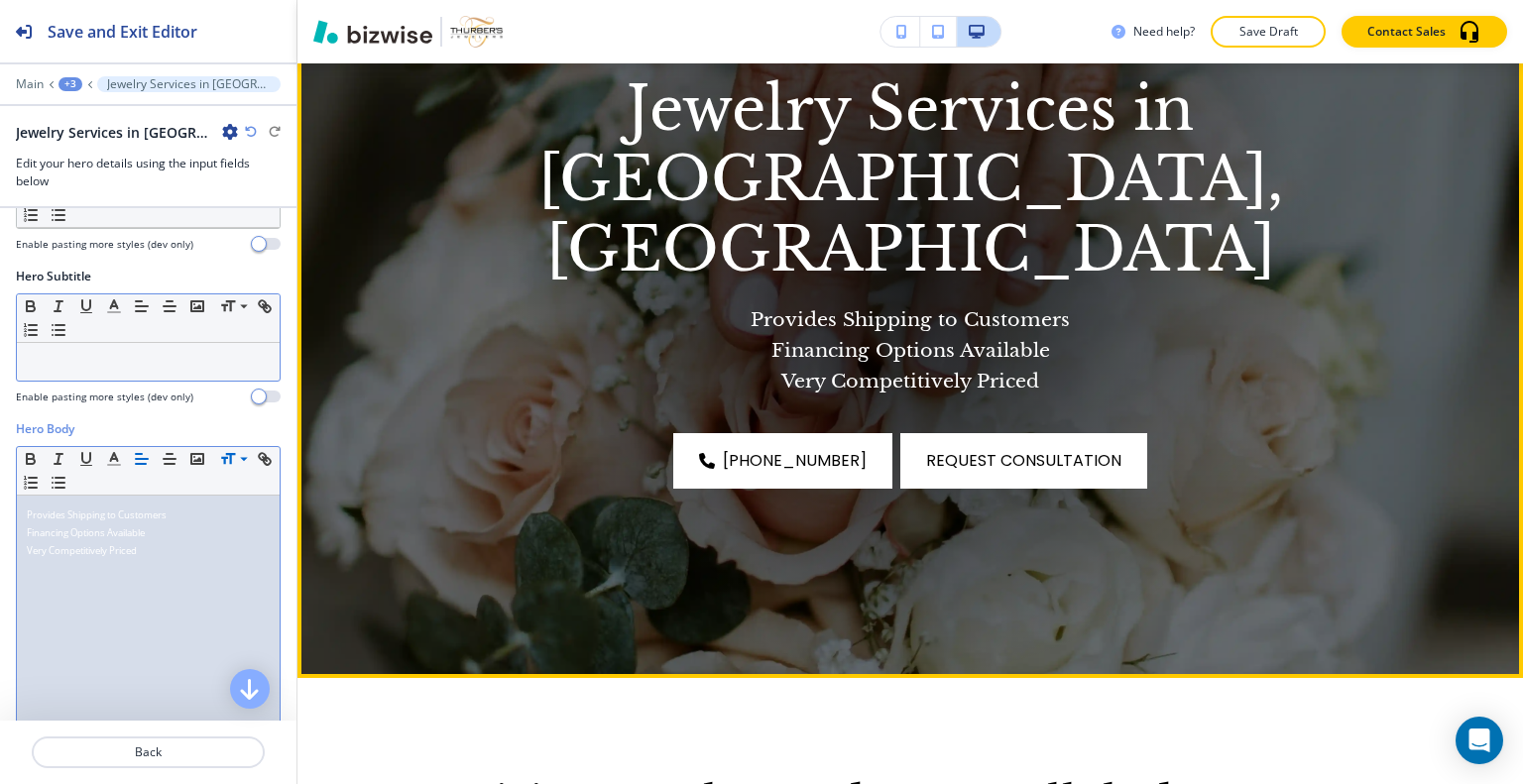 scroll, scrollTop: 99, scrollLeft: 0, axis: vertical 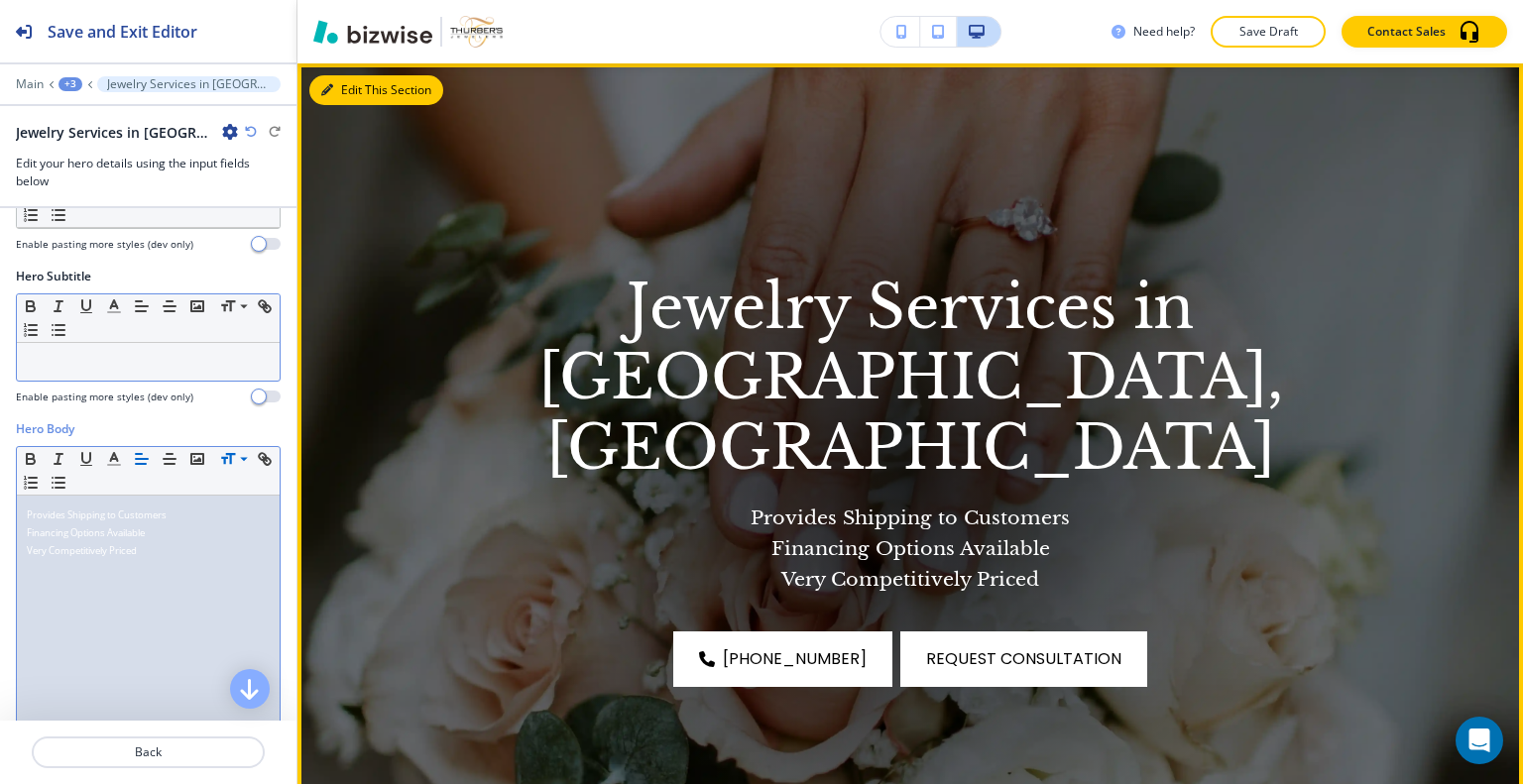 click on "Edit This Section" at bounding box center (376, 90) 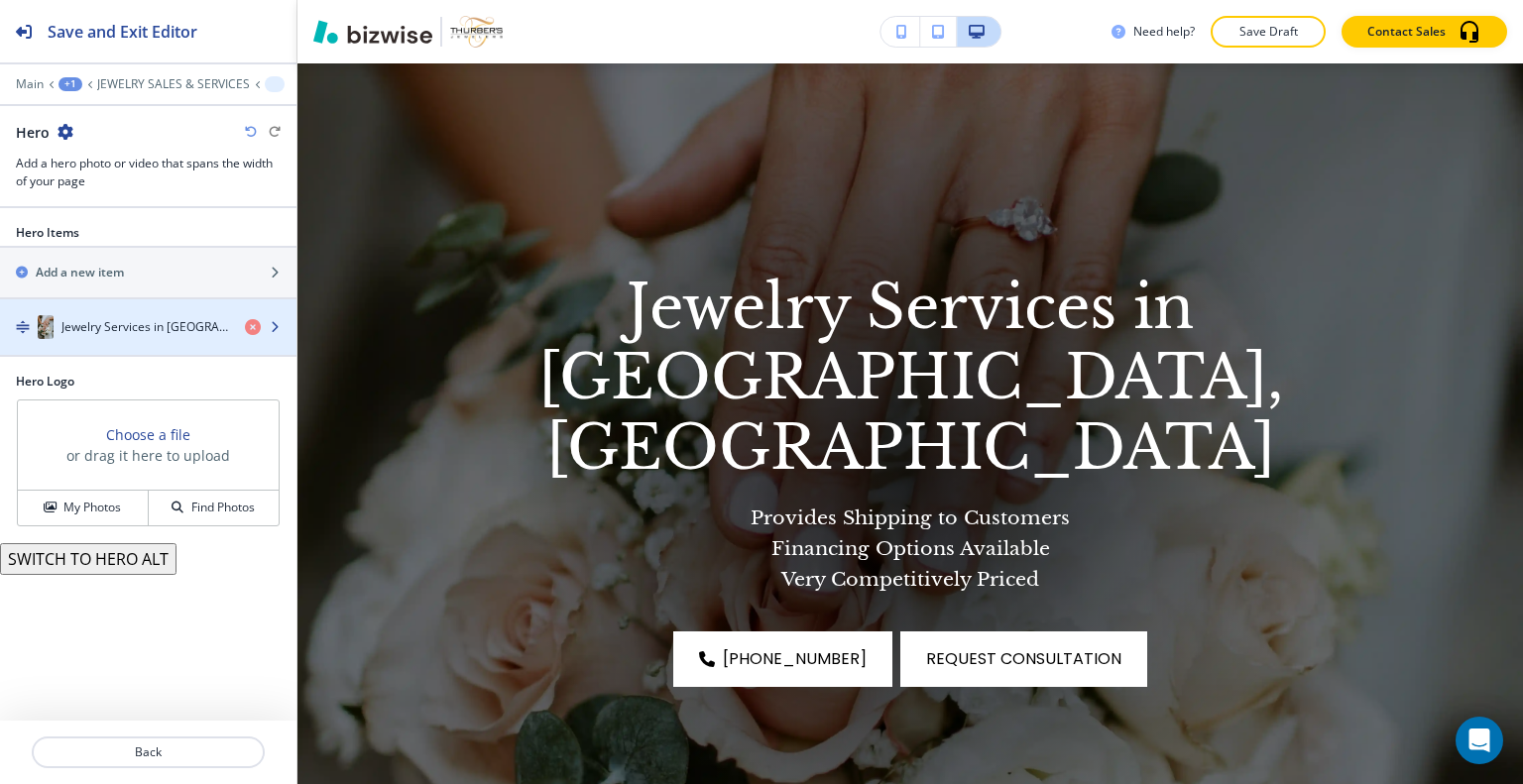click on "Jewelry Services in [GEOGRAPHIC_DATA], [GEOGRAPHIC_DATA]" at bounding box center [145, 327] 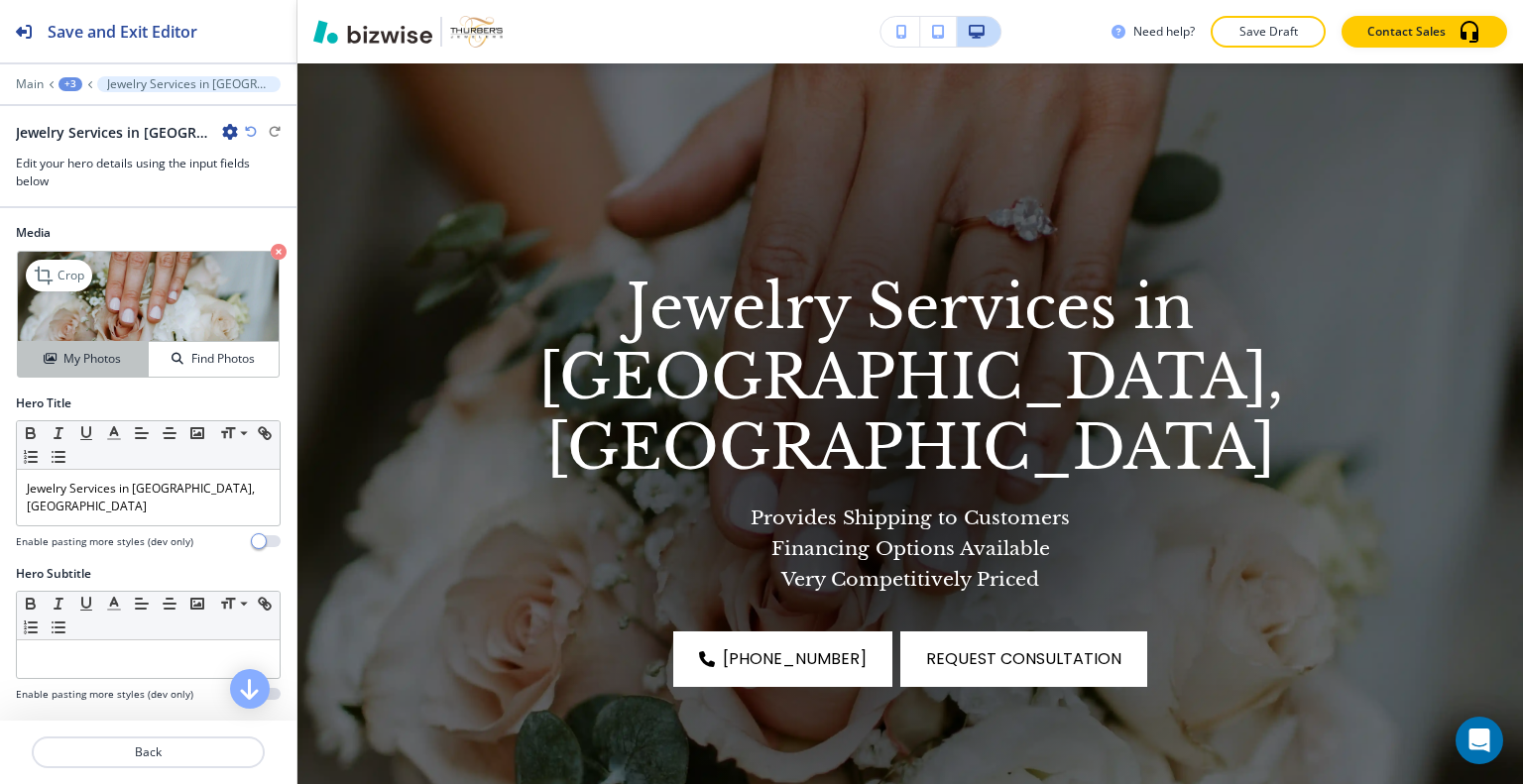 click on "My Photos" at bounding box center (92, 359) 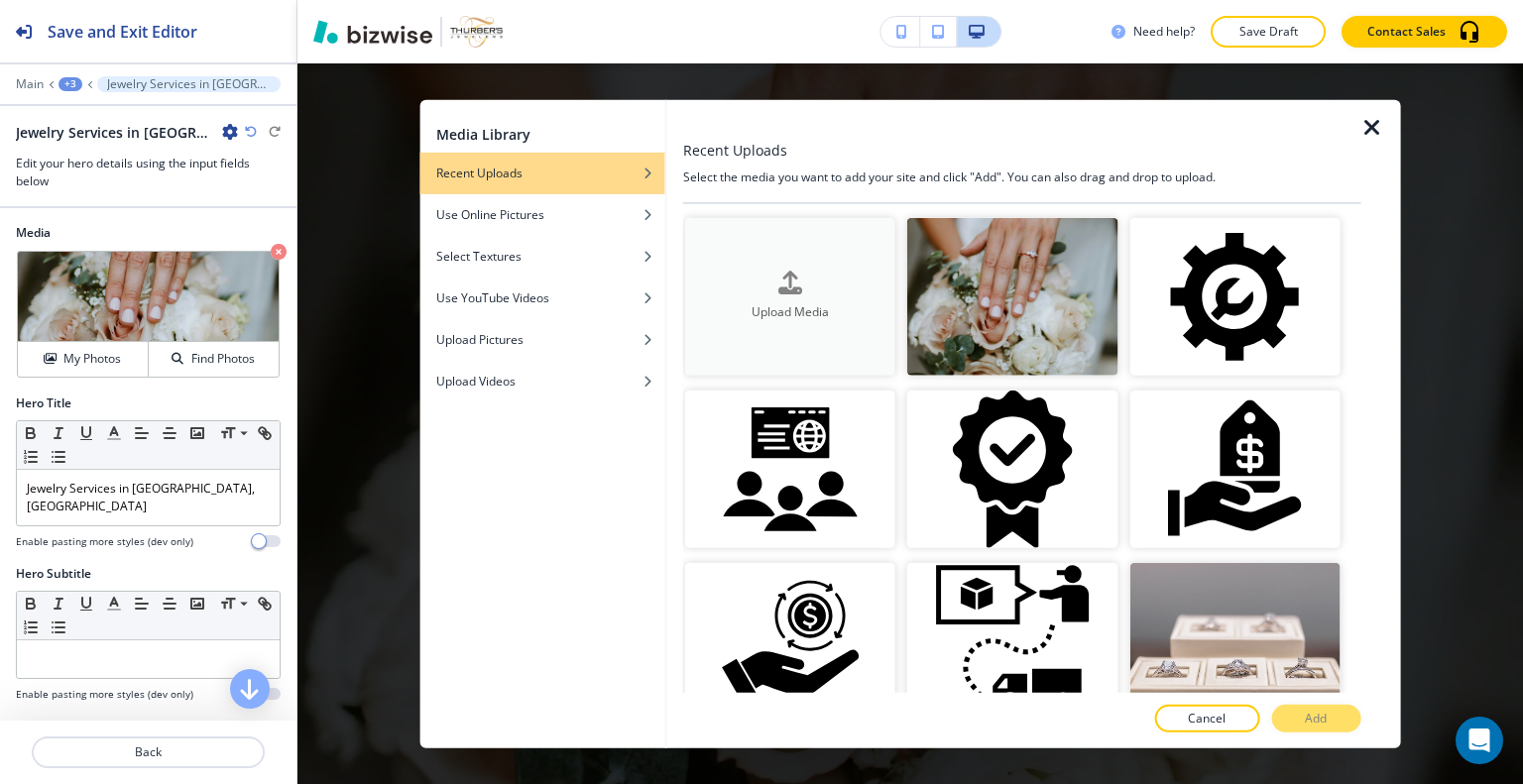 click at bounding box center (790, 299) 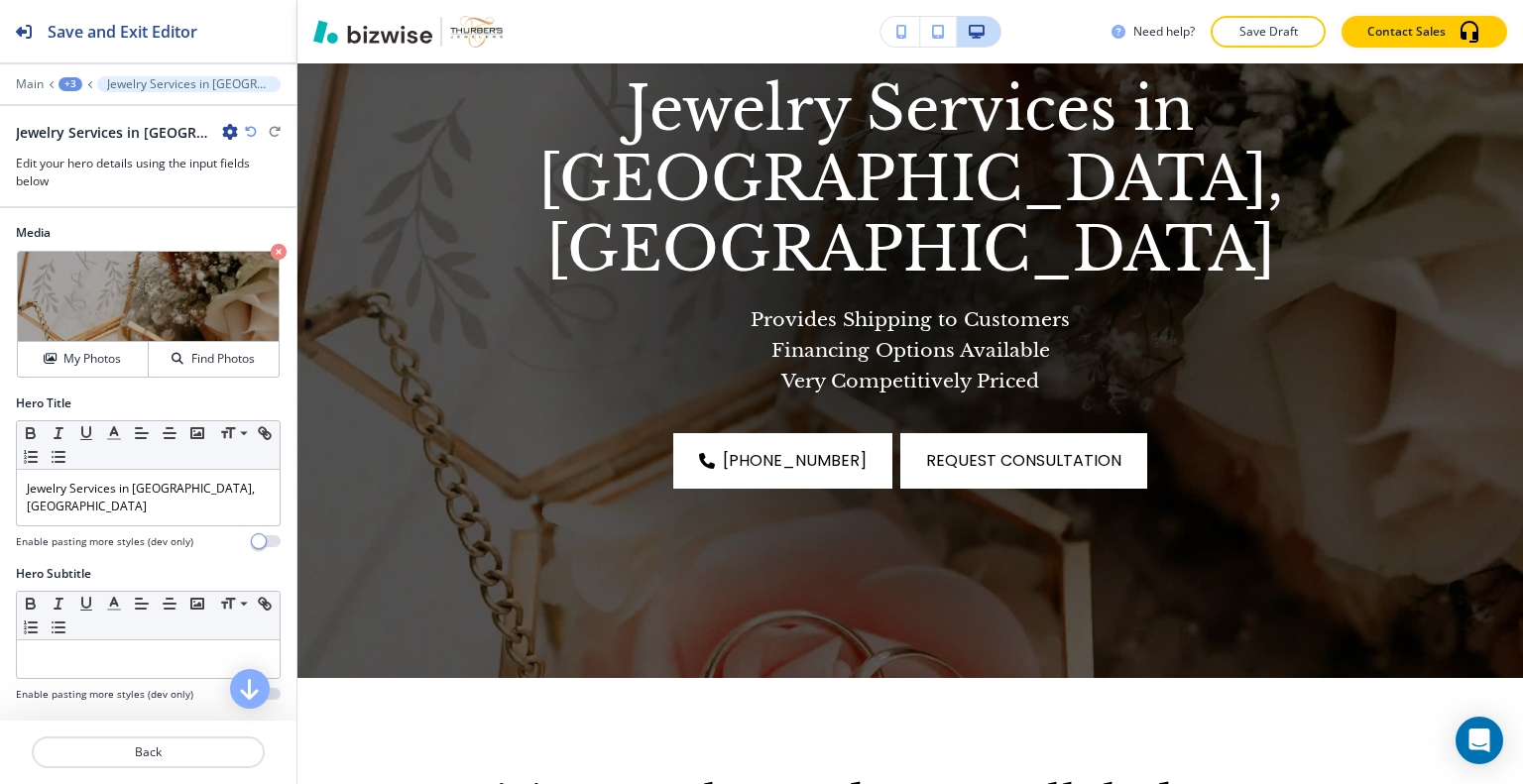 scroll, scrollTop: 198, scrollLeft: 0, axis: vertical 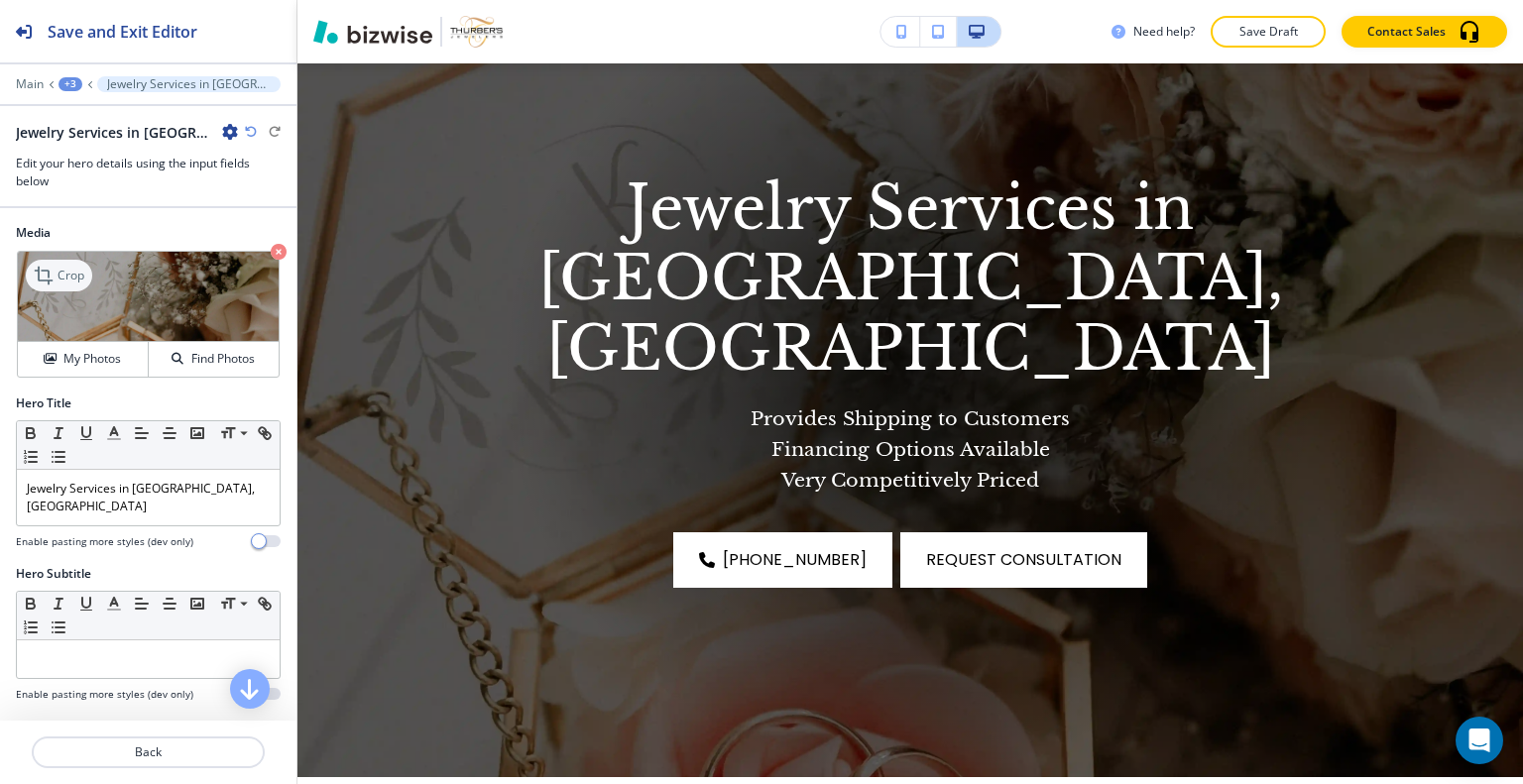 click on "Crop" at bounding box center (59, 276) 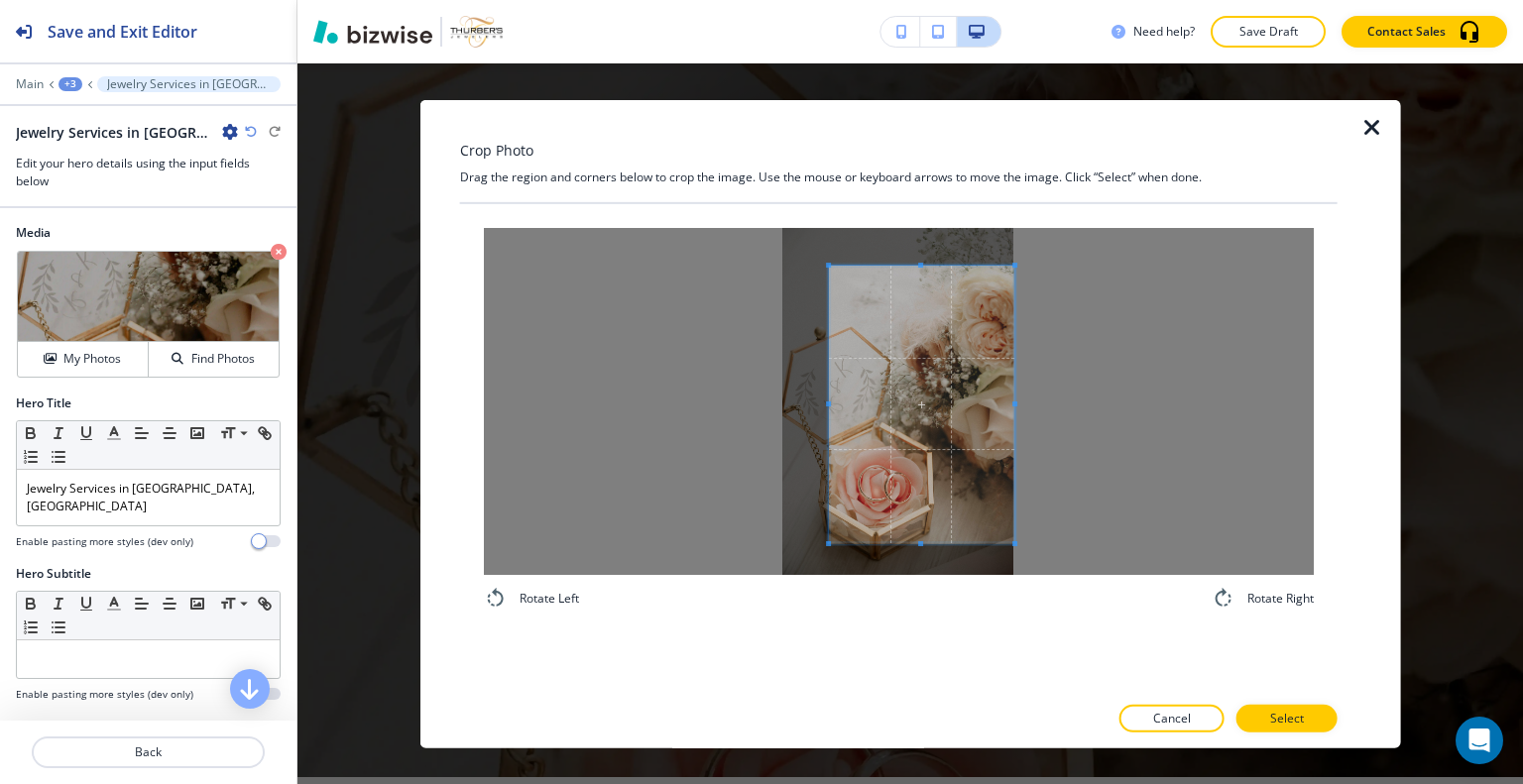 click at bounding box center (921, 404) 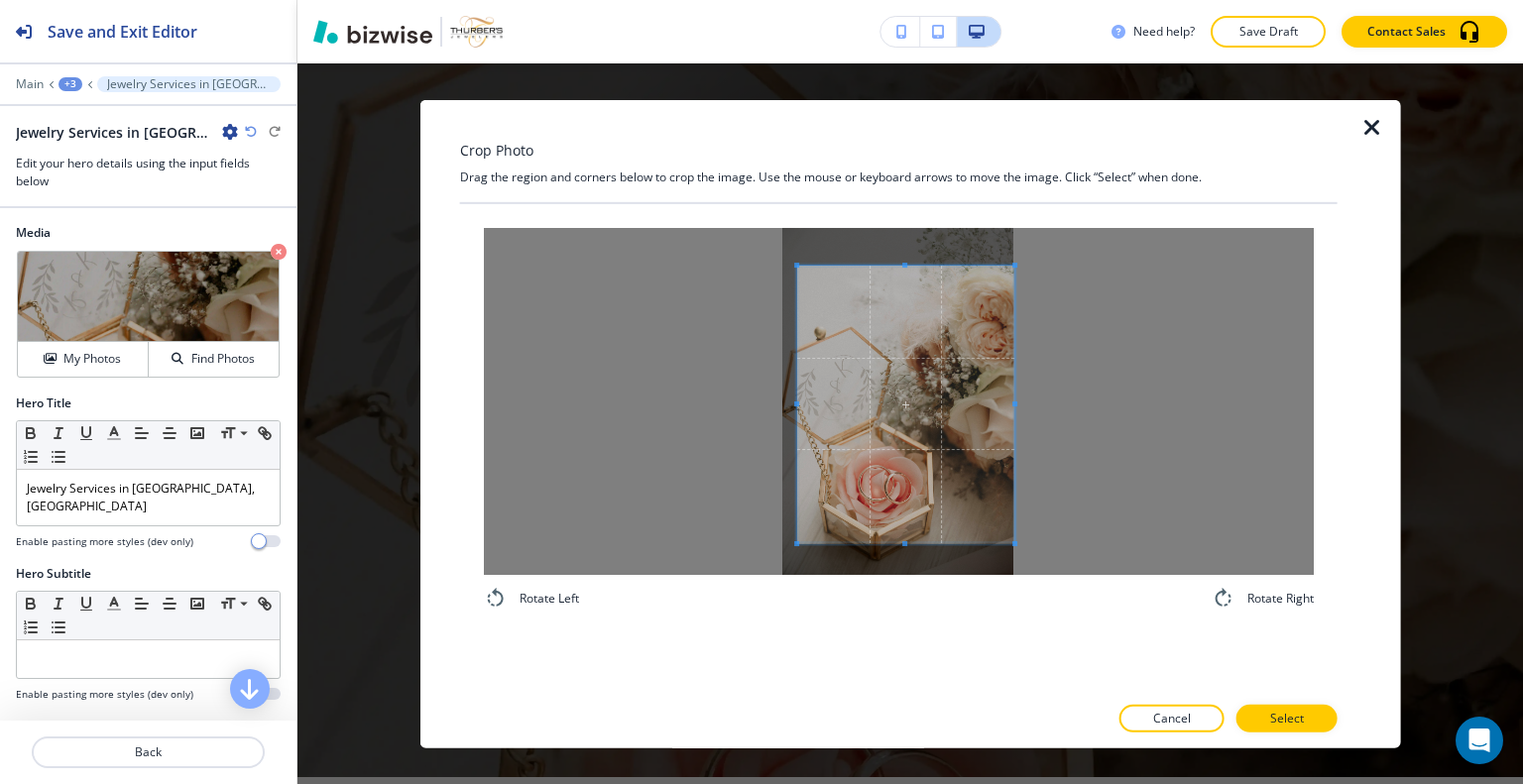 click at bounding box center [898, 400] 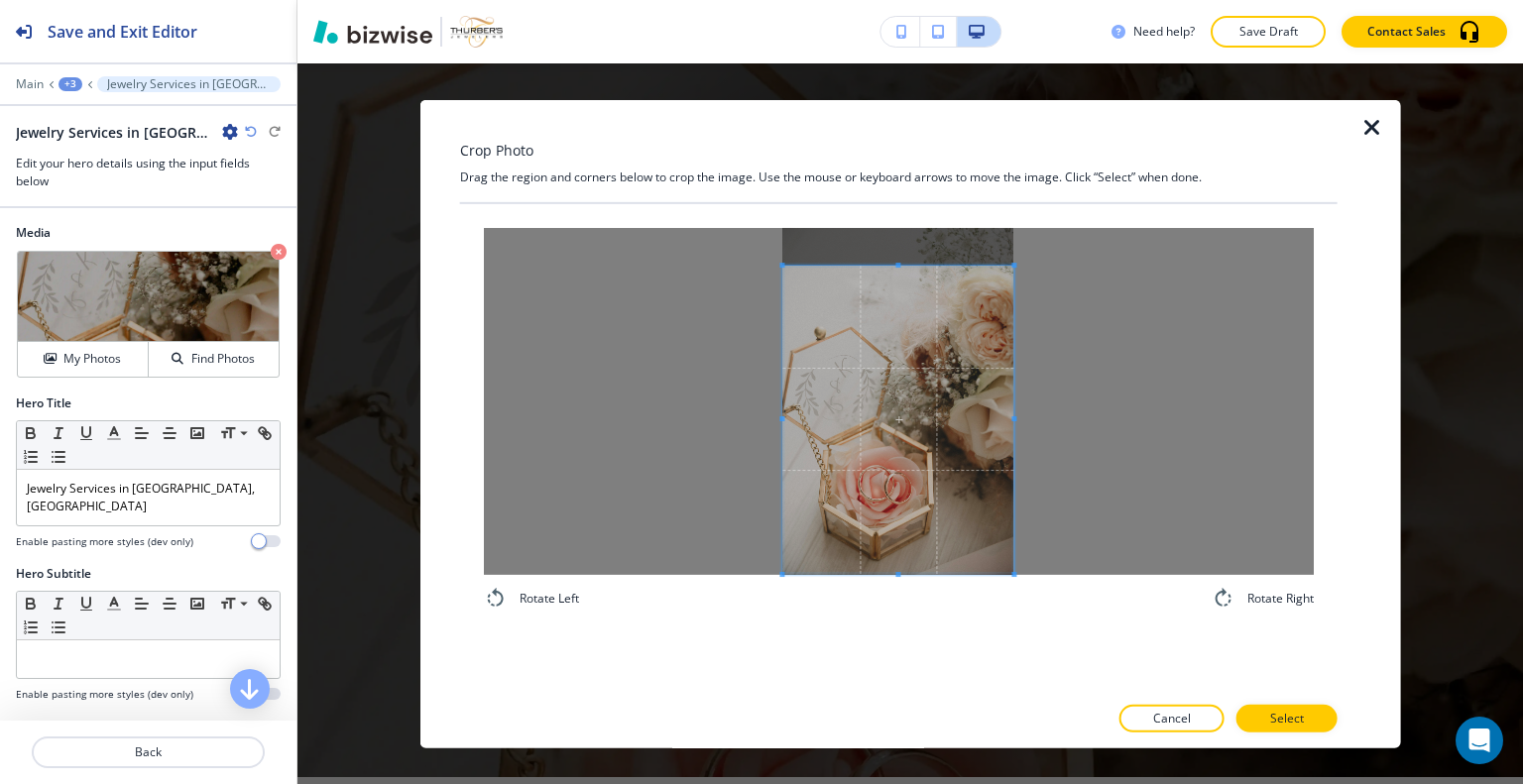 click on "Rotate Left Rotate Right" at bounding box center [898, 418] 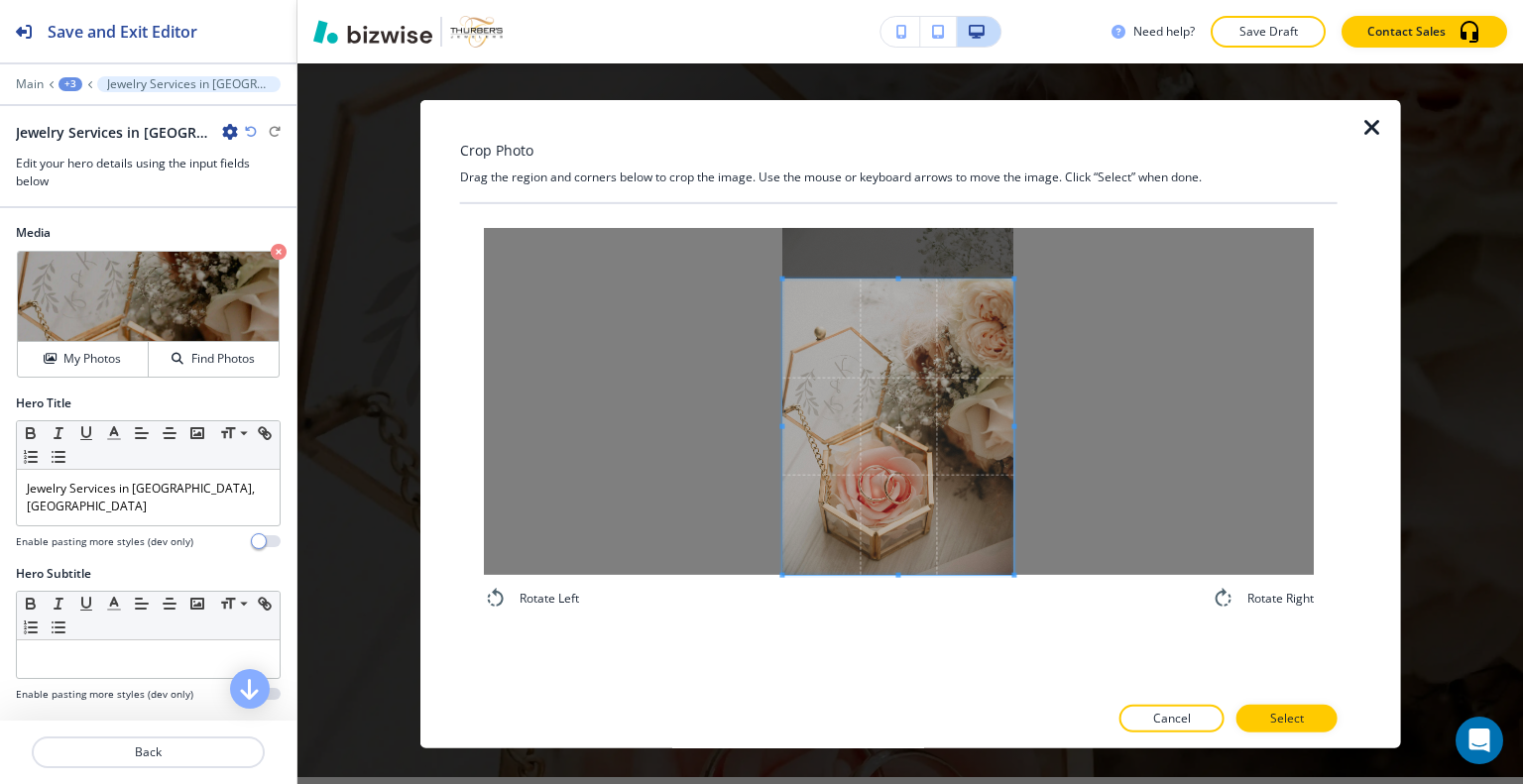 click at bounding box center (897, 426) 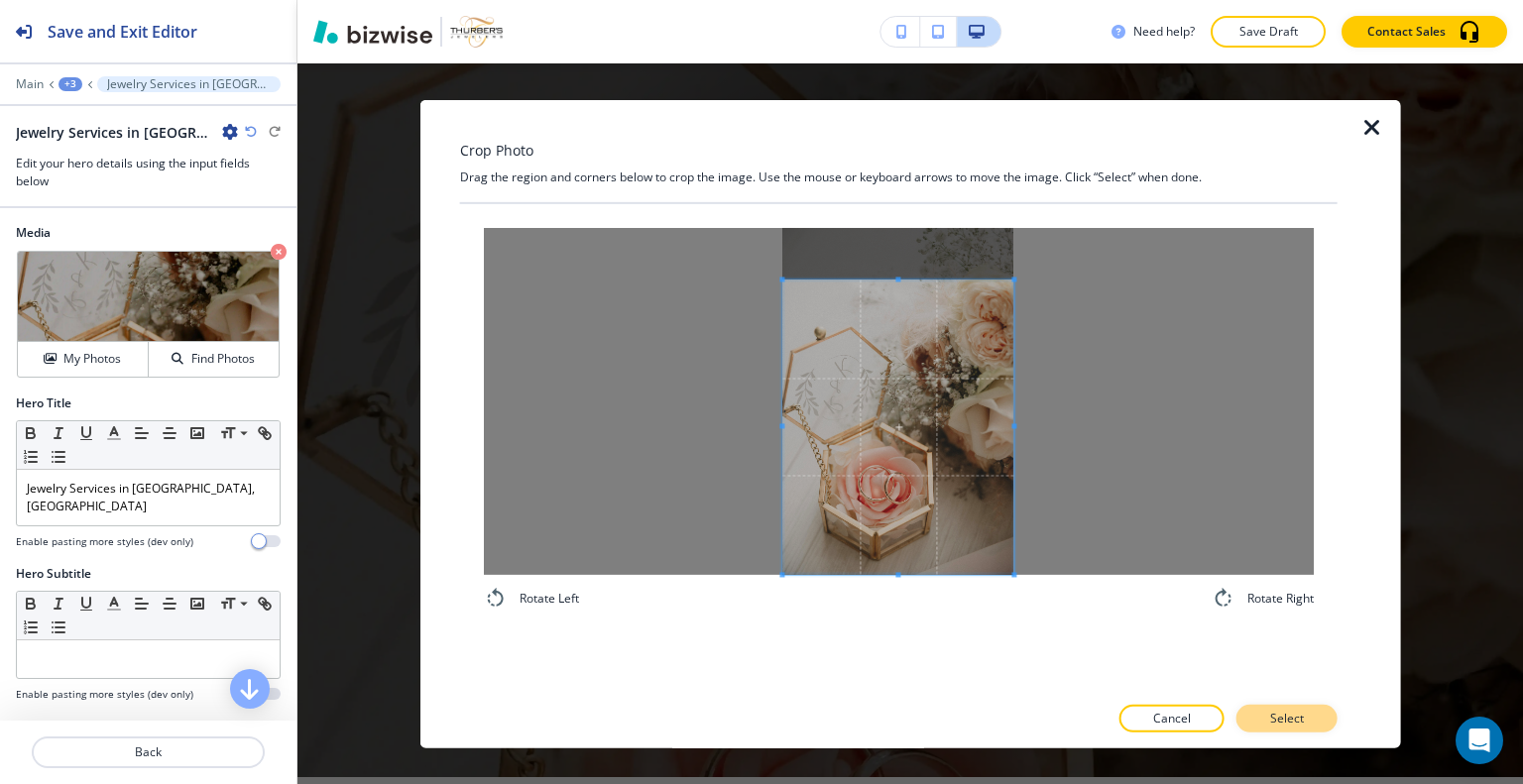 click on "Select" at bounding box center (1287, 719) 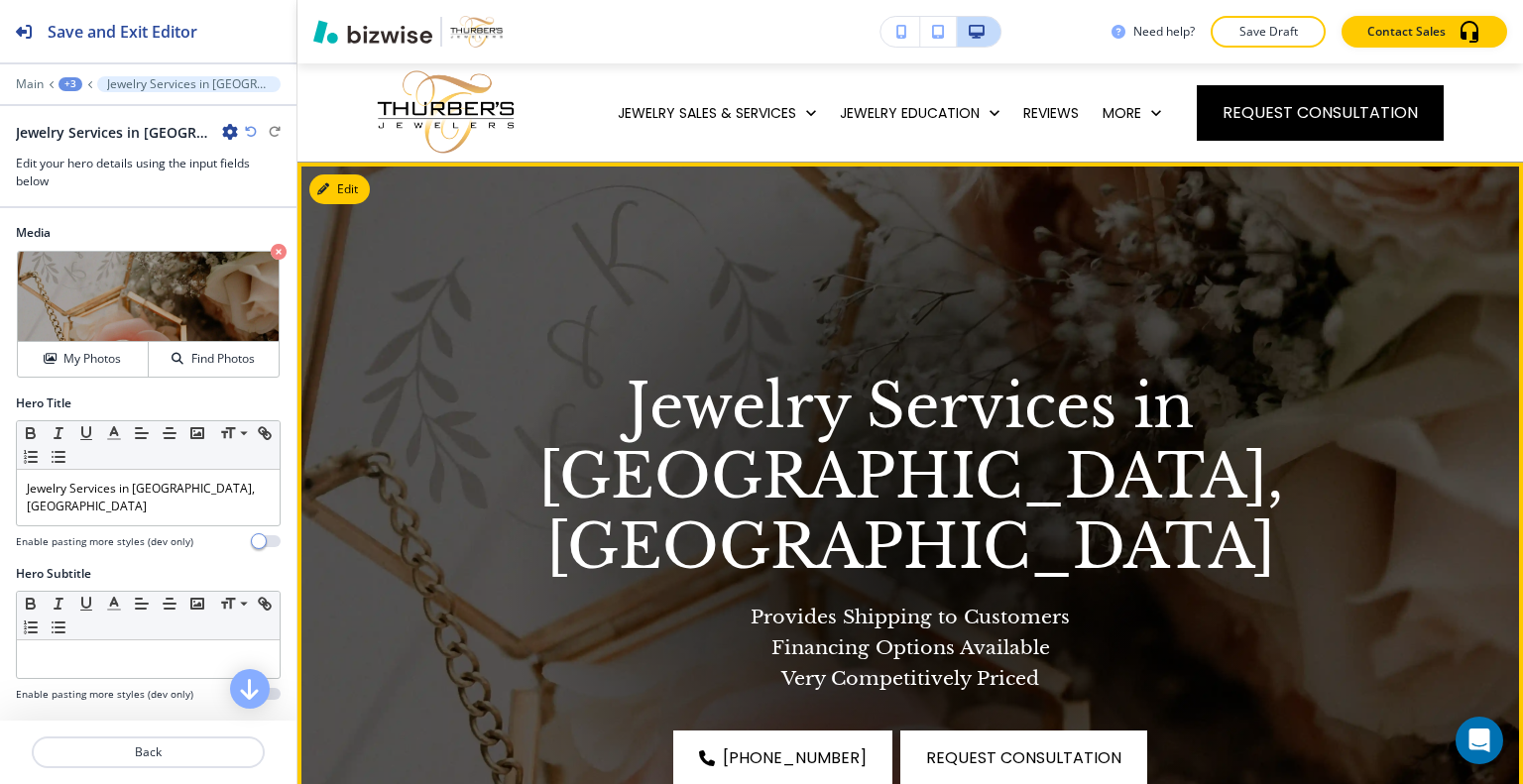 scroll, scrollTop: 396, scrollLeft: 0, axis: vertical 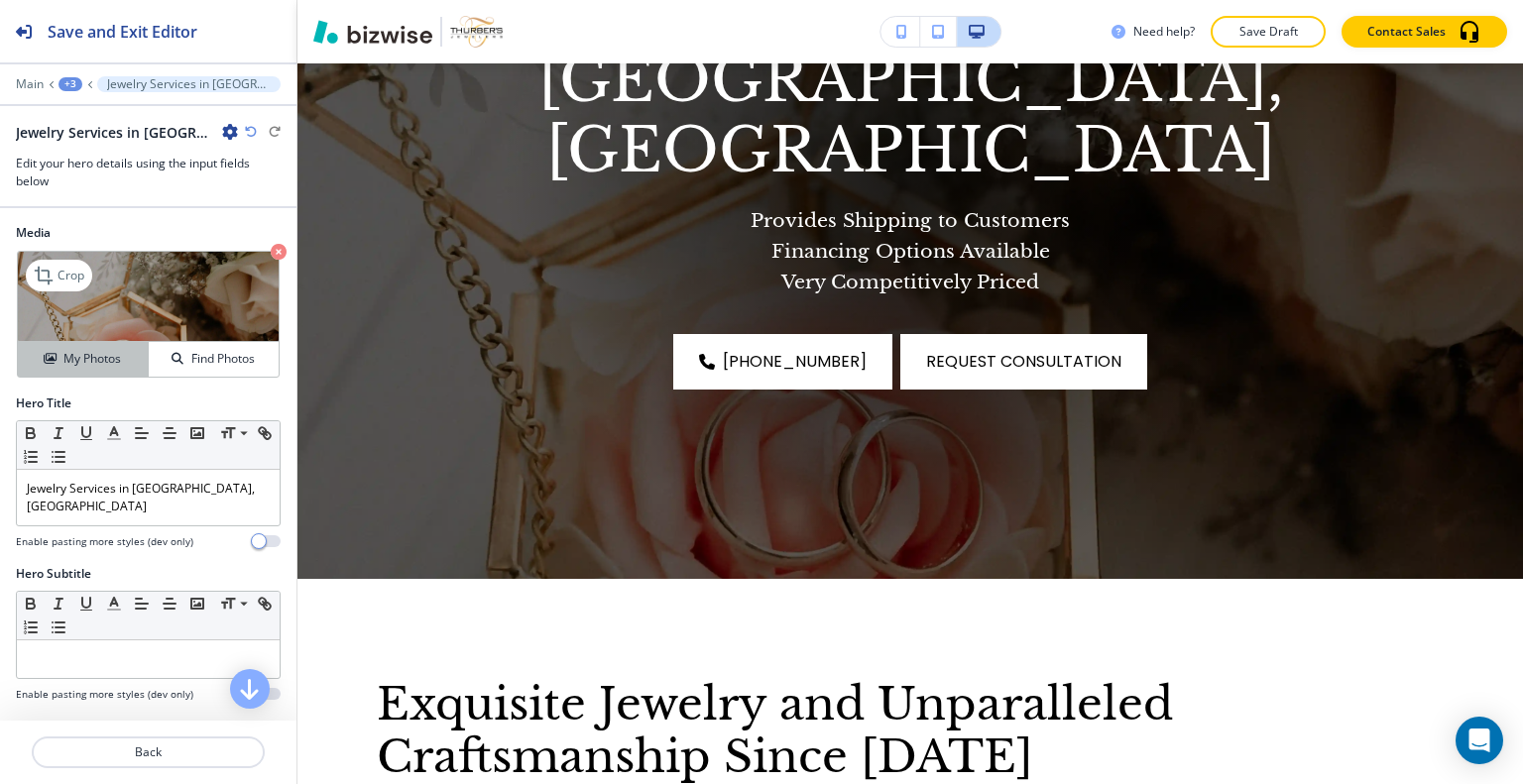 click on "My Photos" at bounding box center [82, 359] 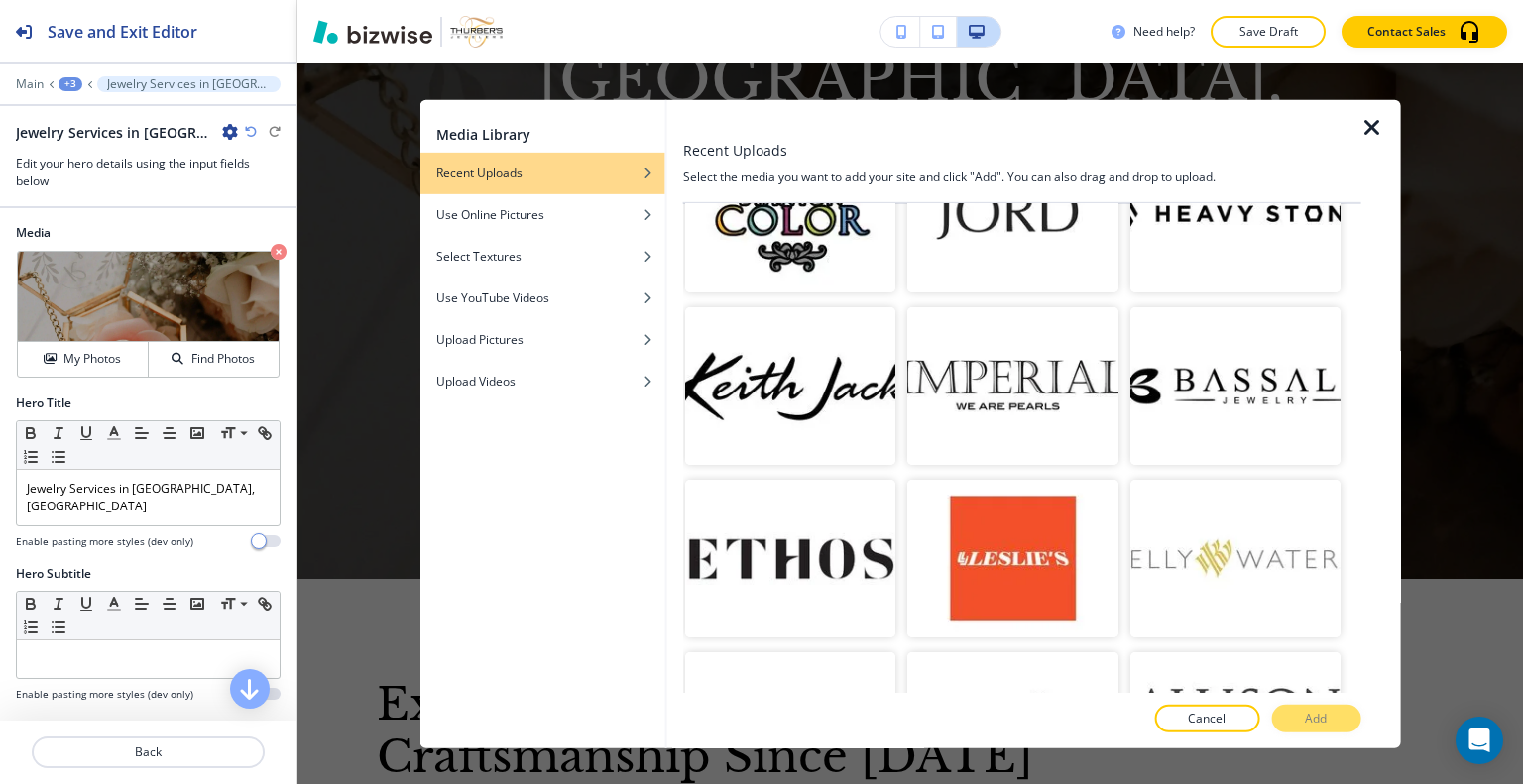 scroll, scrollTop: 2676, scrollLeft: 0, axis: vertical 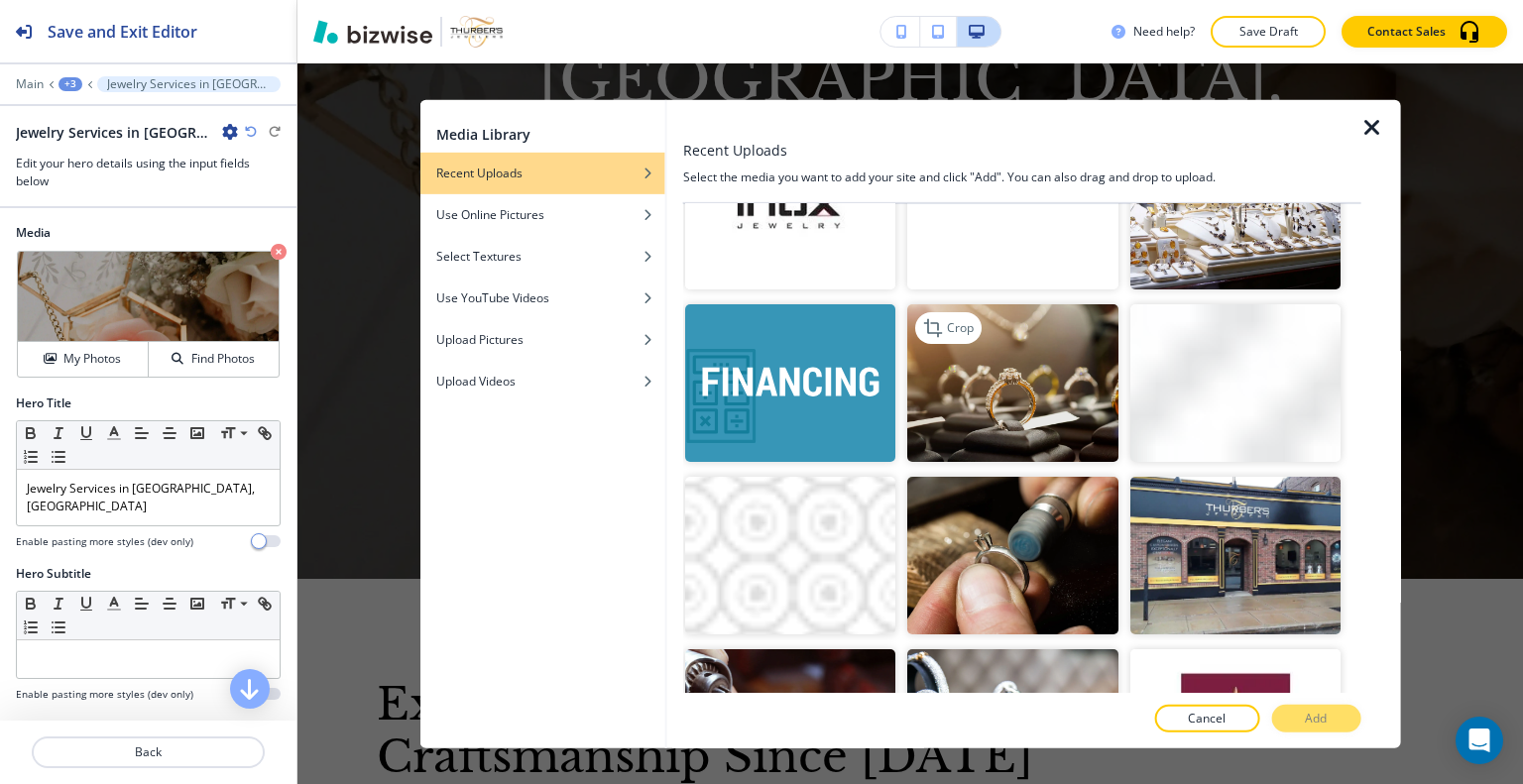 click at bounding box center [1012, 382] 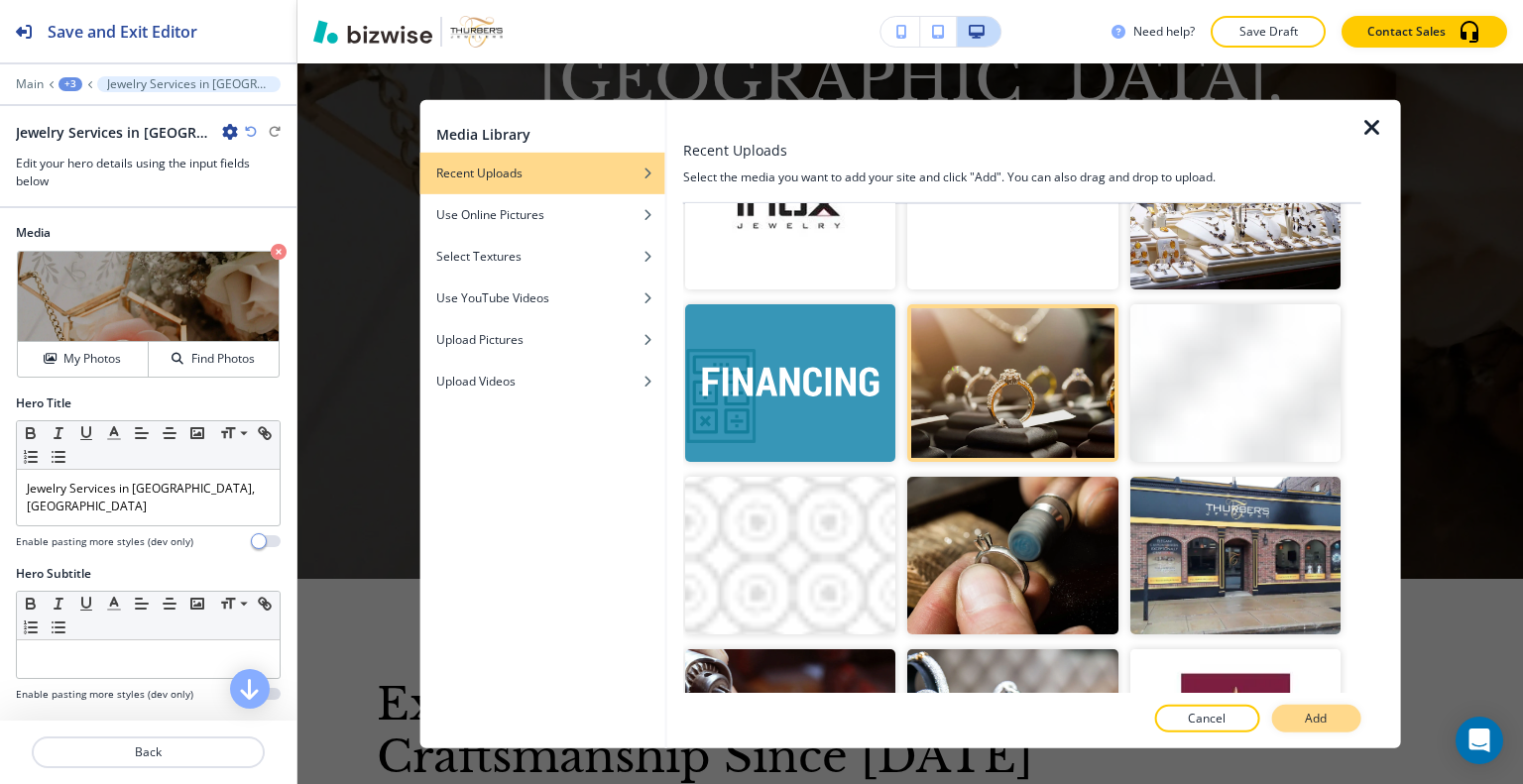 click on "Add" at bounding box center (1316, 719) 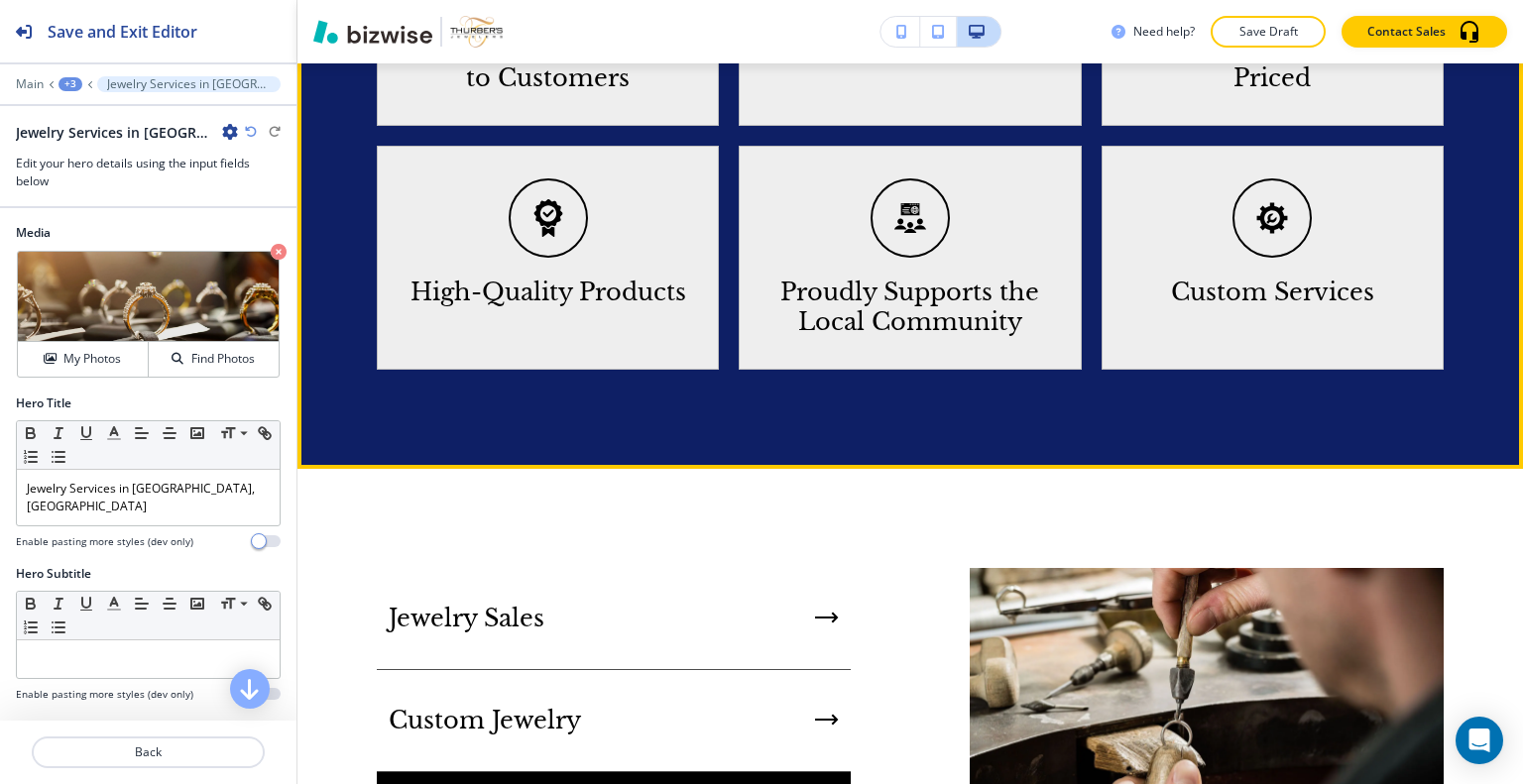 scroll, scrollTop: 2379, scrollLeft: 0, axis: vertical 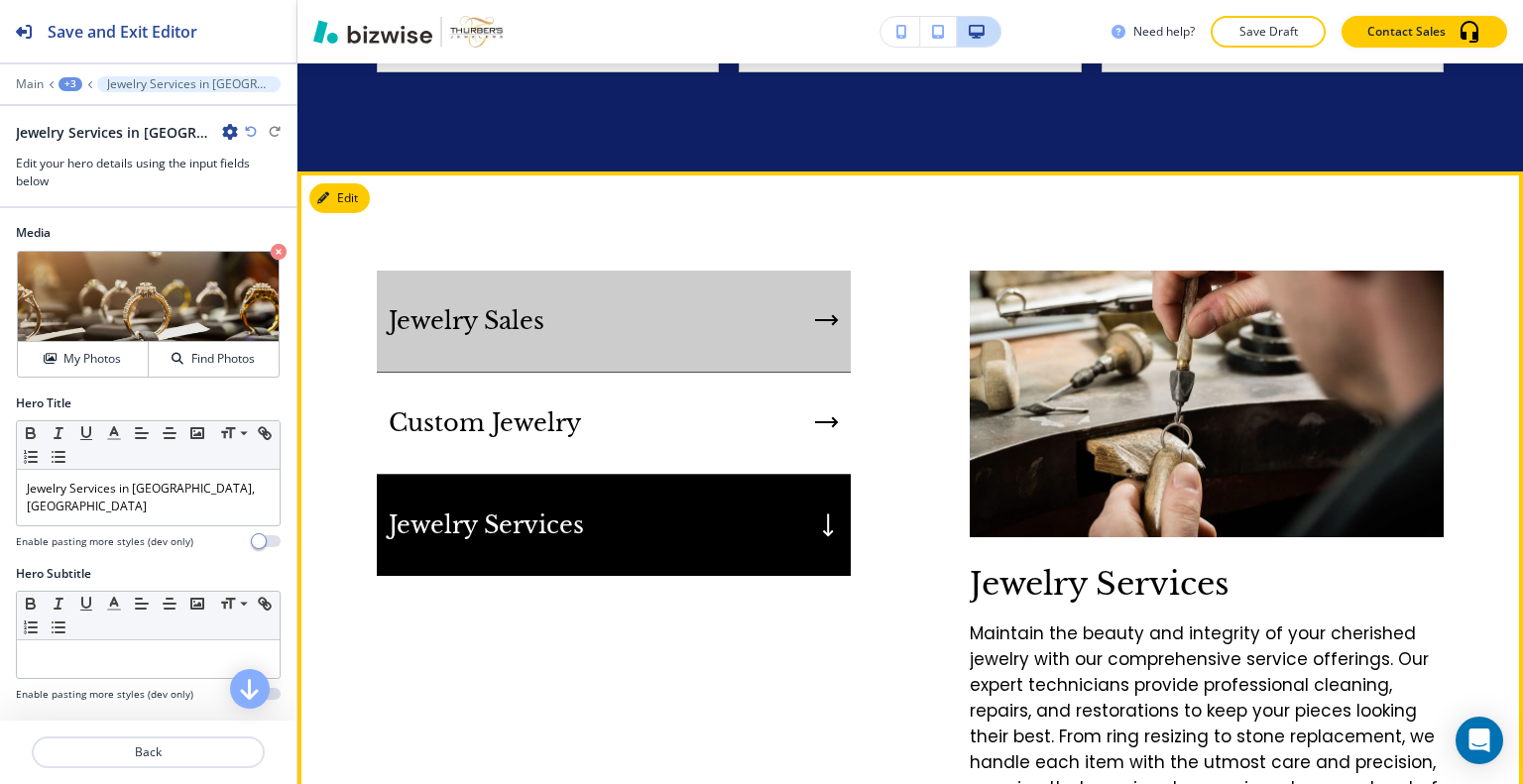 click on "Jewelry Sales" at bounding box center (614, 321) 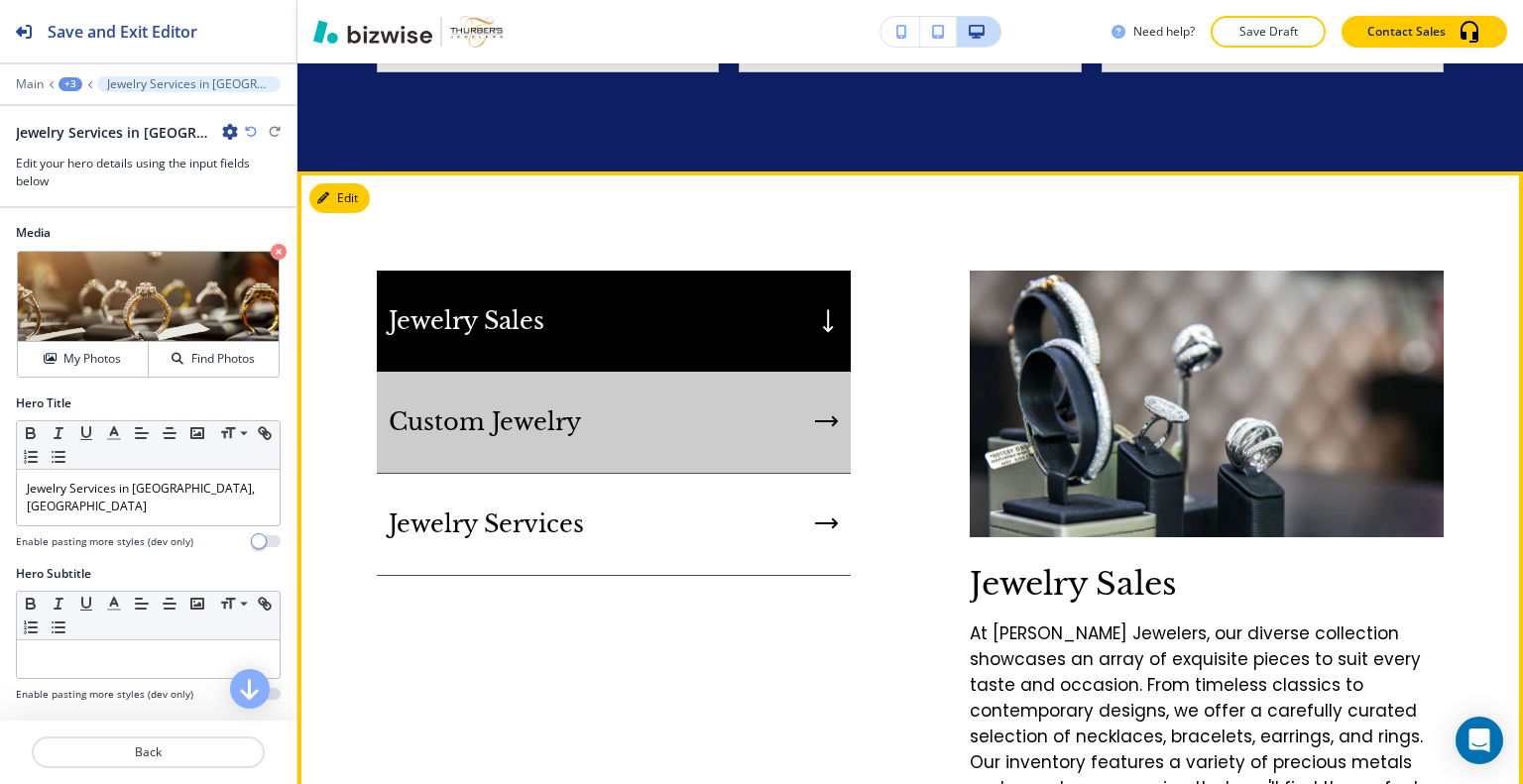 click on "Custom Jewelry" at bounding box center [614, 422] 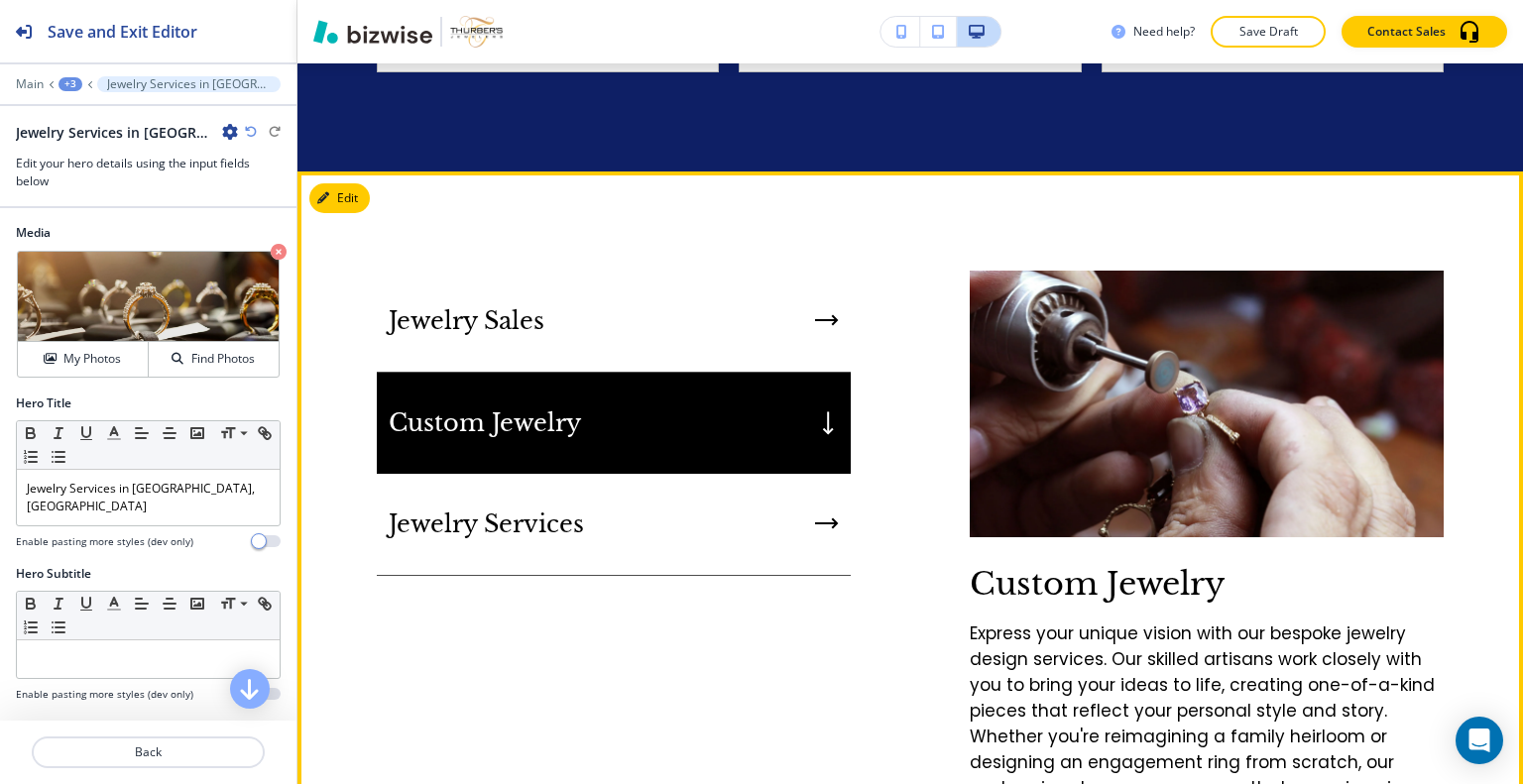 click on "Jewelry Services" at bounding box center (614, 524) 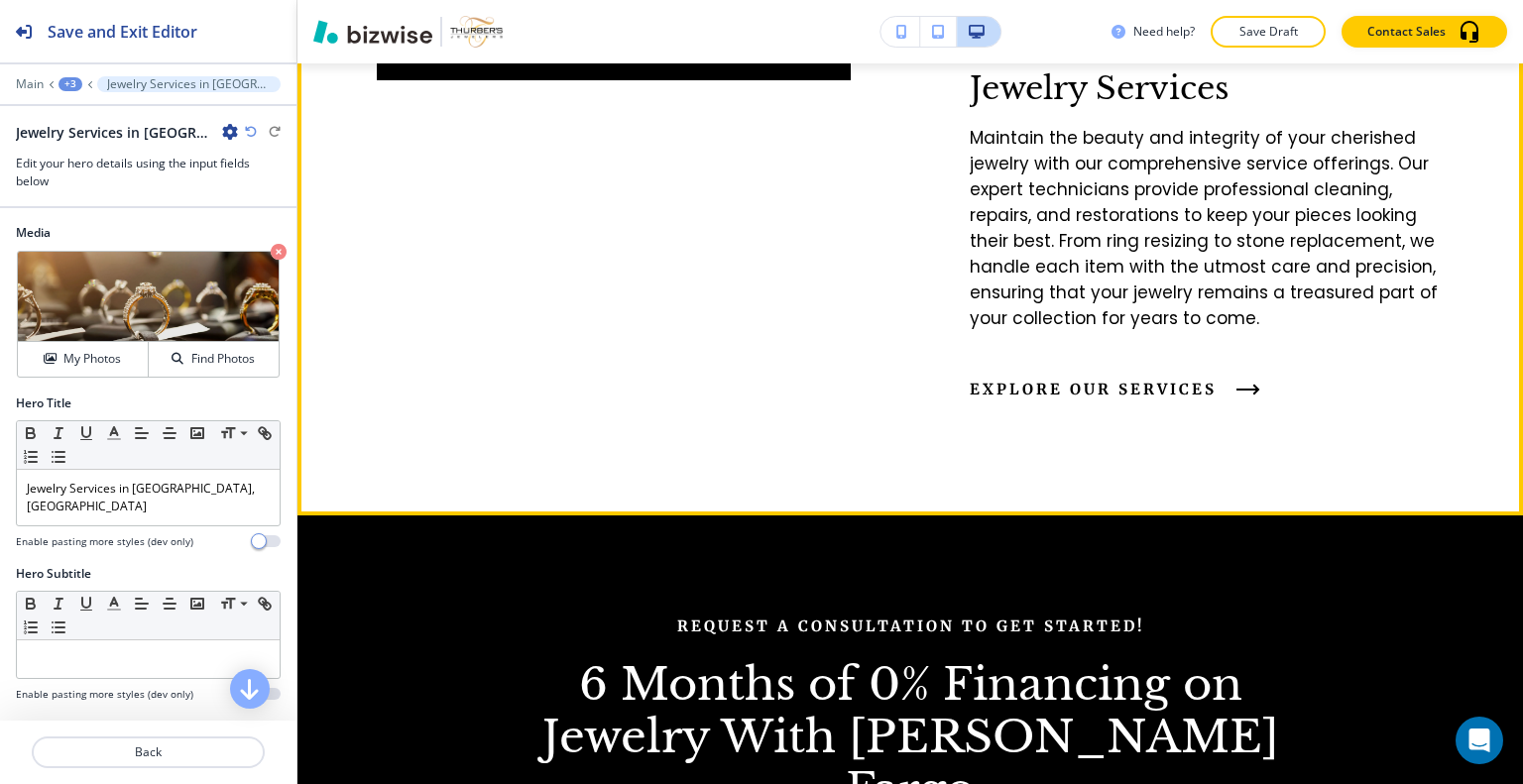 scroll, scrollTop: 3271, scrollLeft: 0, axis: vertical 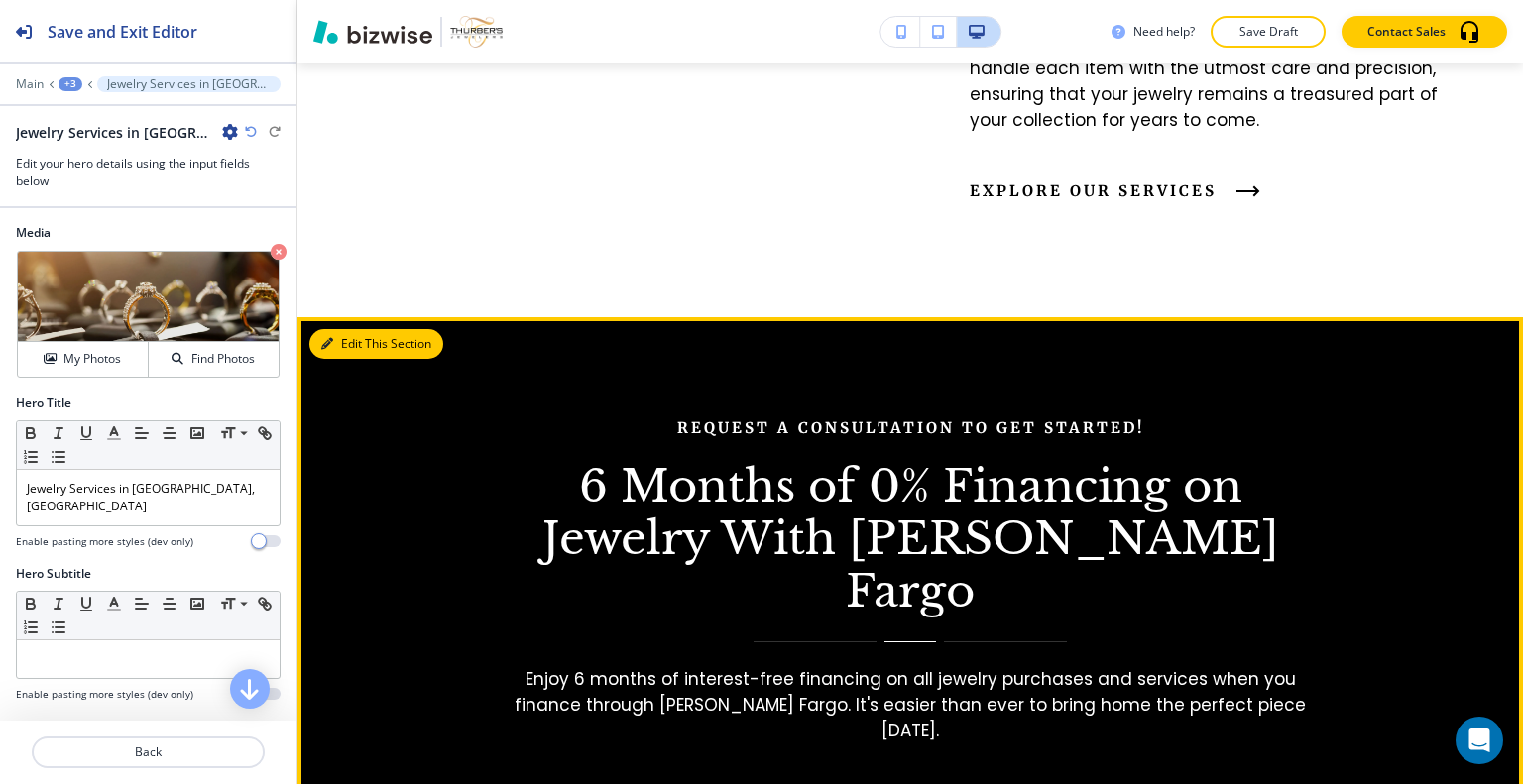 click on "Edit This Section" at bounding box center [376, 344] 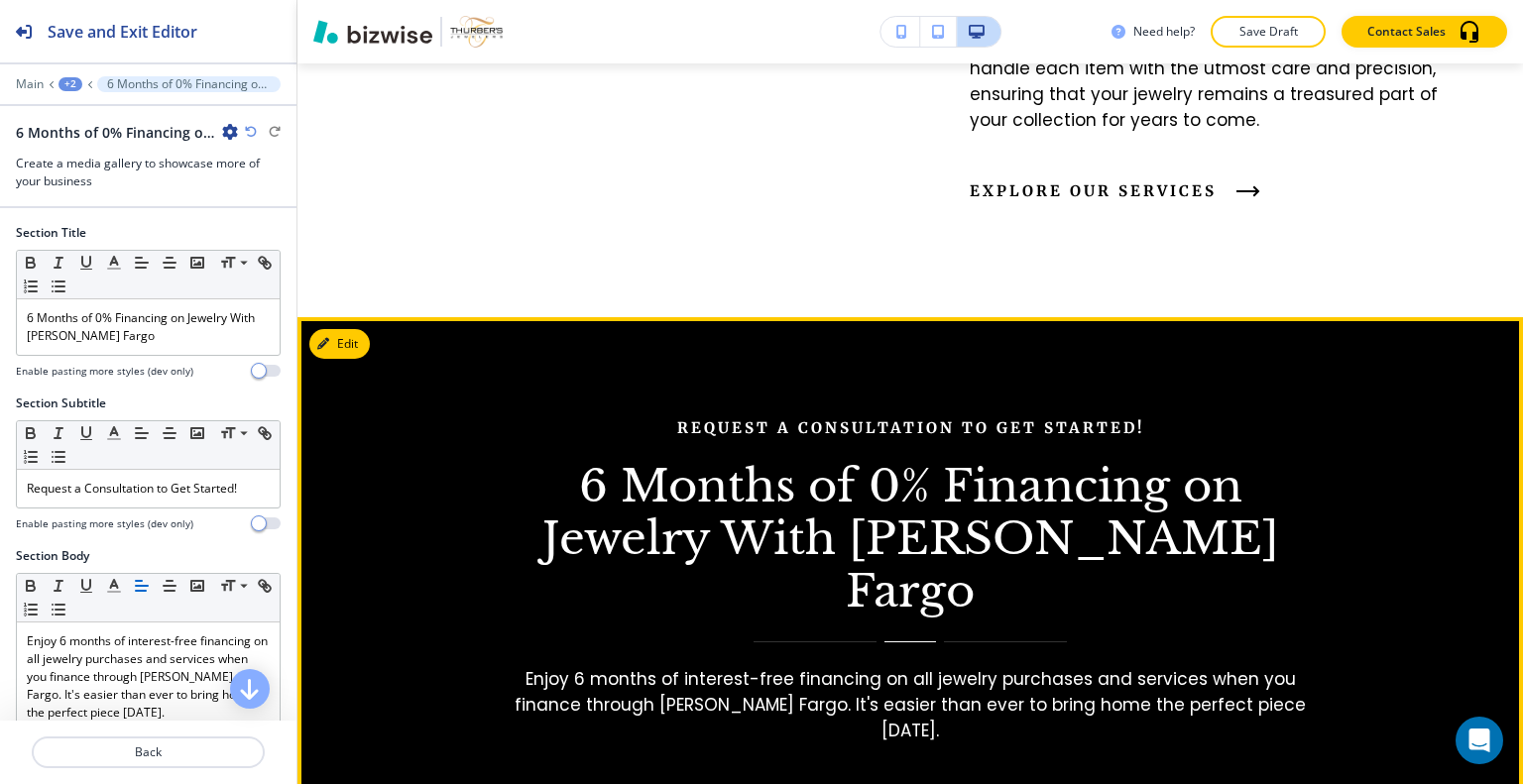 scroll, scrollTop: 3295, scrollLeft: 0, axis: vertical 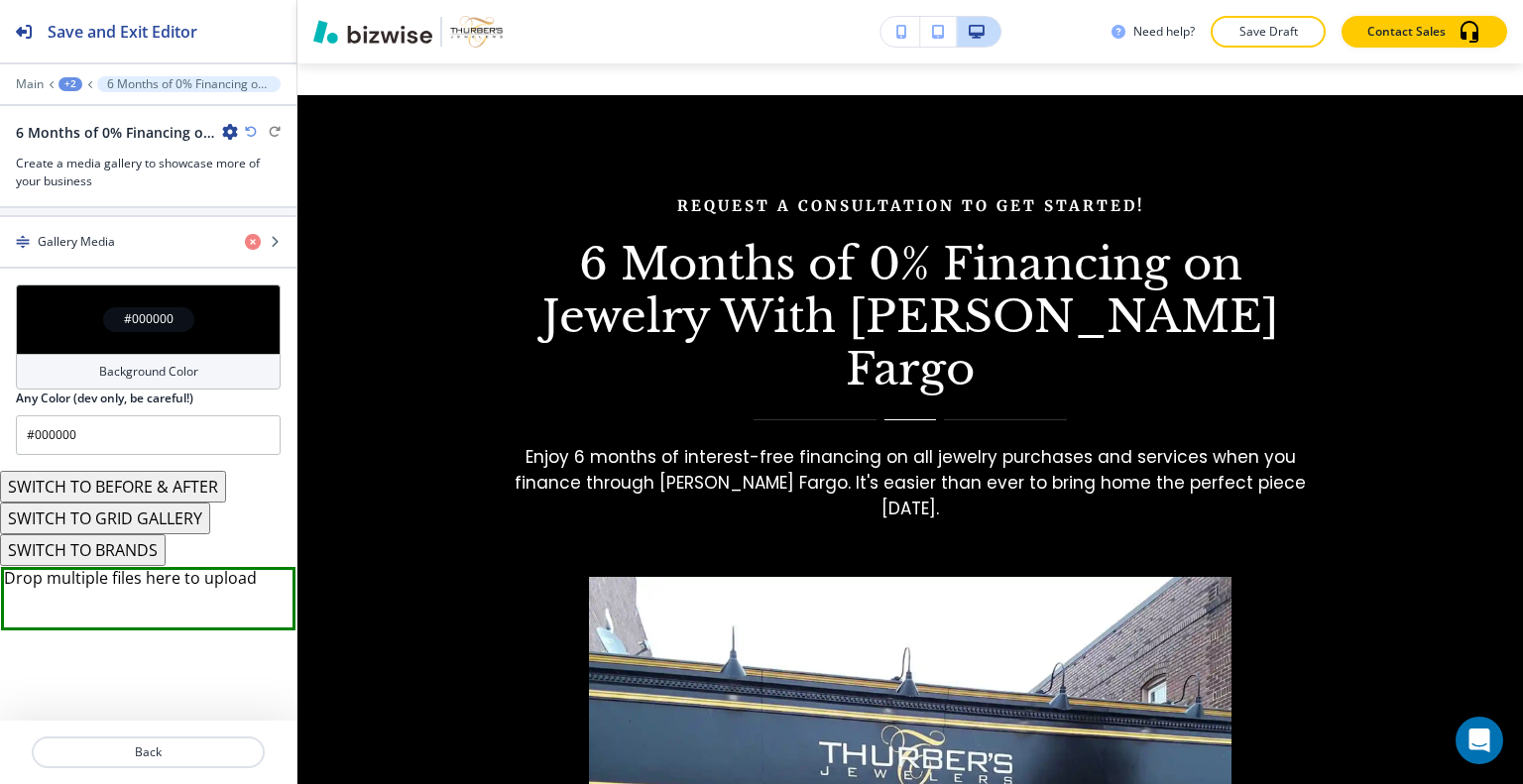 click on "SWITCH TO GRID GALLERY" at bounding box center (105, 518) 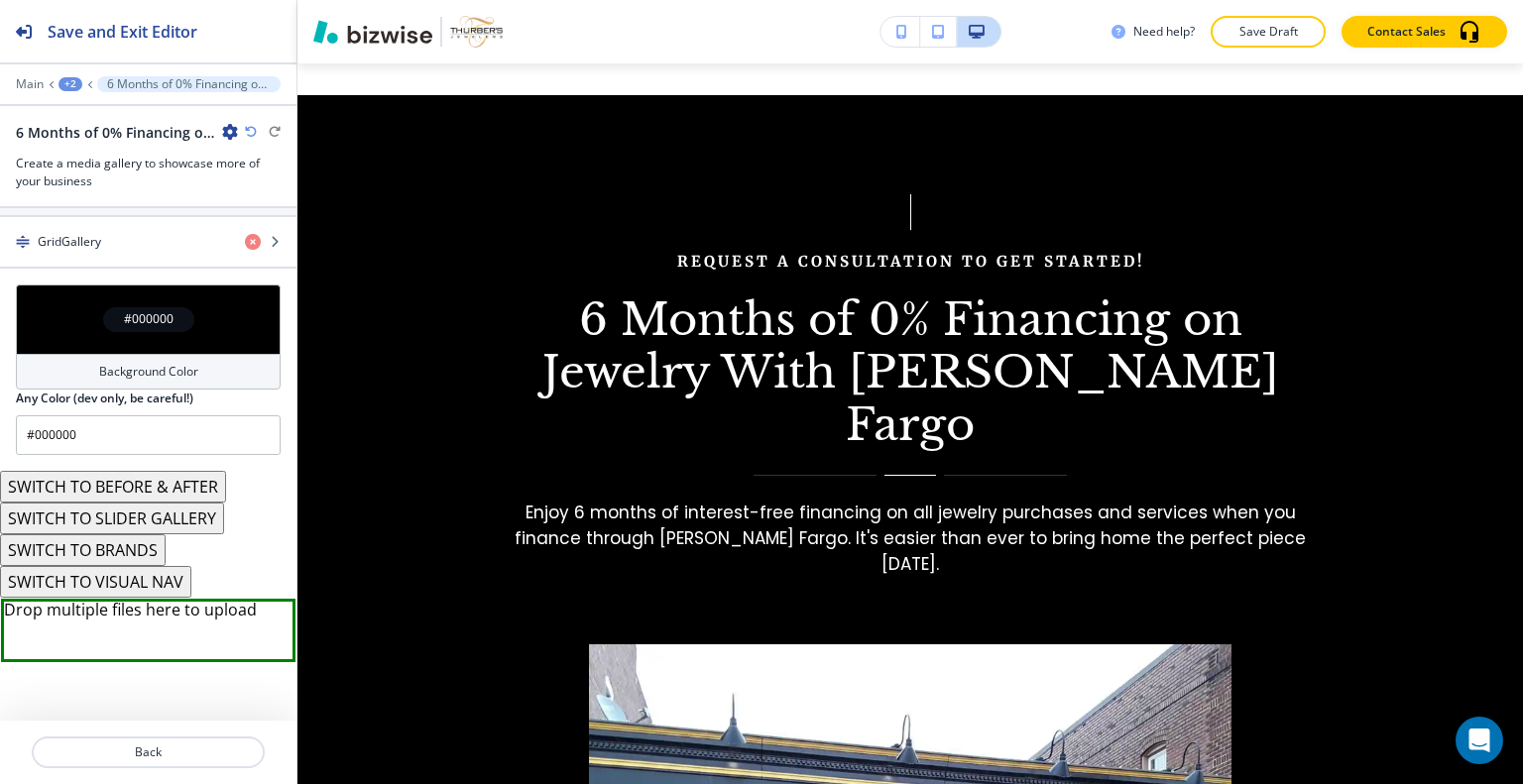 scroll, scrollTop: 841, scrollLeft: 0, axis: vertical 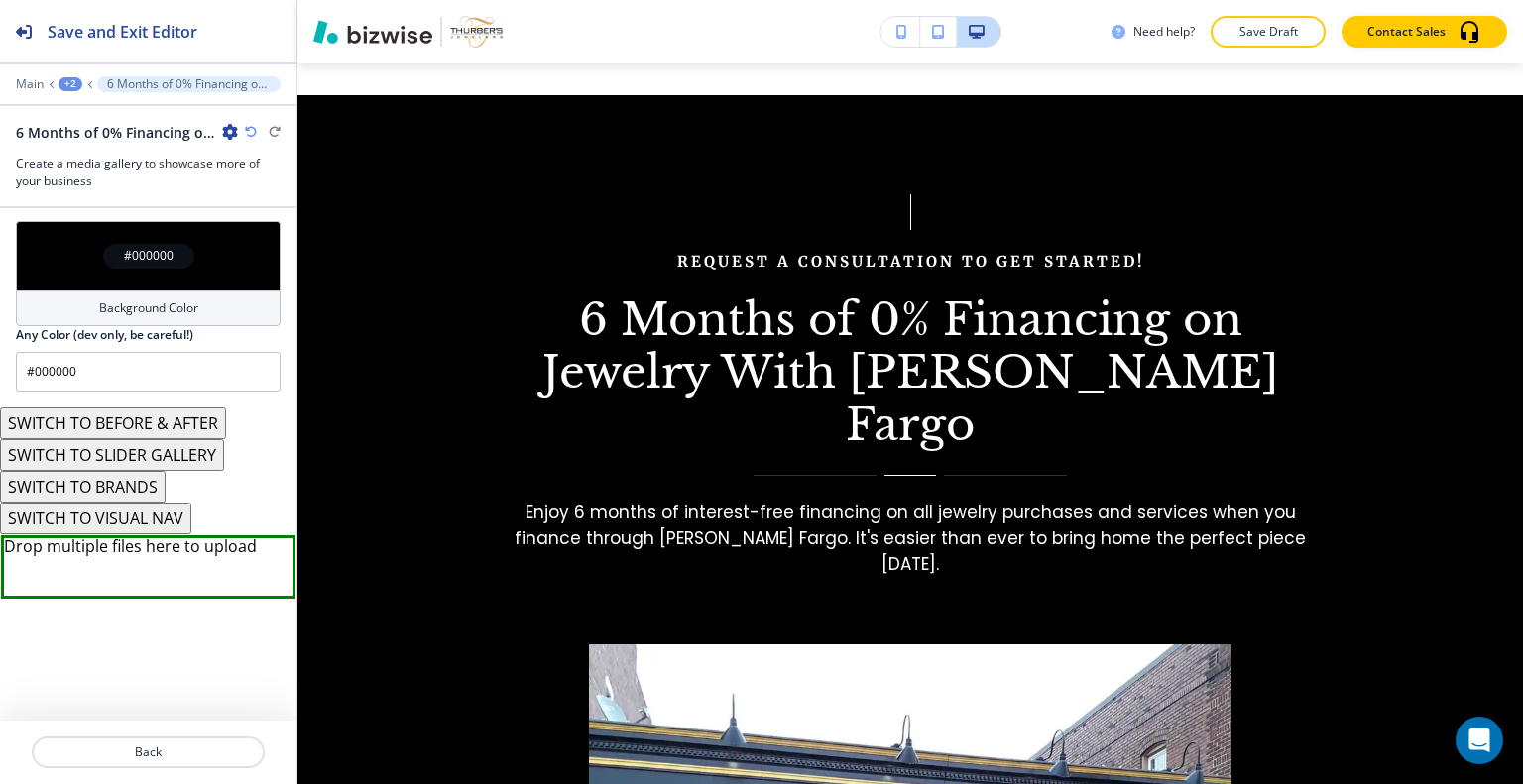 click on "SWITCH TO VISUAL NAV" at bounding box center (95, 518) 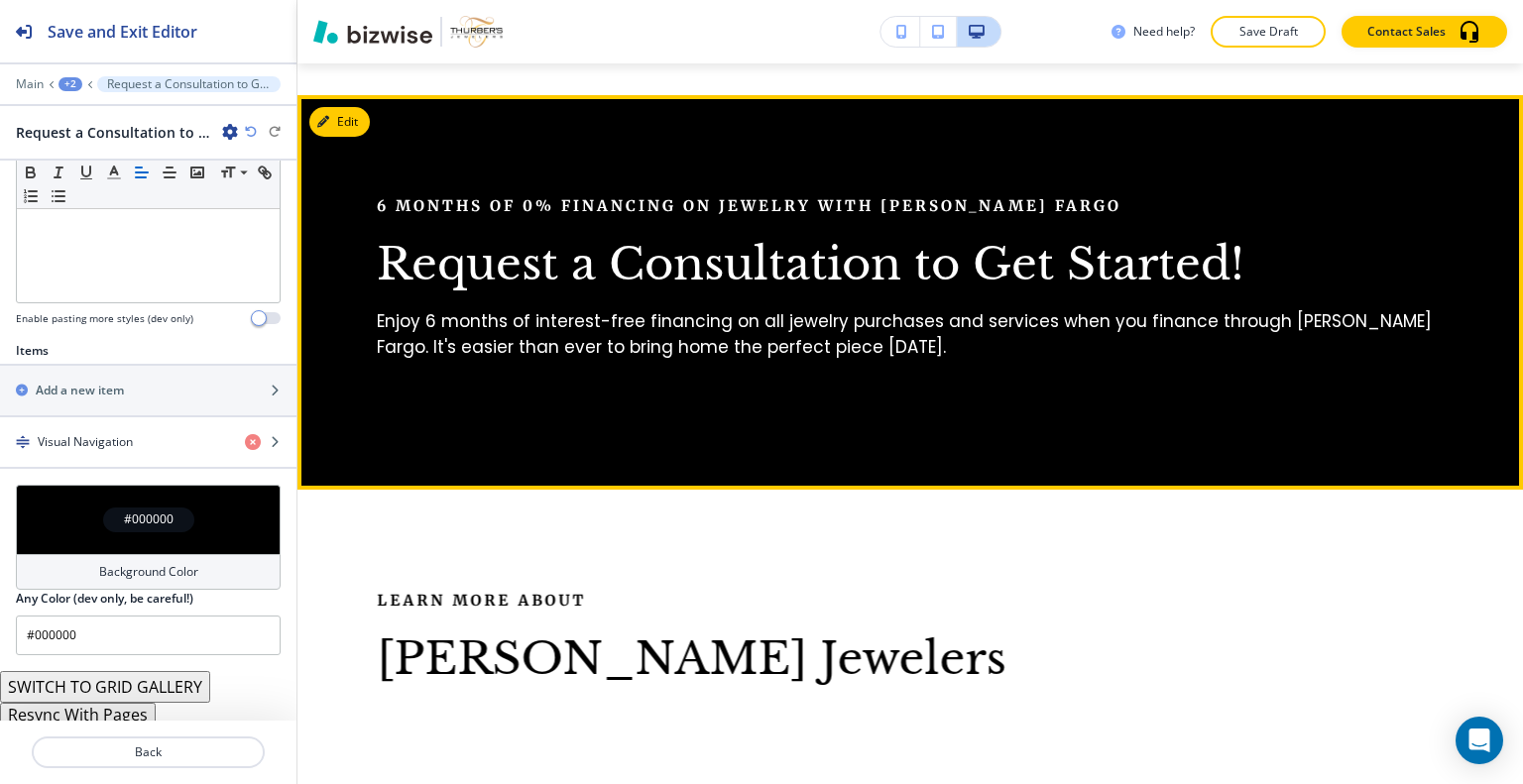 scroll, scrollTop: 3096, scrollLeft: 0, axis: vertical 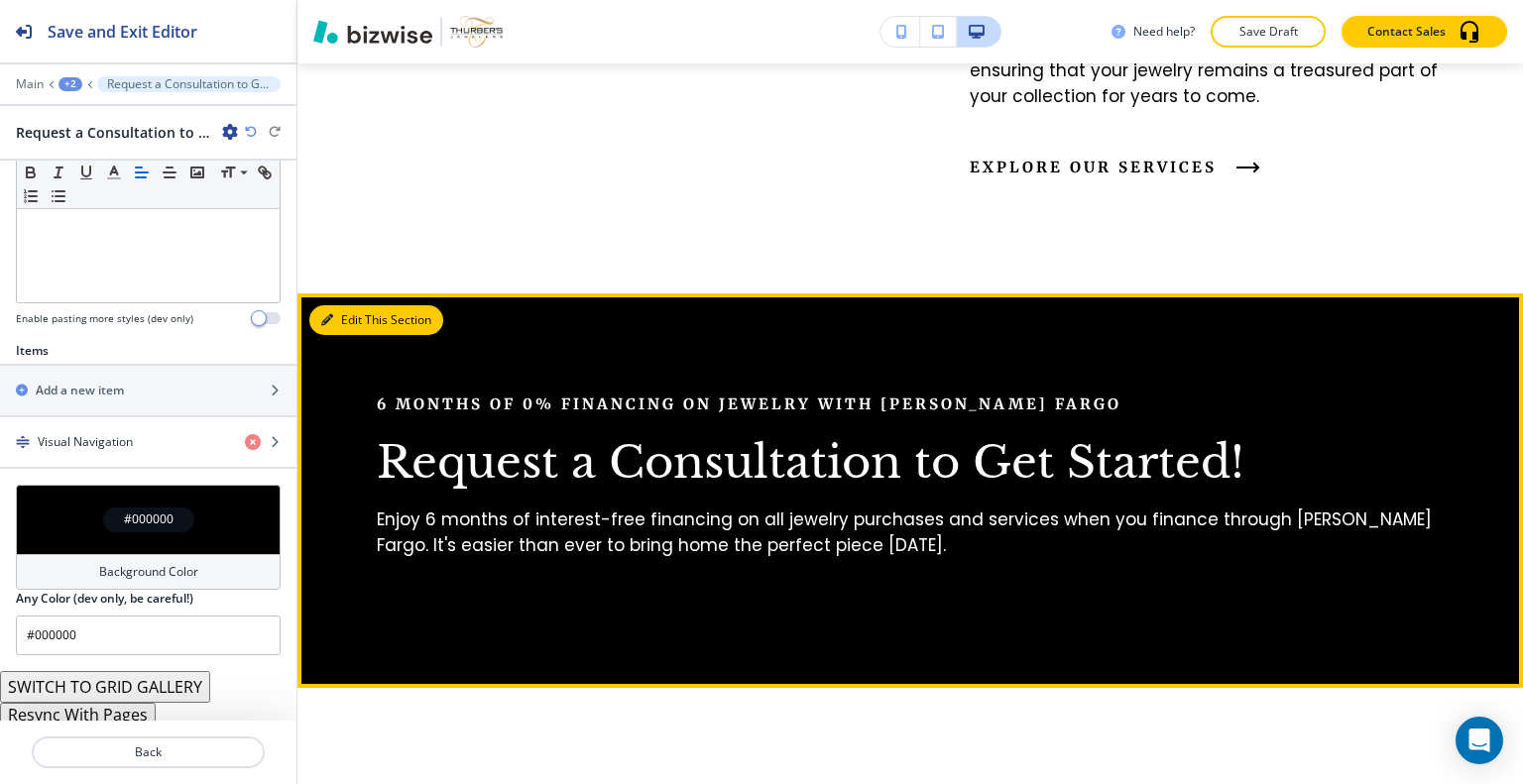 click on "Edit This Section" at bounding box center (376, 320) 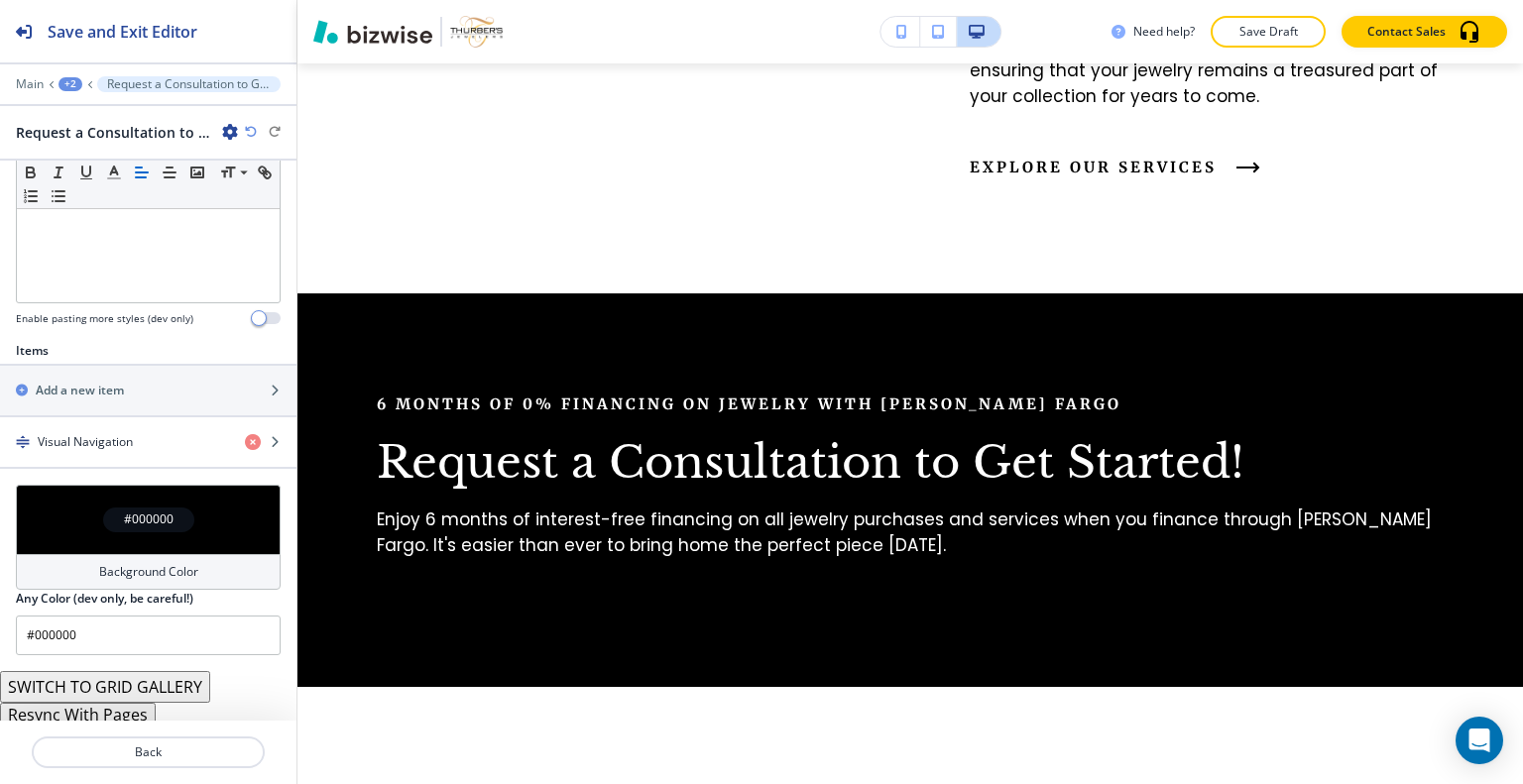 click on "SWITCH TO GRID GALLERY" at bounding box center (105, 687) 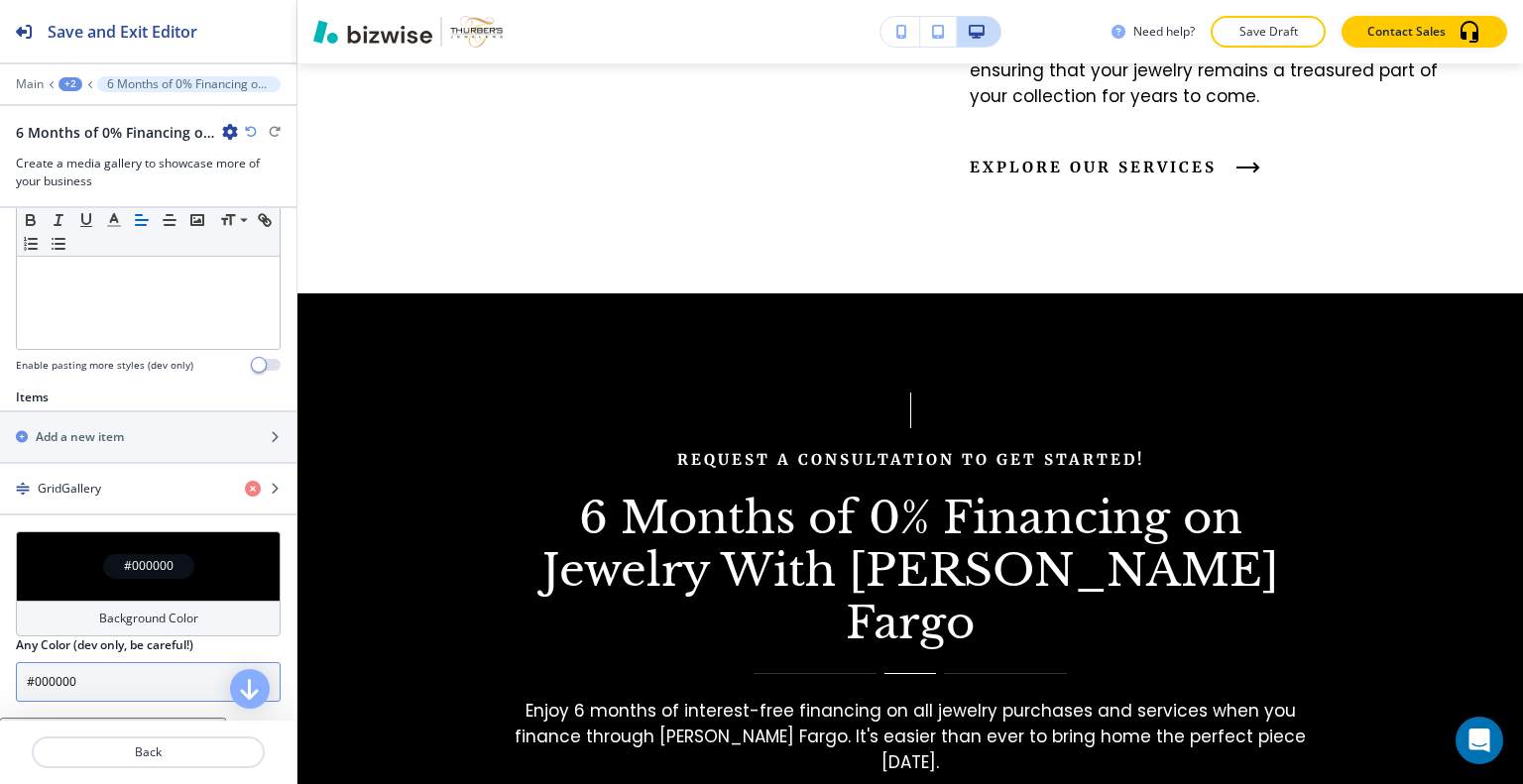 scroll, scrollTop: 841, scrollLeft: 0, axis: vertical 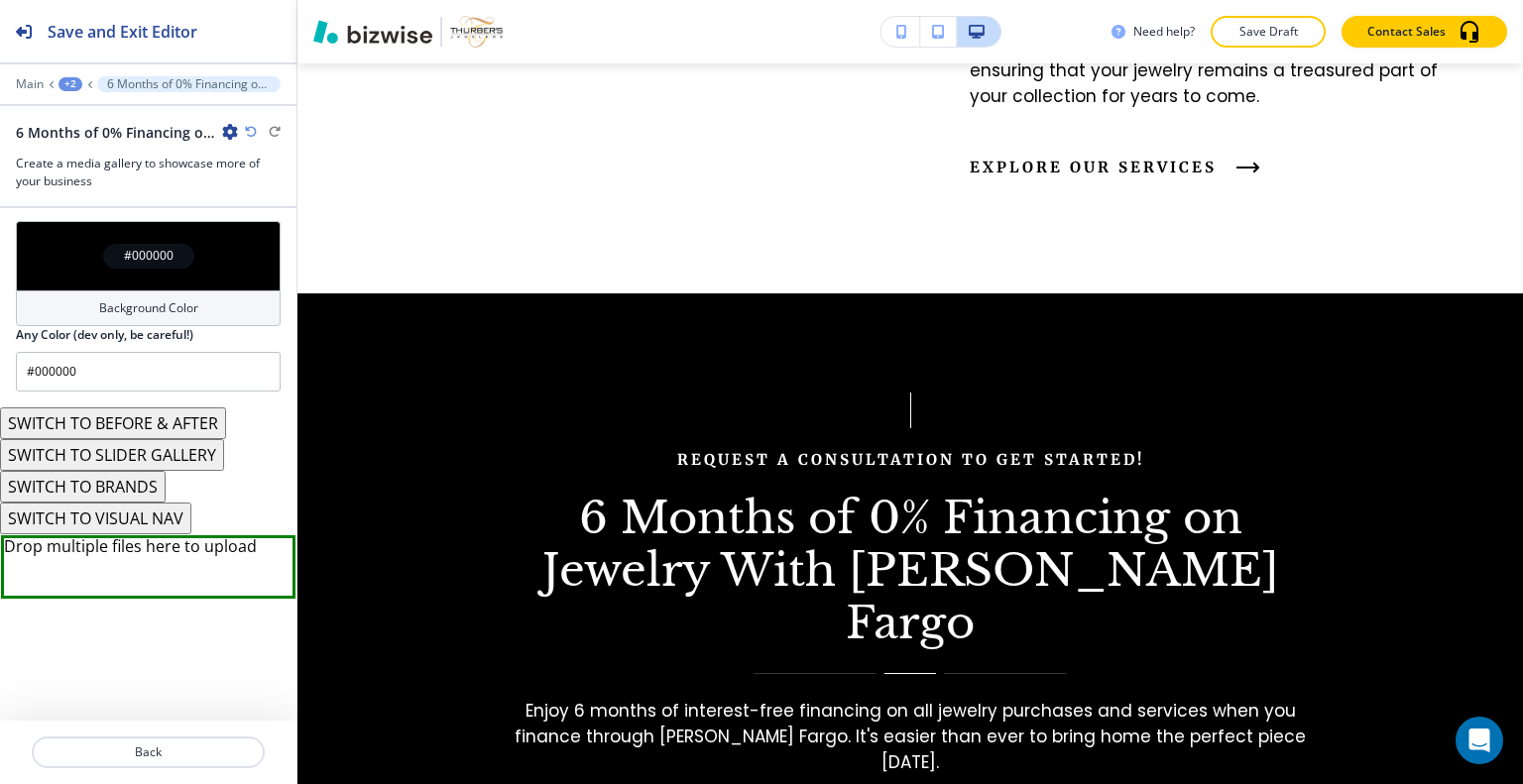 click on "SWITCH TO VISUAL NAV" at bounding box center [95, 518] 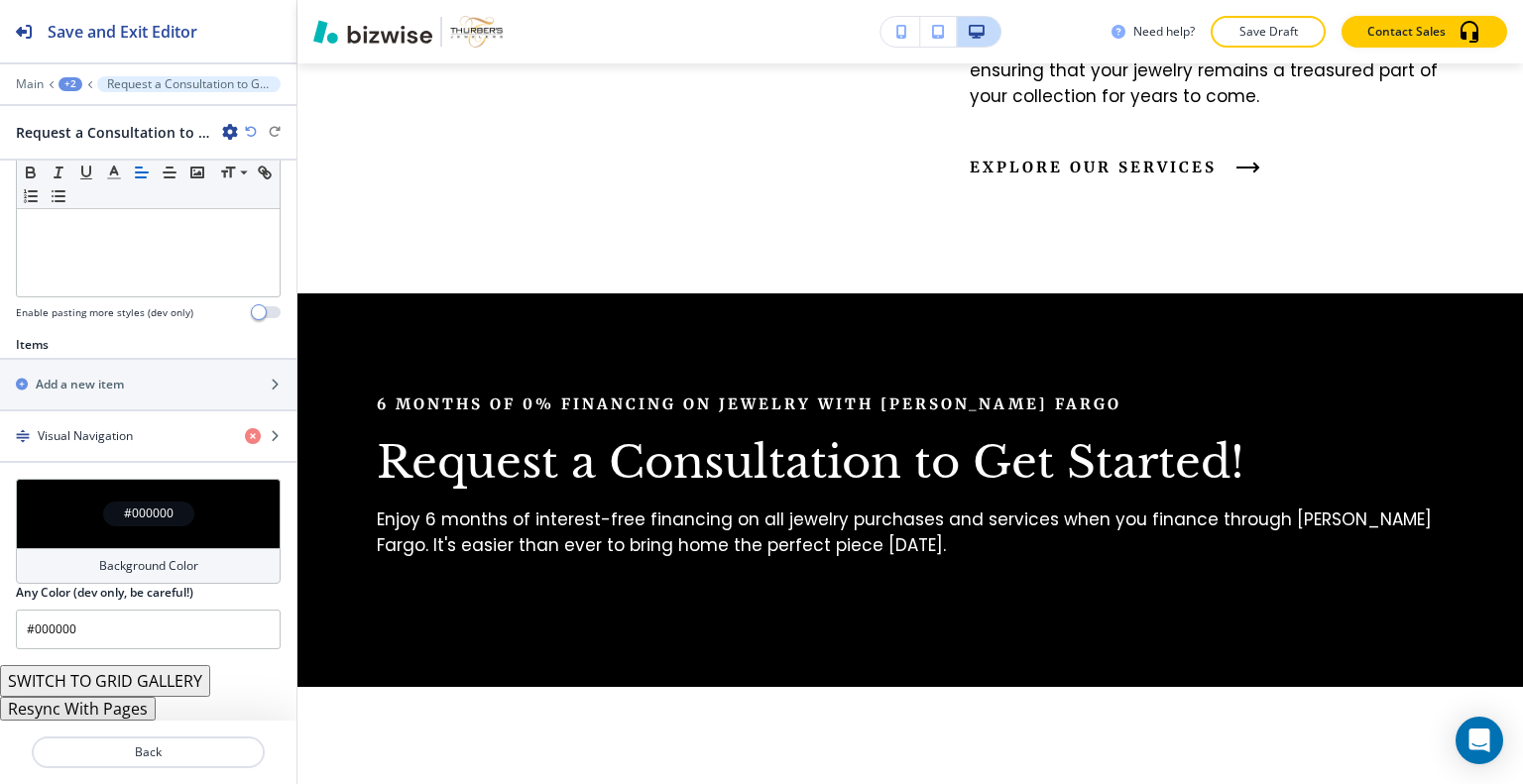 scroll, scrollTop: 544, scrollLeft: 0, axis: vertical 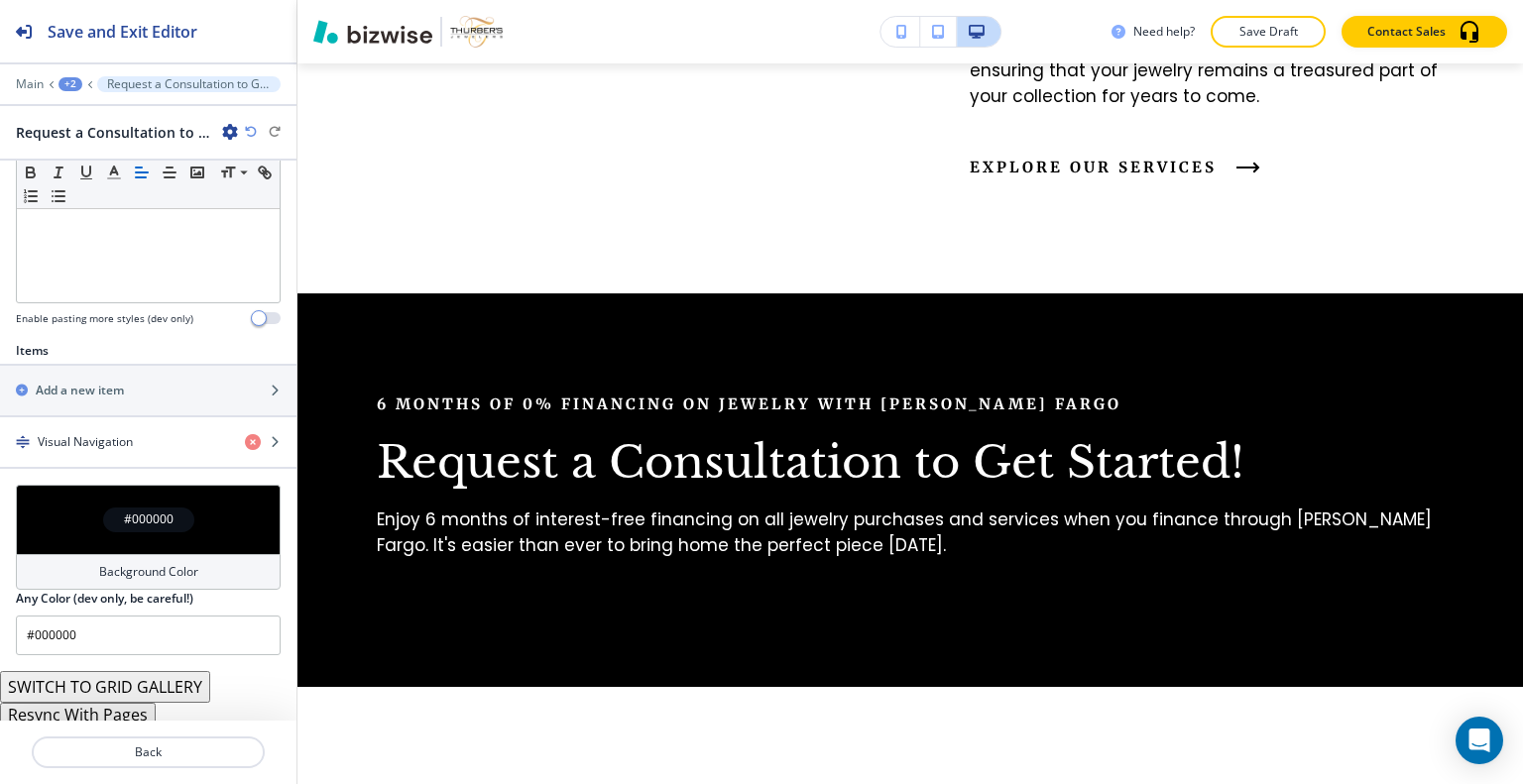 click on "SWITCH TO GRID GALLERY" at bounding box center (105, 687) 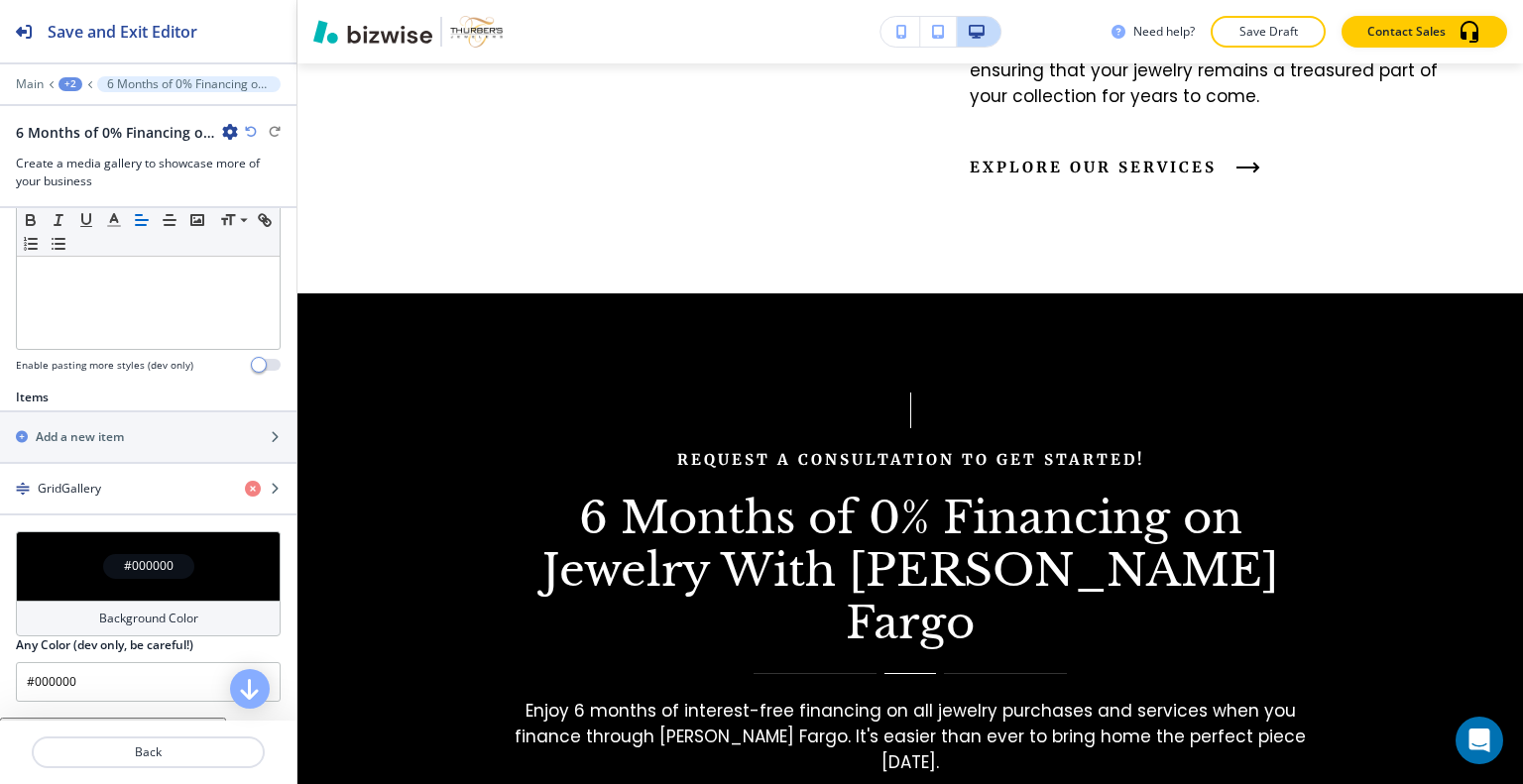 scroll, scrollTop: 841, scrollLeft: 0, axis: vertical 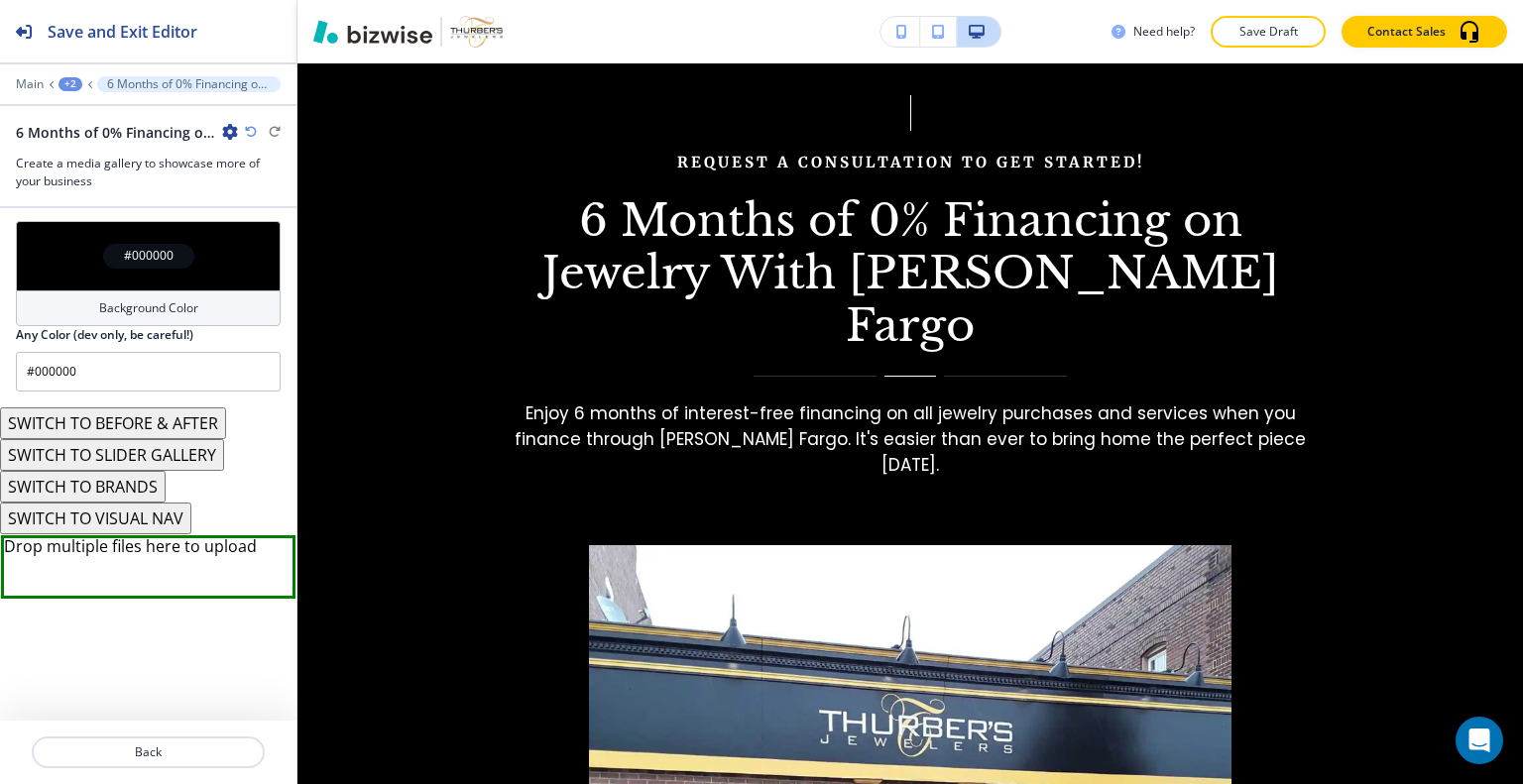 click on "SWITCH TO VISUAL NAV" at bounding box center [95, 518] 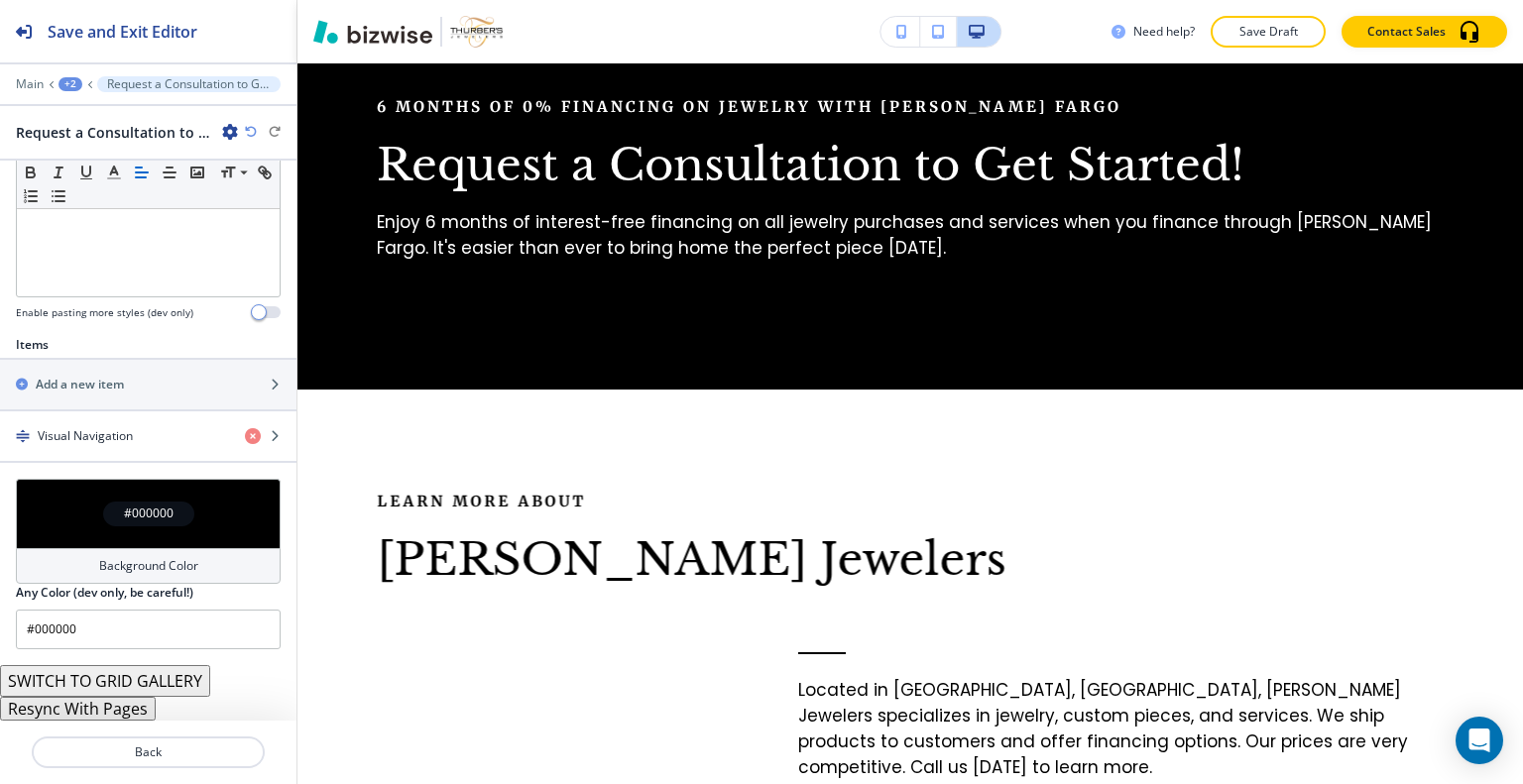 scroll, scrollTop: 544, scrollLeft: 0, axis: vertical 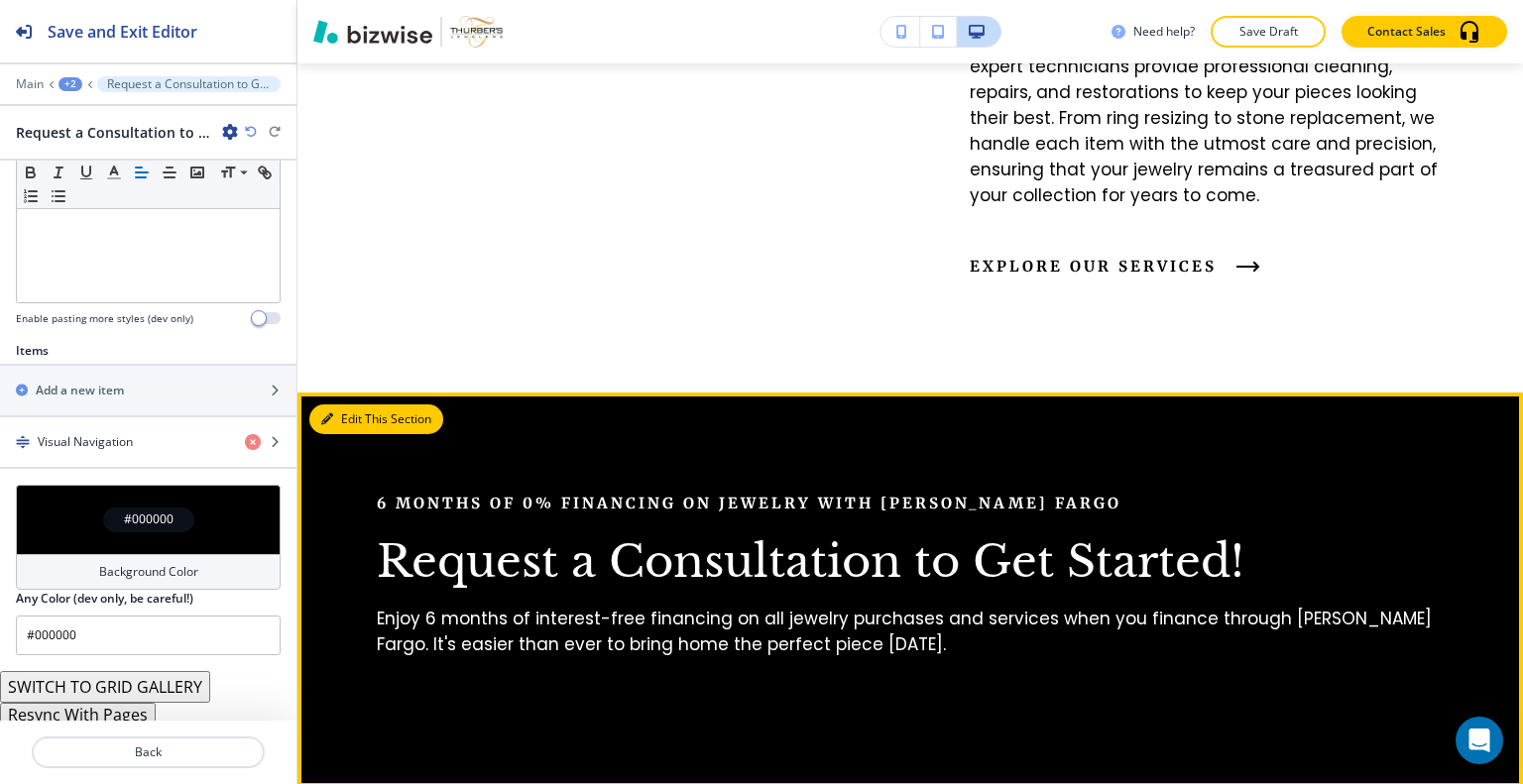 click on "Edit This Section" at bounding box center (376, 419) 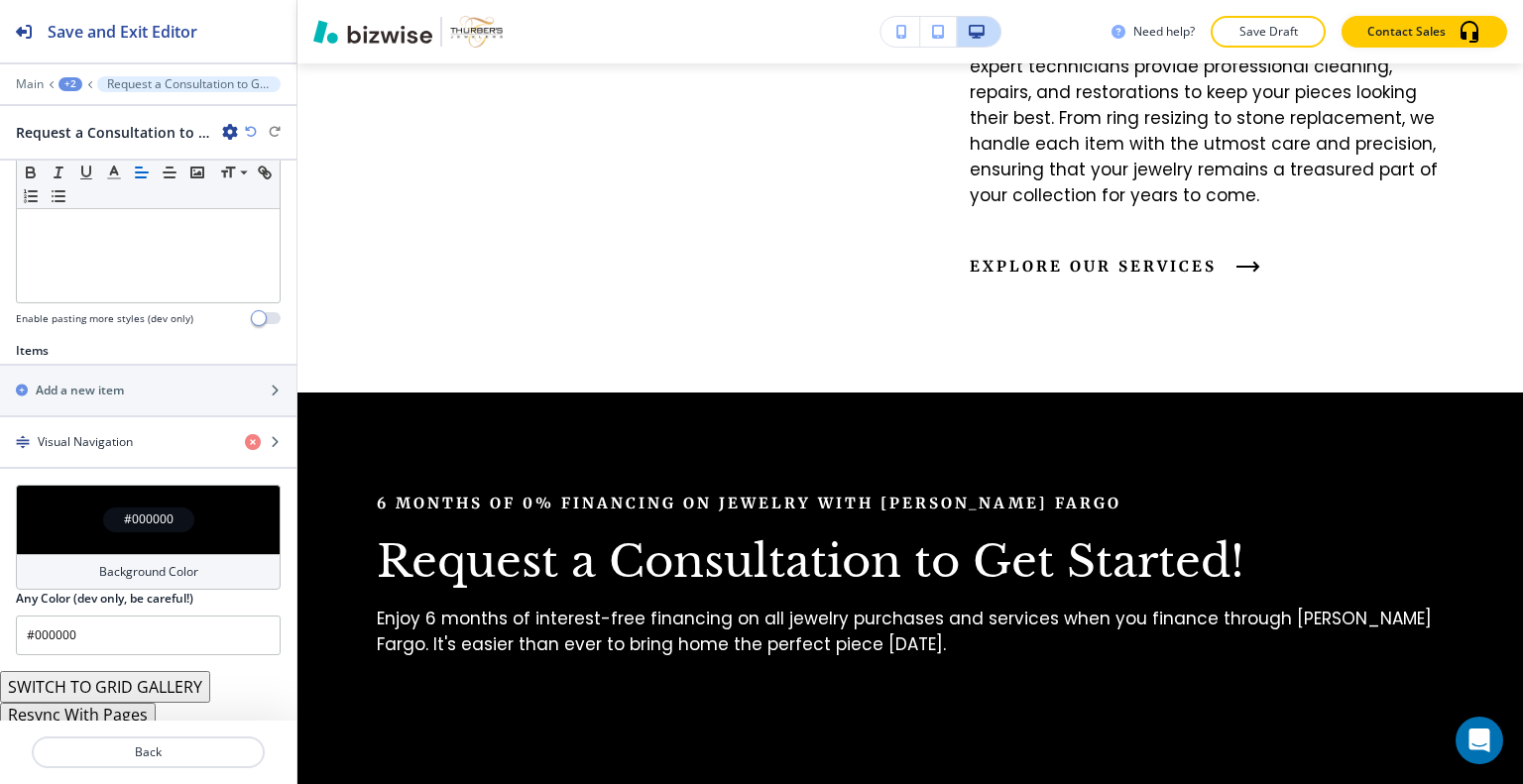 click on "SWITCH TO GRID GALLERY" at bounding box center (105, 687) 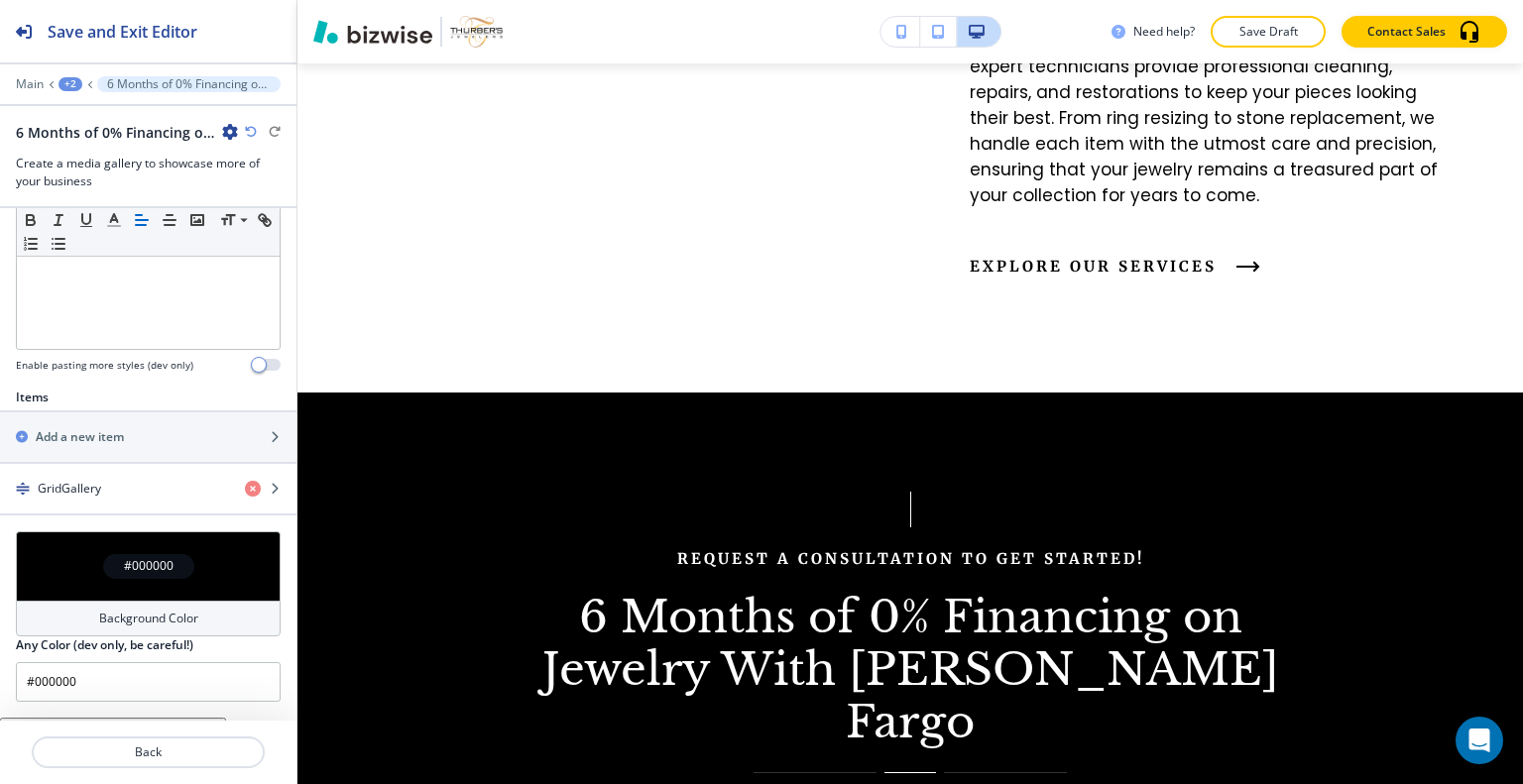 scroll, scrollTop: 841, scrollLeft: 0, axis: vertical 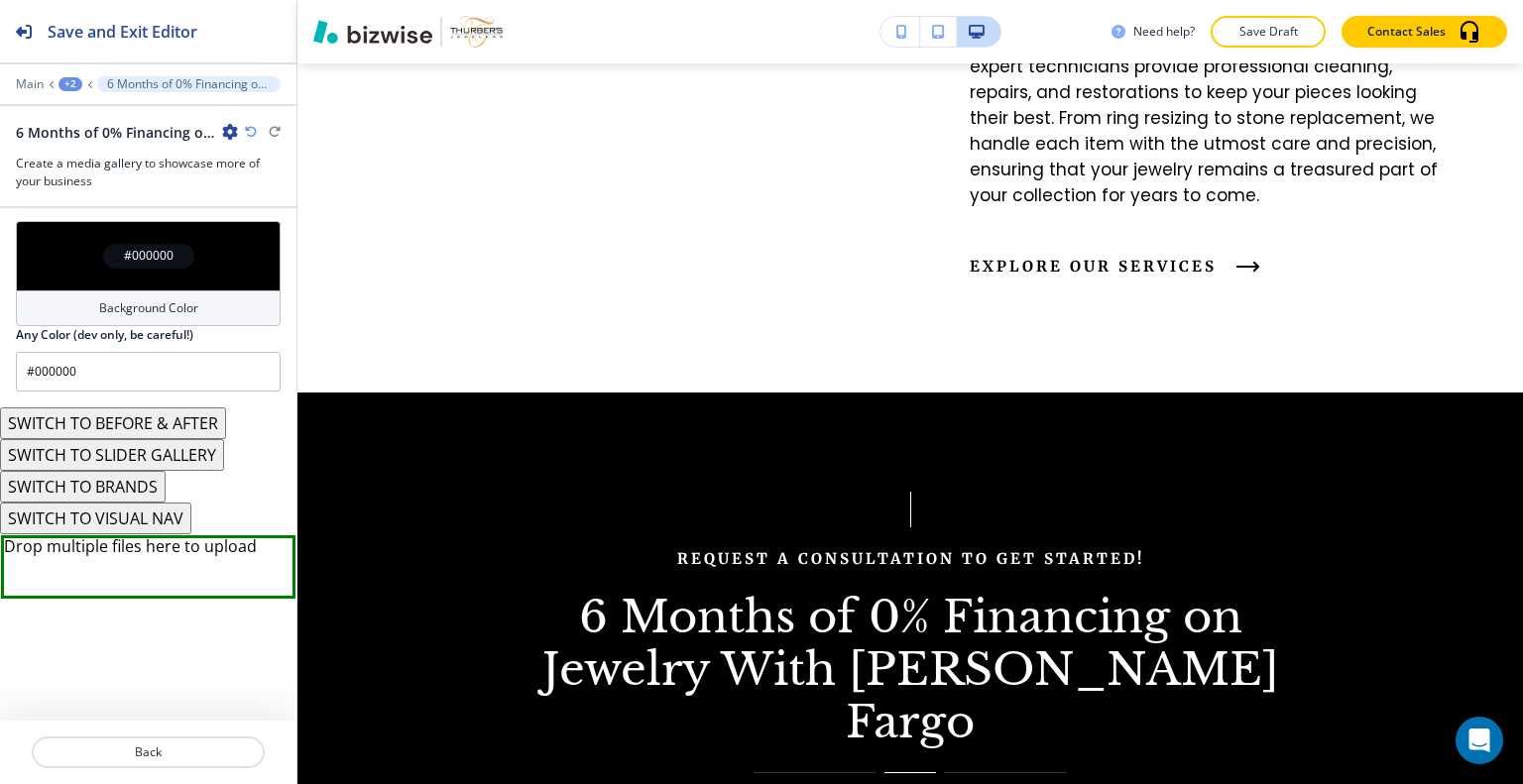 click on "SWITCH TO VISUAL NAV" at bounding box center (95, 518) 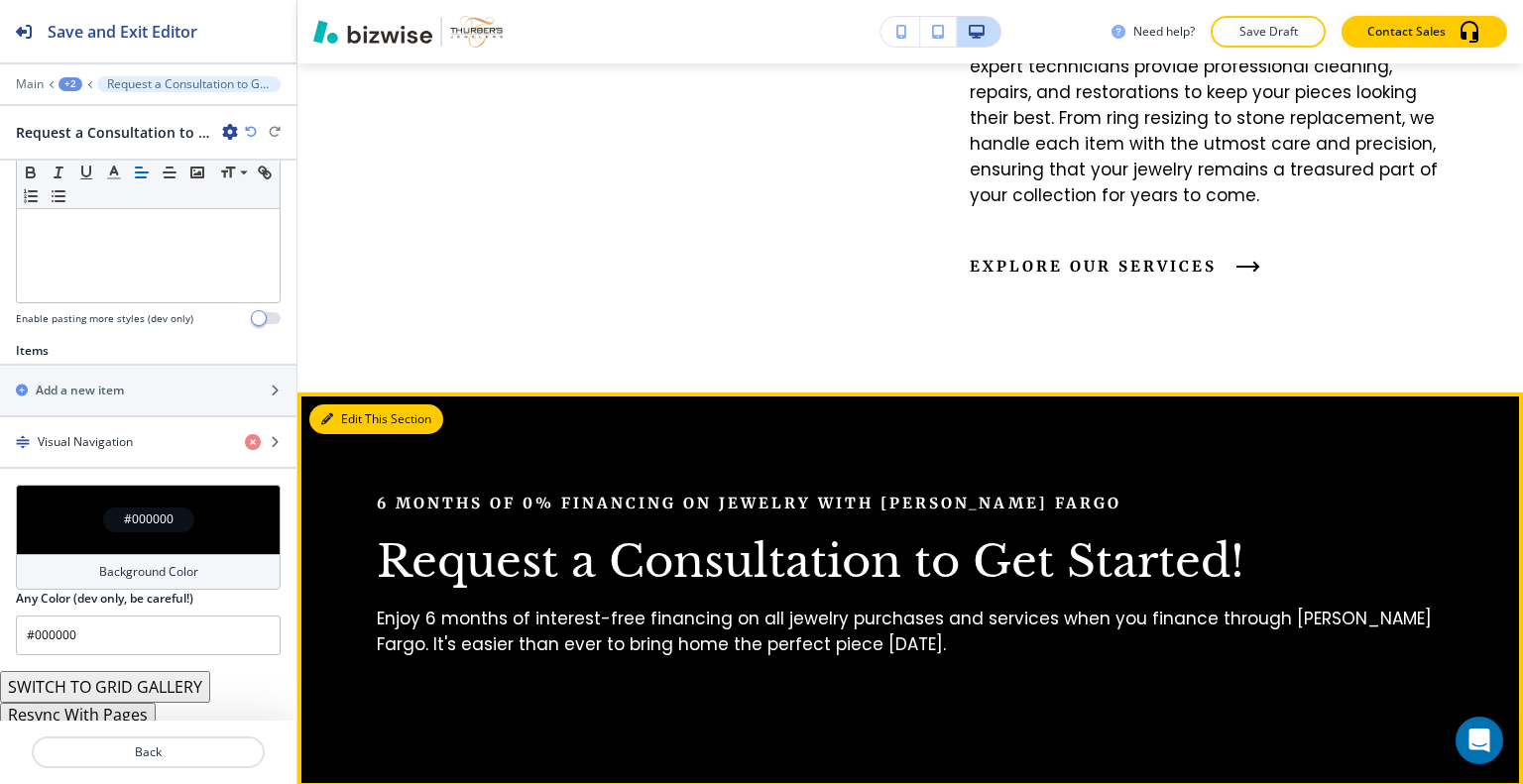 click on "Edit This Section" at bounding box center [376, 419] 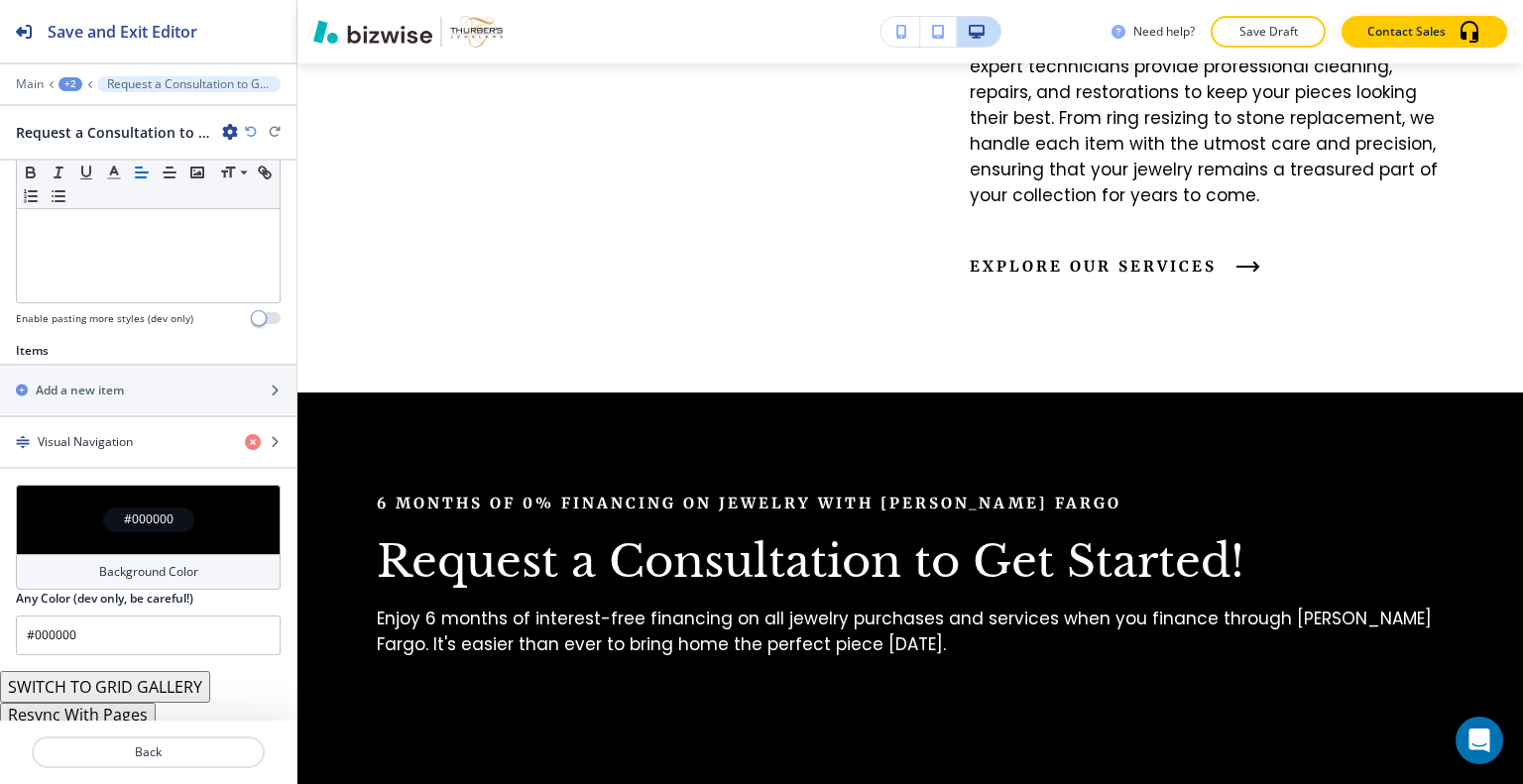 click on "SWITCH TO GRID GALLERY" at bounding box center [105, 687] 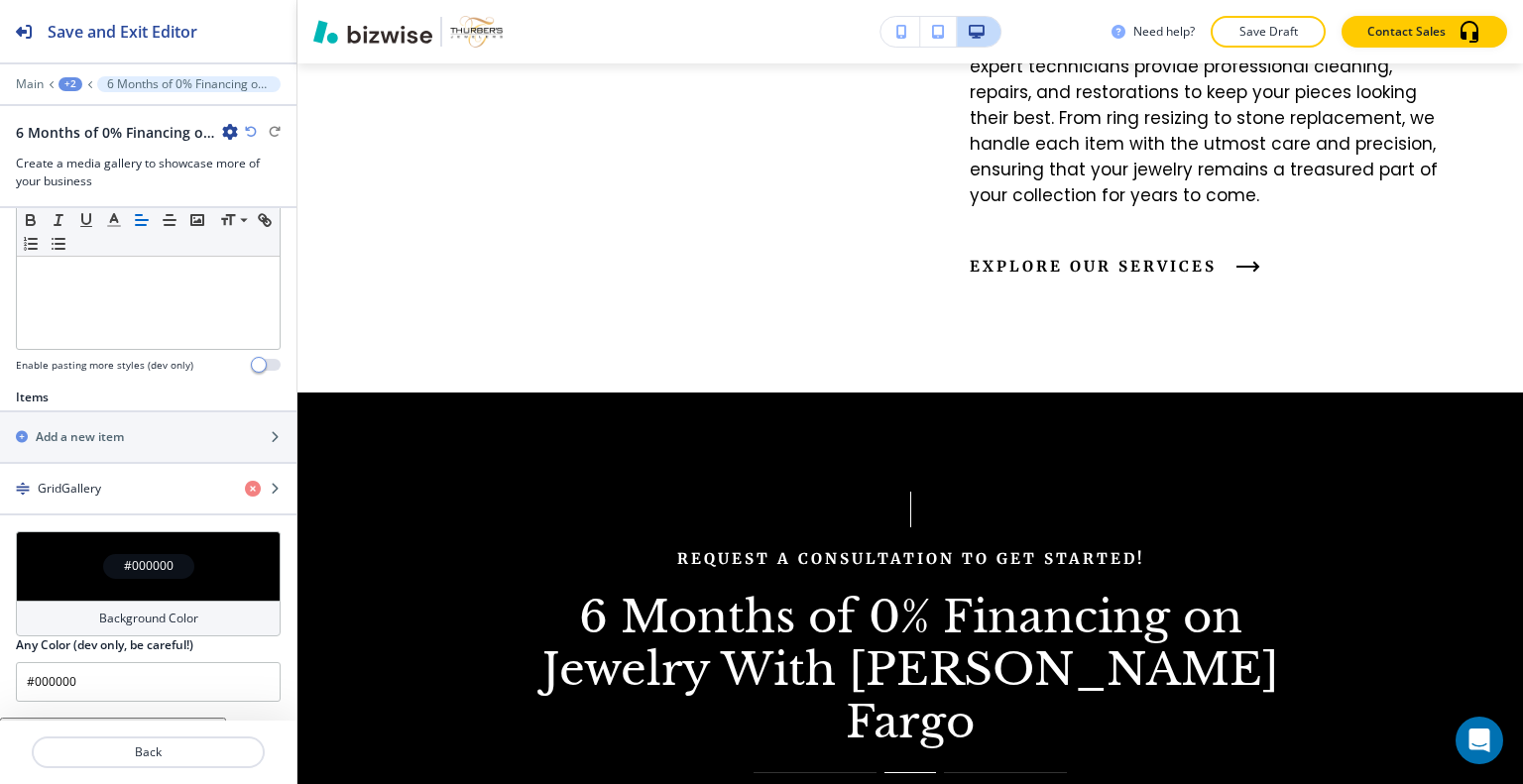 scroll, scrollTop: 841, scrollLeft: 0, axis: vertical 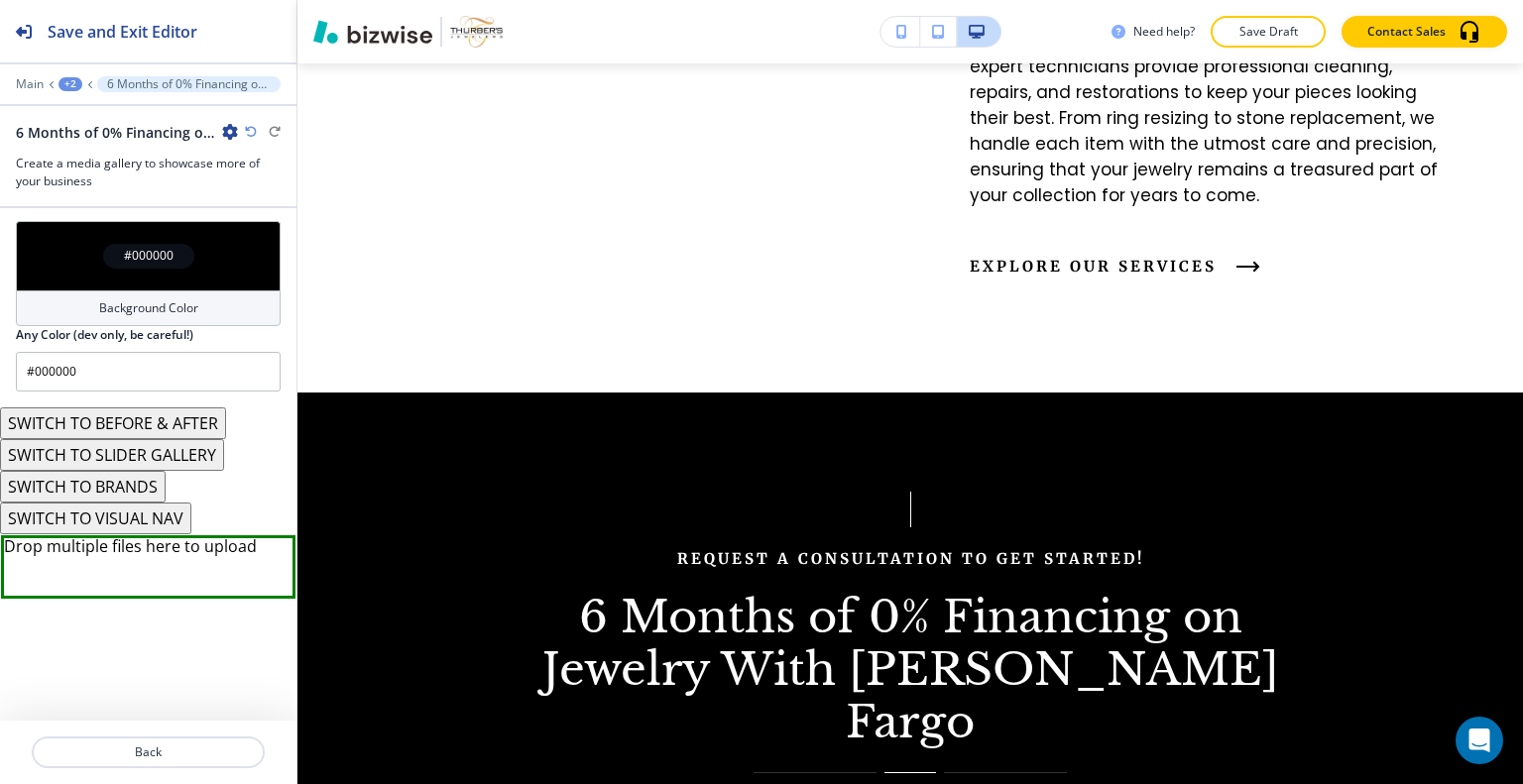 click on "SWITCH TO BEFORE & AFTER" at bounding box center (113, 423) 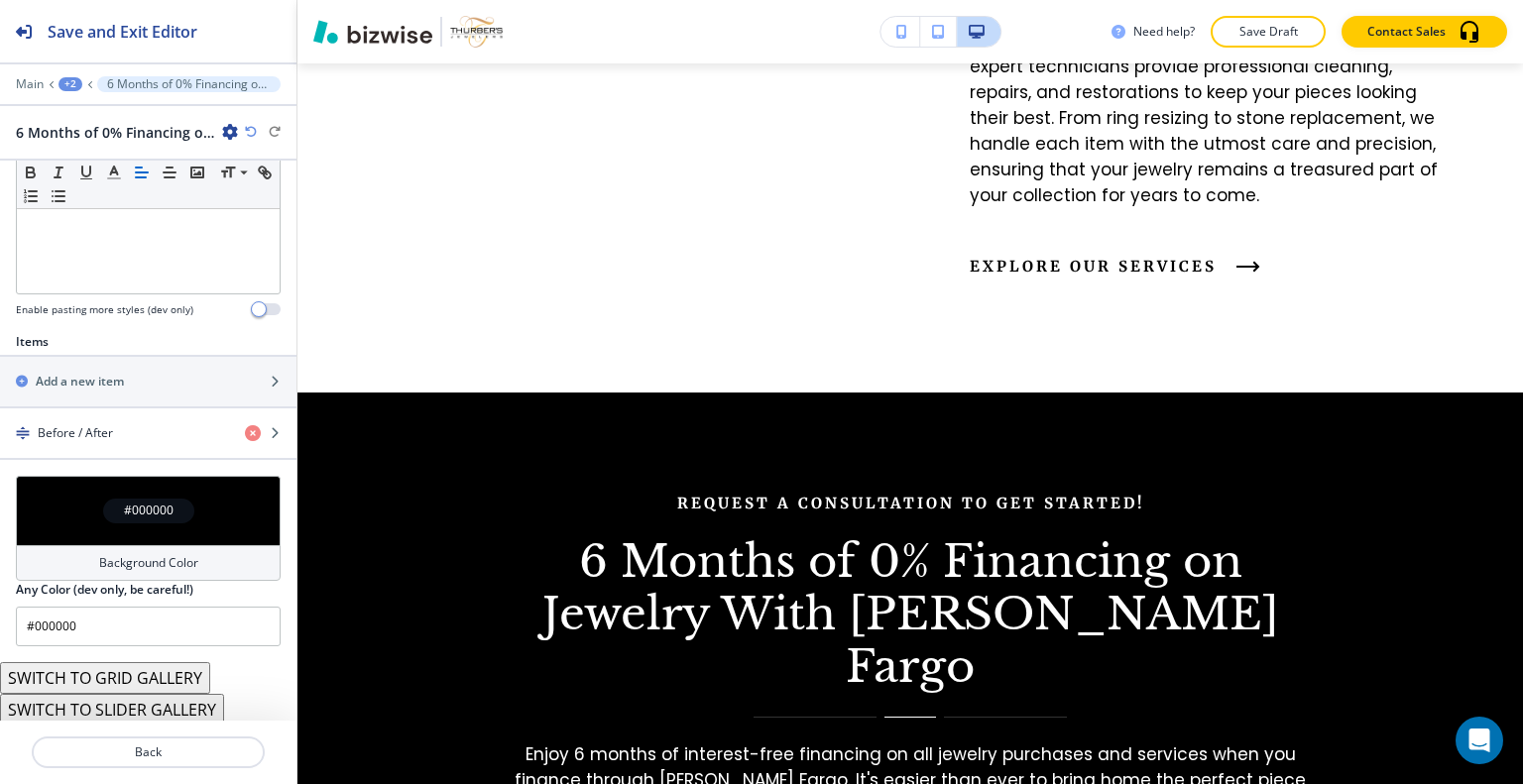 click on "SWITCH TO GRID GALLERY" at bounding box center (105, 678) 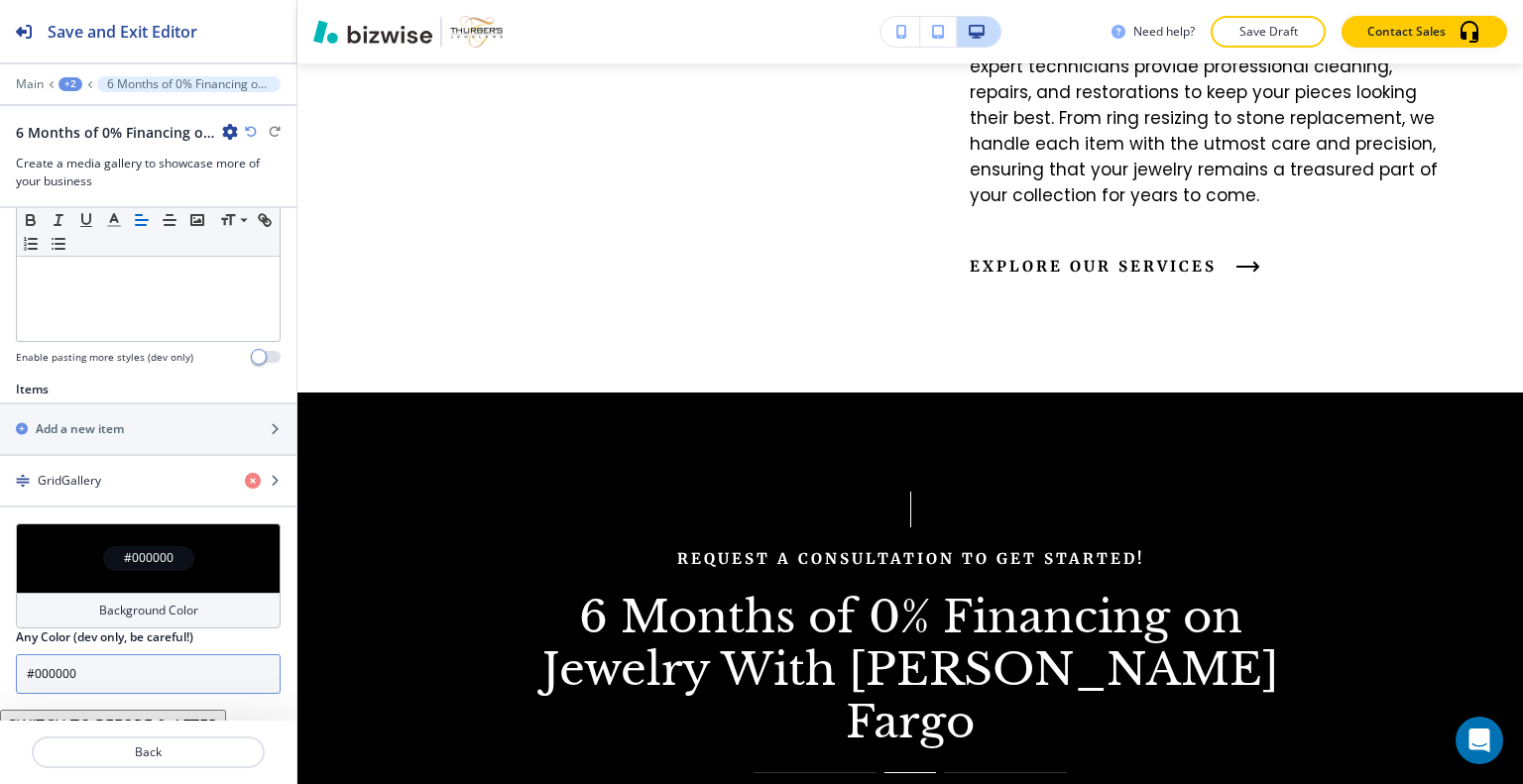 scroll, scrollTop: 841, scrollLeft: 0, axis: vertical 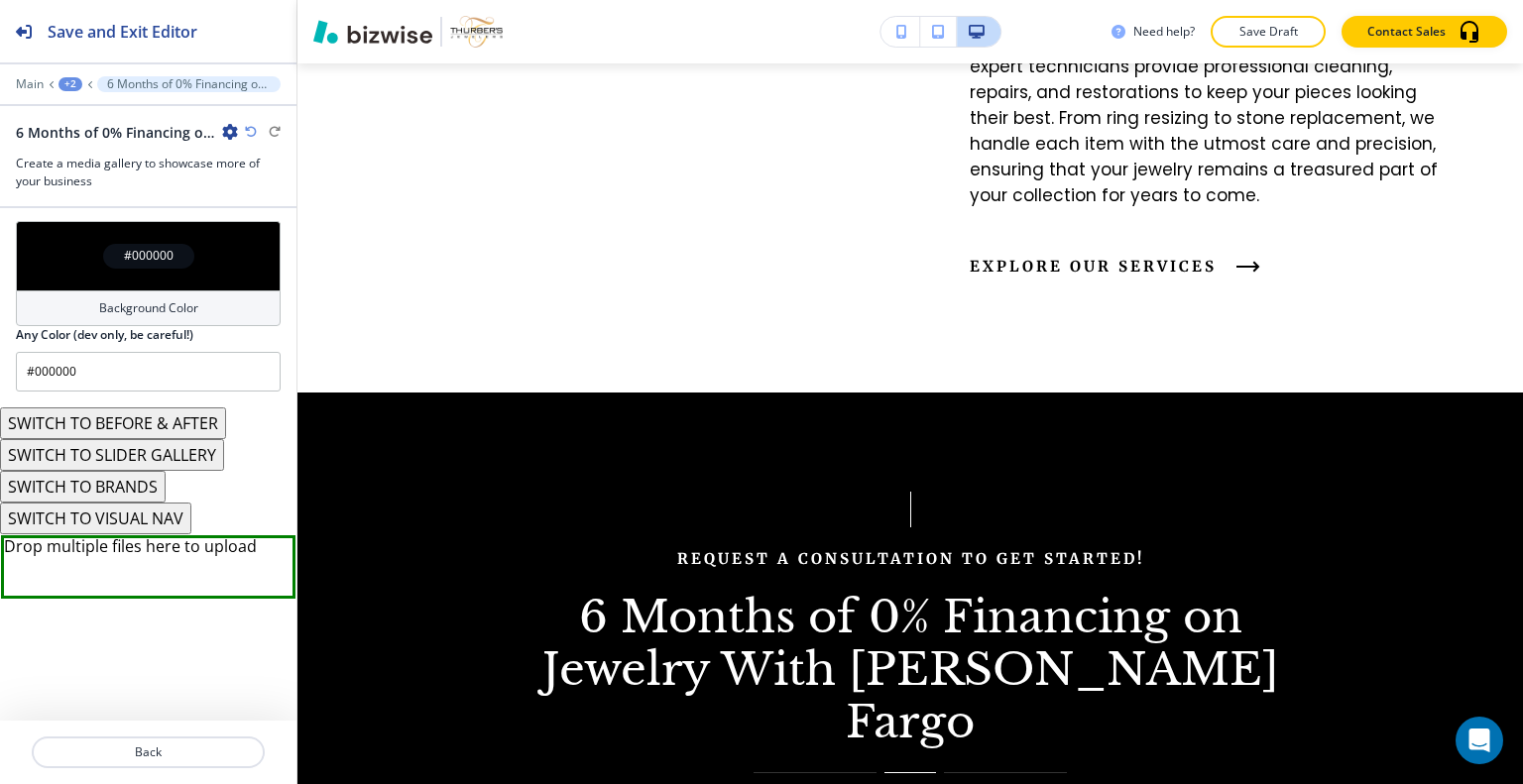 click on "SWITCH TO VISUAL NAV" at bounding box center [95, 518] 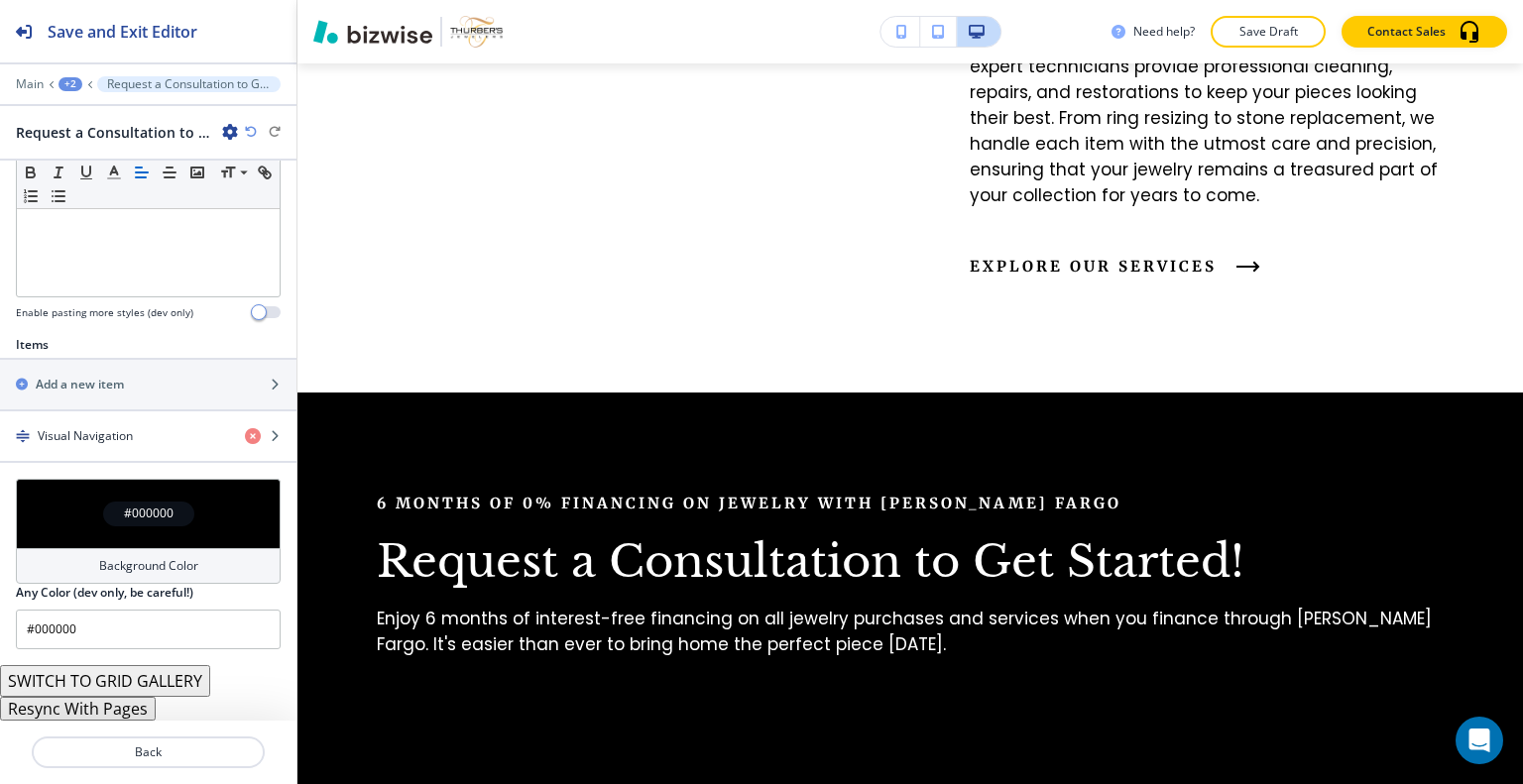 scroll, scrollTop: 544, scrollLeft: 0, axis: vertical 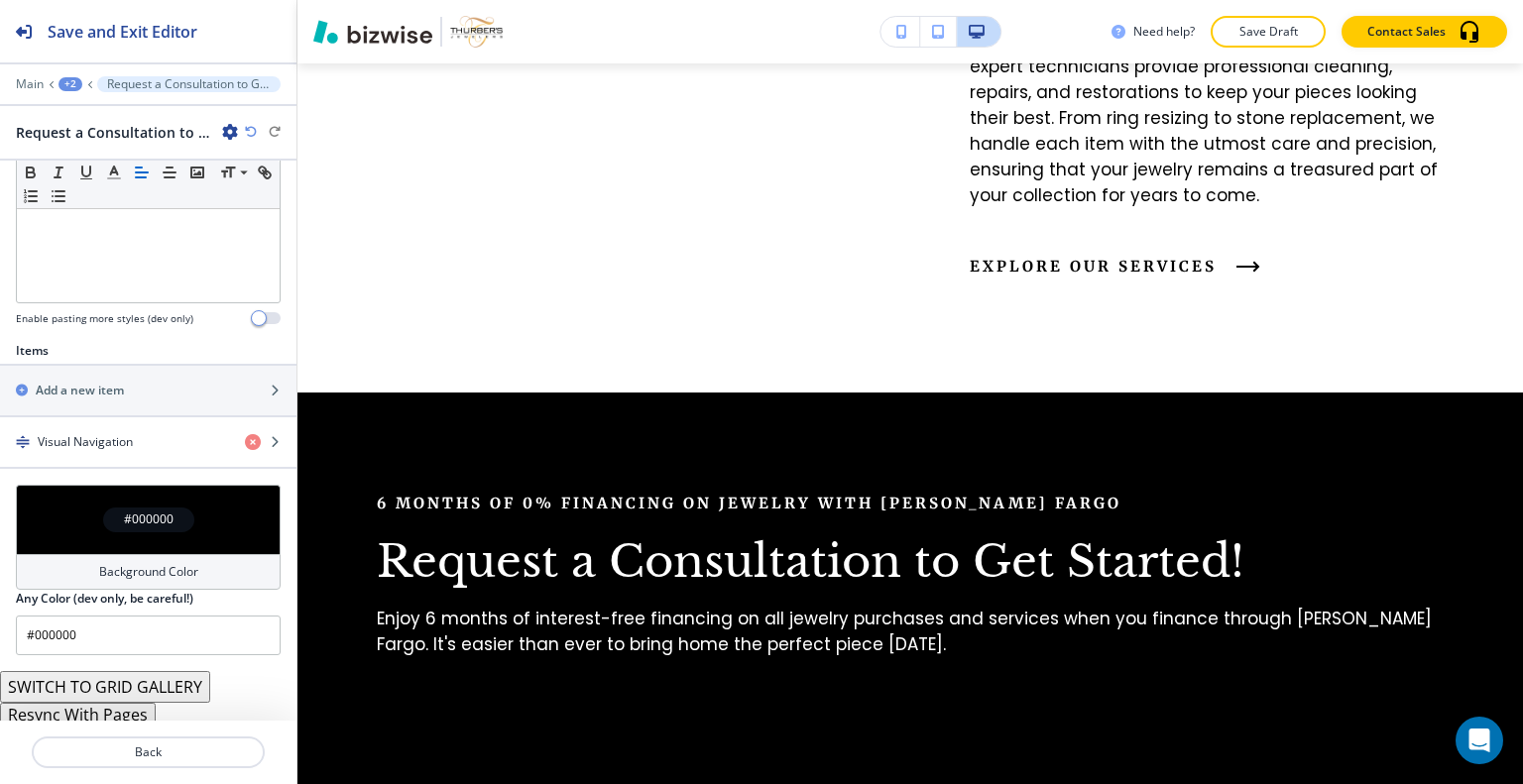 click on "SWITCH TO GRID GALLERY" at bounding box center (105, 687) 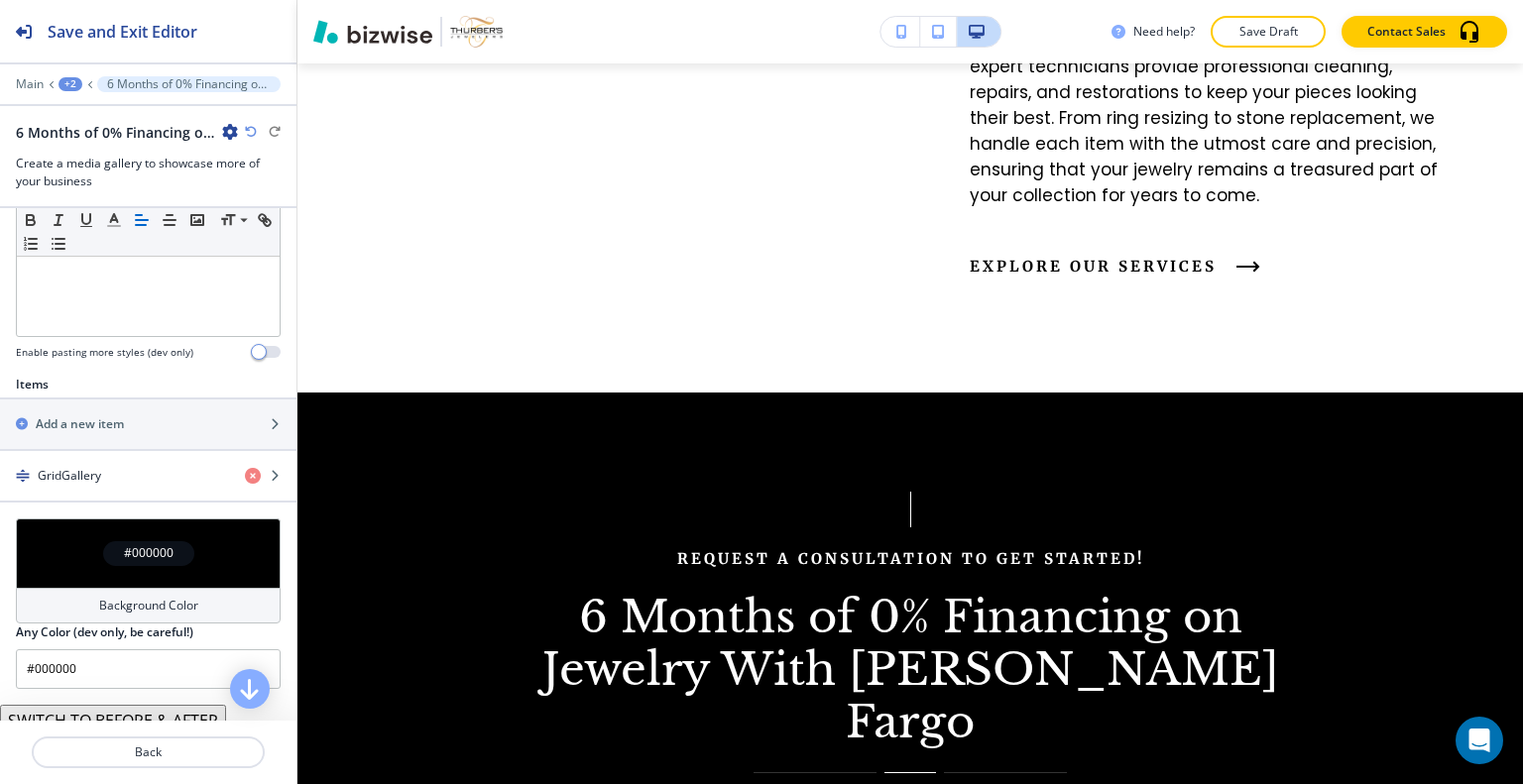 scroll, scrollTop: 531, scrollLeft: 0, axis: vertical 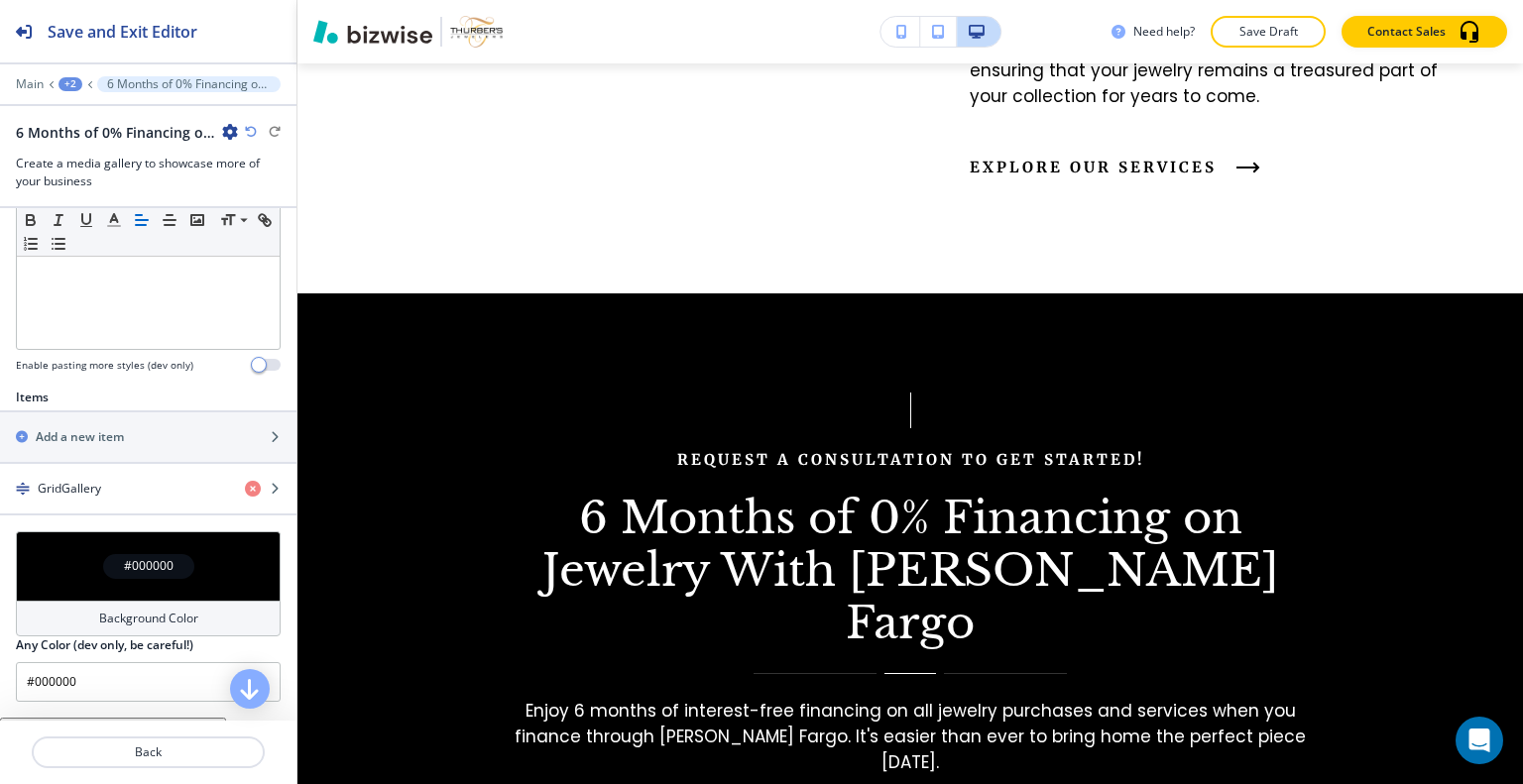 click on "+2" at bounding box center (70, 84) 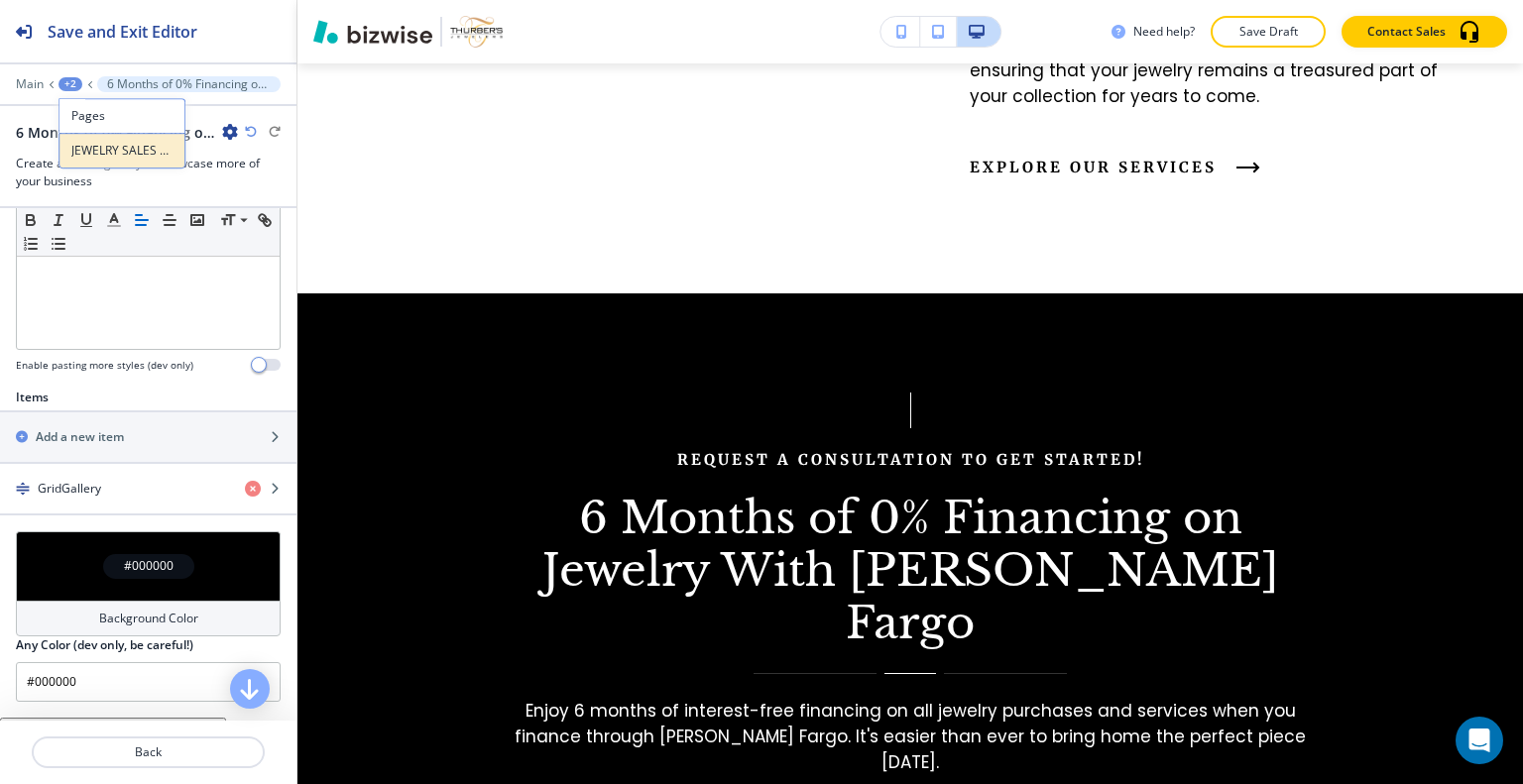 click on "JEWELRY SALES & SERVICES" at bounding box center [122, 151] 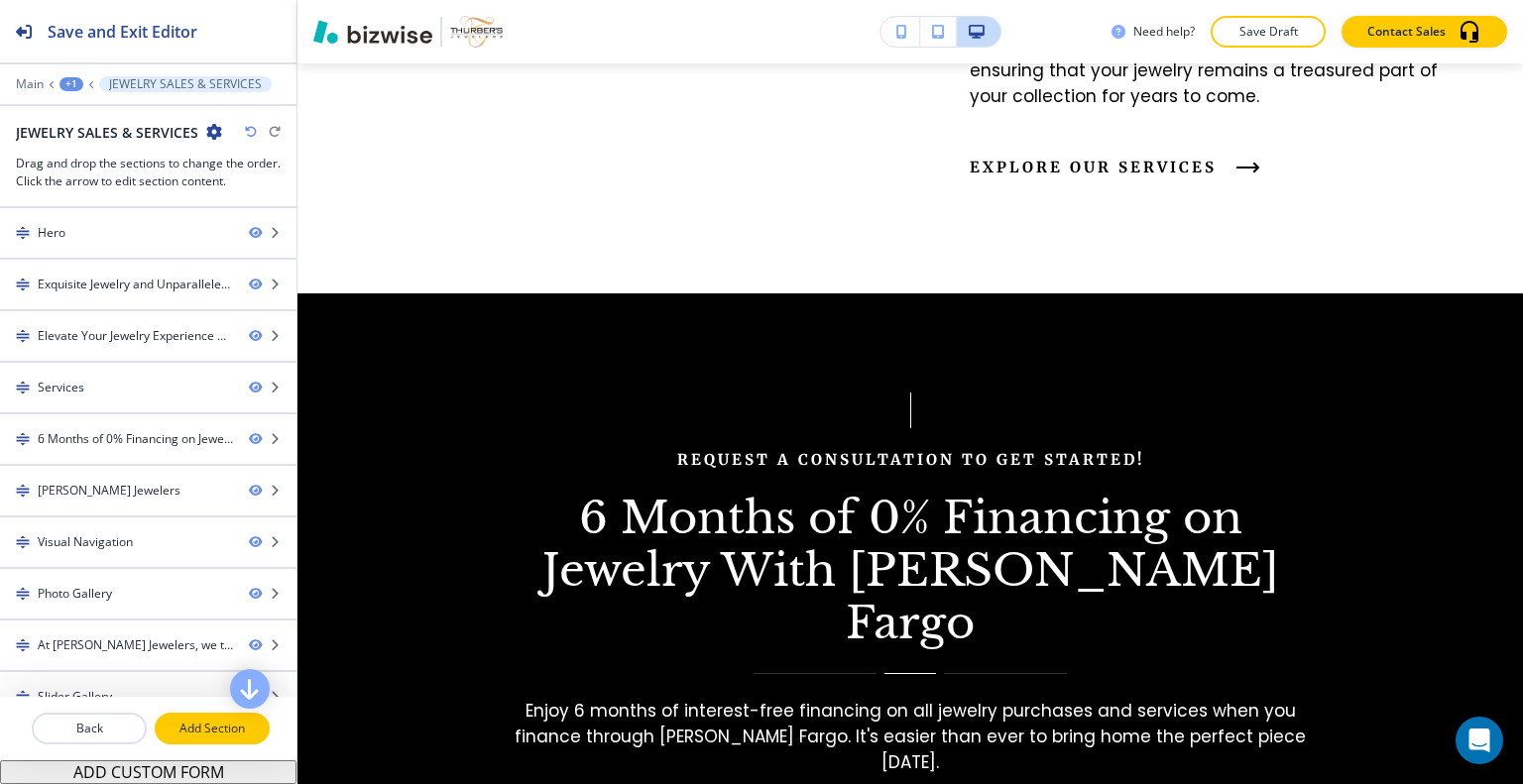 click on "Add Section" at bounding box center (212, 728) 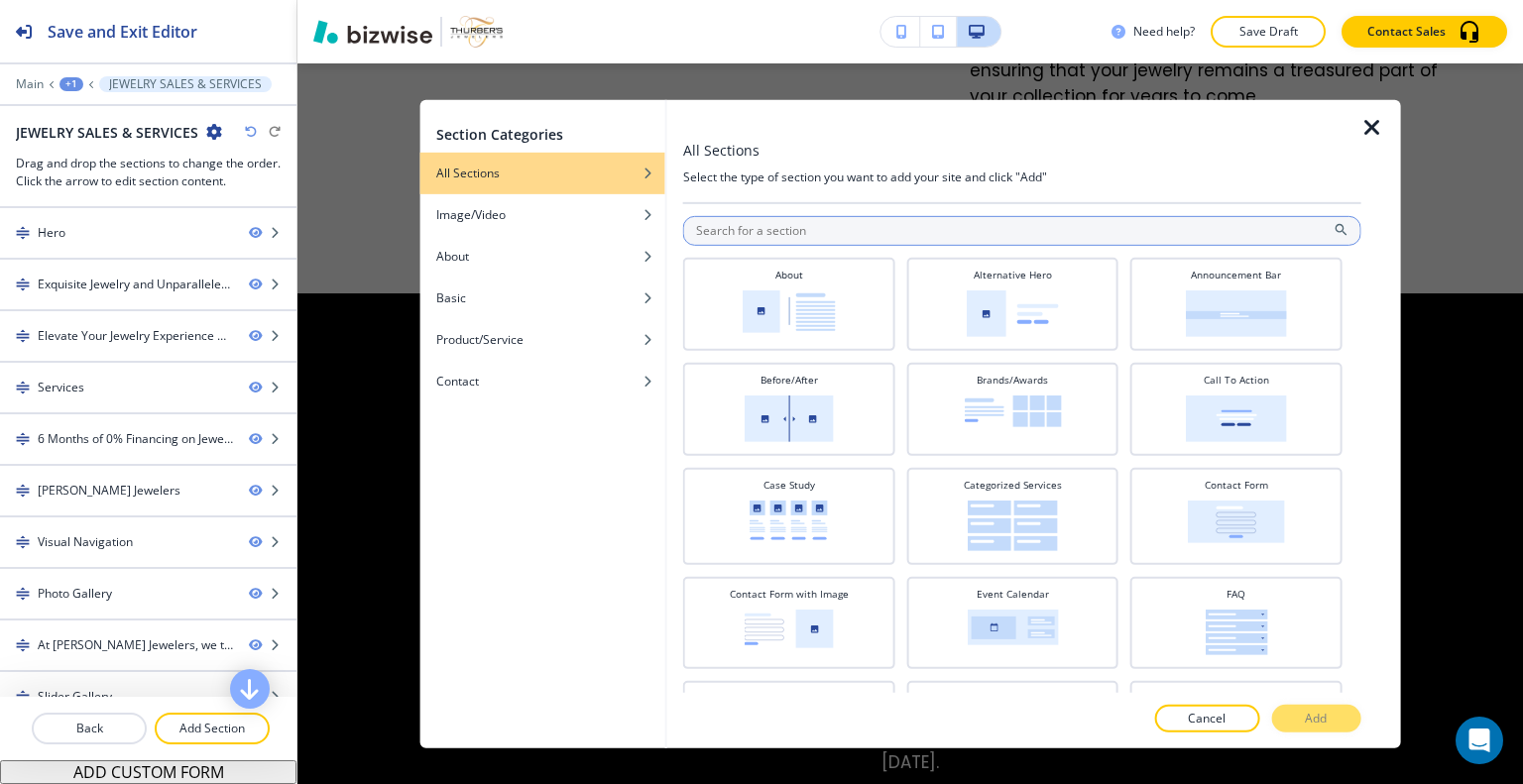 click at bounding box center (1022, 230) 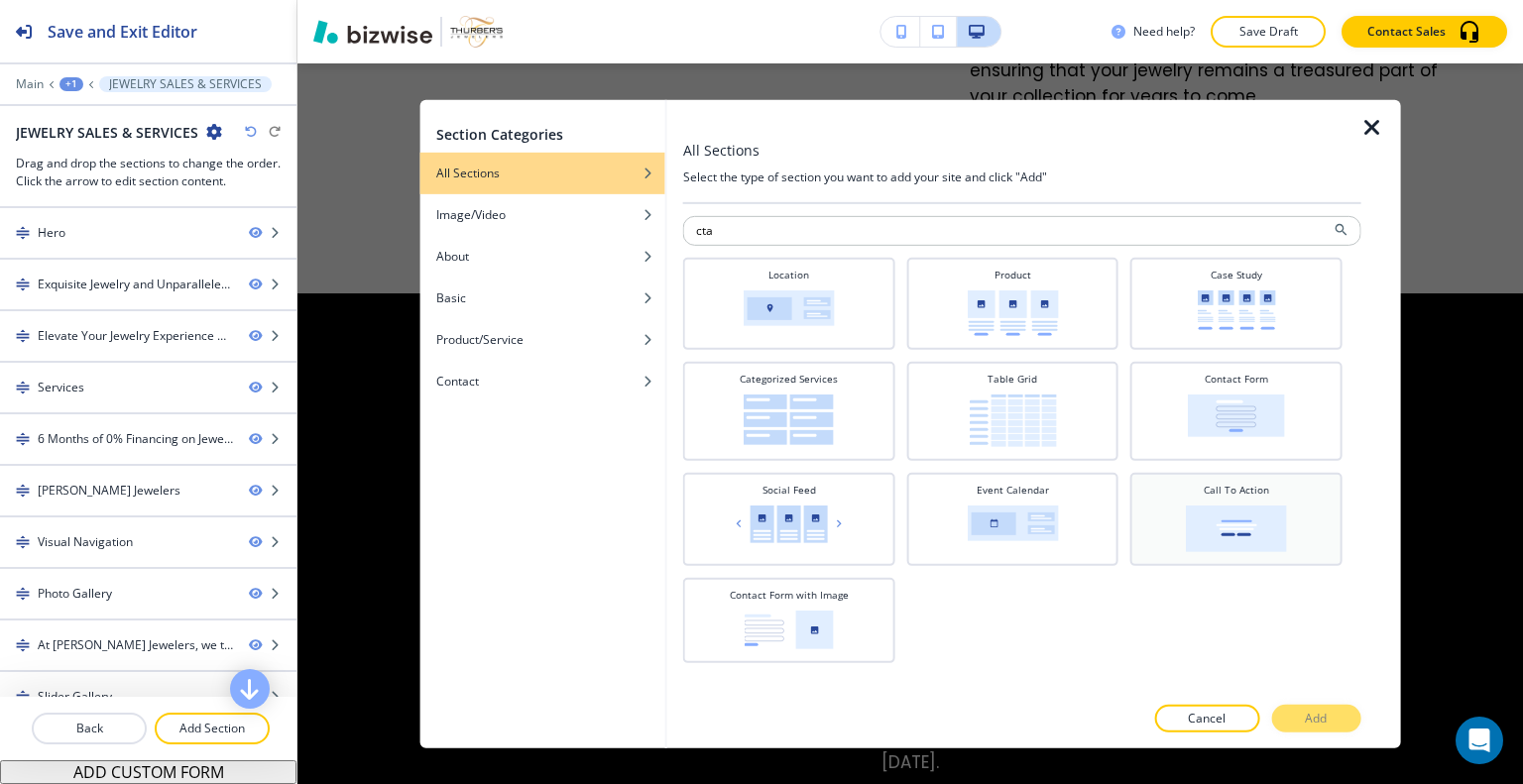 type on "cta" 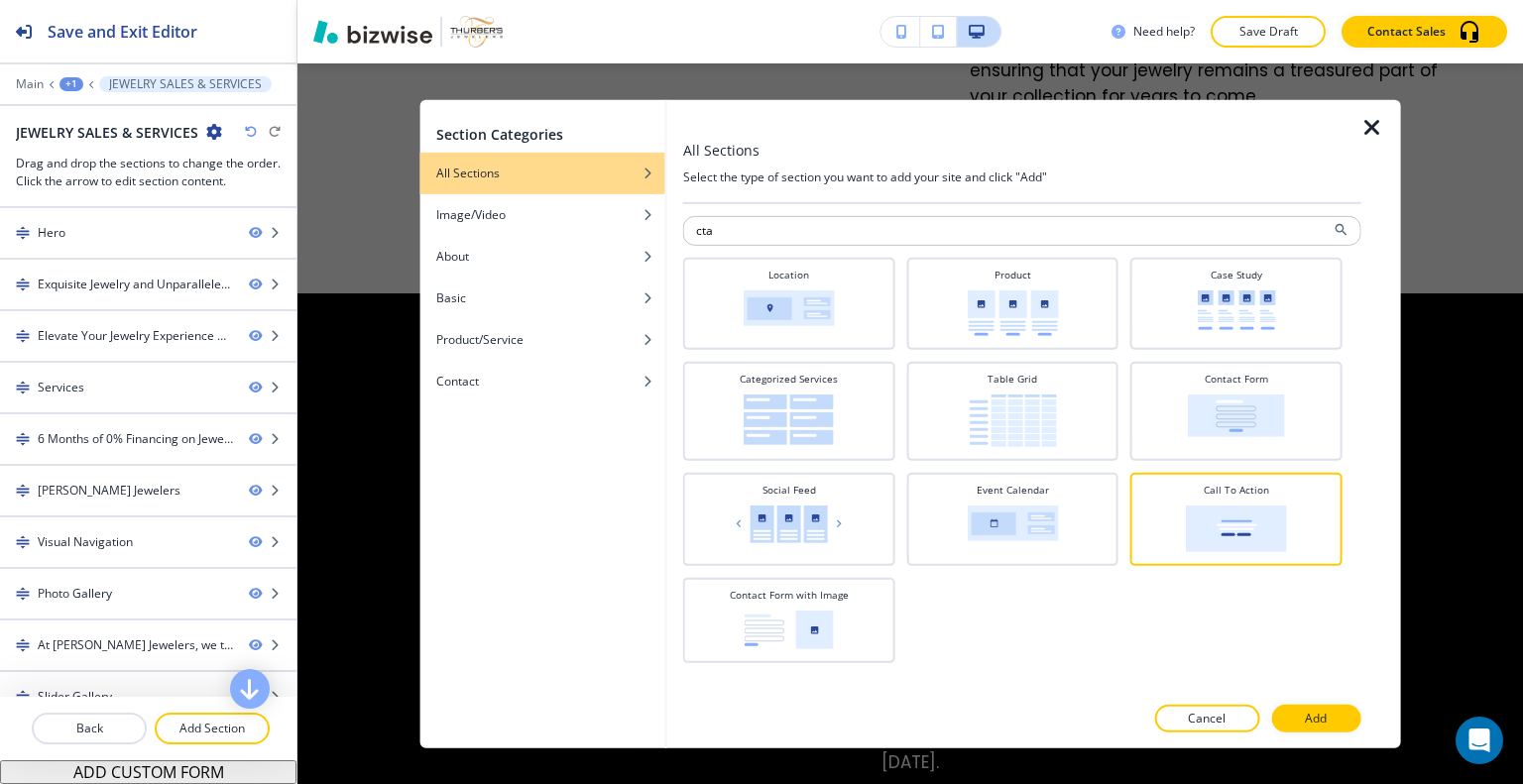 click on "Add" at bounding box center (1316, 719) 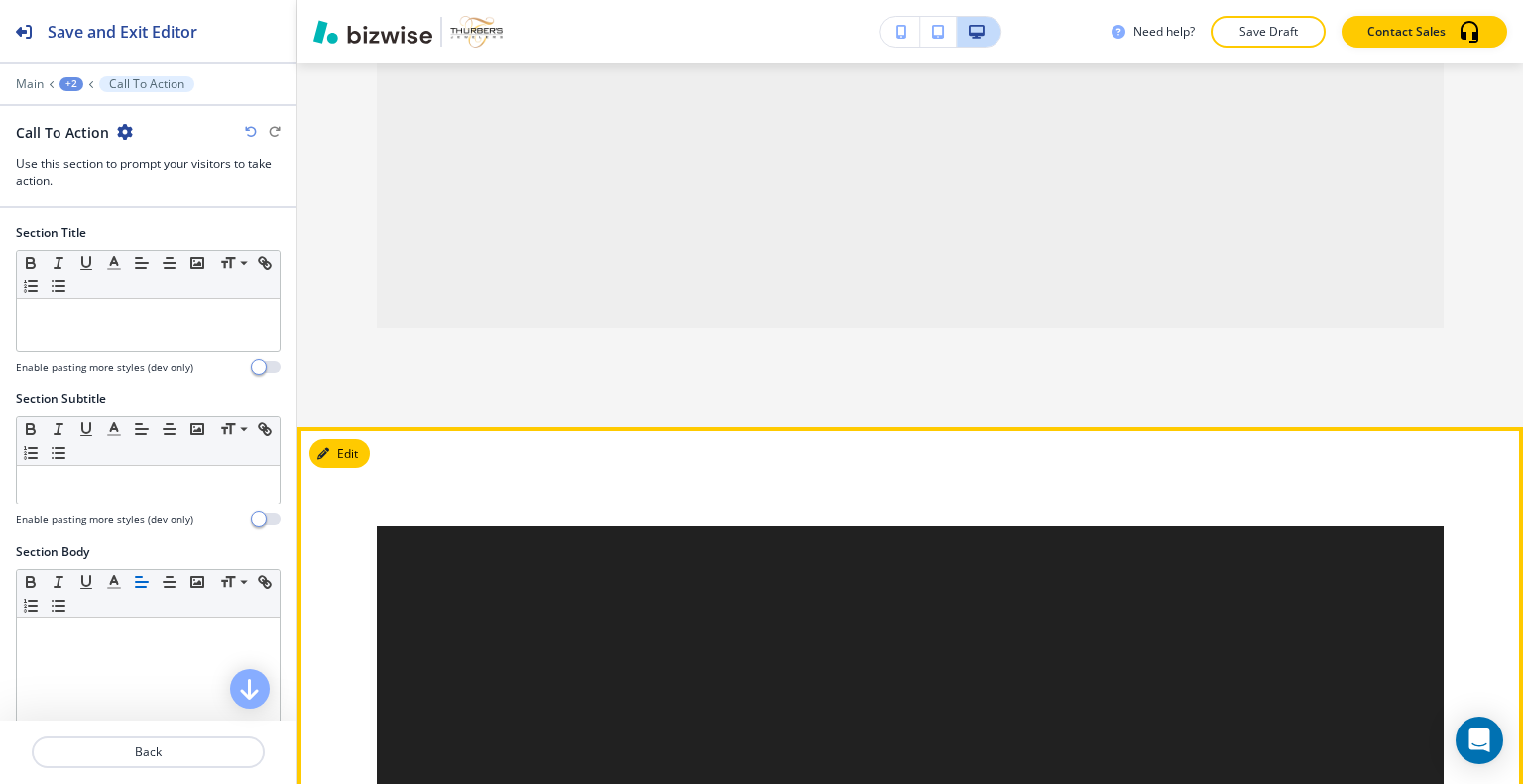 scroll, scrollTop: 13453, scrollLeft: 0, axis: vertical 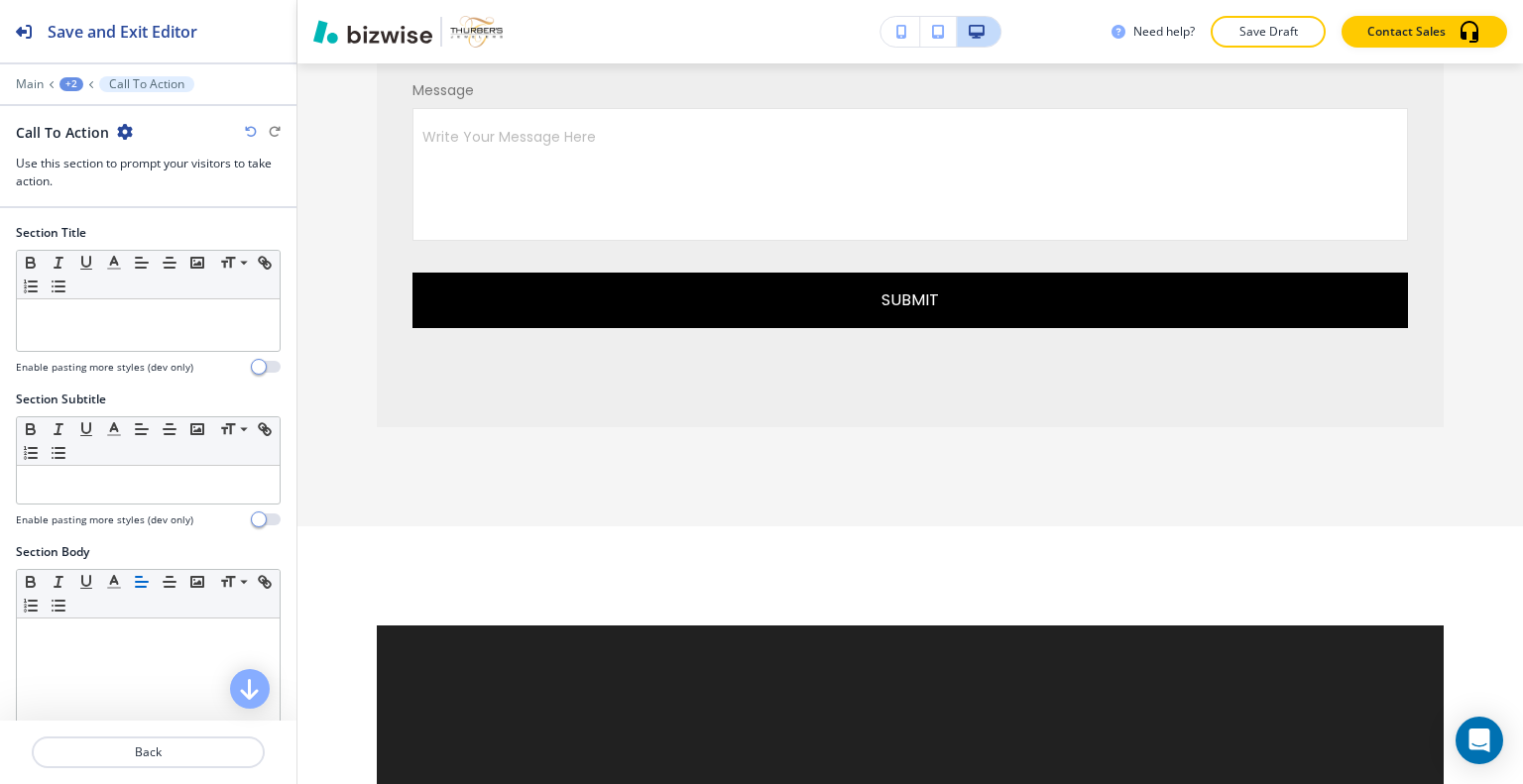 click on "+2" at bounding box center (71, 84) 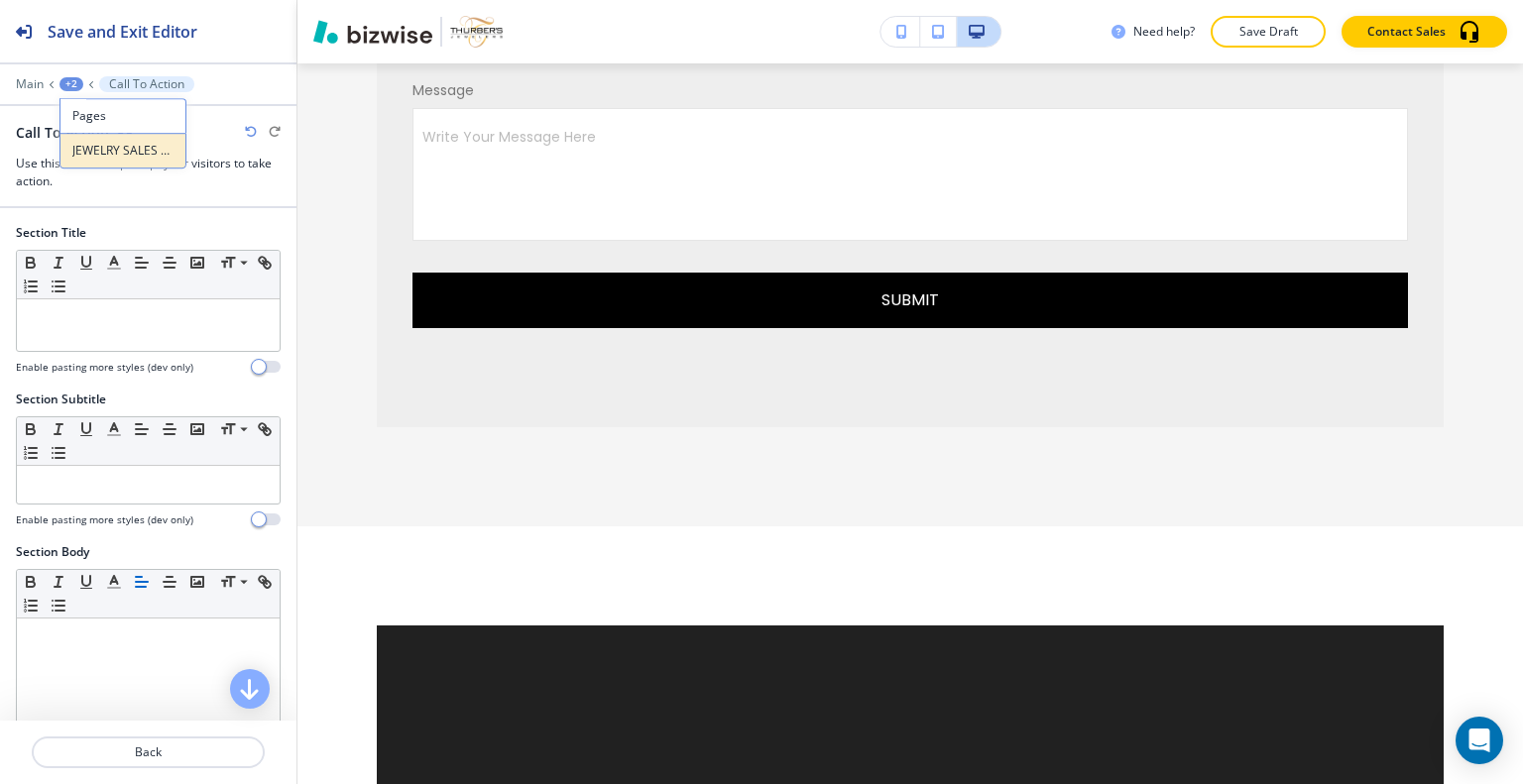 click on "JEWELRY SALES & SERVICES" at bounding box center [123, 151] 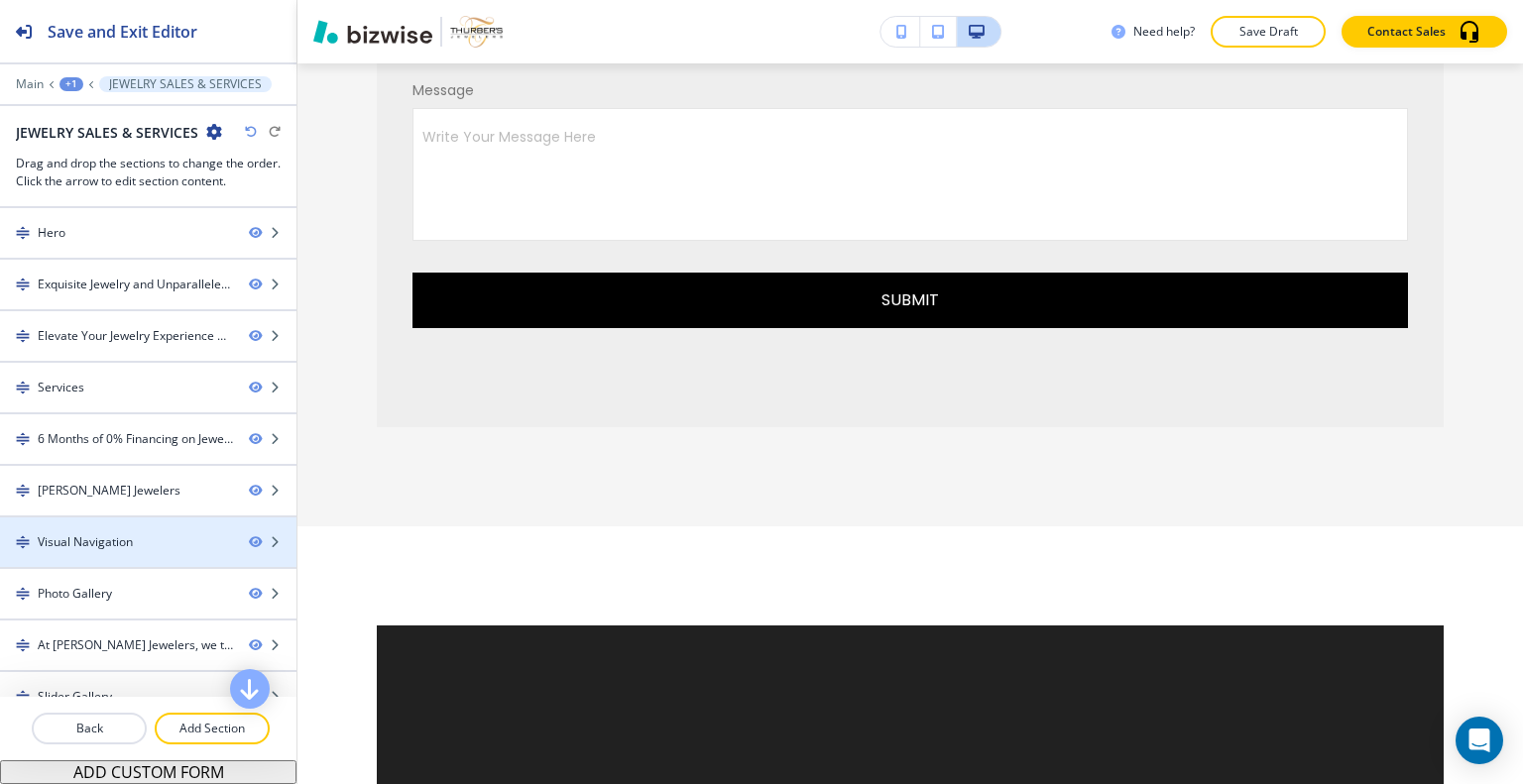 scroll, scrollTop: 225, scrollLeft: 0, axis: vertical 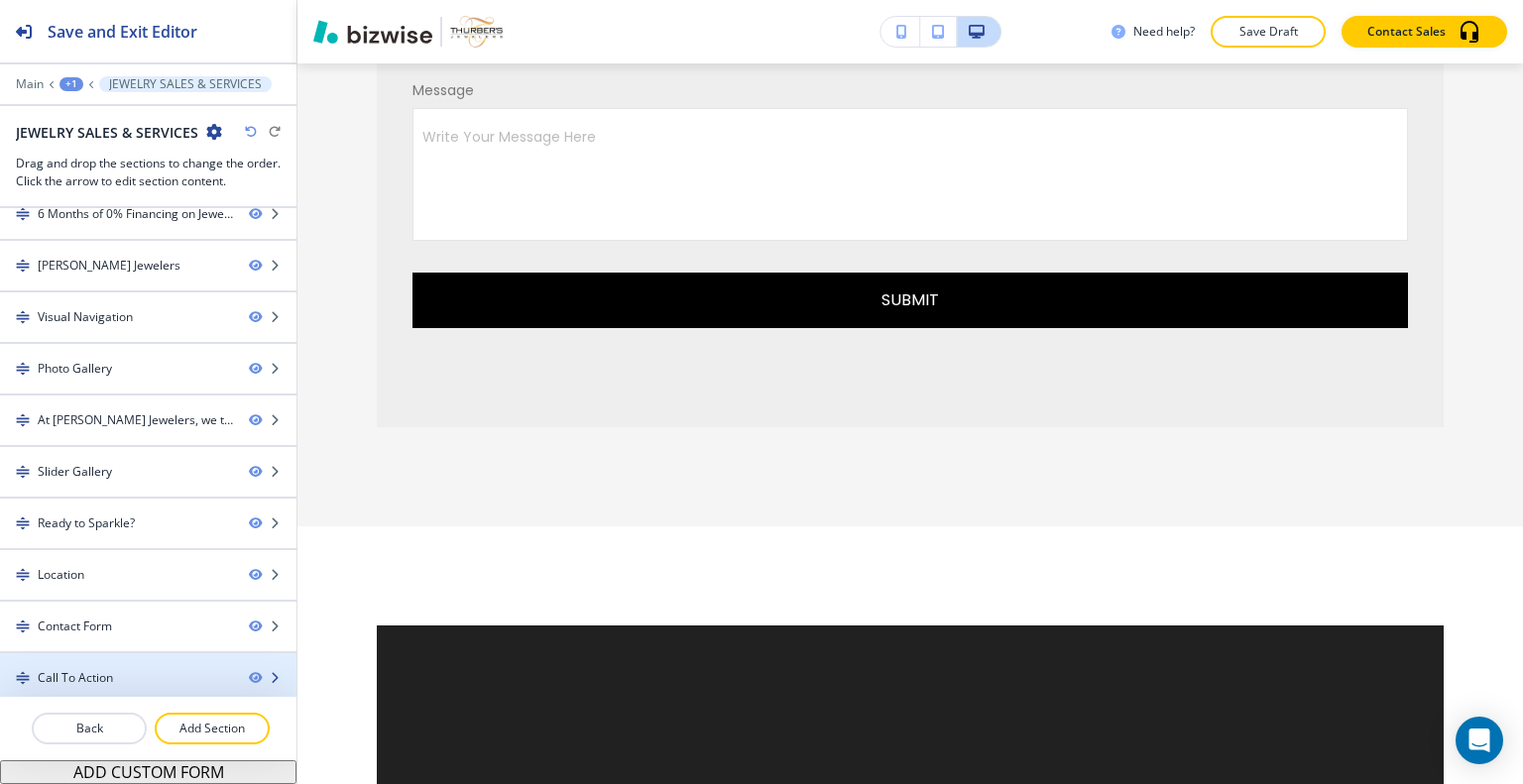 type 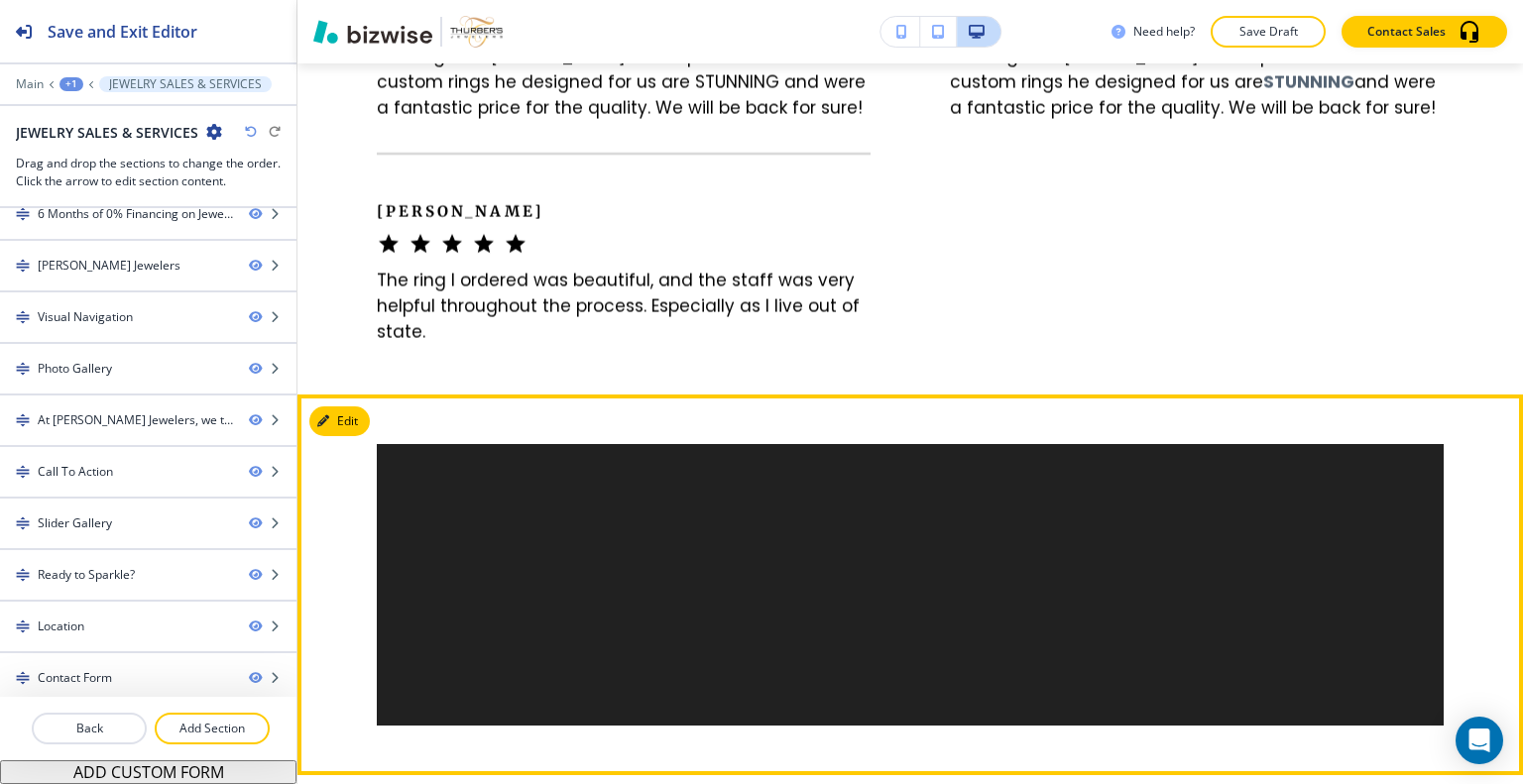 scroll, scrollTop: 10108, scrollLeft: 0, axis: vertical 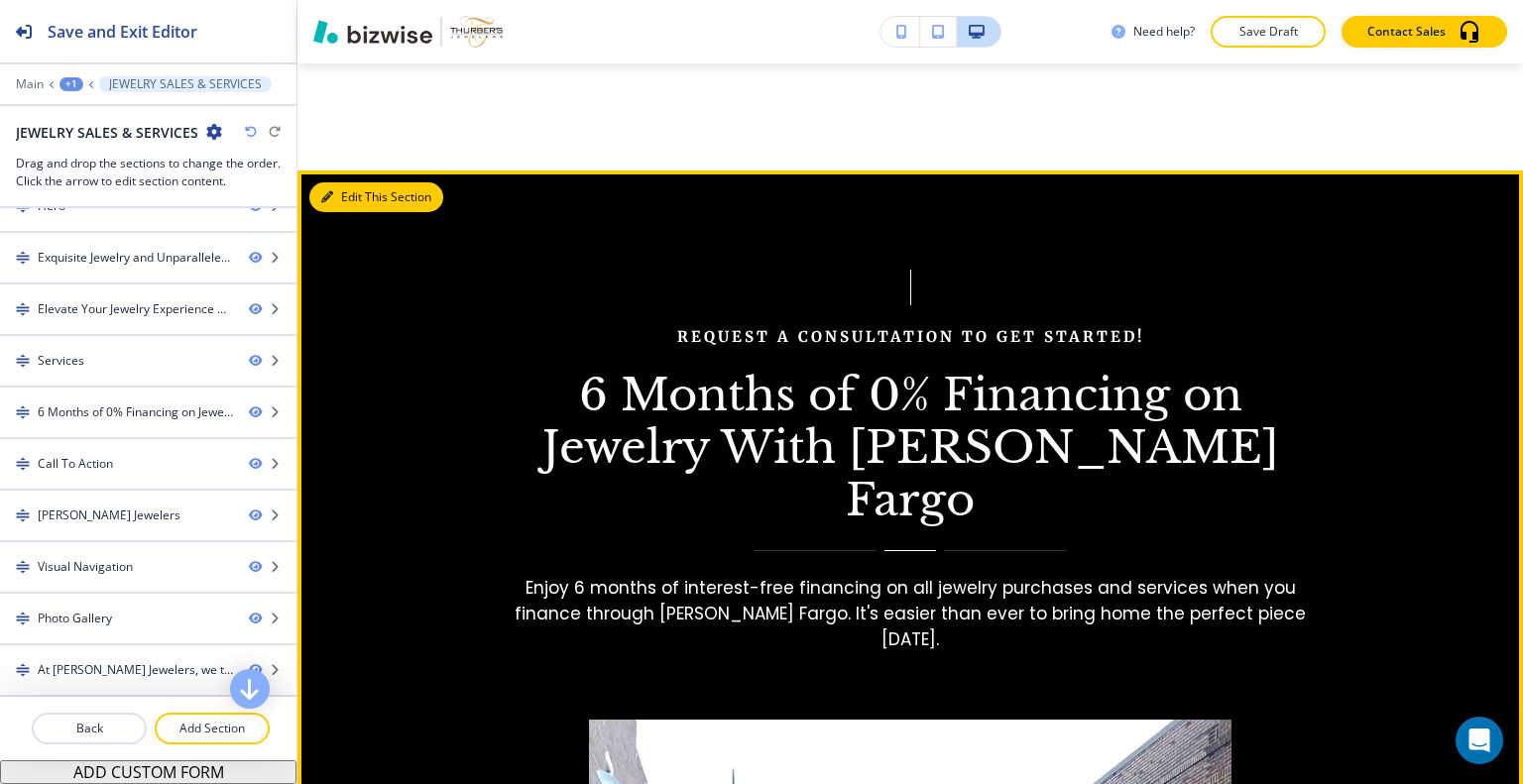 click on "Edit This Section" at bounding box center (376, 197) 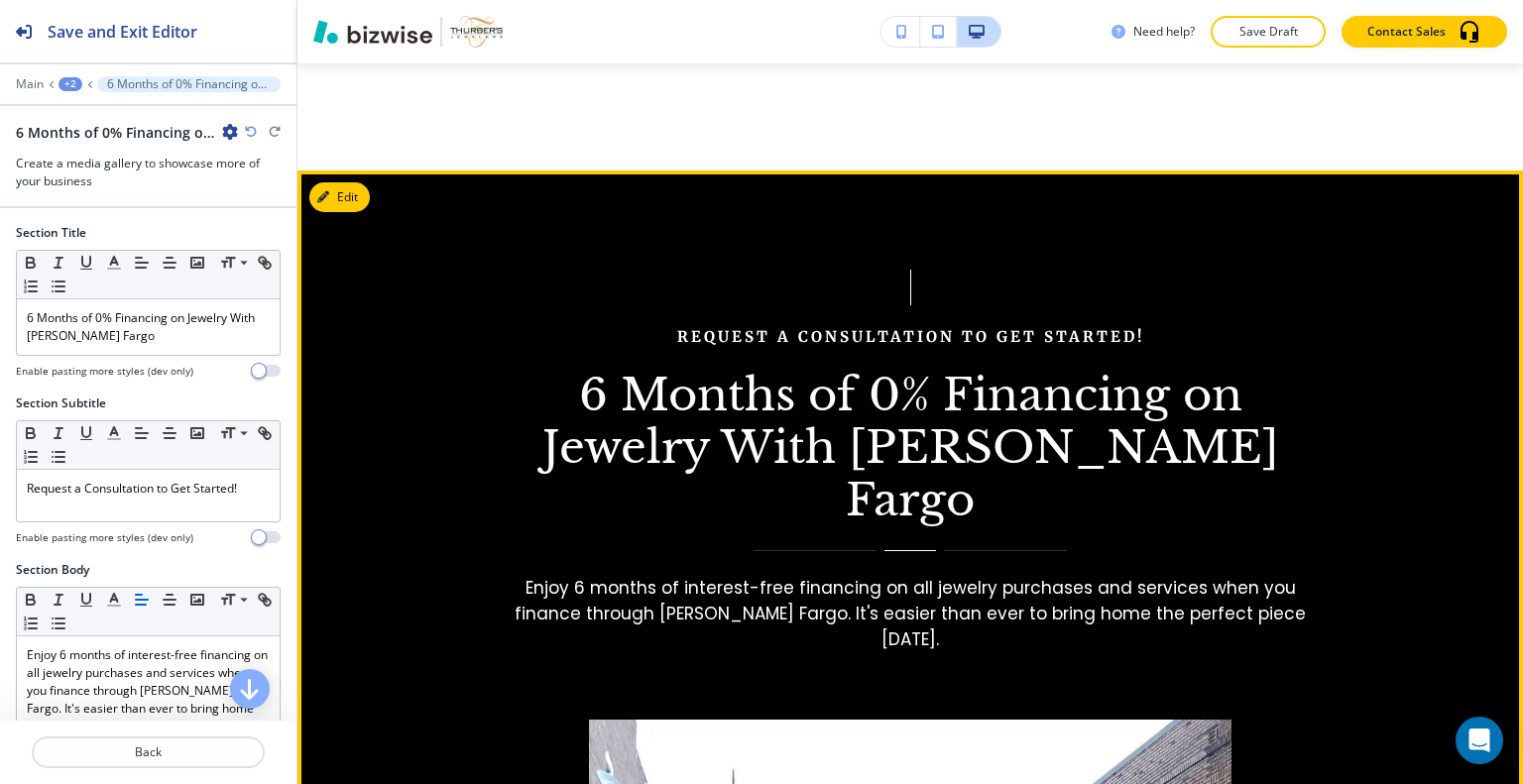 scroll, scrollTop: 3295, scrollLeft: 0, axis: vertical 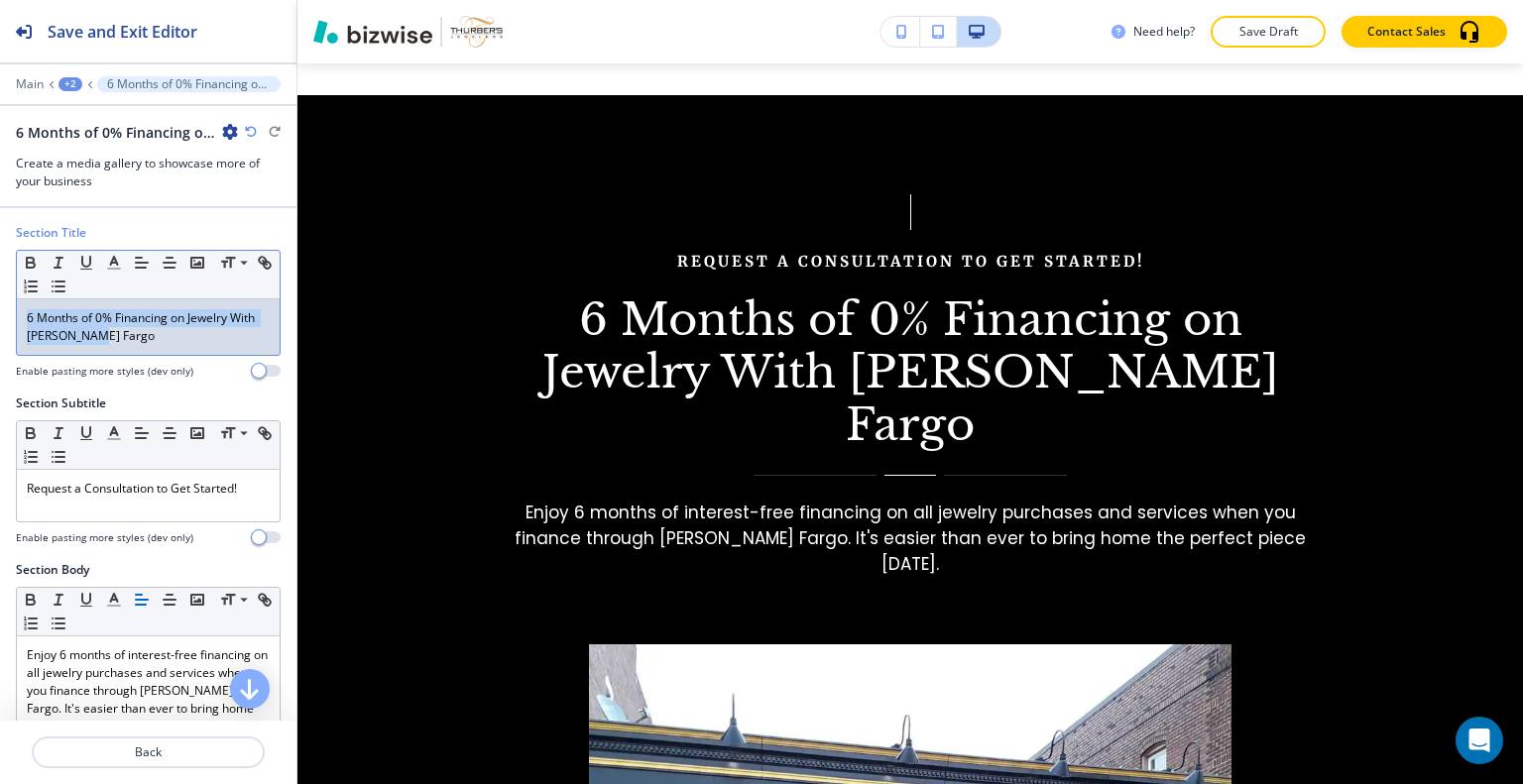 drag, startPoint x: 151, startPoint y: 342, endPoint x: 0, endPoint y: 301, distance: 156.46725 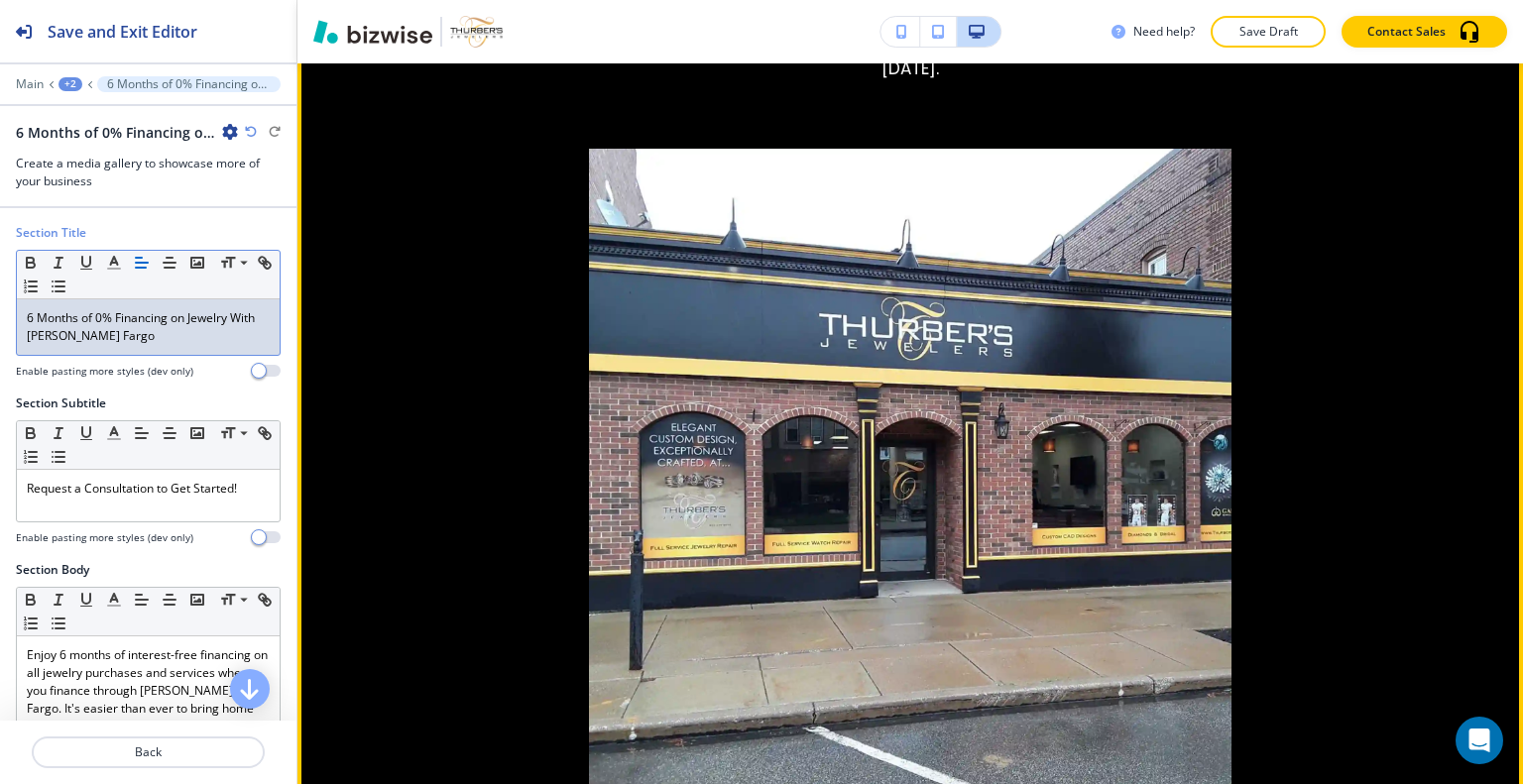 scroll, scrollTop: 4385, scrollLeft: 0, axis: vertical 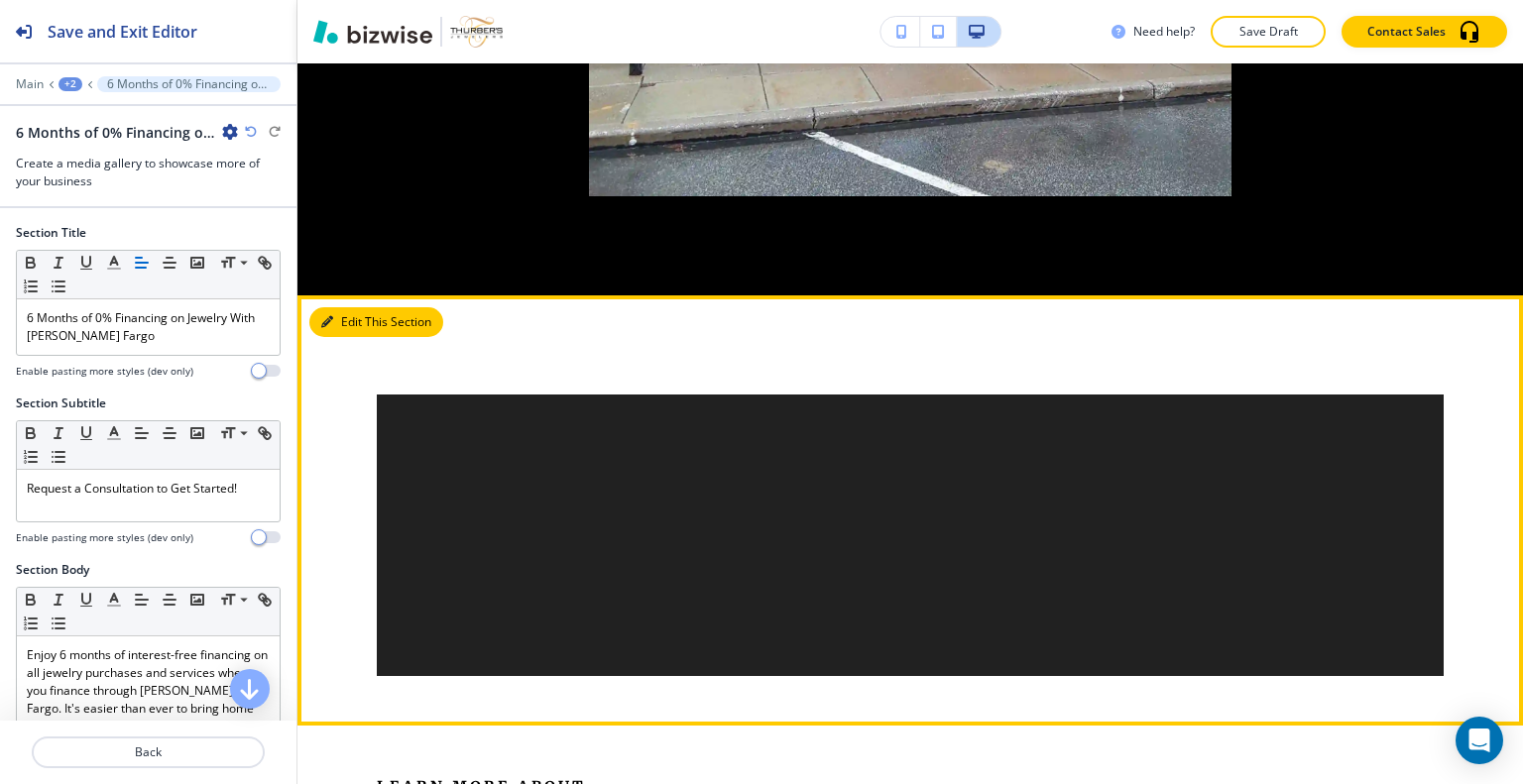 click on "Edit This Section" at bounding box center (376, 322) 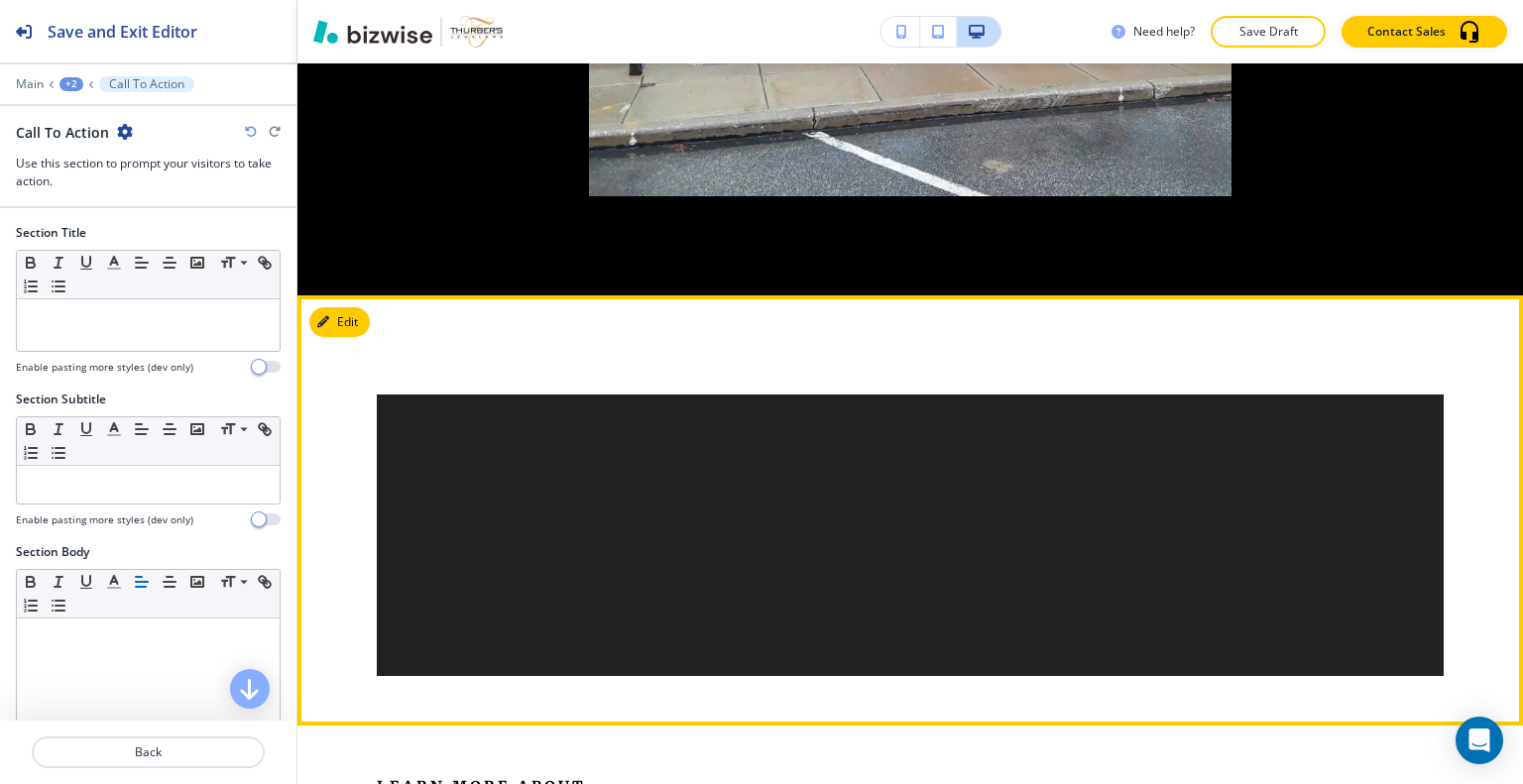scroll, scrollTop: 4508, scrollLeft: 0, axis: vertical 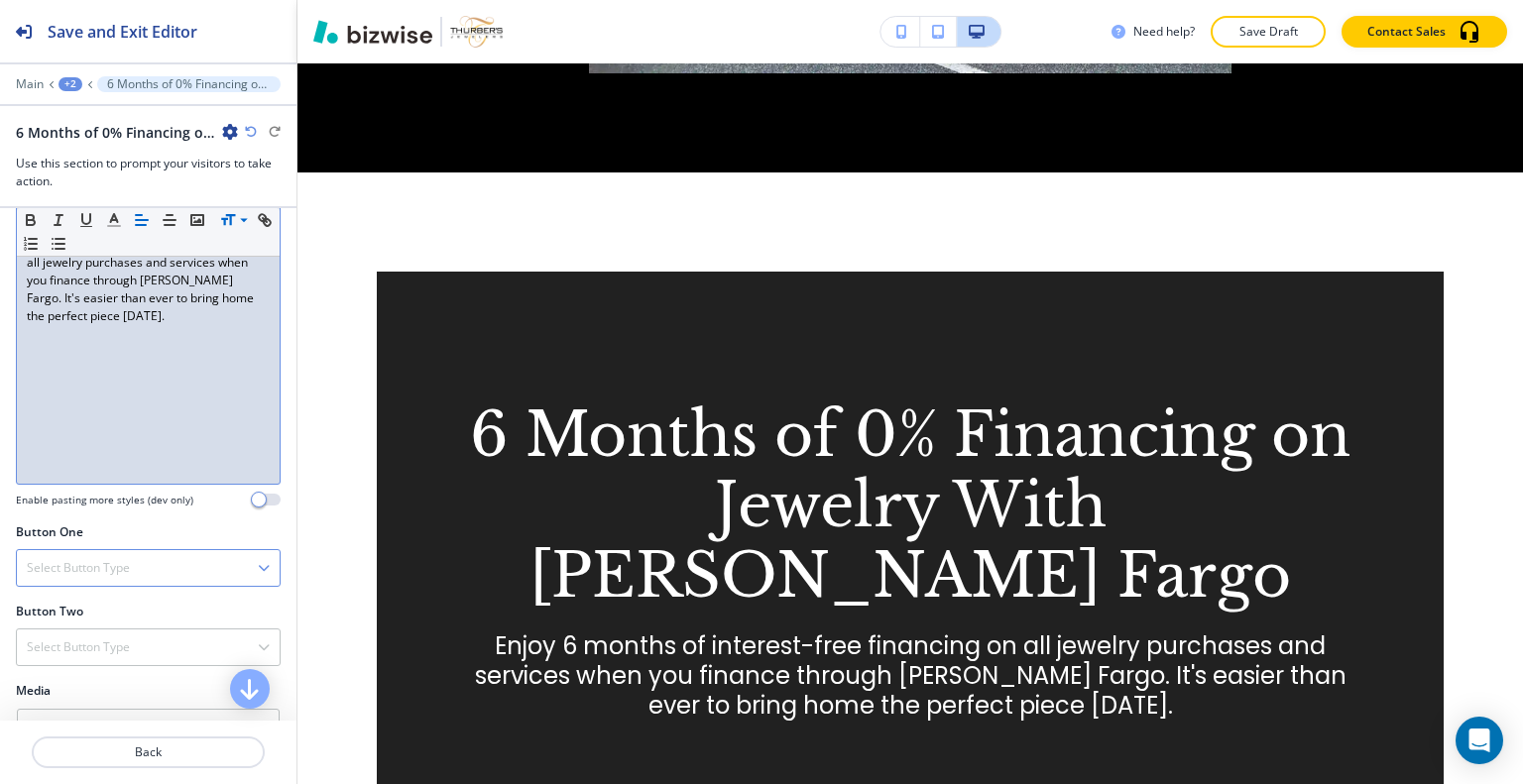 click on "Select Button Type" at bounding box center [78, 568] 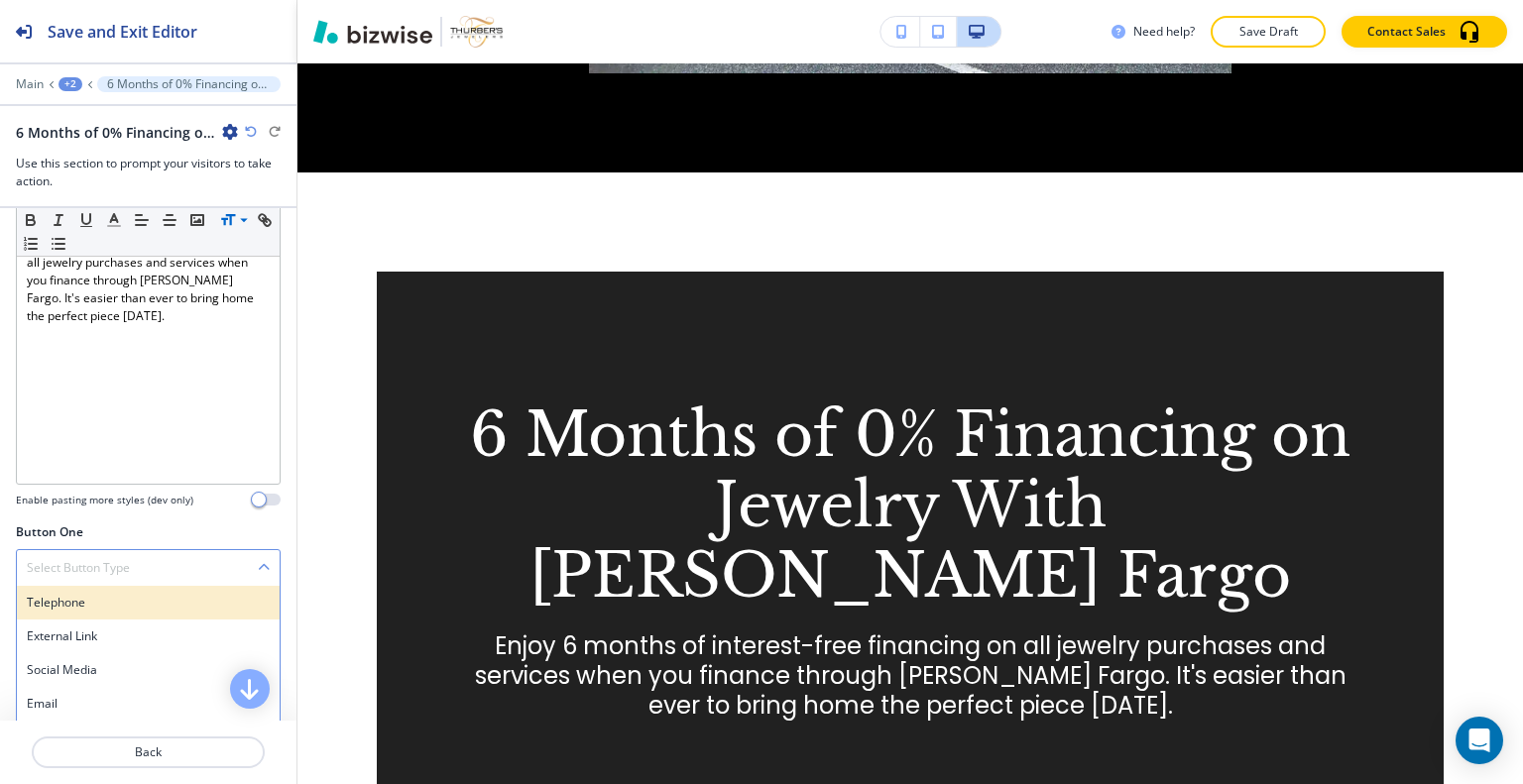 click on "Telephone" at bounding box center (148, 603) 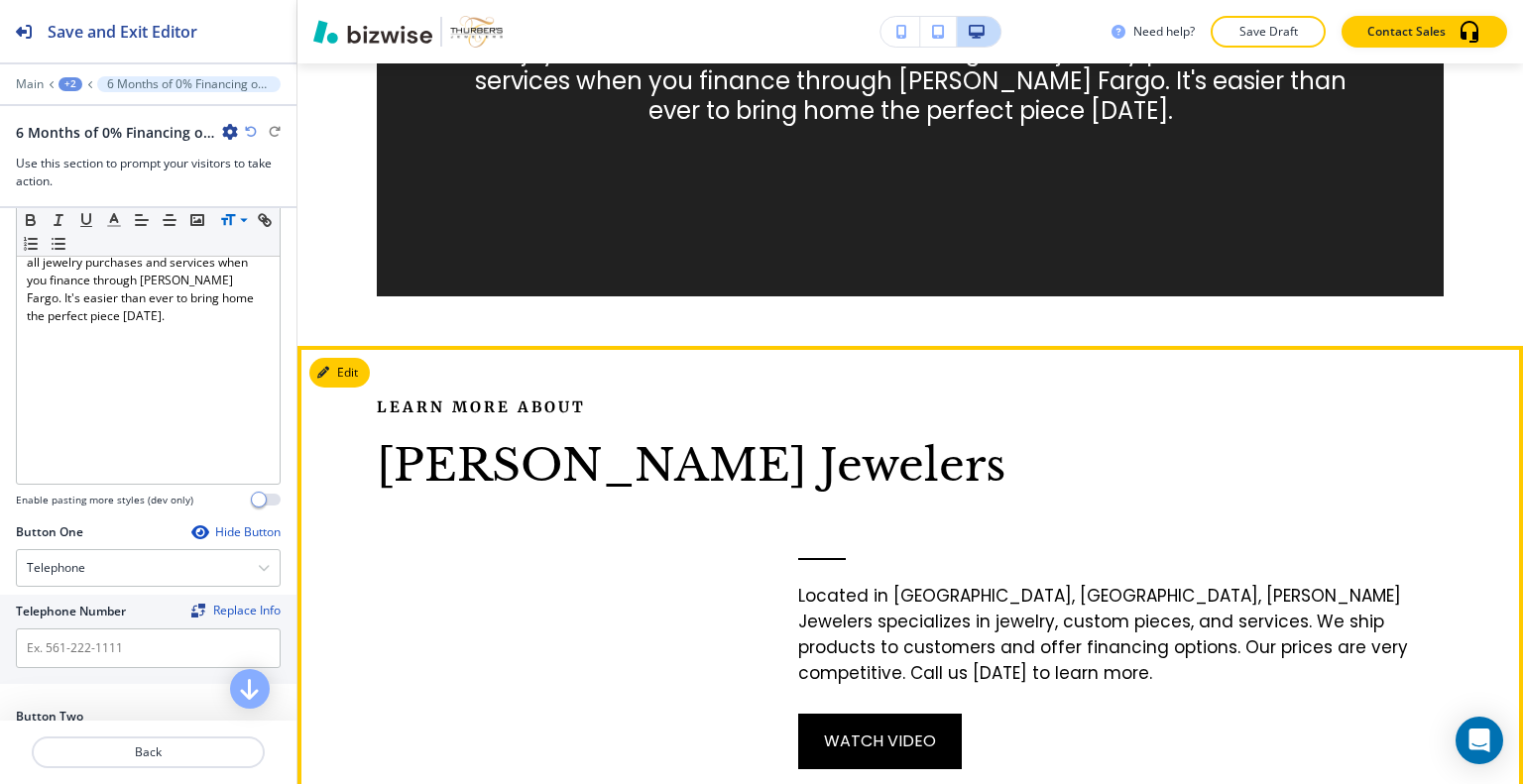 scroll, scrollTop: 5202, scrollLeft: 0, axis: vertical 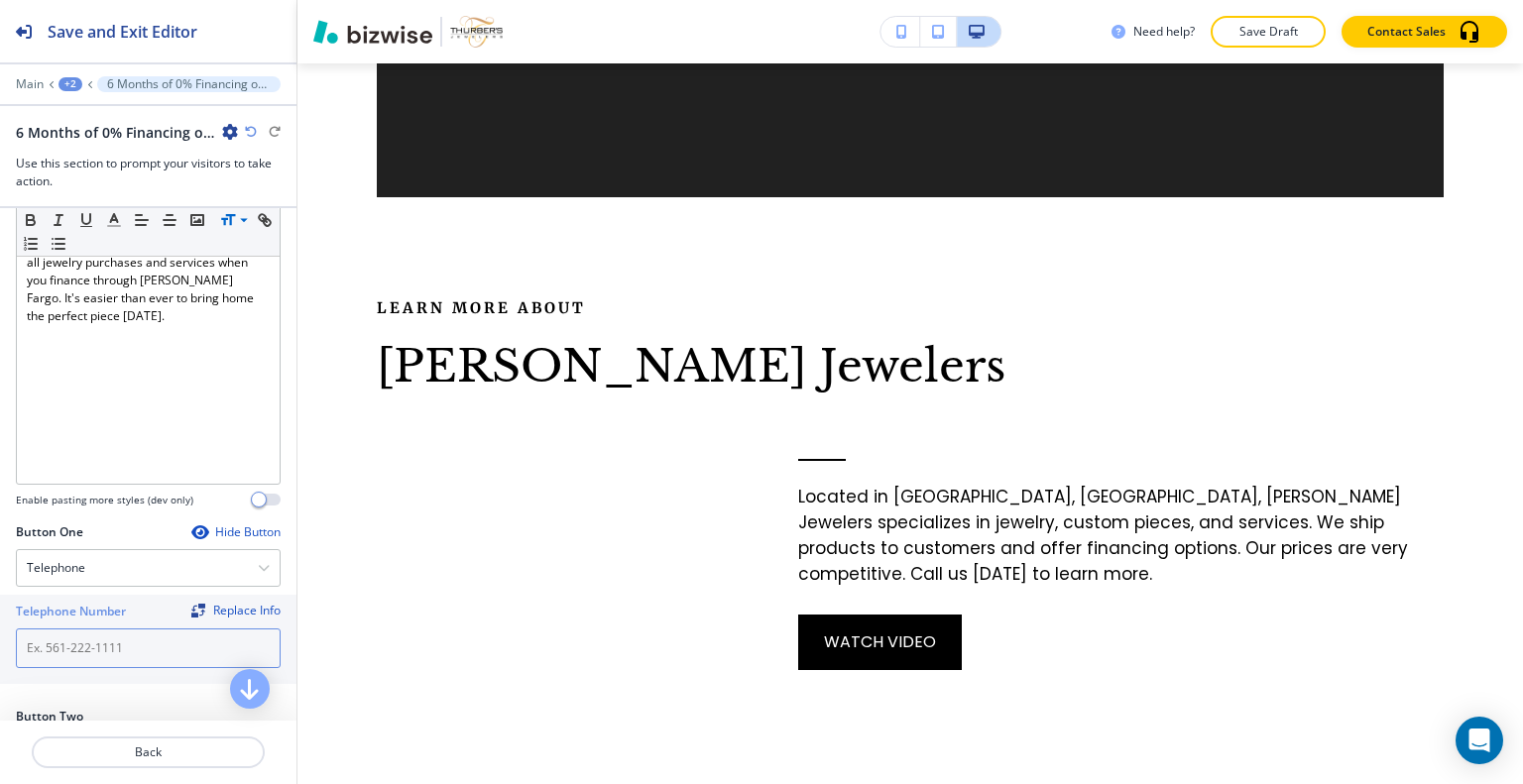 paste on "[PHONE_NUMBER]" 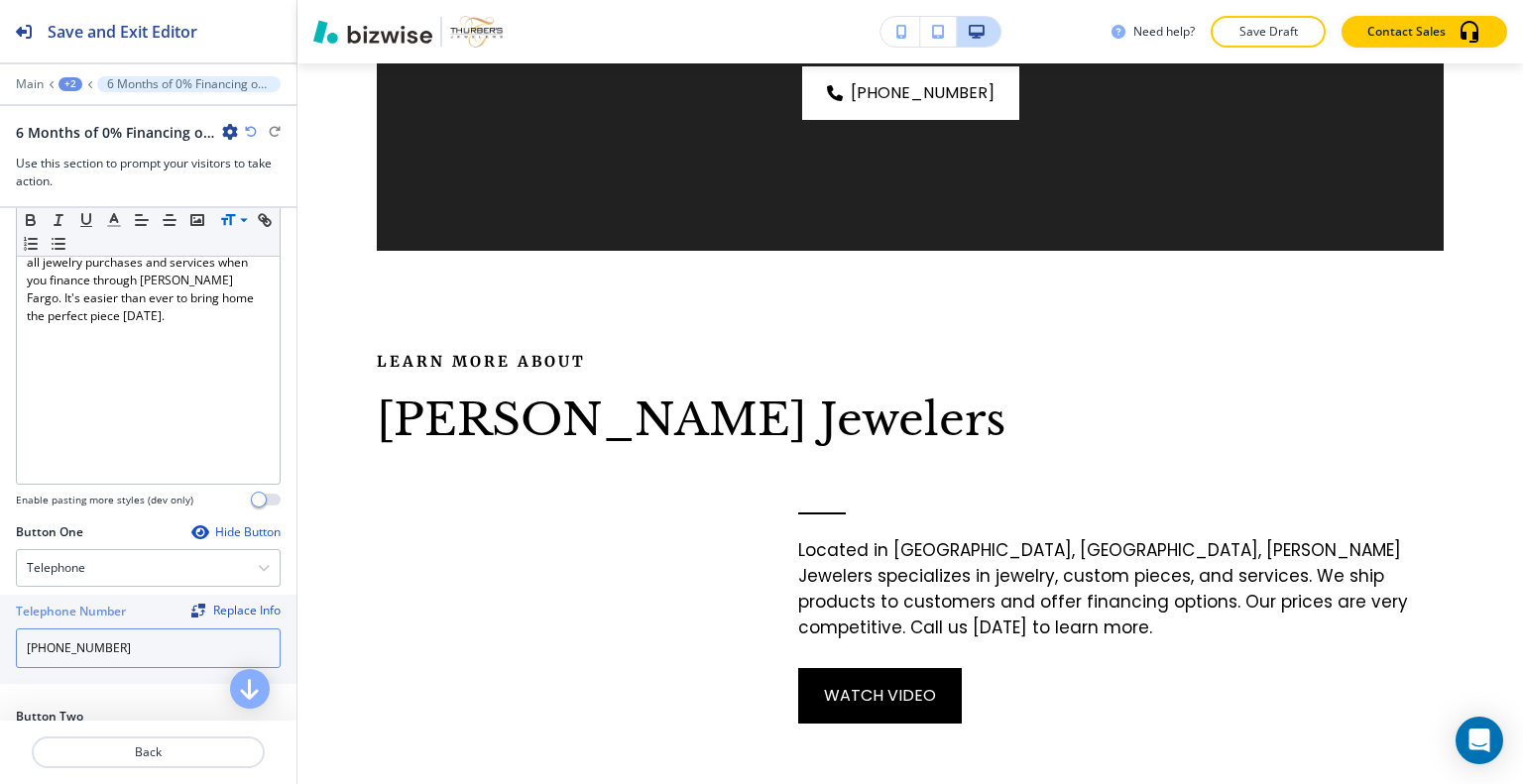 scroll, scrollTop: 595, scrollLeft: 0, axis: vertical 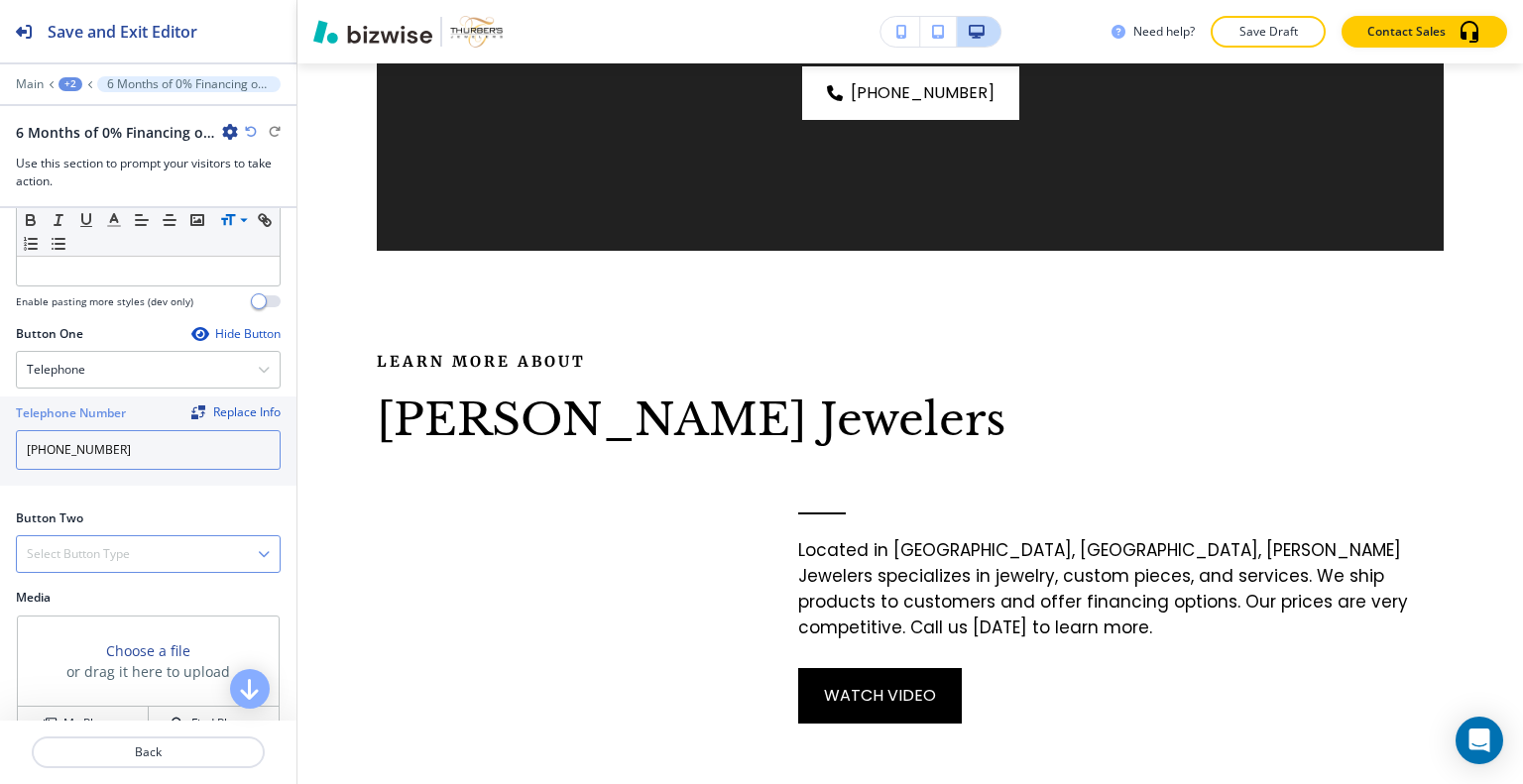 type on "[PHONE_NUMBER]" 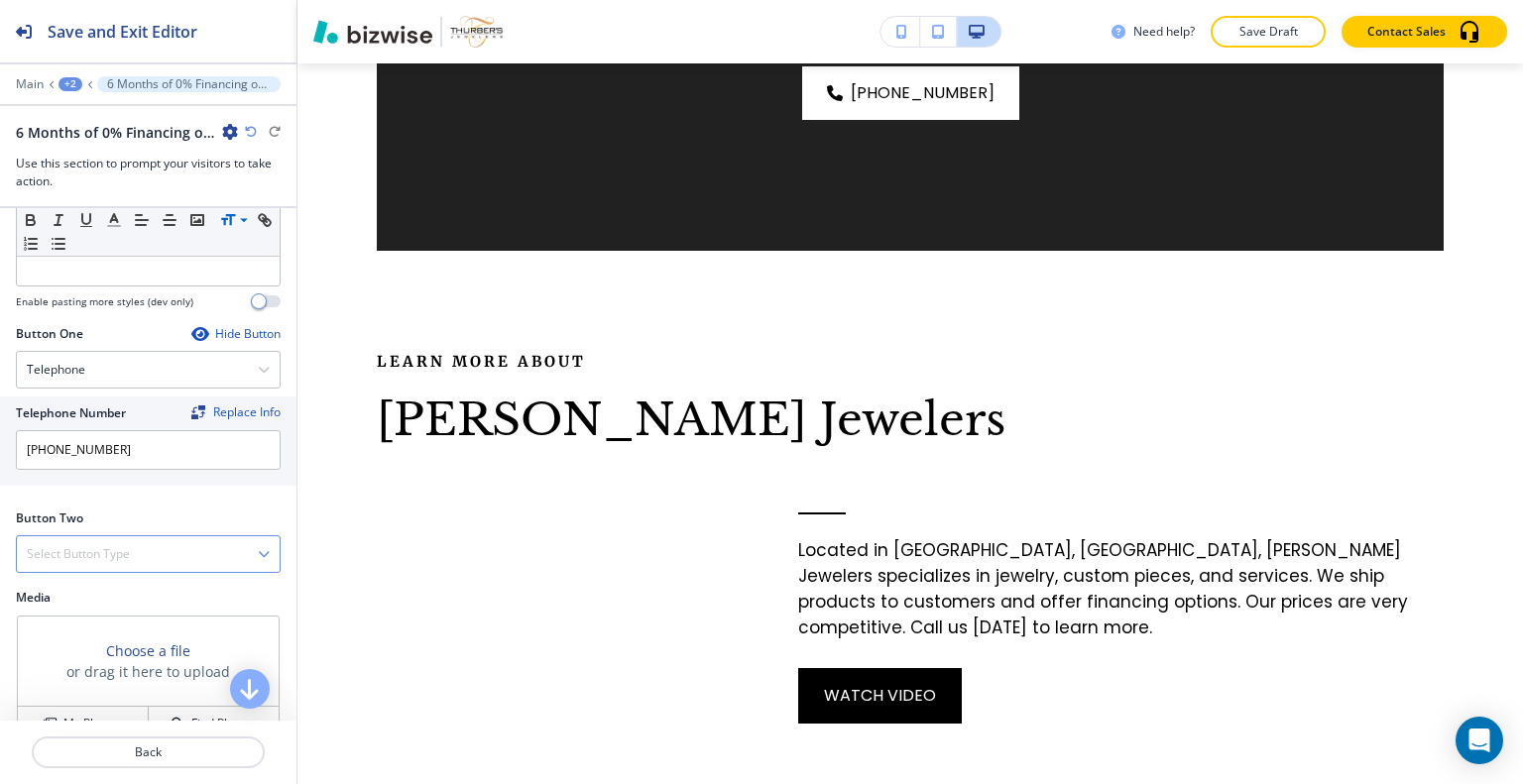 click on "Select Button Type" at bounding box center [148, 554] 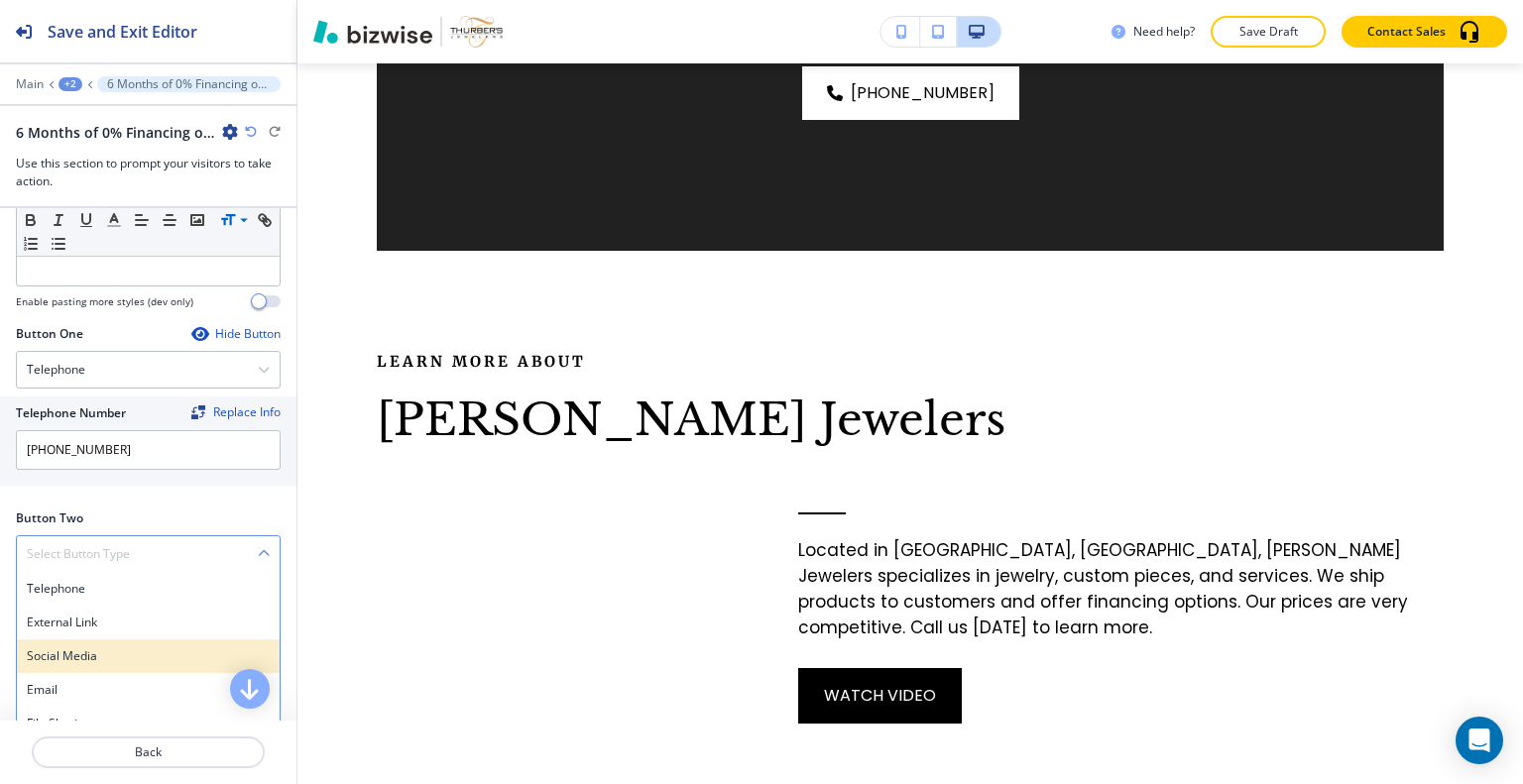 scroll, scrollTop: 694, scrollLeft: 0, axis: vertical 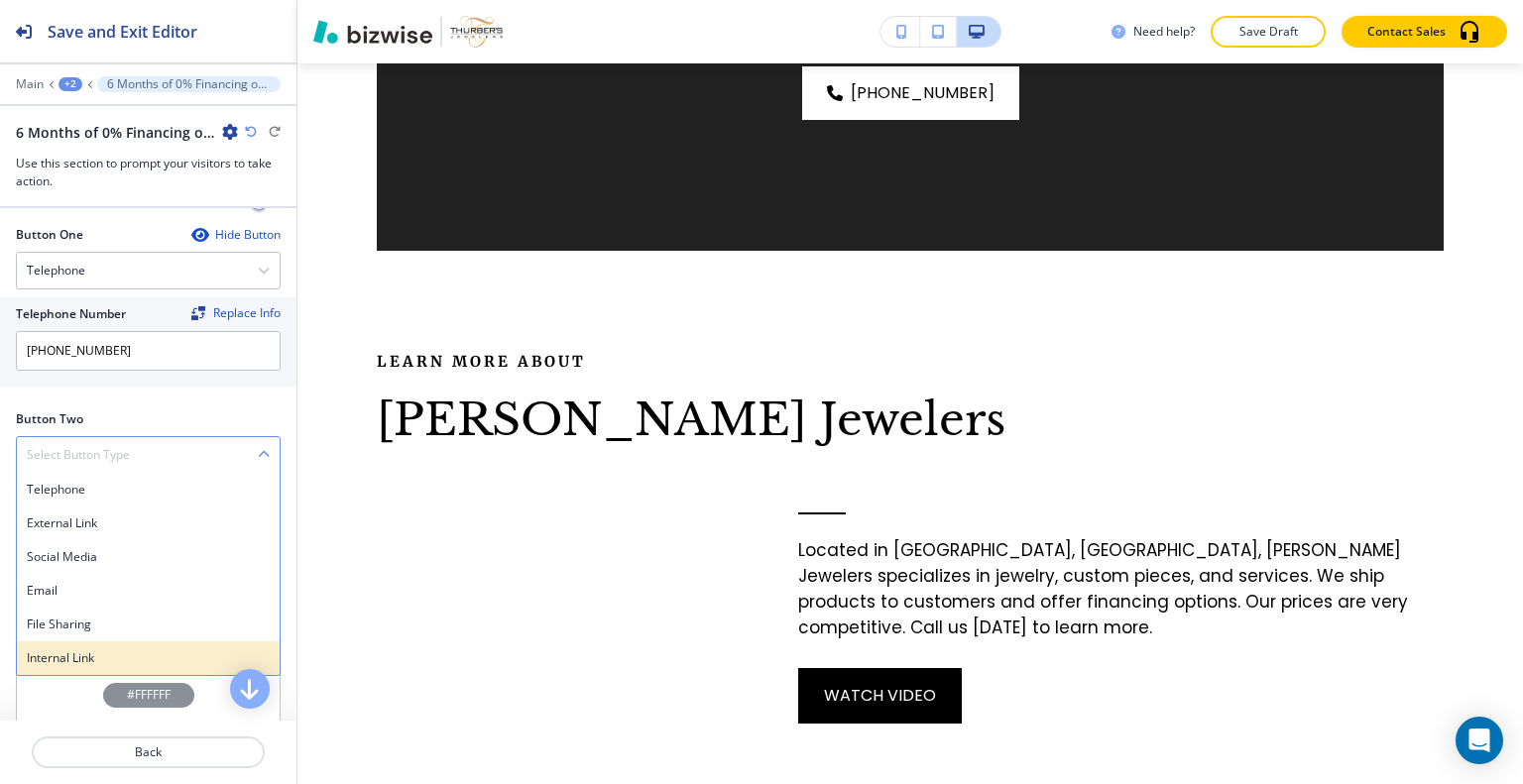 click on "Internal Link" at bounding box center (148, 658) 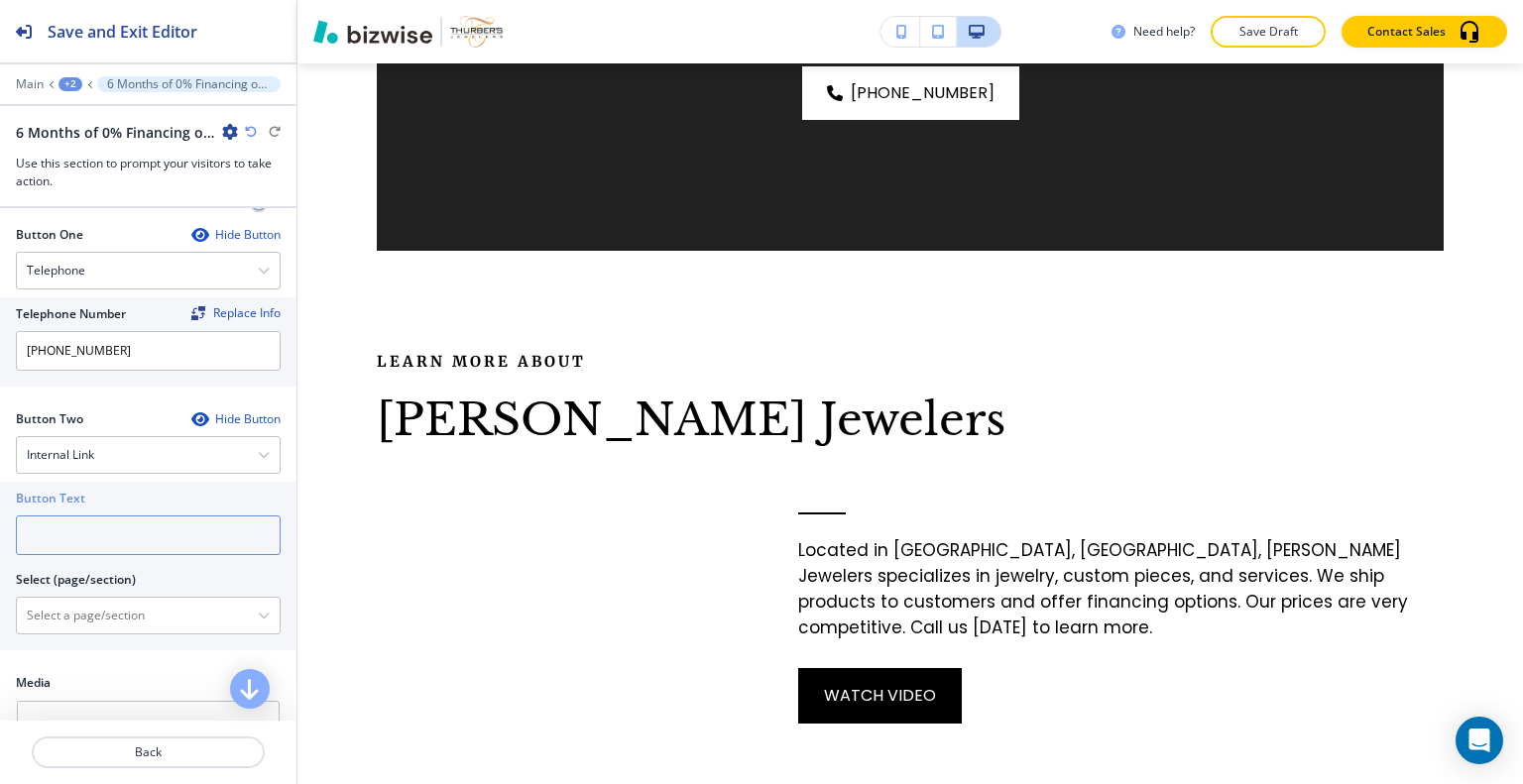 click at bounding box center [148, 535] 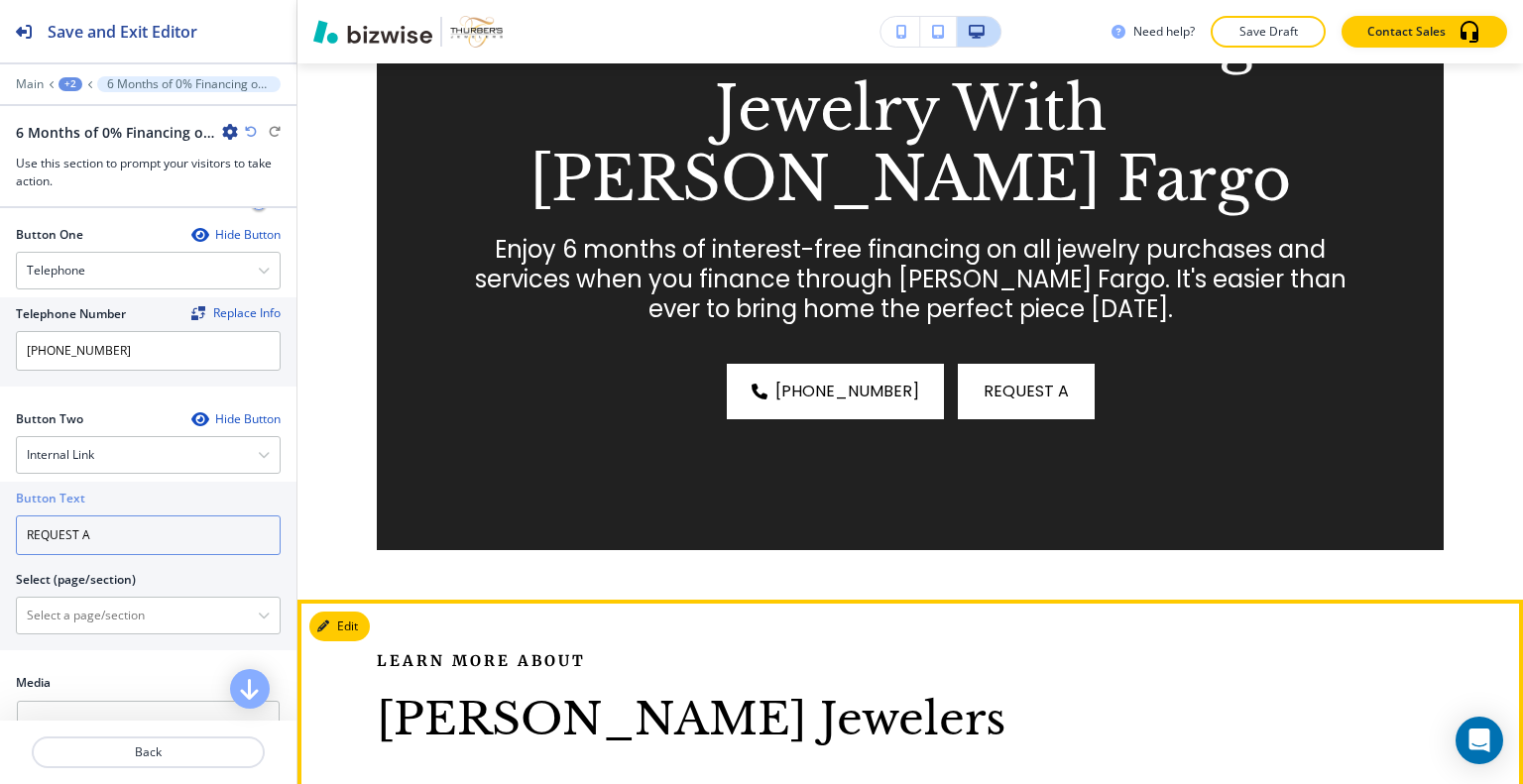 scroll, scrollTop: 4805, scrollLeft: 0, axis: vertical 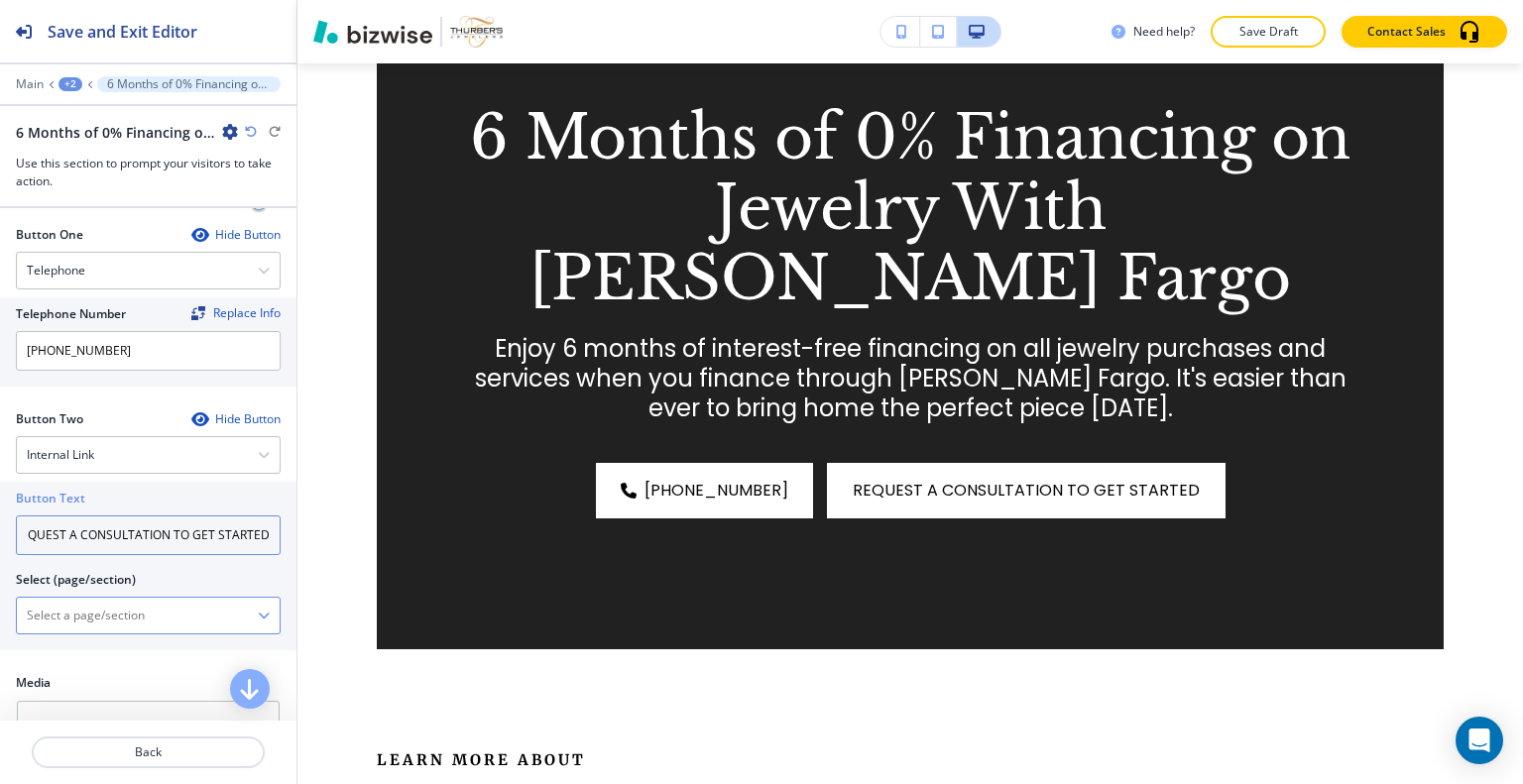 type on "REQUEST A CONSULTATION TO GET STARTED" 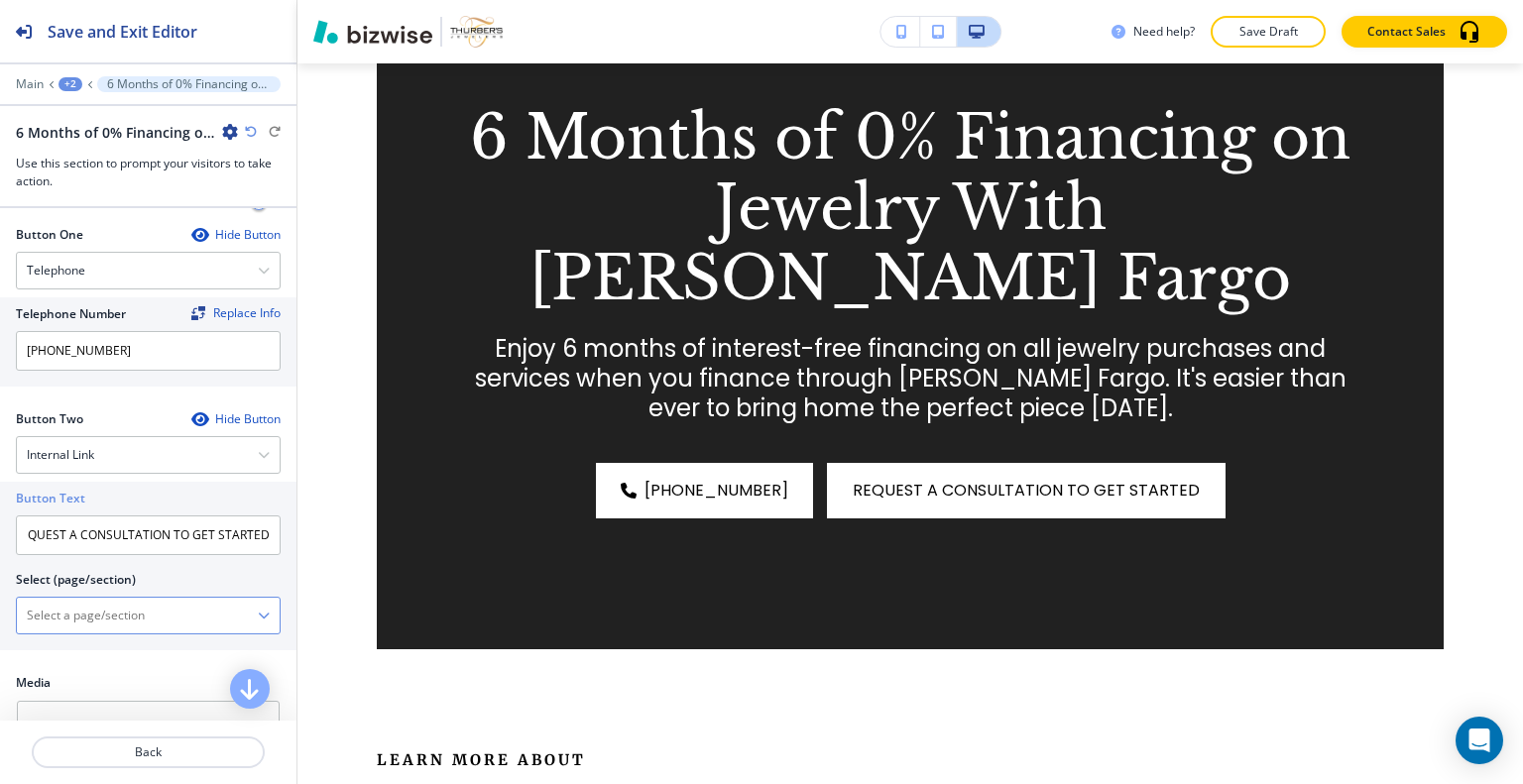 scroll, scrollTop: 0, scrollLeft: 0, axis: both 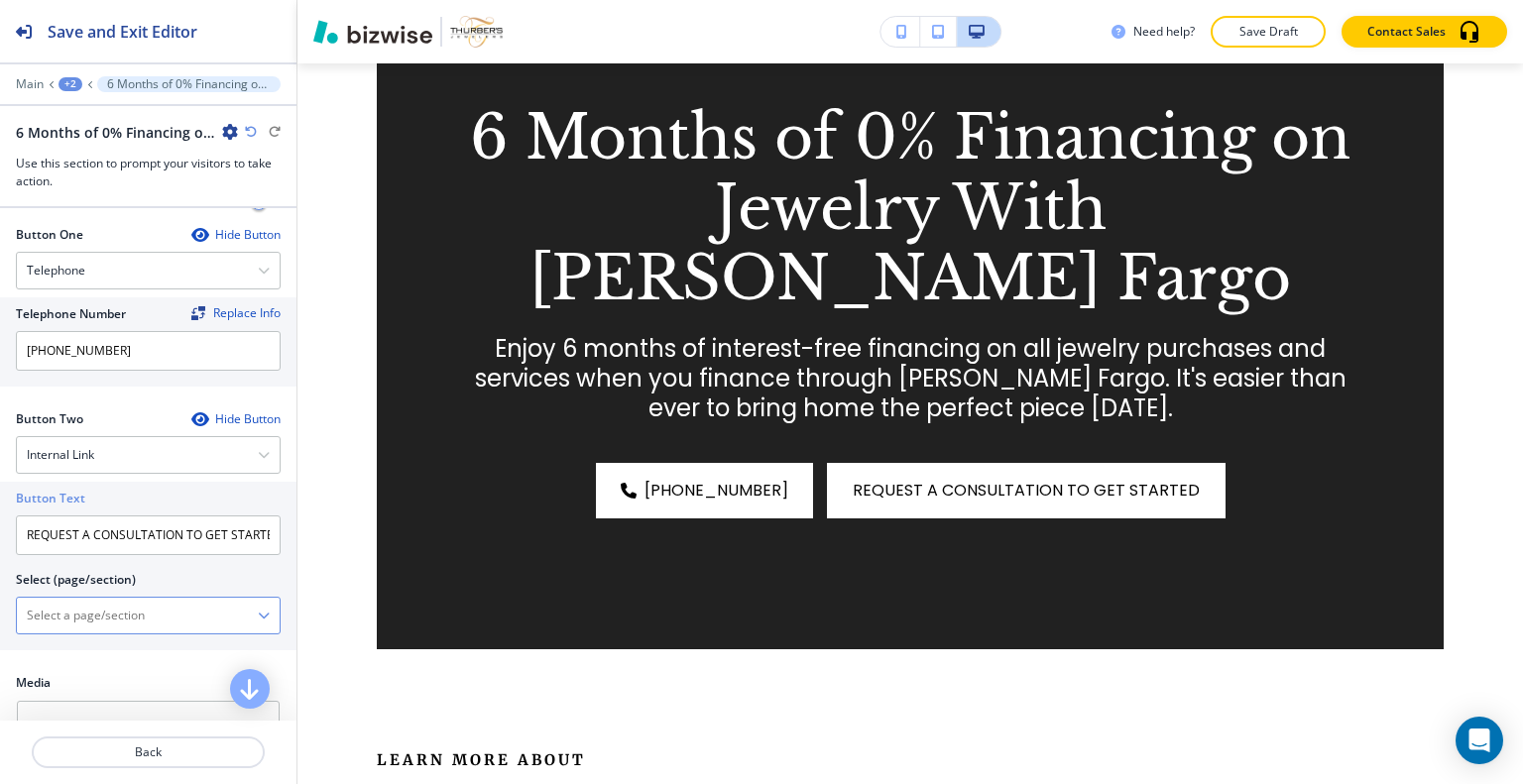 click at bounding box center (137, 616) 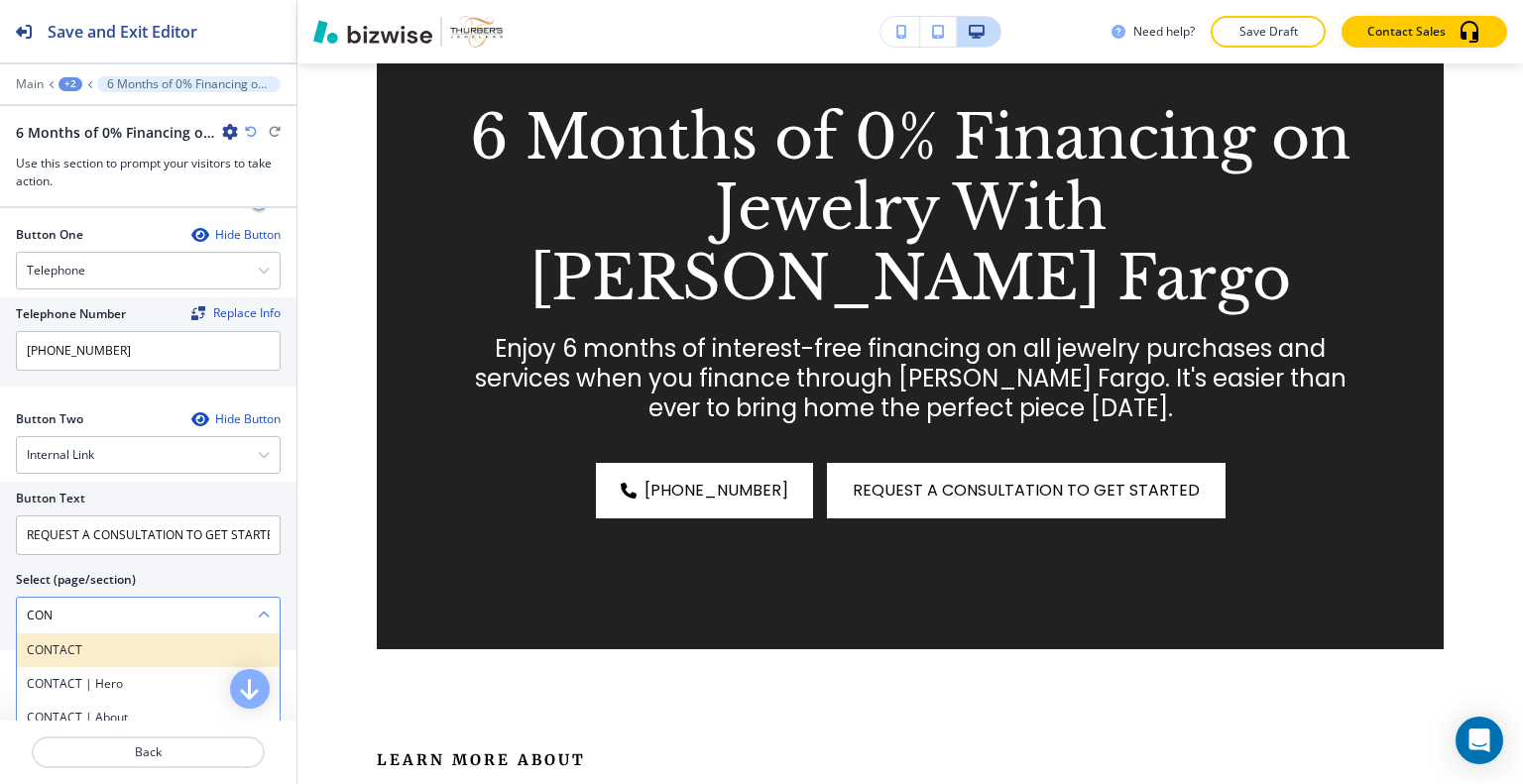 click on "CONTACT" at bounding box center (148, 650) 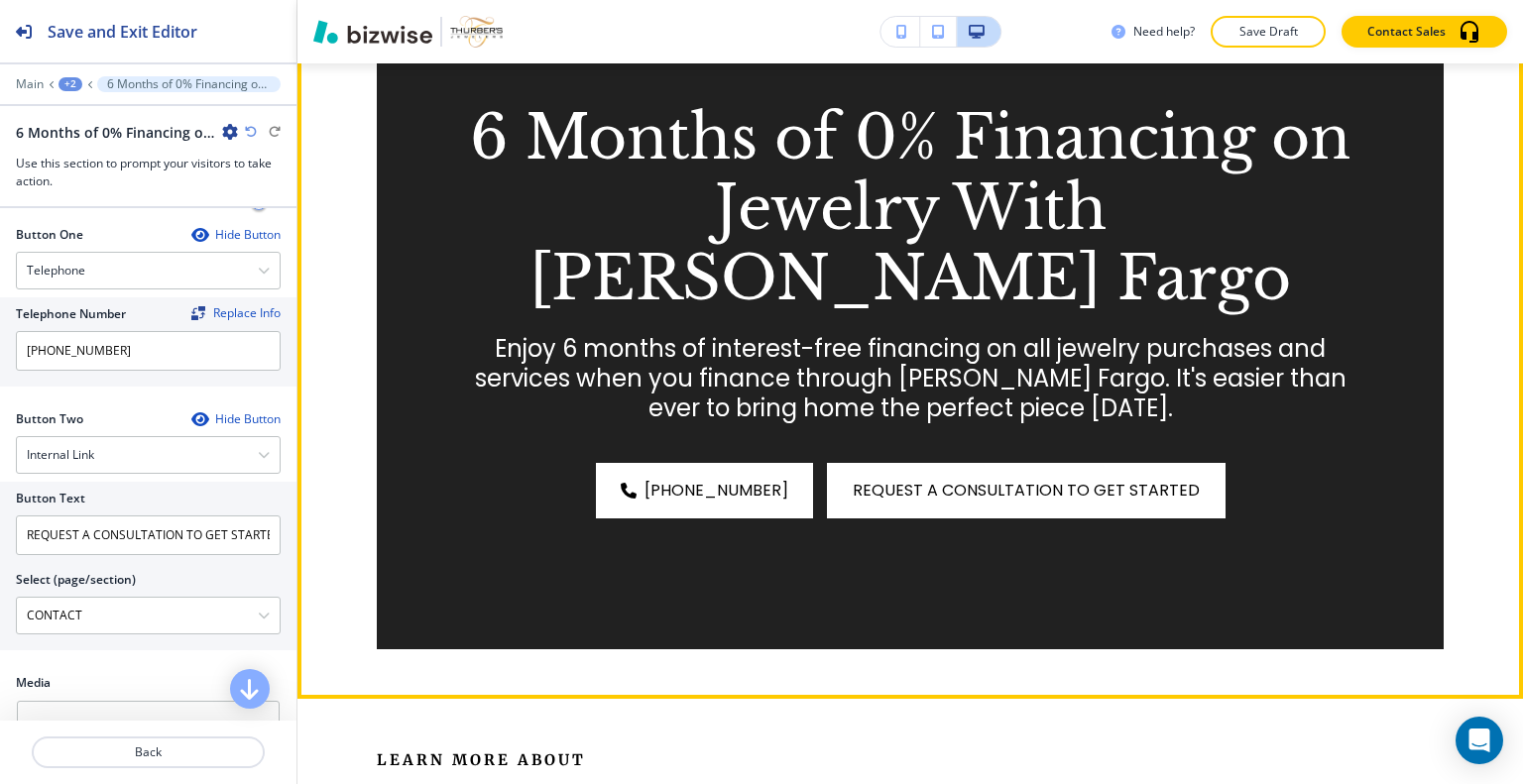 scroll, scrollTop: 4508, scrollLeft: 0, axis: vertical 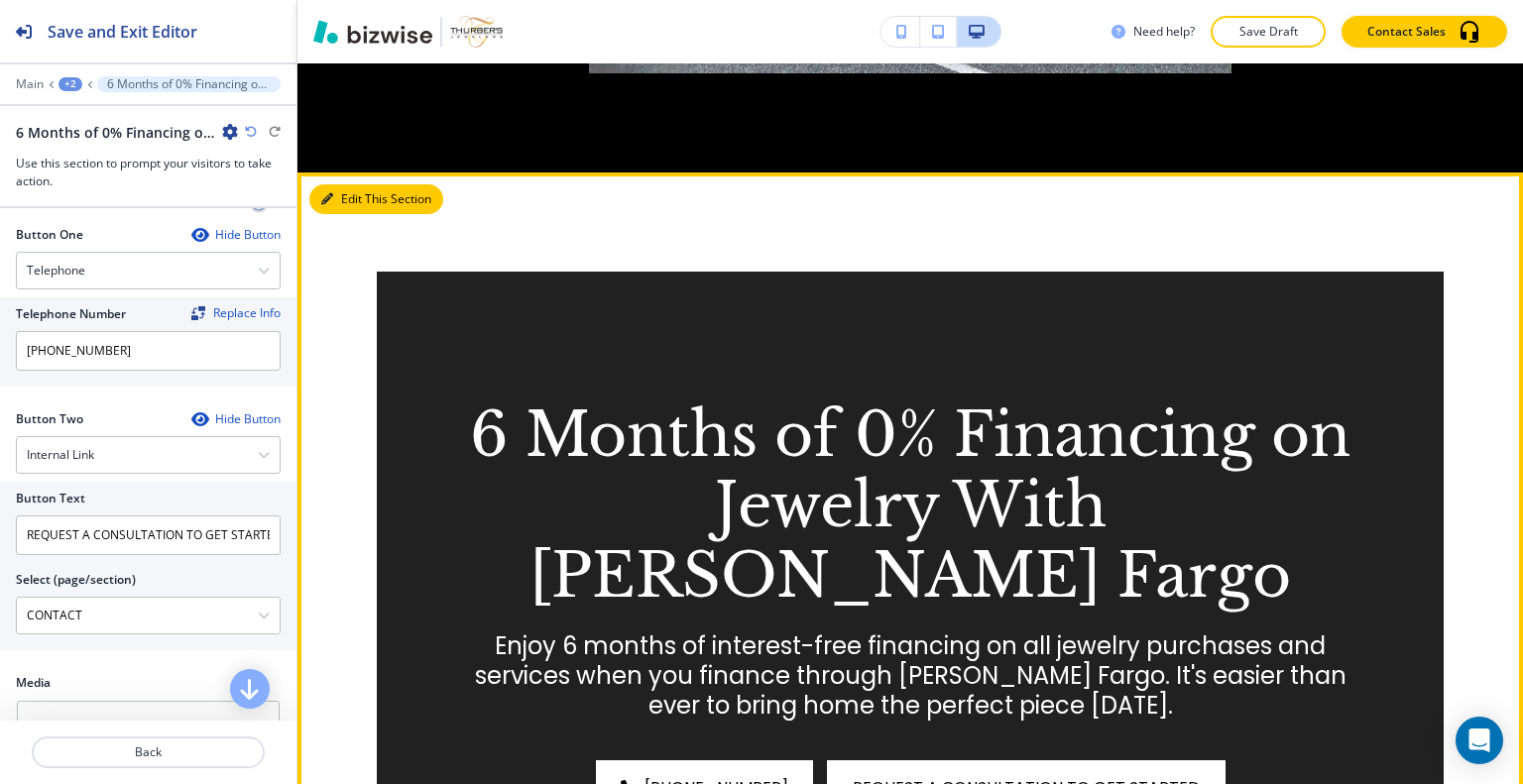click on "Edit This Section" at bounding box center (376, 199) 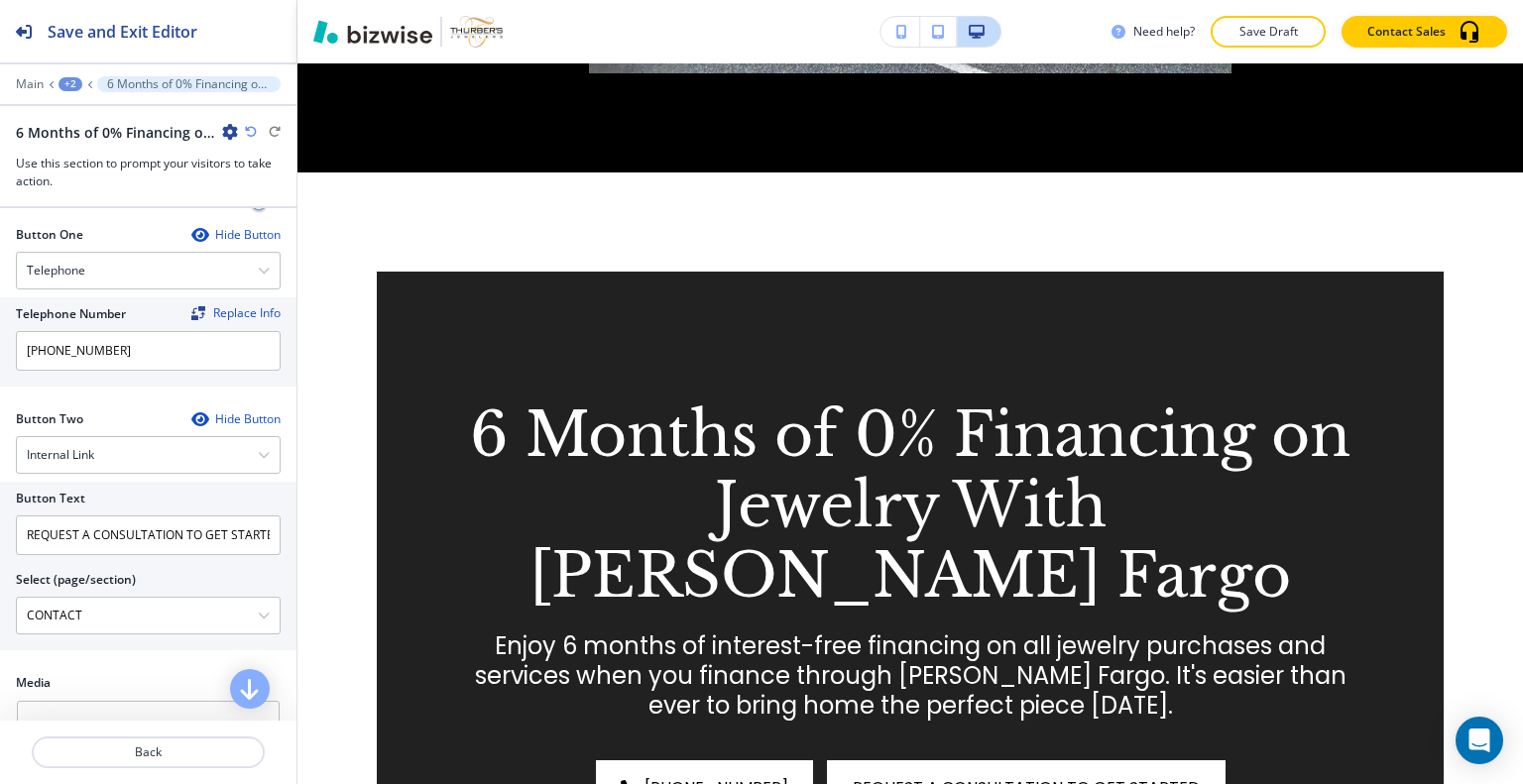 scroll, scrollTop: 1062, scrollLeft: 0, axis: vertical 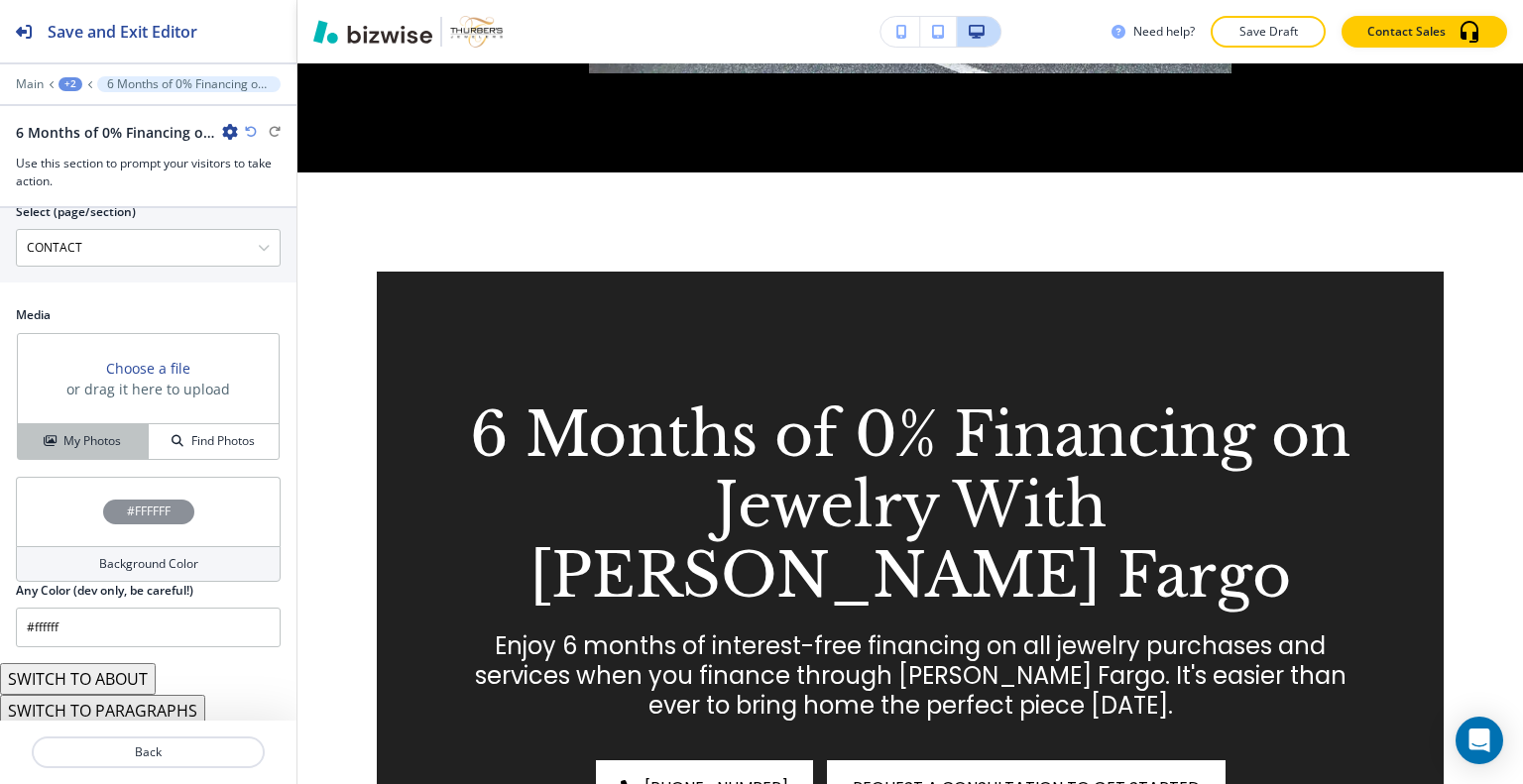 click on "My Photos" at bounding box center (92, 441) 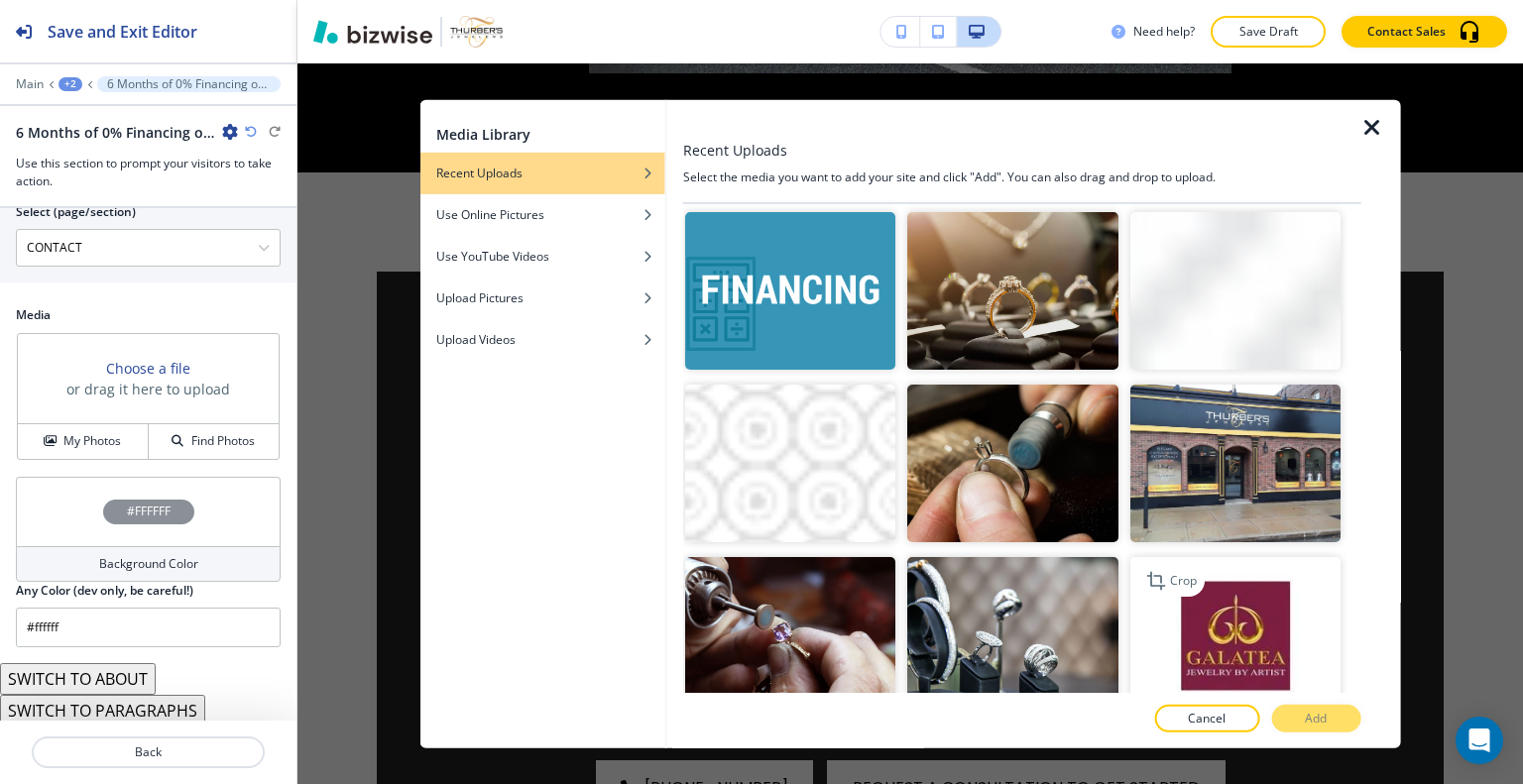scroll, scrollTop: 2570, scrollLeft: 0, axis: vertical 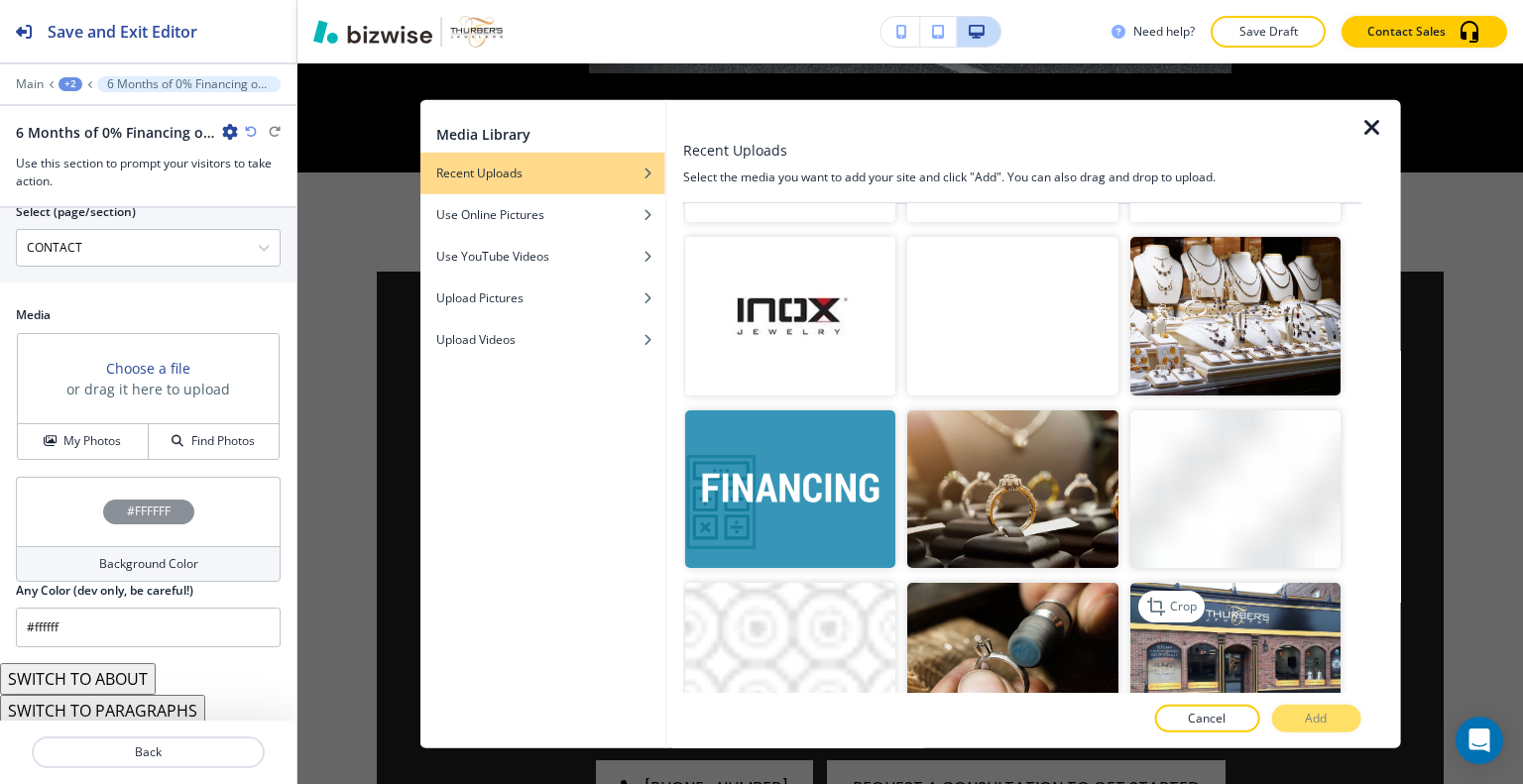 click at bounding box center [1234, 661] 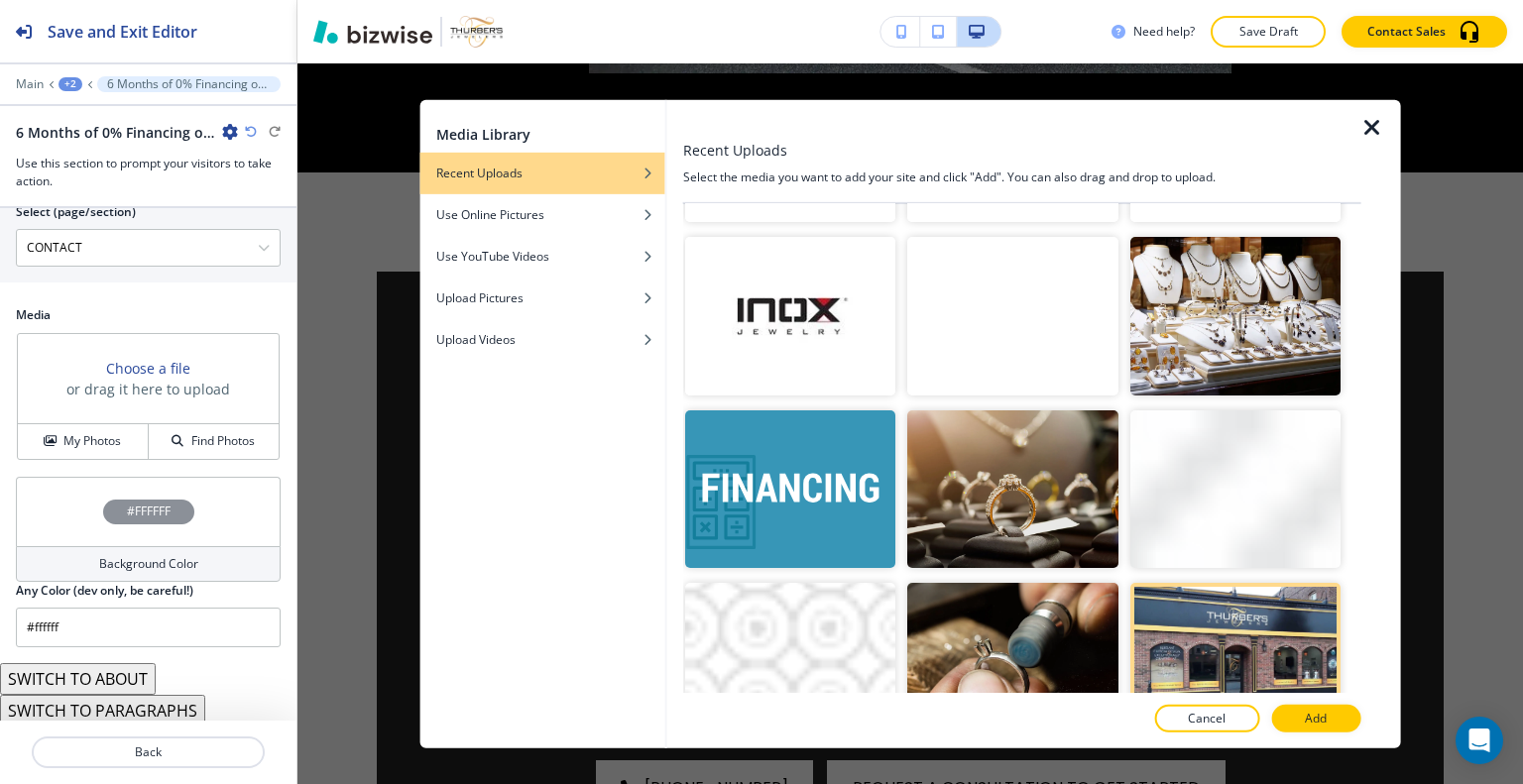 click at bounding box center (1022, 740) 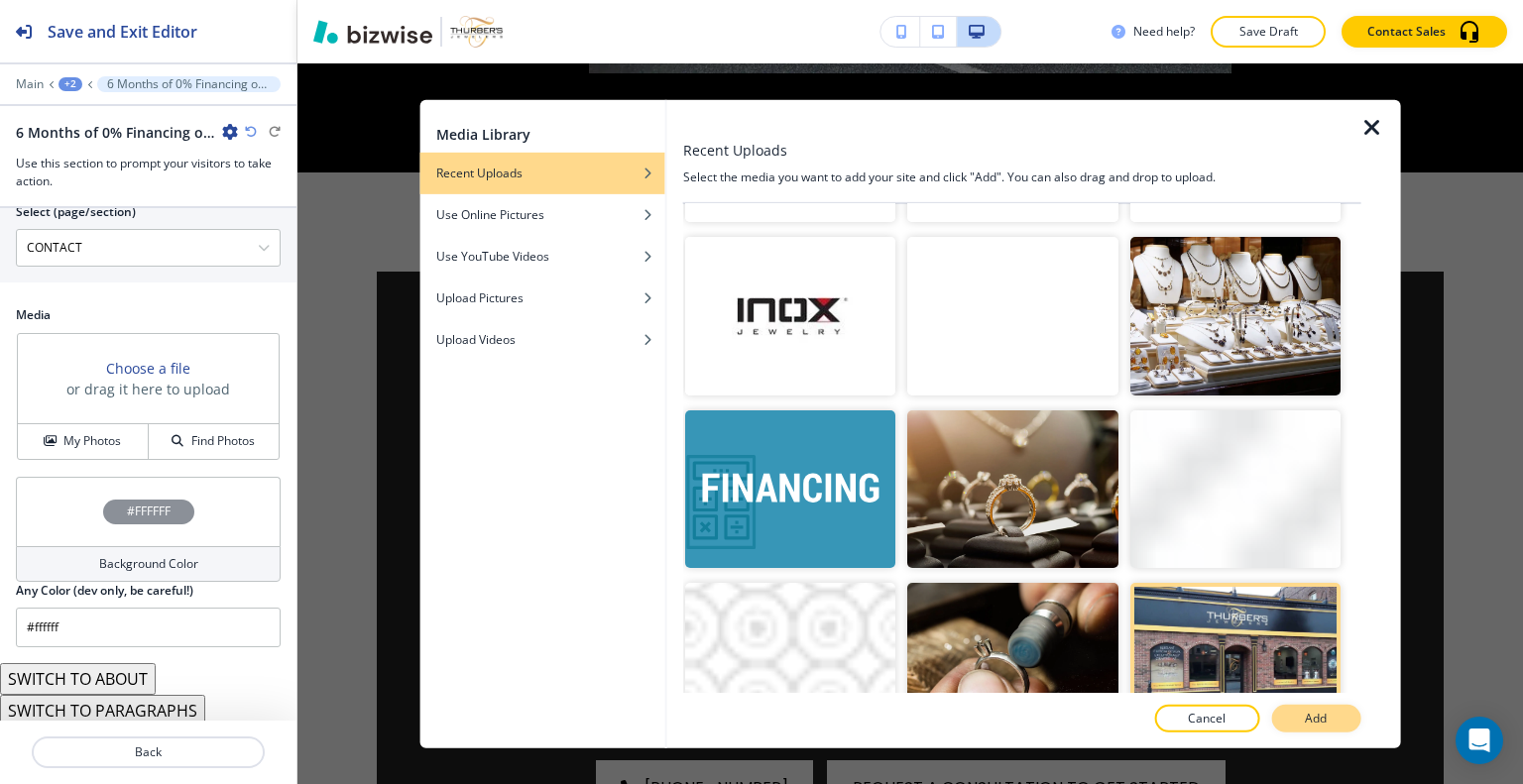 click on "Add" at bounding box center [1316, 719] 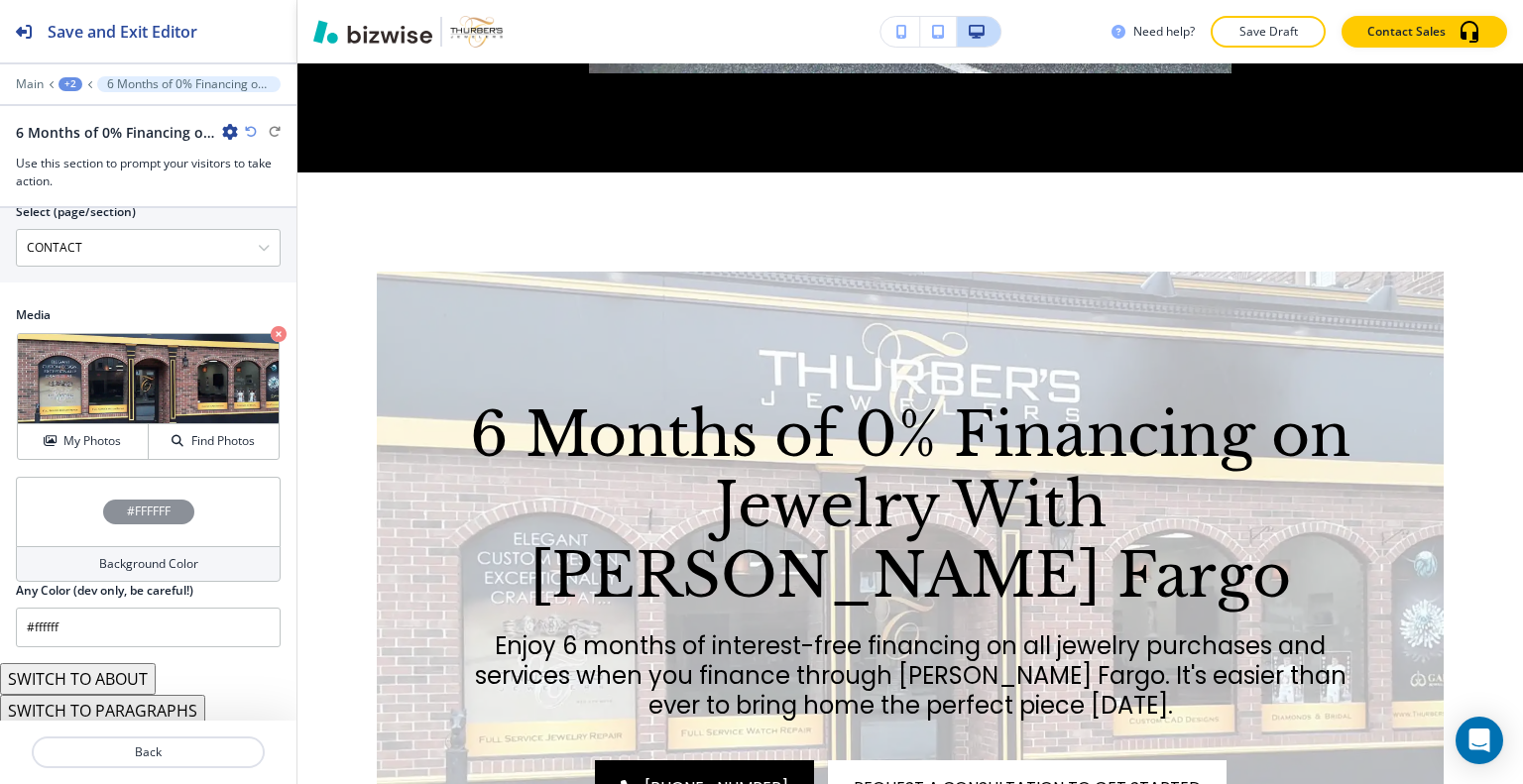 scroll, scrollTop: 4310, scrollLeft: 0, axis: vertical 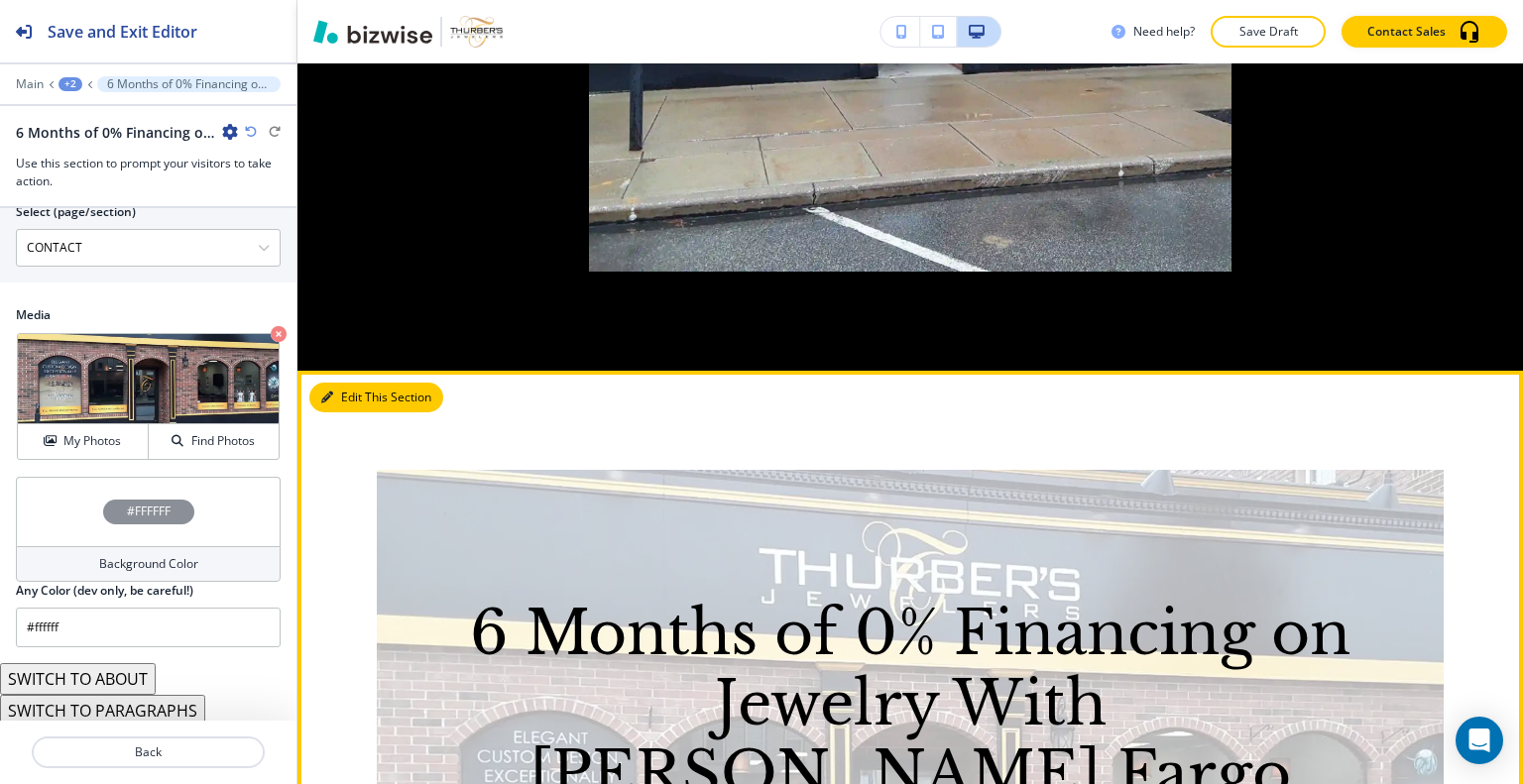 click on "Edit This Section" at bounding box center (376, 397) 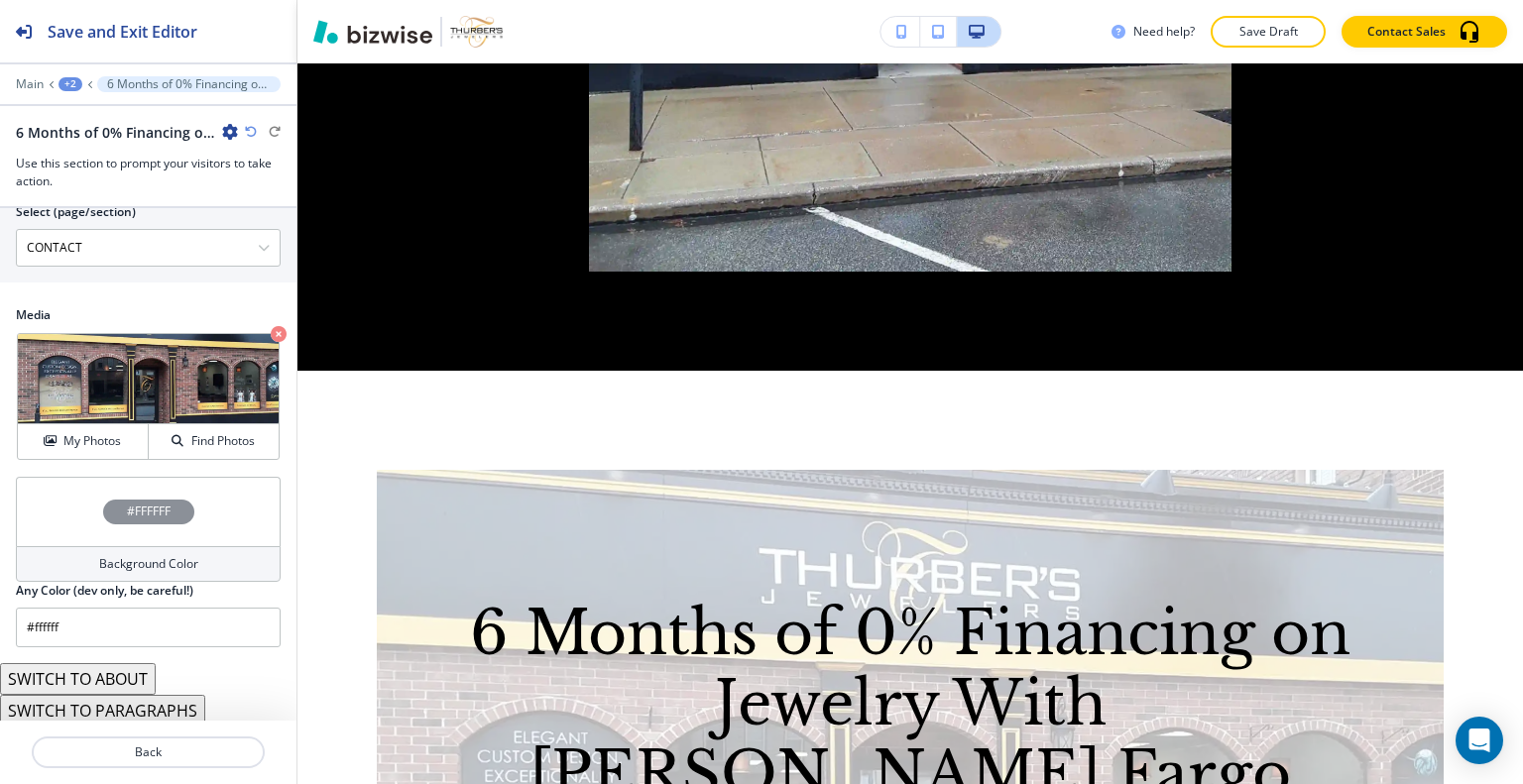 click on "#FFFFFF" at bounding box center [148, 511] 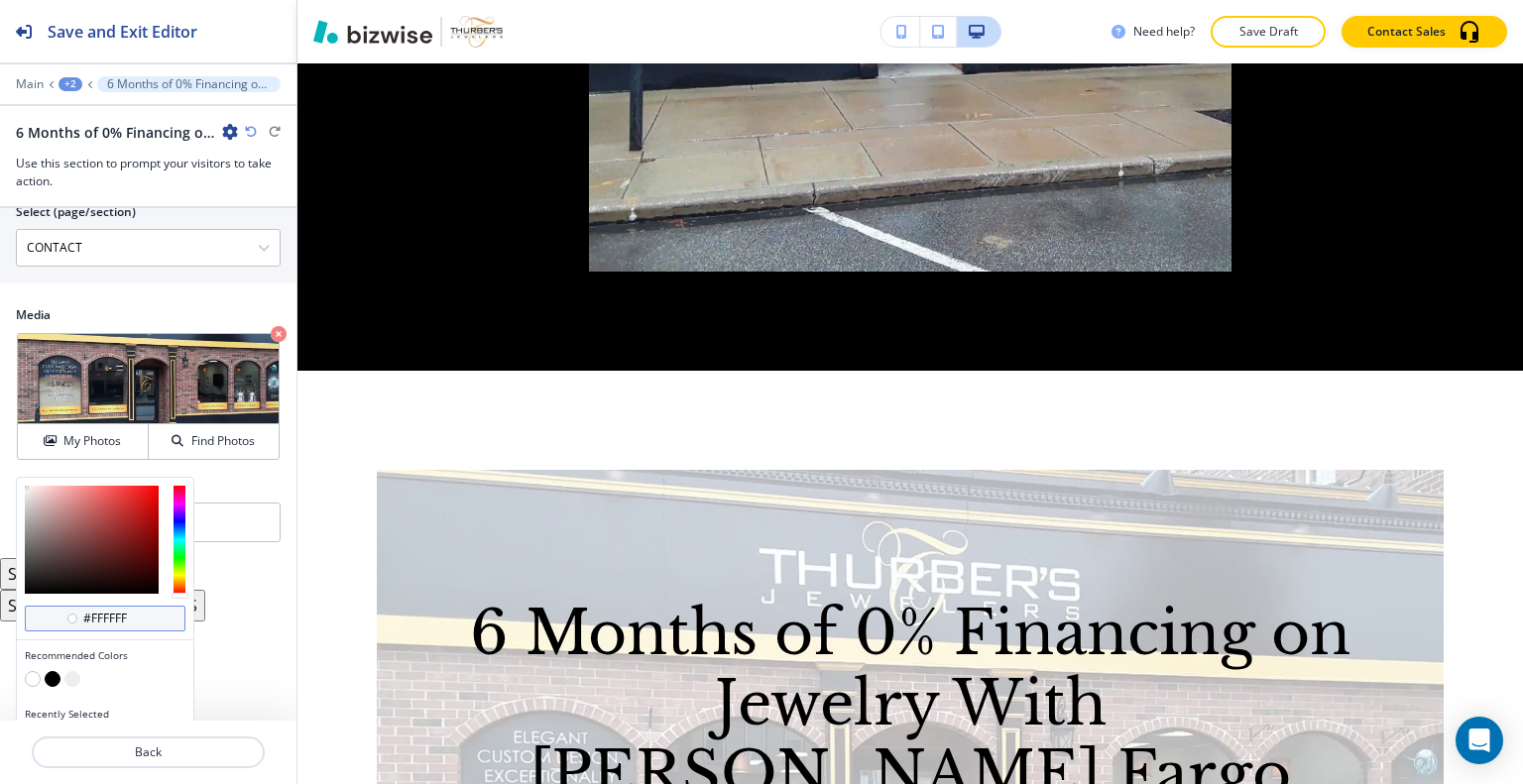 scroll, scrollTop: 1092, scrollLeft: 0, axis: vertical 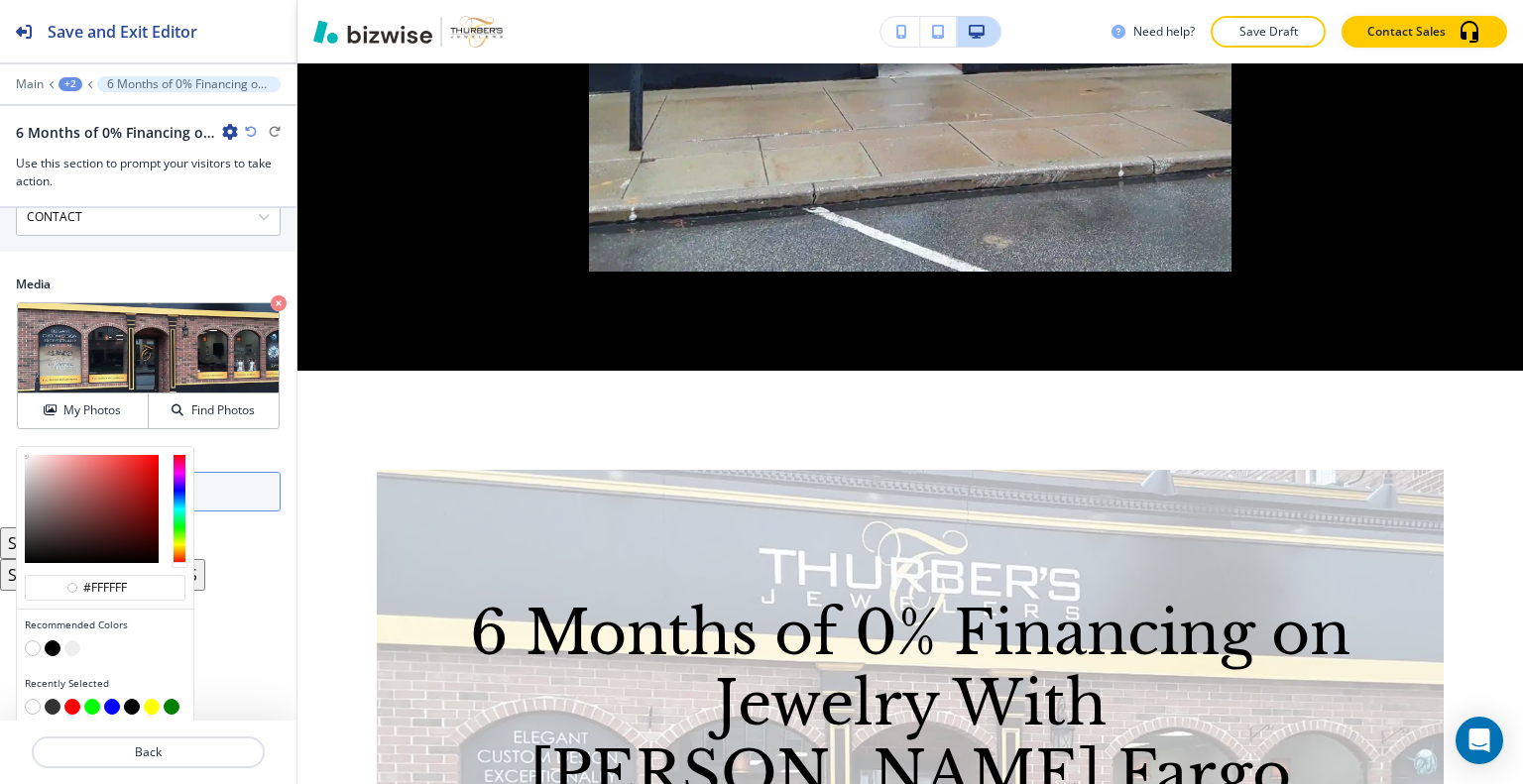 click at bounding box center [53, 648] 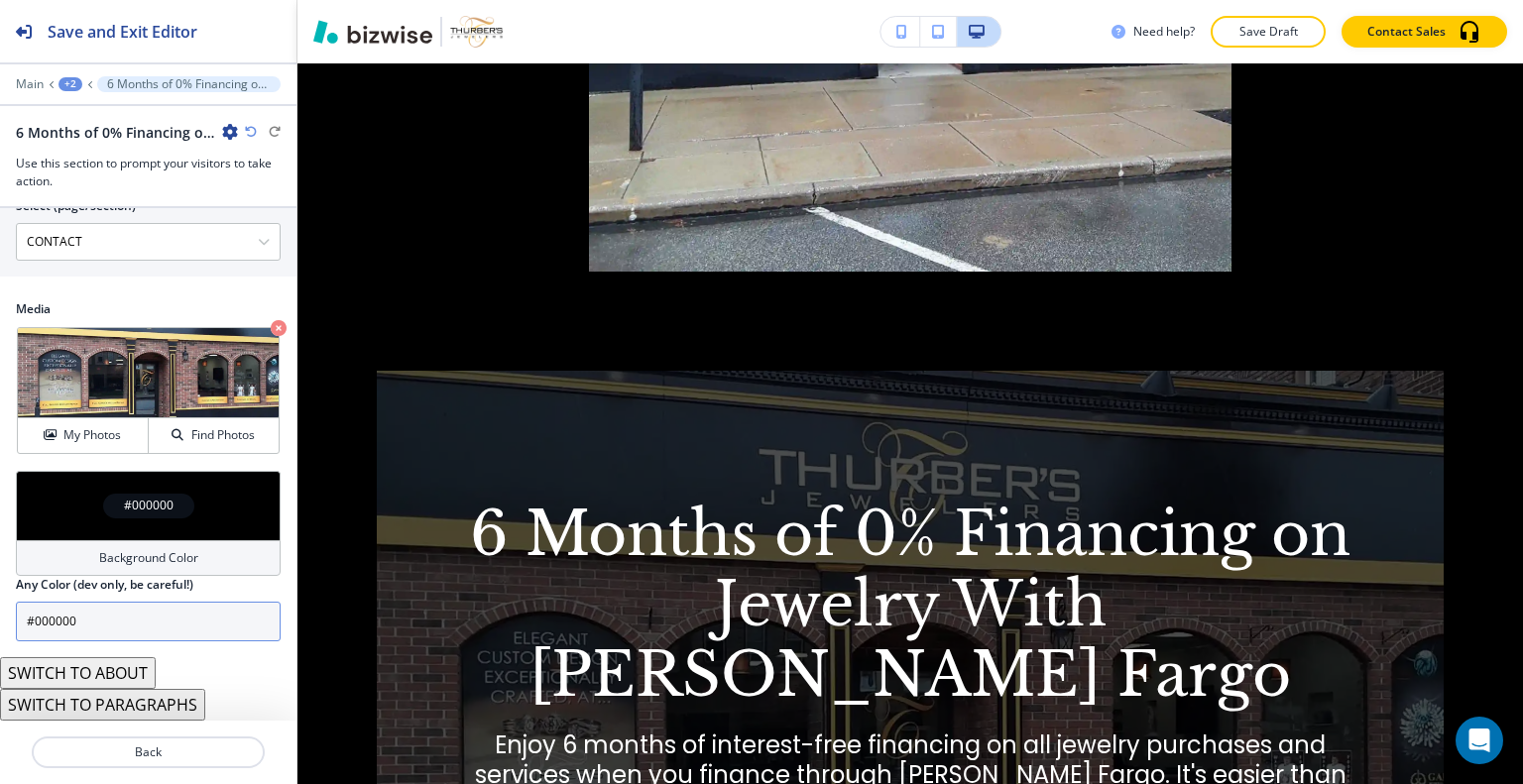 scroll, scrollTop: 1062, scrollLeft: 0, axis: vertical 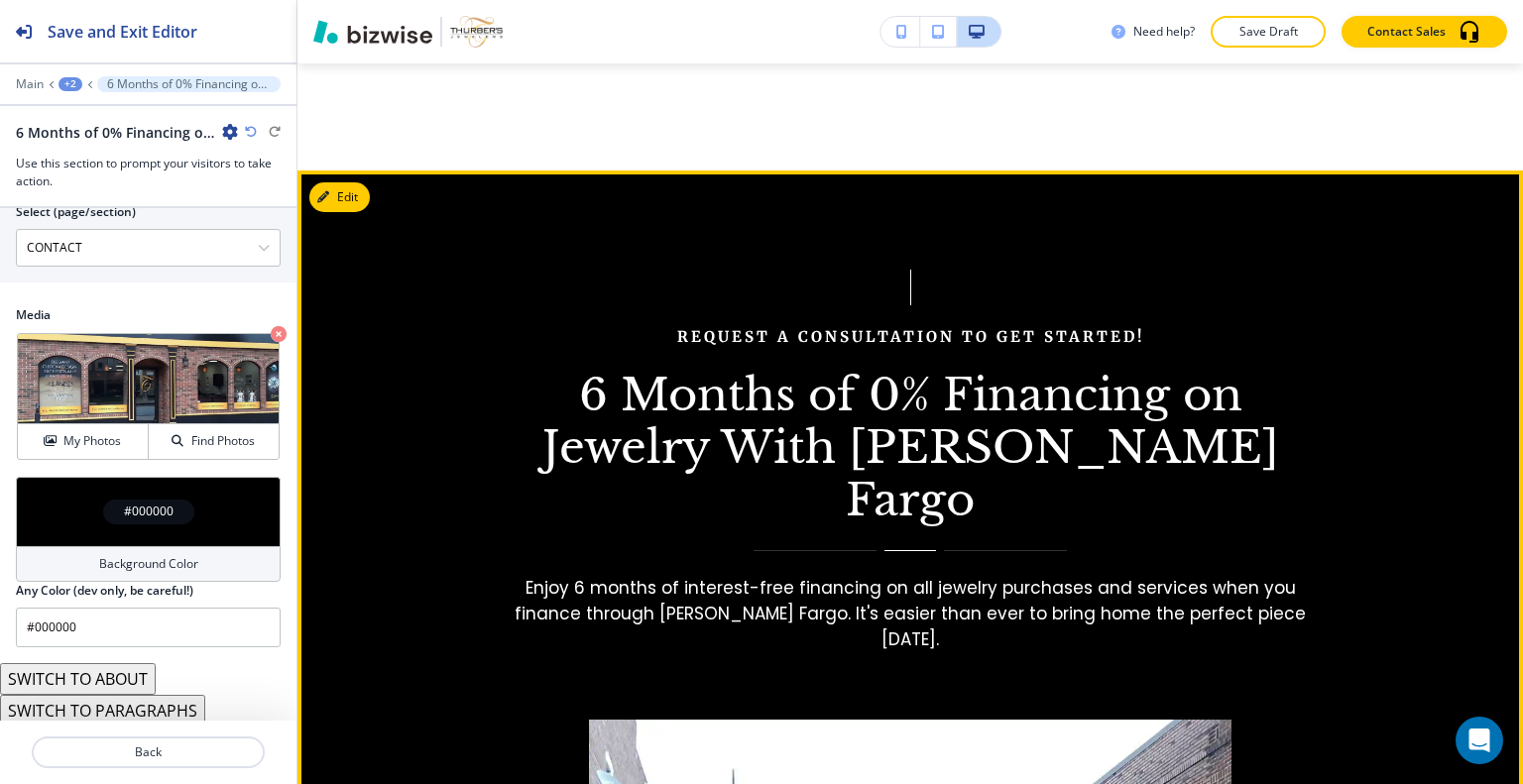 click on "Request a Consultation to Get Started! 6 Months of 0% Financing on Jewelry With [PERSON_NAME] Fargo Enjoy 6 months of interest-free financing on all jewelry purchases and services when you finance through [PERSON_NAME] Fargo. It's easier than ever to bring home the perfect piece [DATE]." at bounding box center (910, 791) 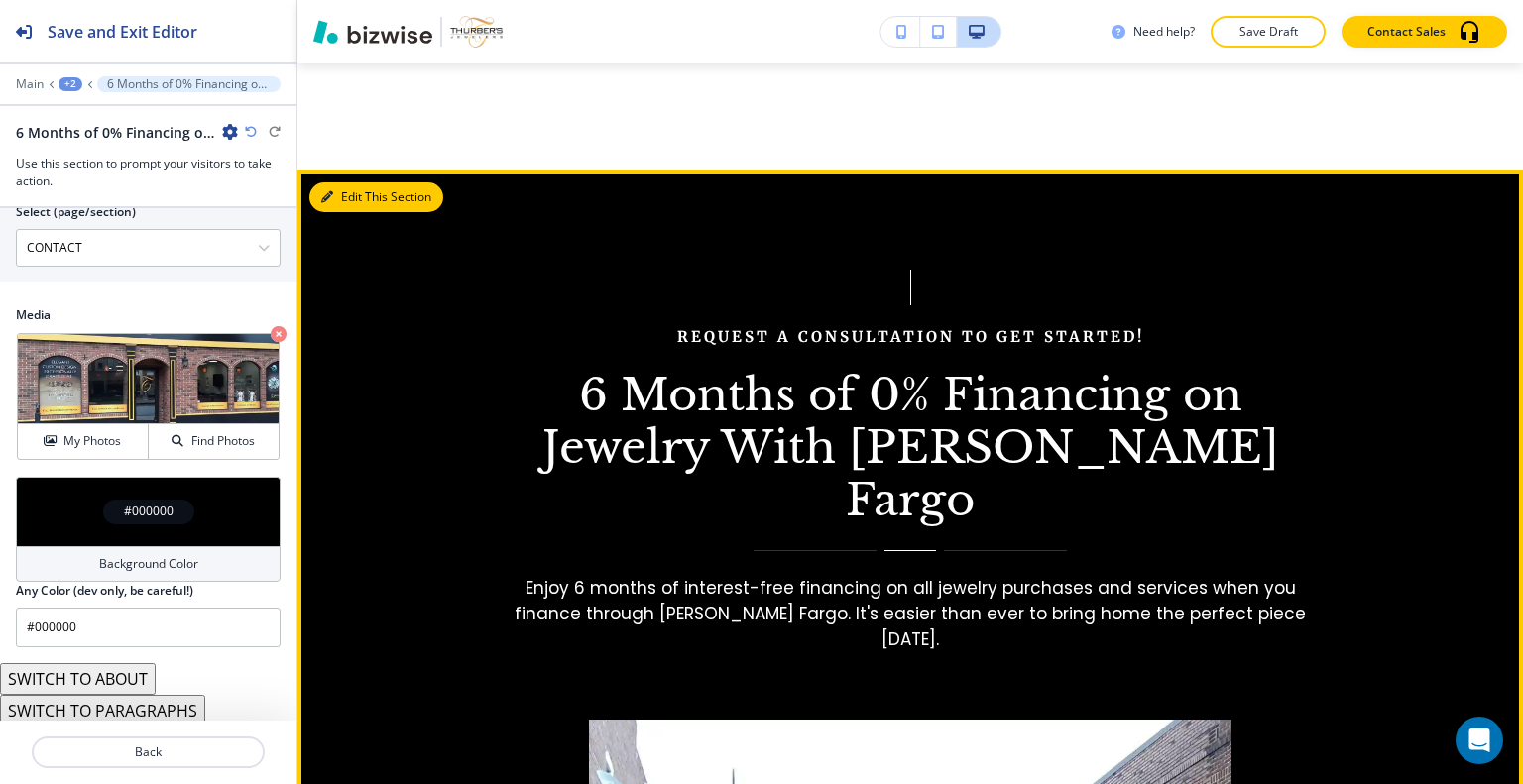 click on "Edit This Section" at bounding box center [376, 197] 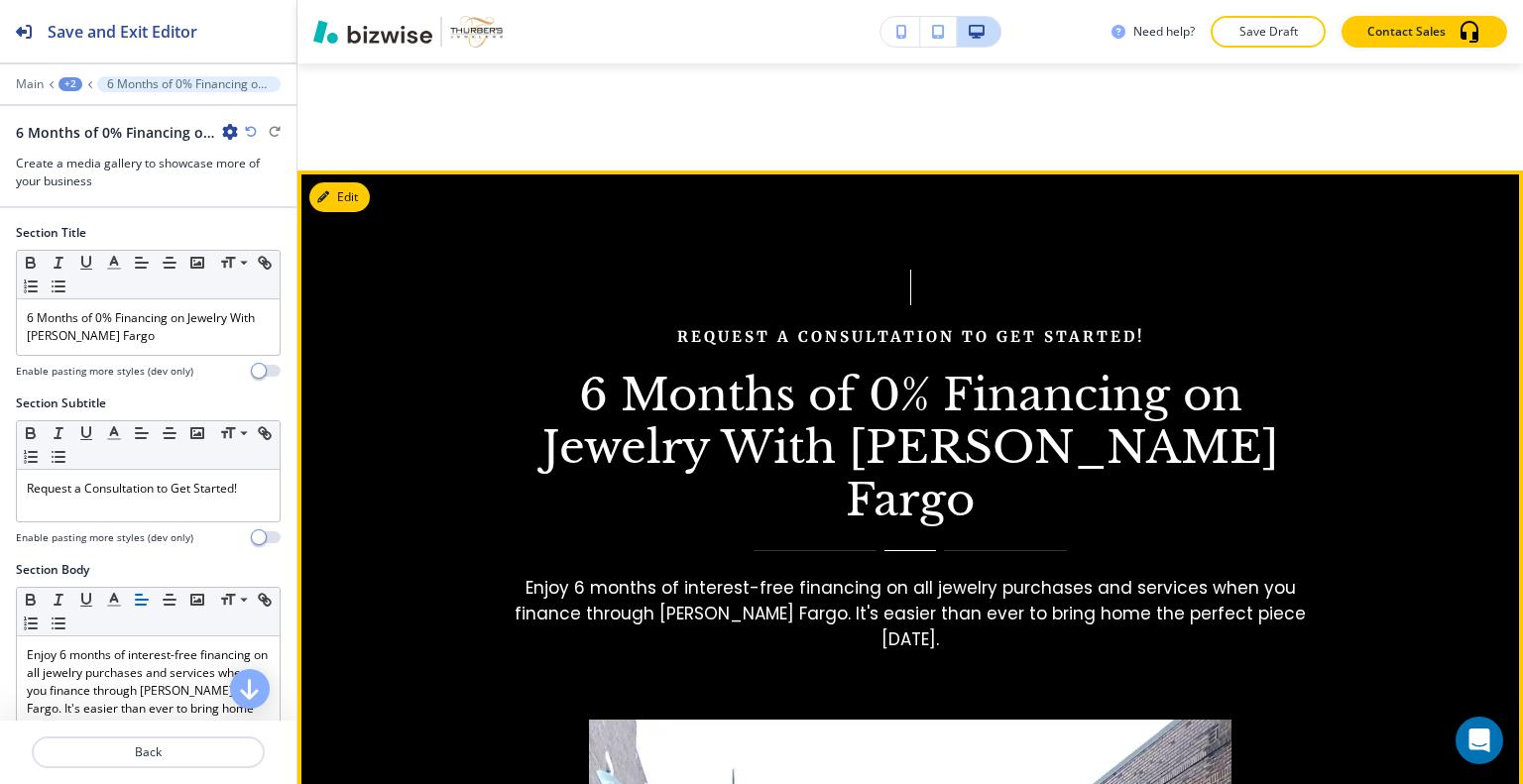 scroll, scrollTop: 3295, scrollLeft: 0, axis: vertical 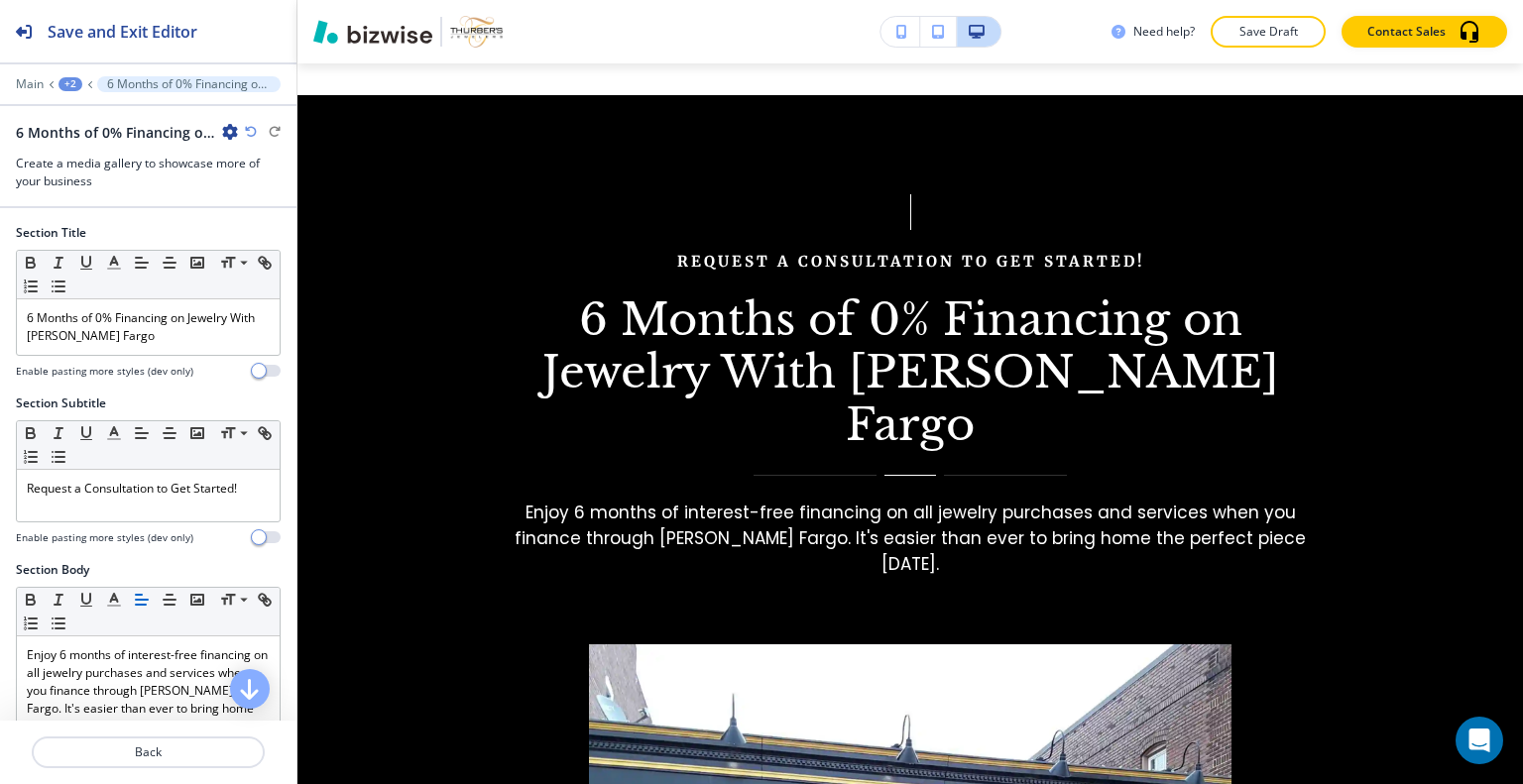click at bounding box center [230, 132] 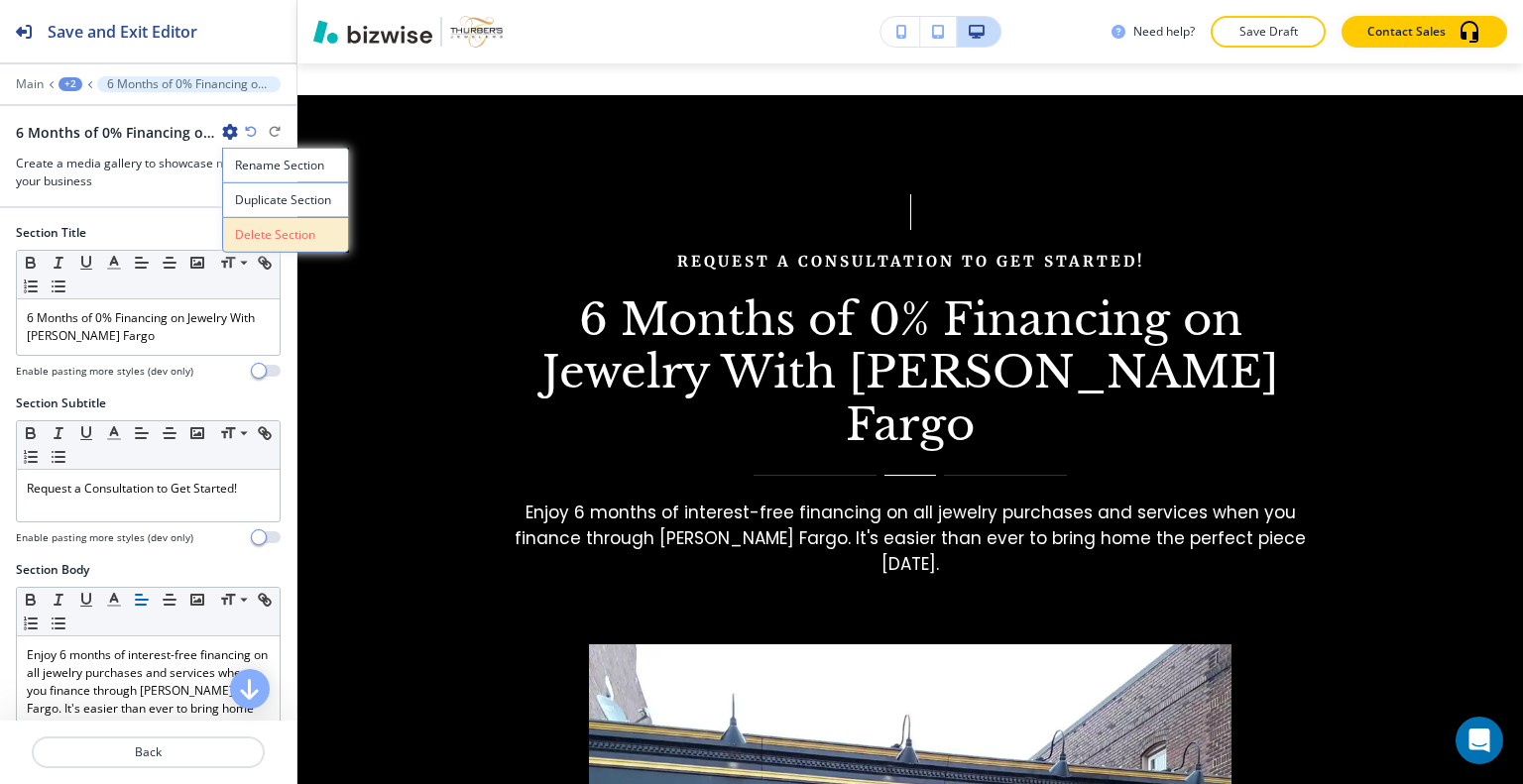 click on "Delete Section" at bounding box center [286, 235] 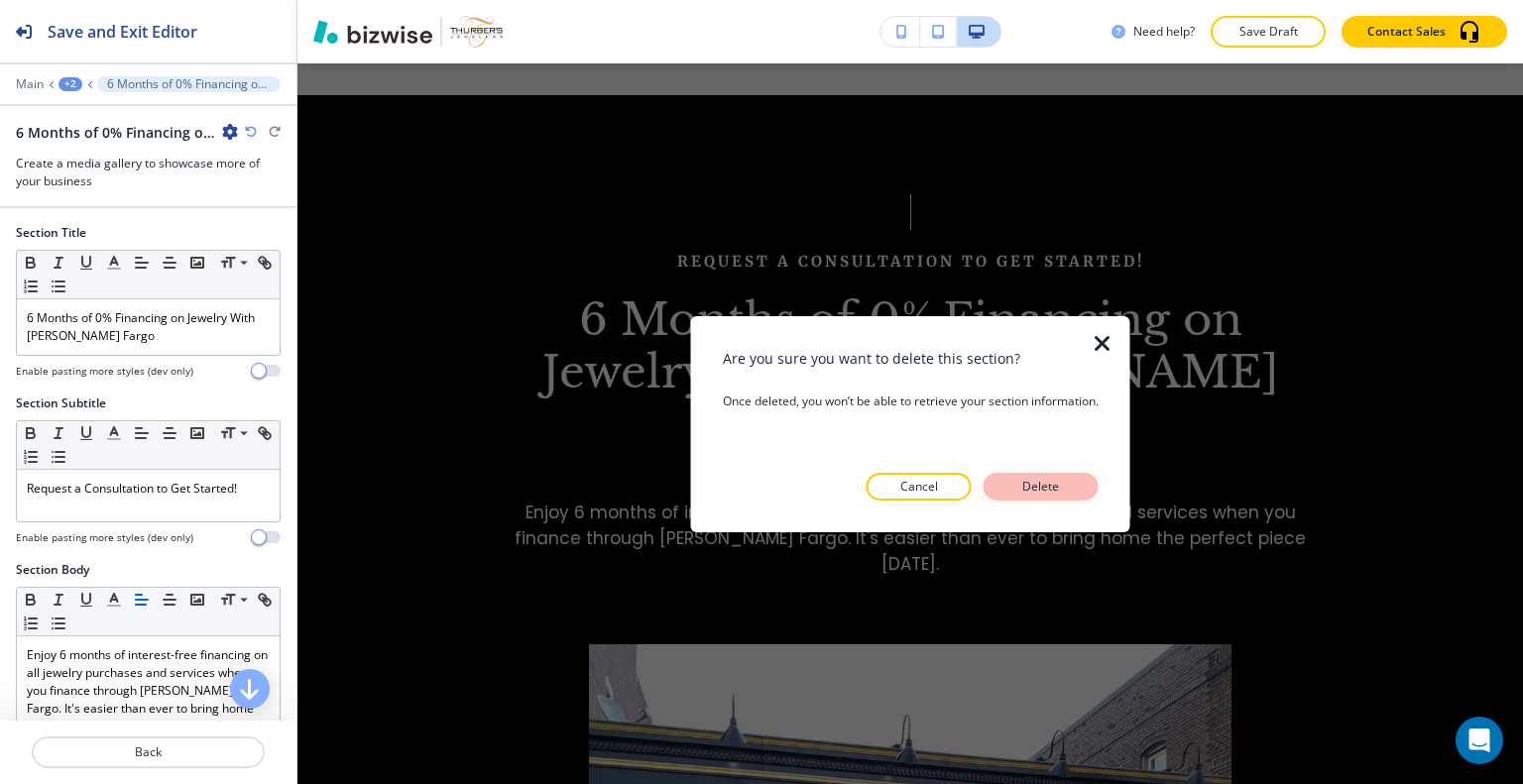 click on "Delete" at bounding box center [1041, 487] 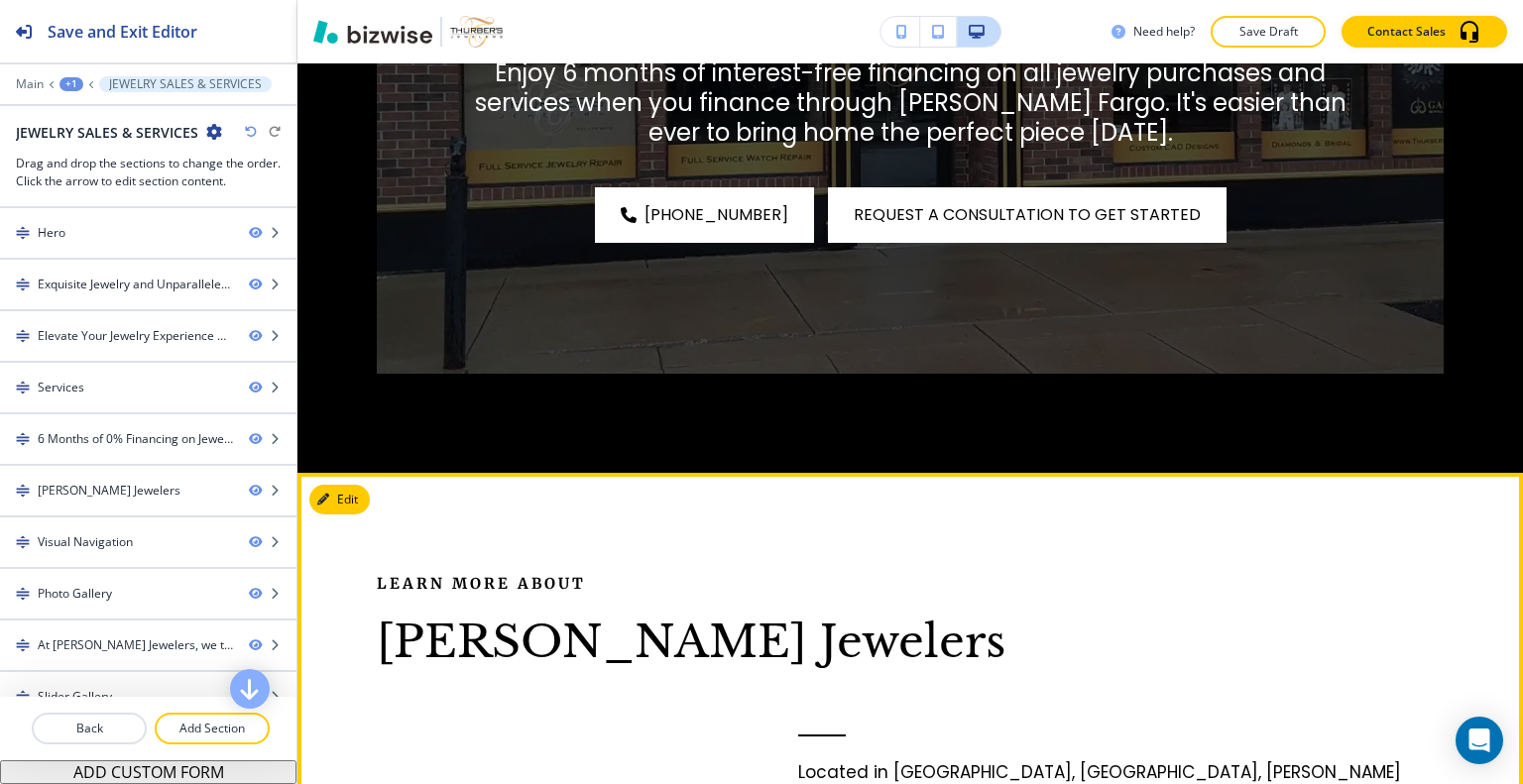 scroll, scrollTop: 4088, scrollLeft: 0, axis: vertical 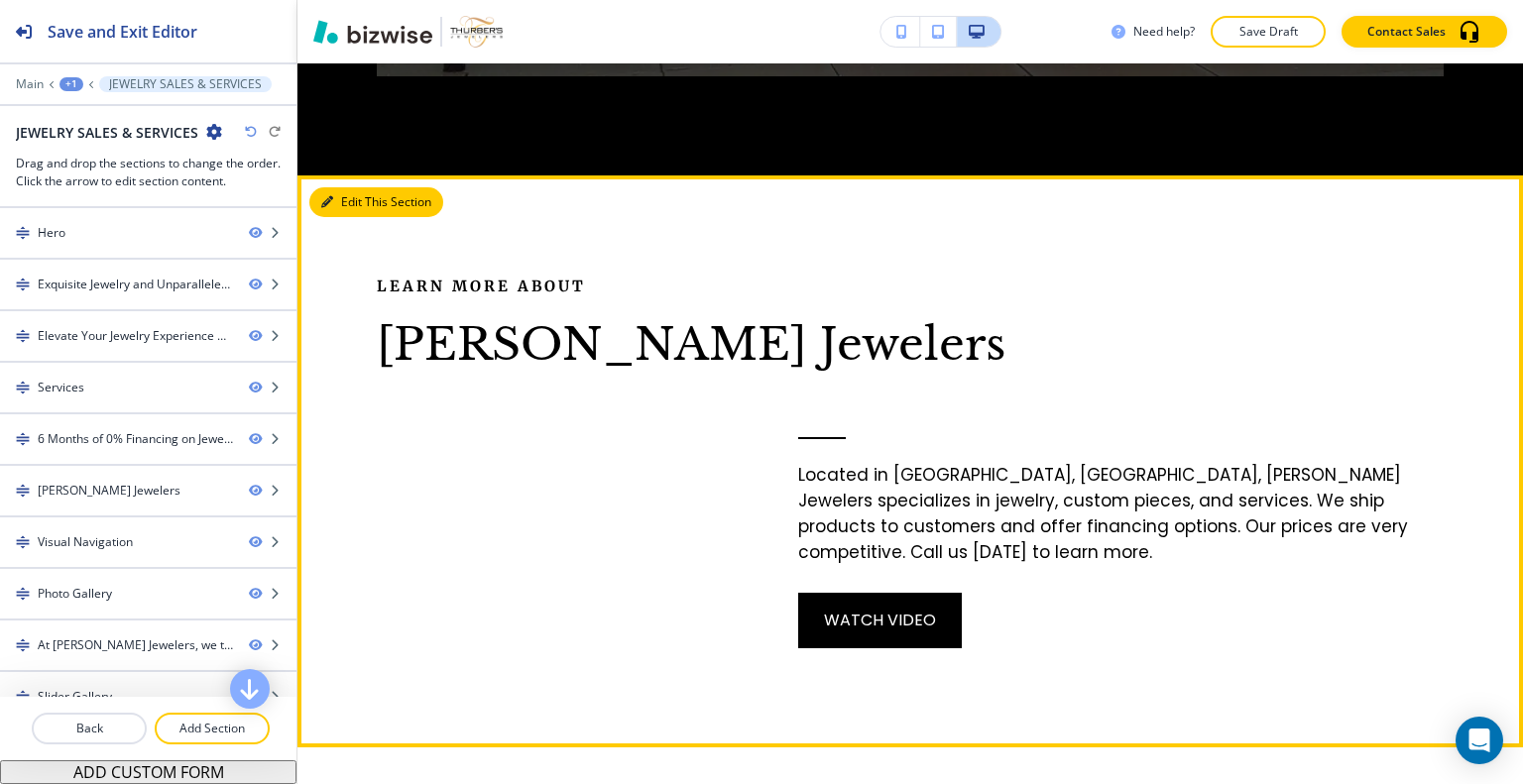 click on "Edit This Section" at bounding box center [376, 202] 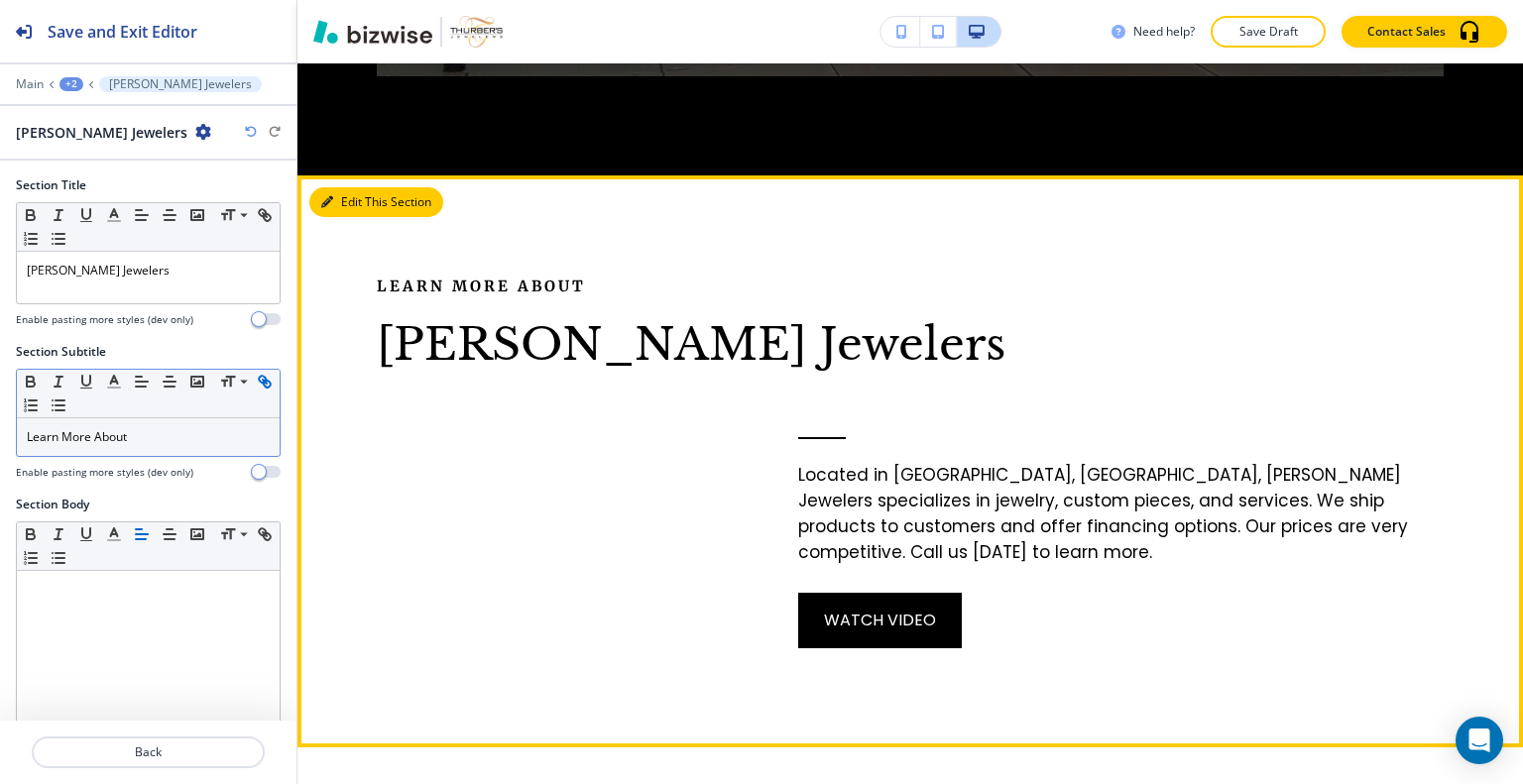 scroll, scrollTop: 4097, scrollLeft: 0, axis: vertical 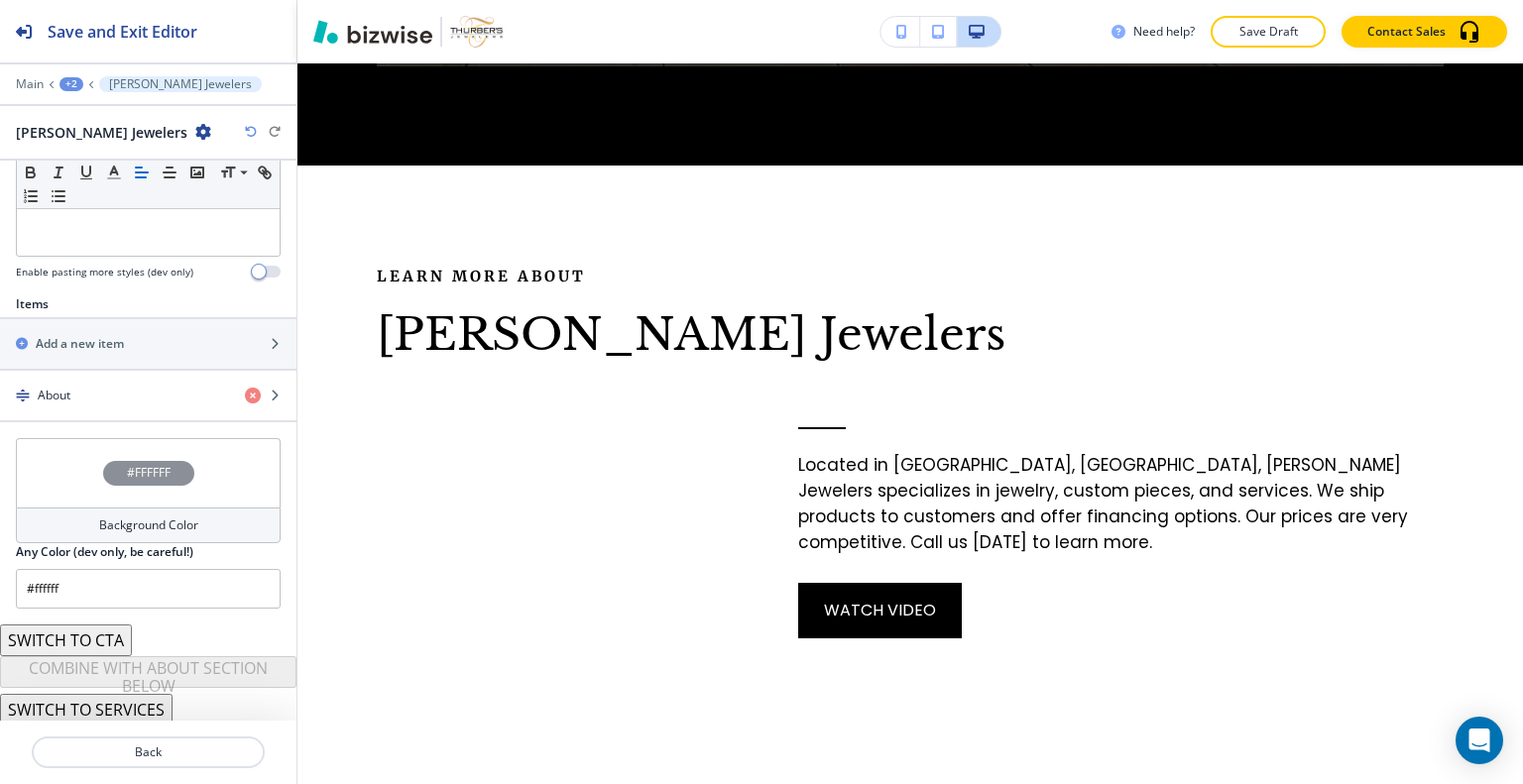 click on "SWITCH TO CTA" at bounding box center [65, 640] 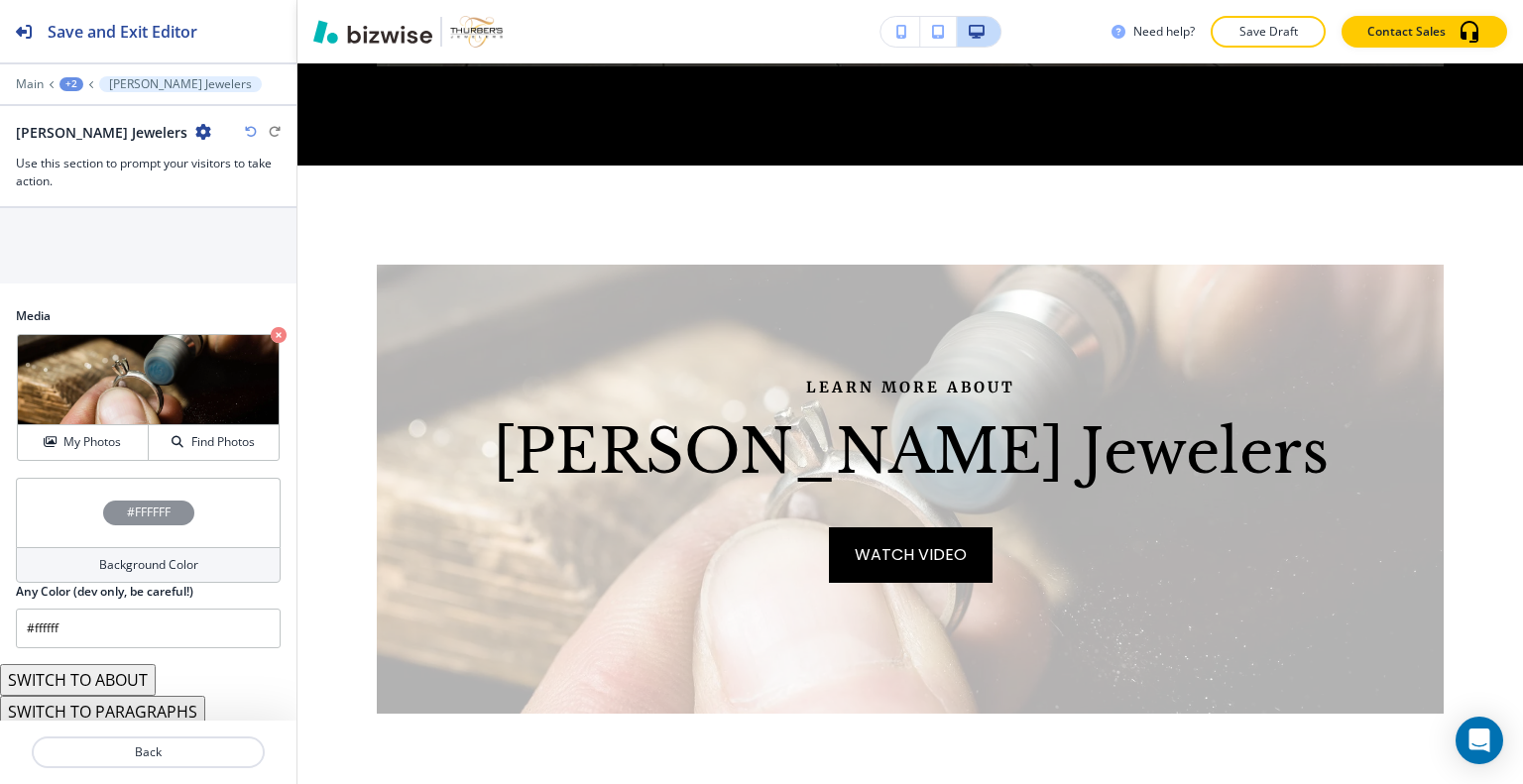 click on "SWITCH TO ABOUT" at bounding box center [77, 680] 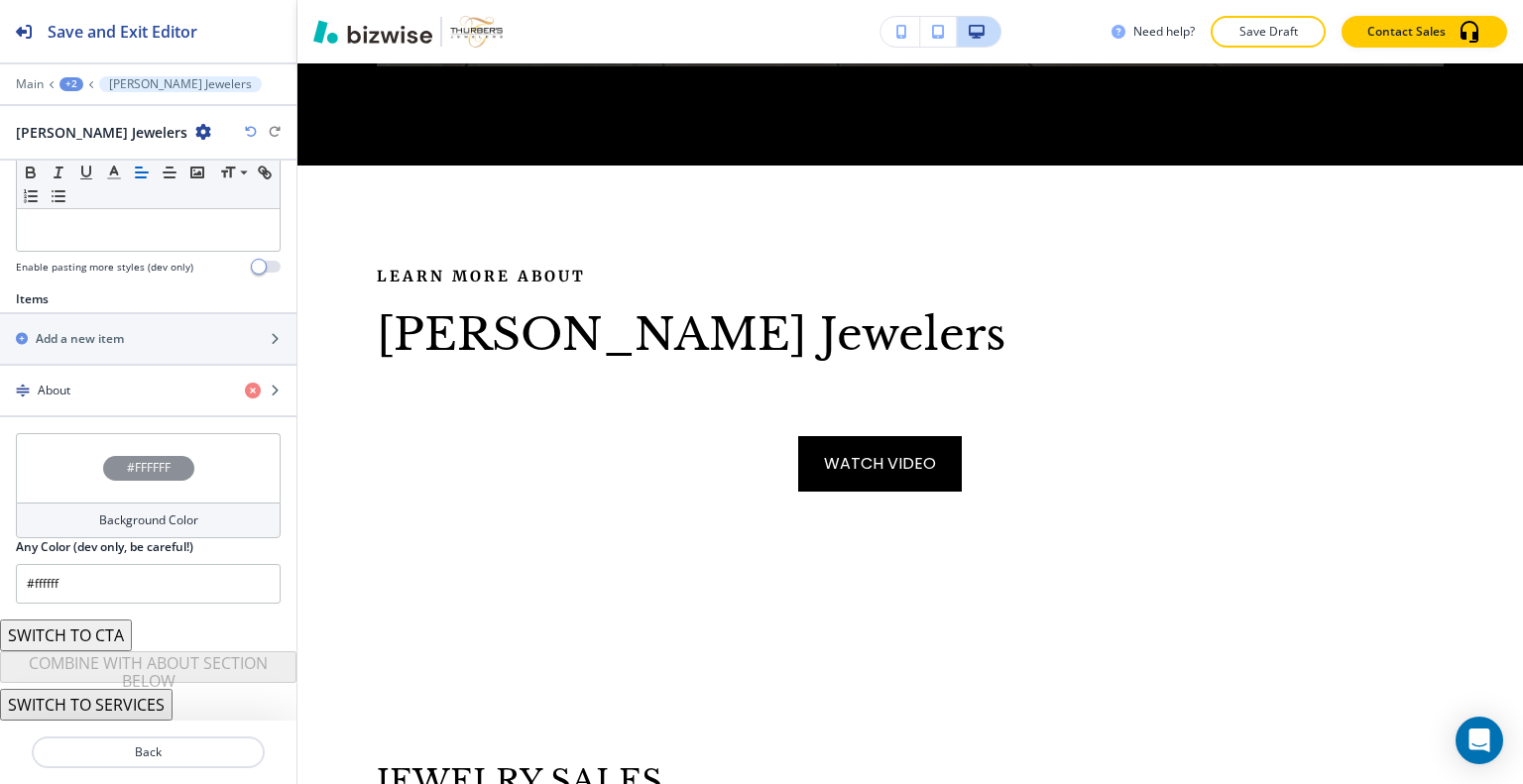 scroll, scrollTop: 574, scrollLeft: 0, axis: vertical 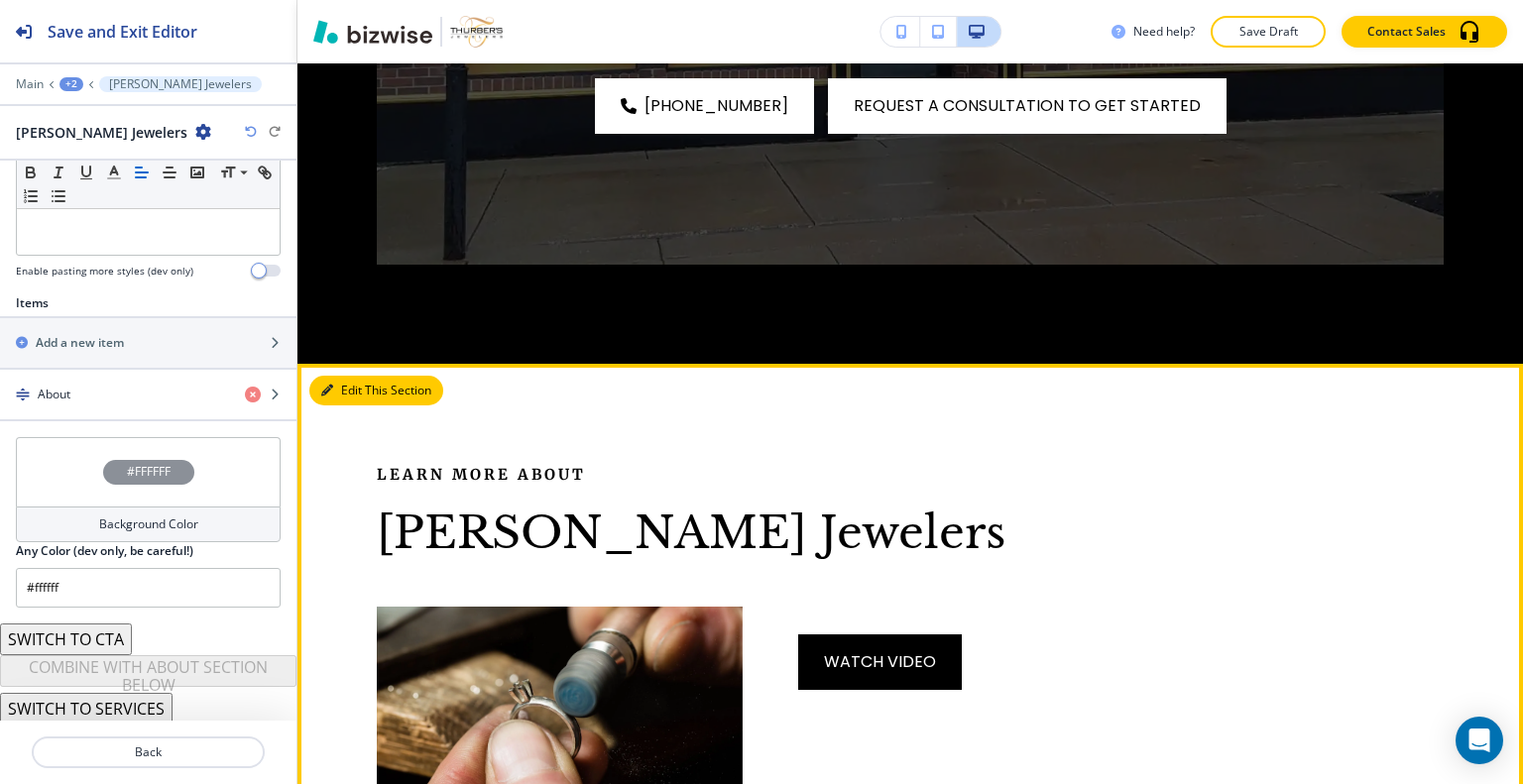 click on "Edit This Section" at bounding box center (376, 391) 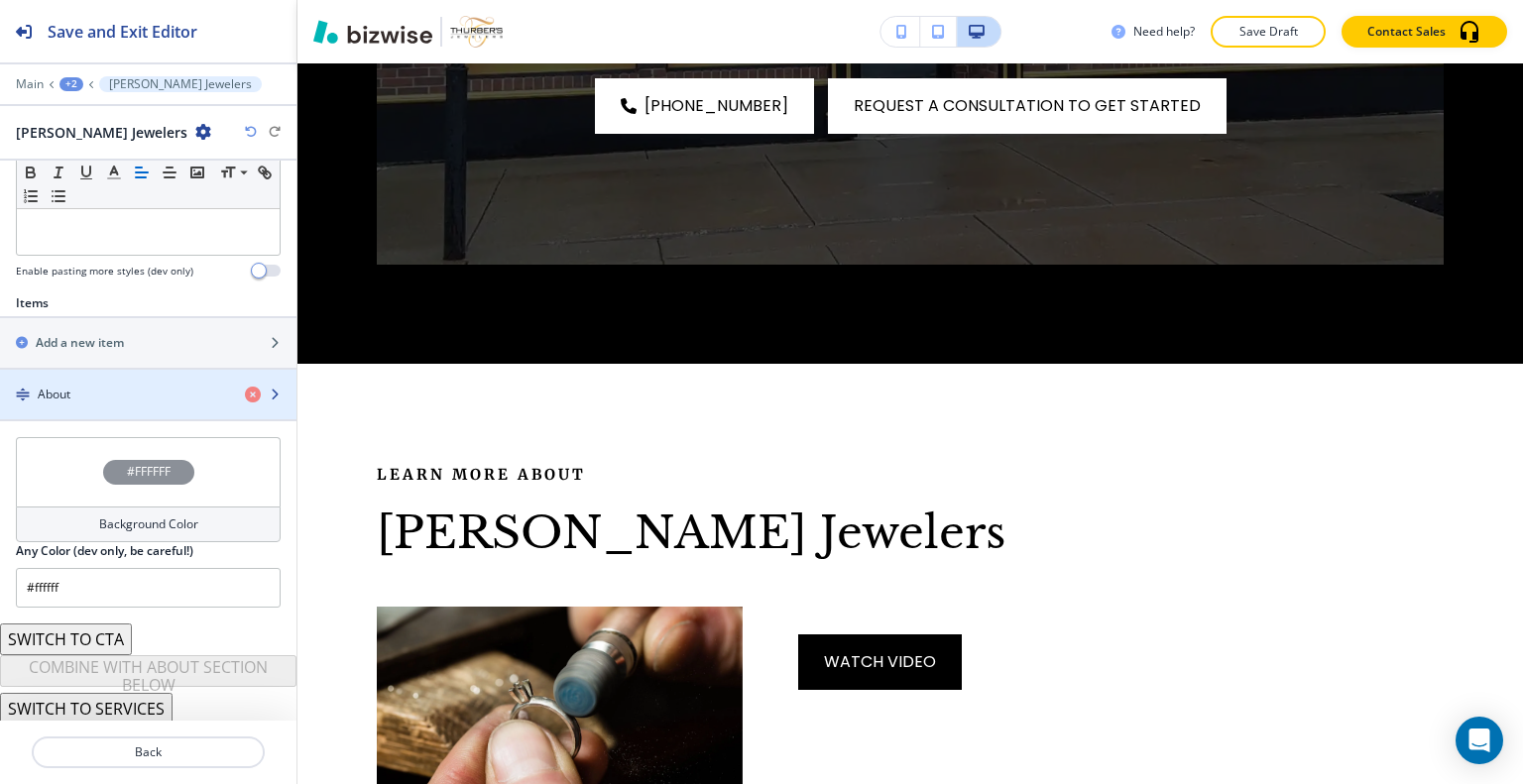 click on "About" at bounding box center (114, 394) 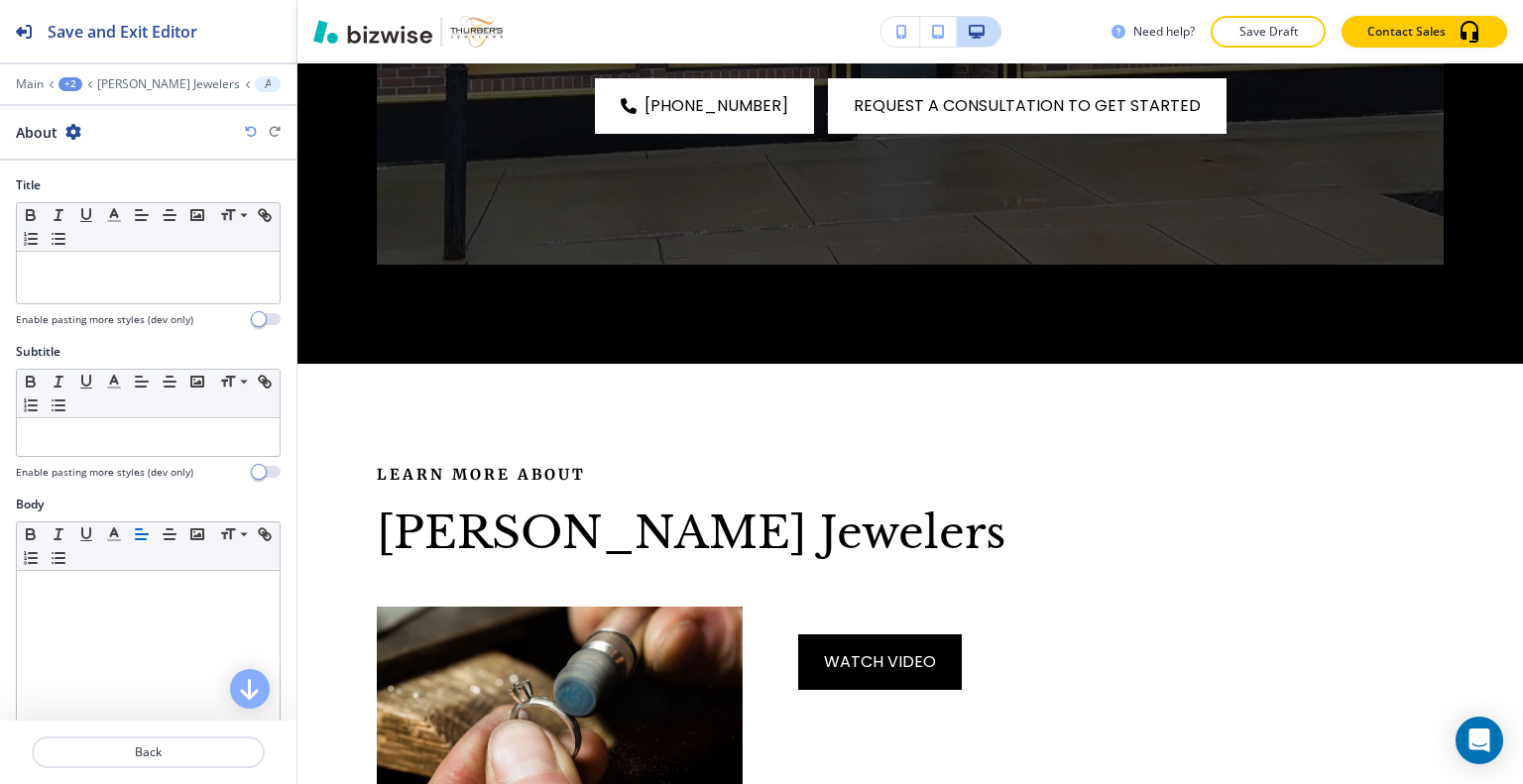 scroll, scrollTop: 4241, scrollLeft: 0, axis: vertical 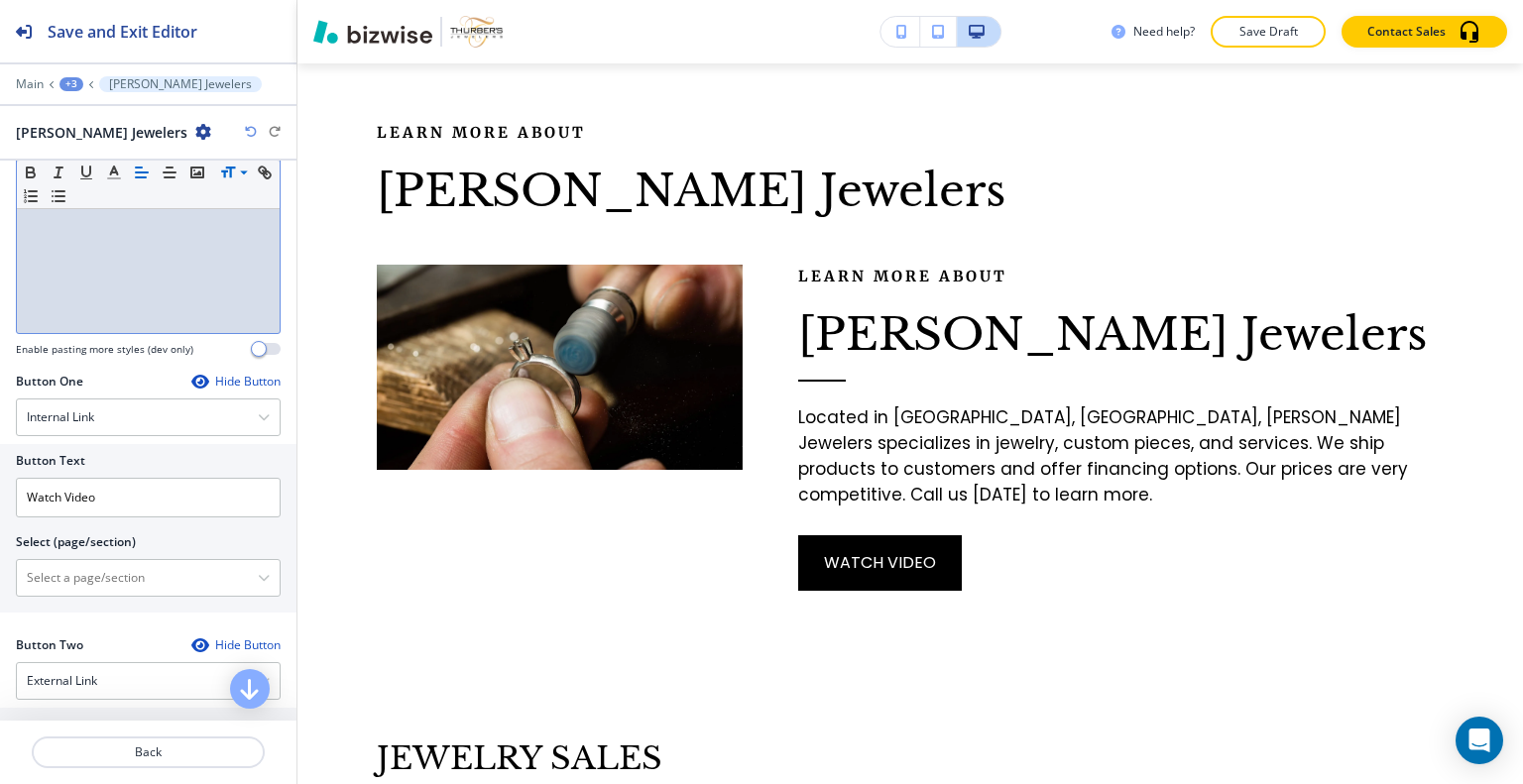 click on "Hide Button" at bounding box center (236, 382) 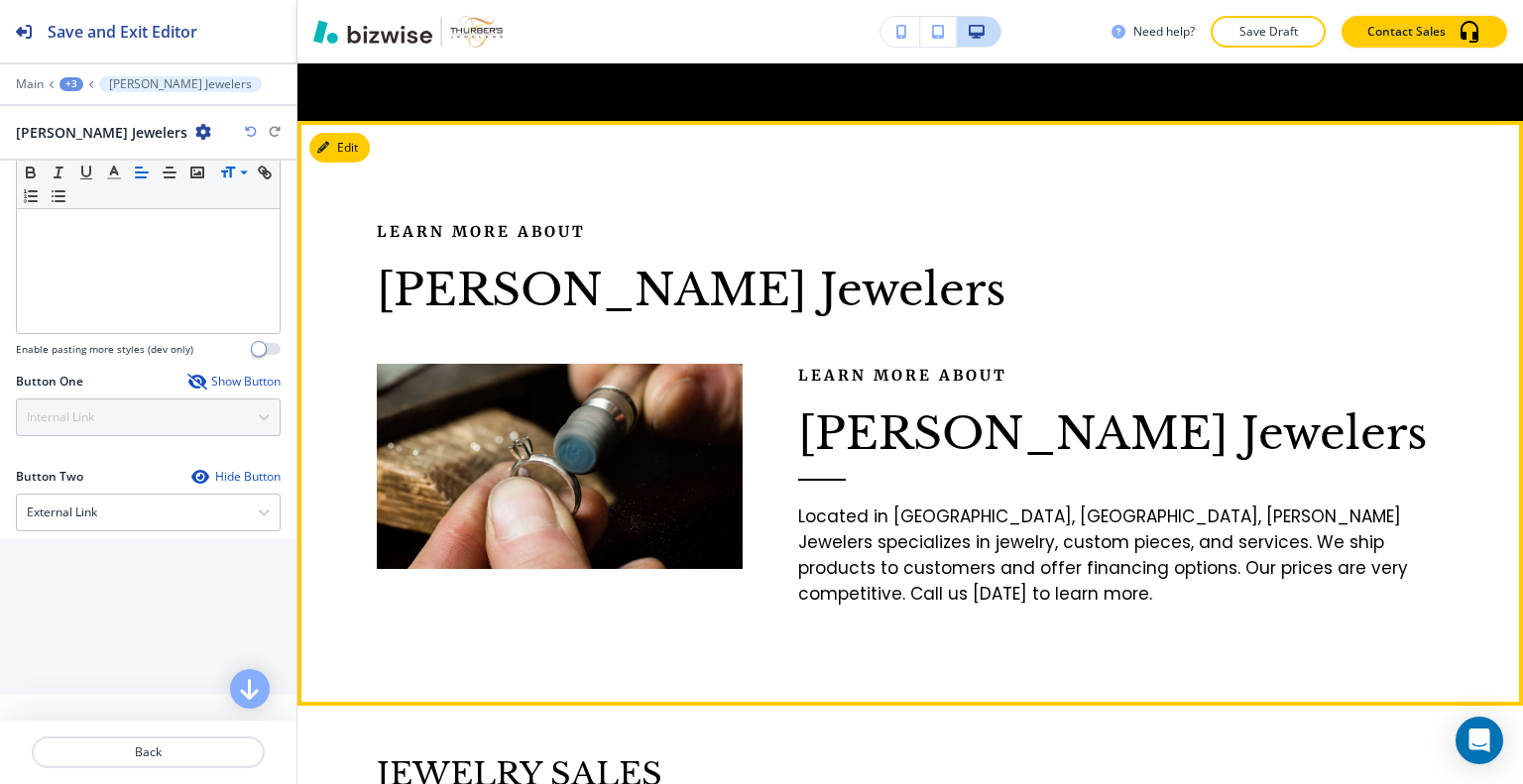 scroll, scrollTop: 4043, scrollLeft: 0, axis: vertical 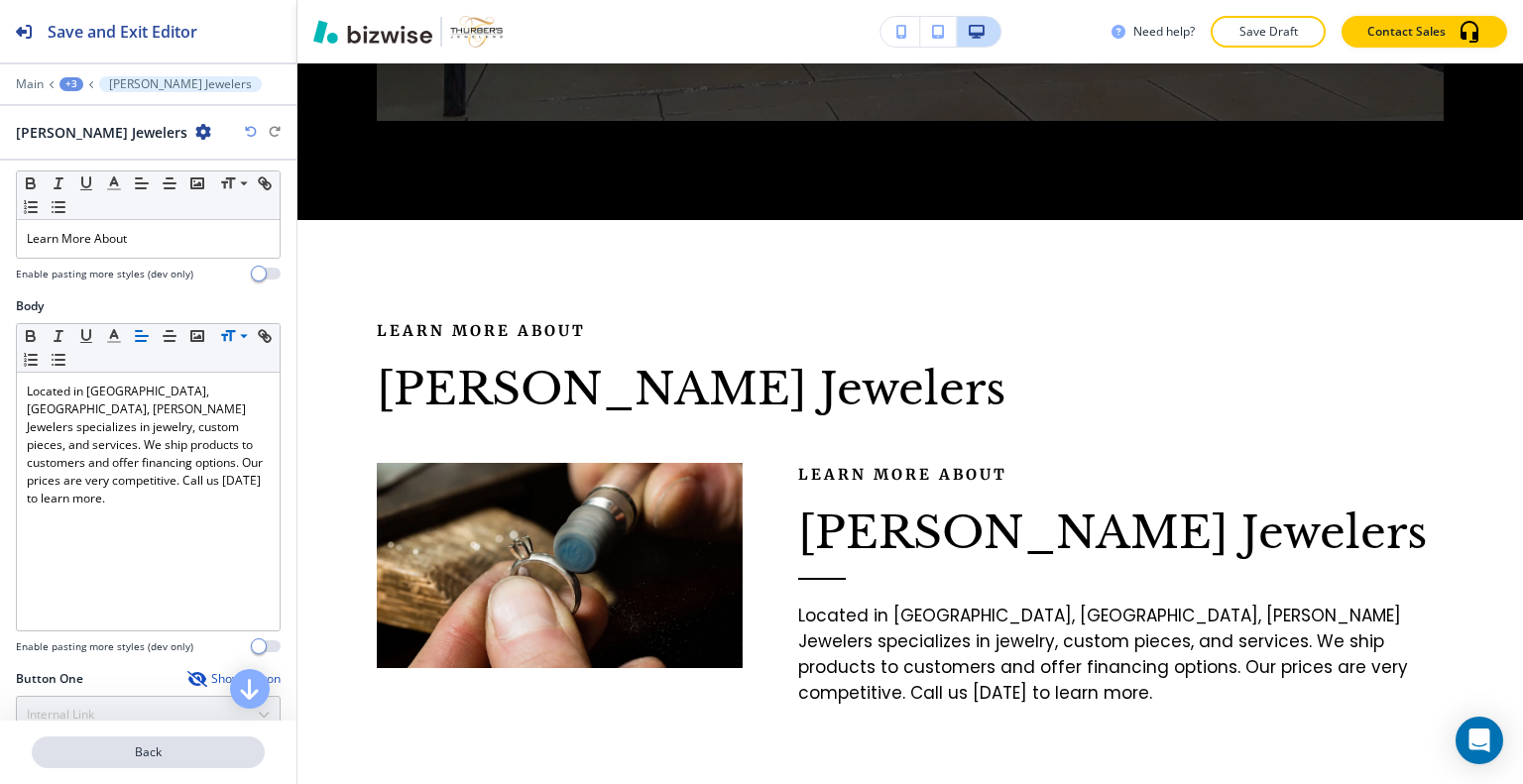 click on "Back" at bounding box center [148, 752] 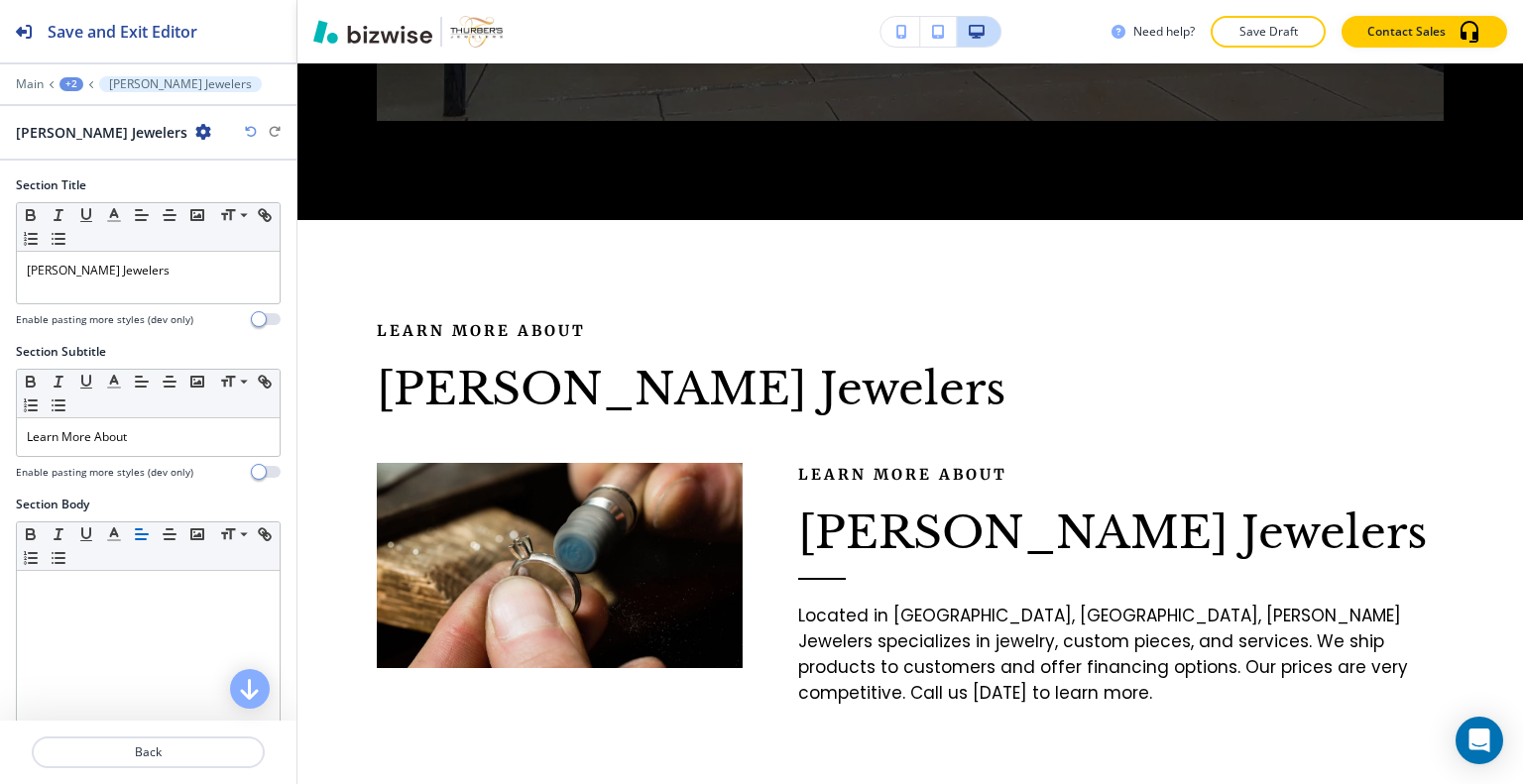 scroll, scrollTop: 4097, scrollLeft: 0, axis: vertical 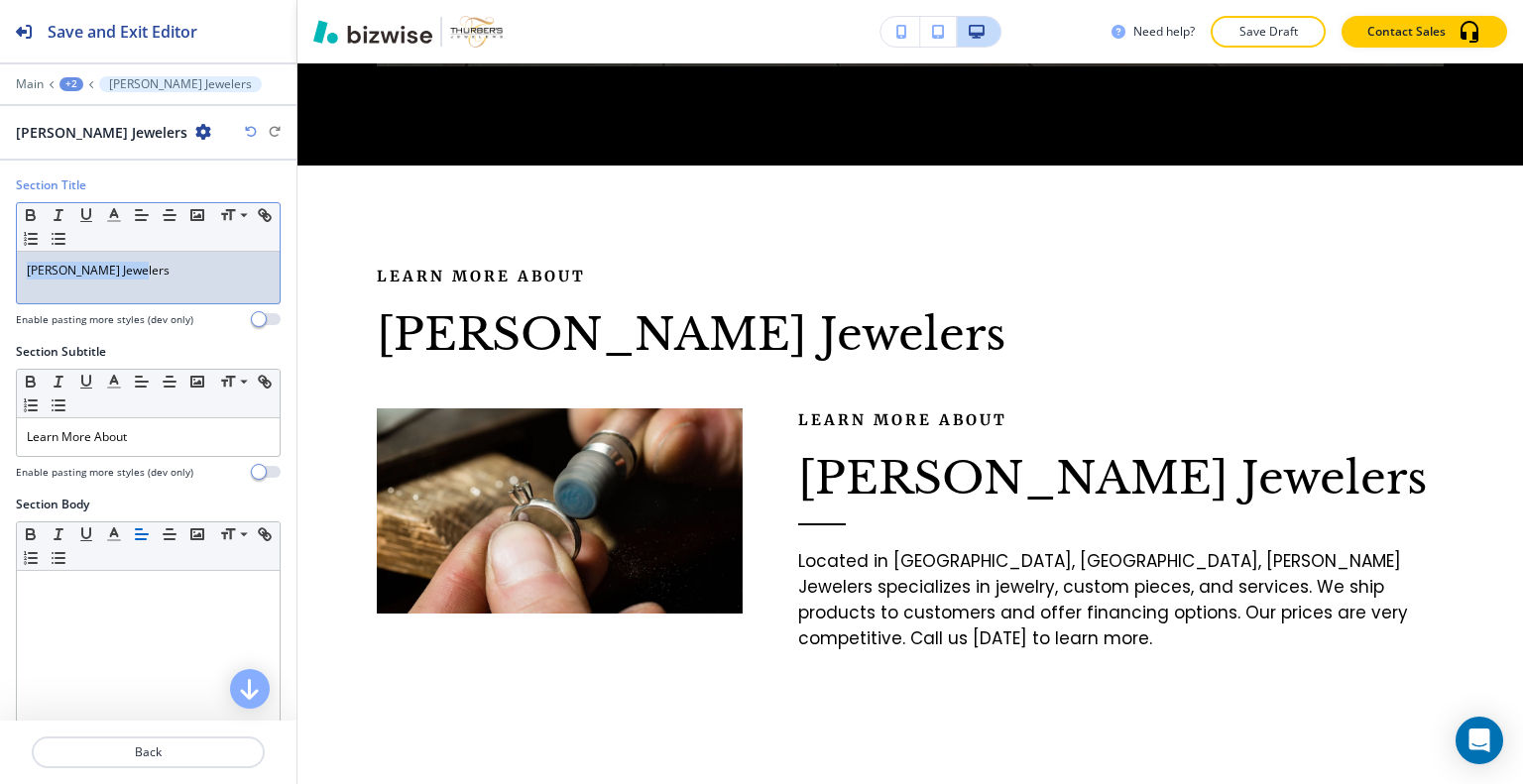 drag, startPoint x: 178, startPoint y: 277, endPoint x: 0, endPoint y: 236, distance: 182.6609 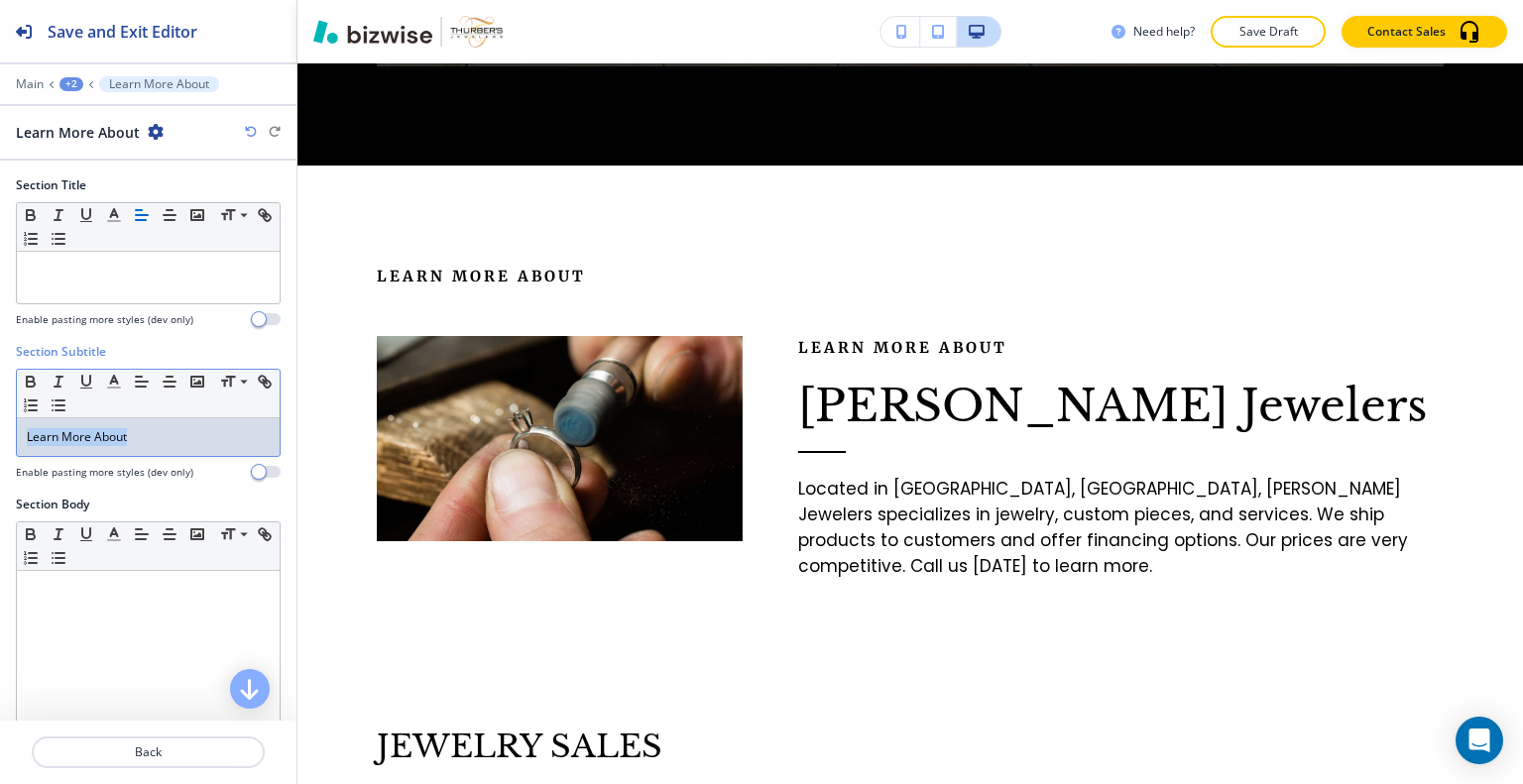 drag, startPoint x: 164, startPoint y: 443, endPoint x: 0, endPoint y: 395, distance: 170.88007 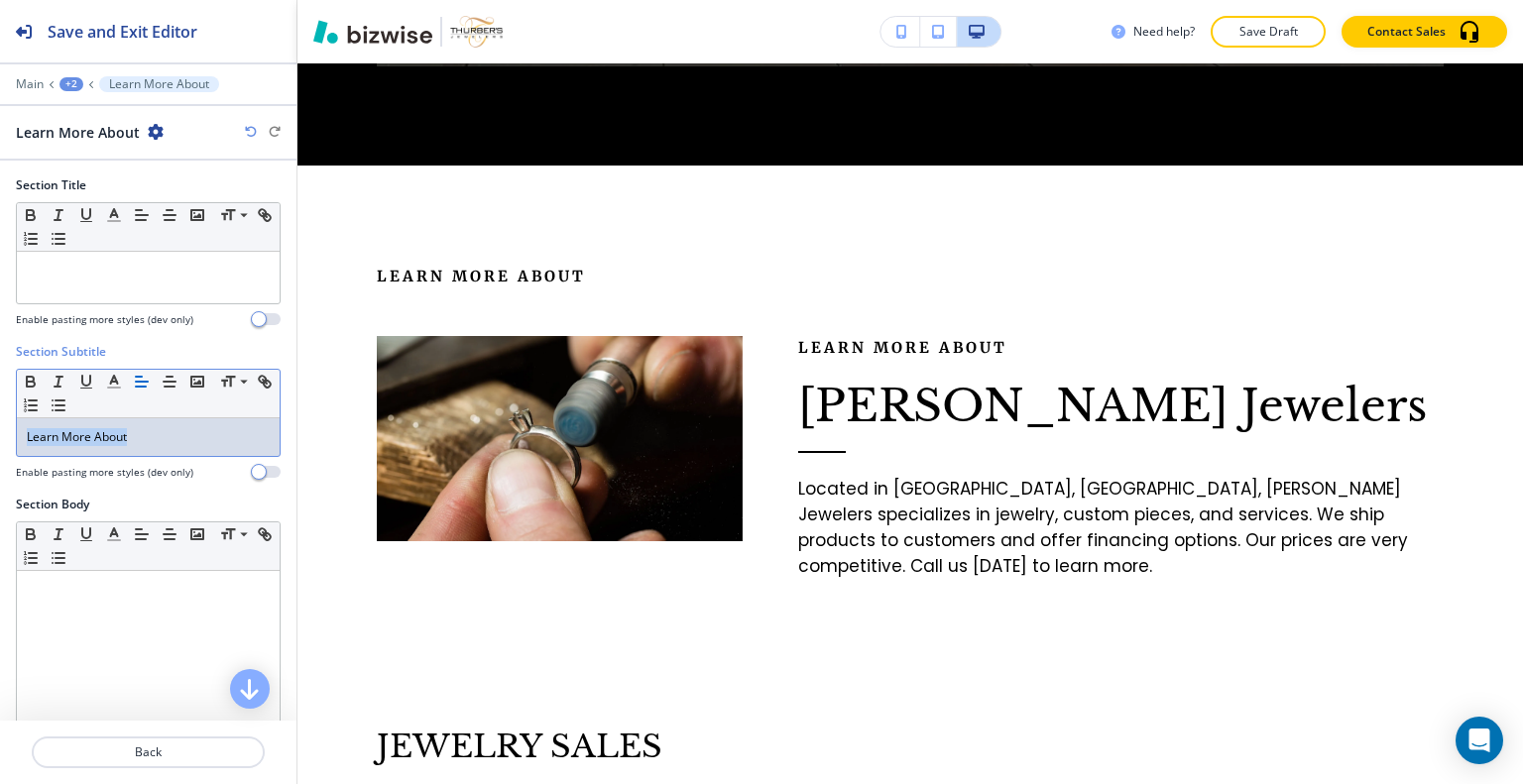 type 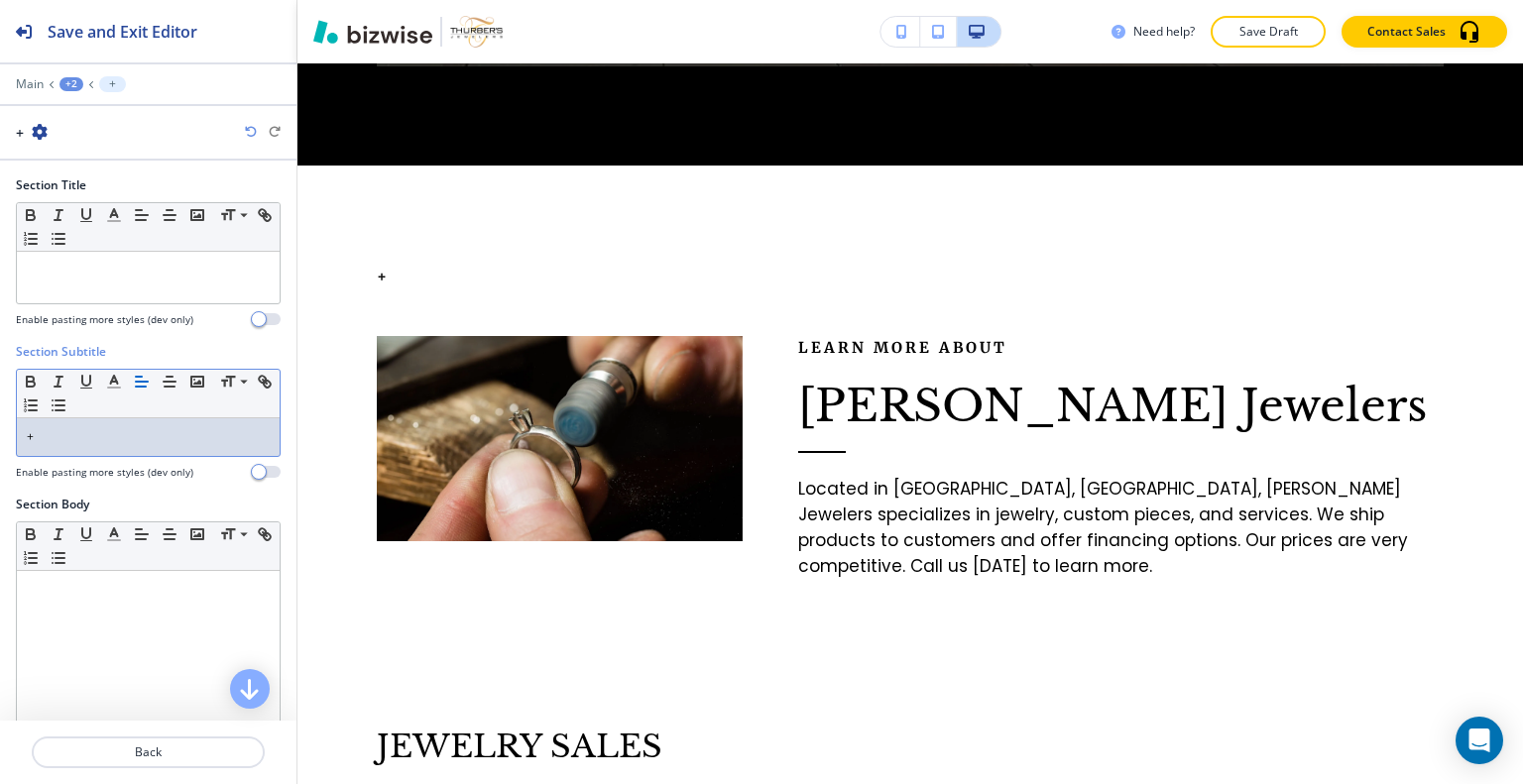 drag, startPoint x: 71, startPoint y: 447, endPoint x: 29, endPoint y: 443, distance: 42.190046 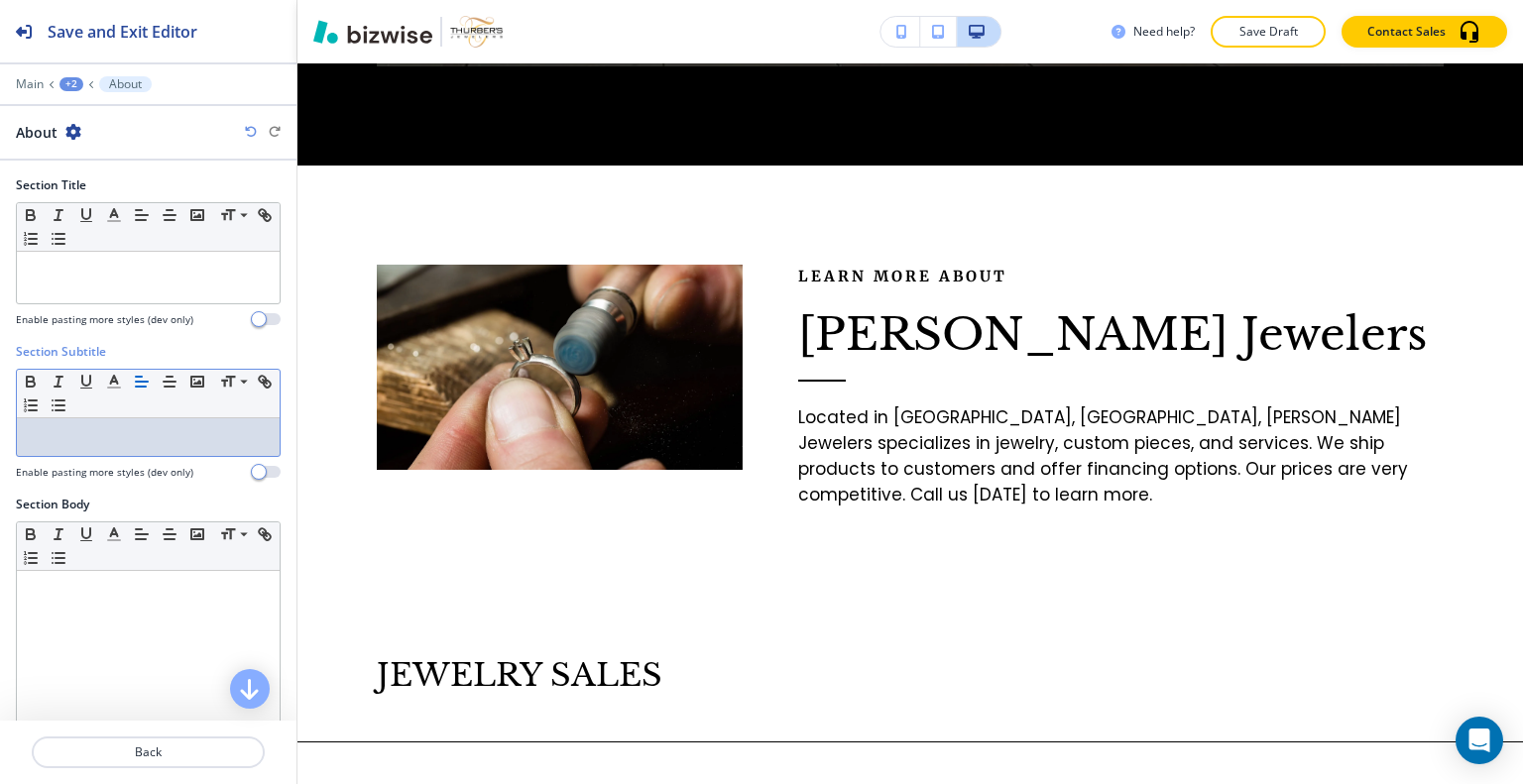 scroll, scrollTop: 496, scrollLeft: 0, axis: vertical 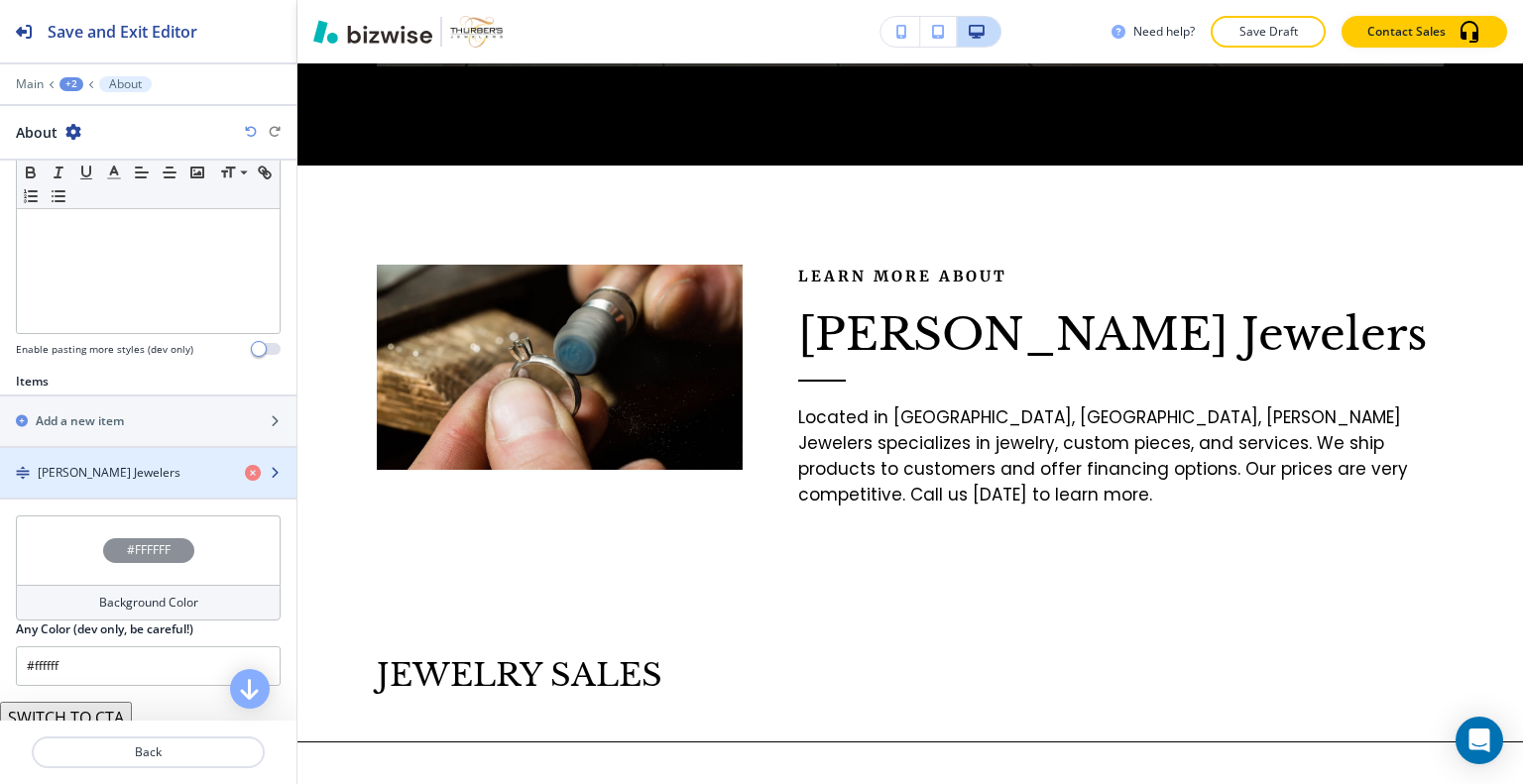 click at bounding box center [148, 456] 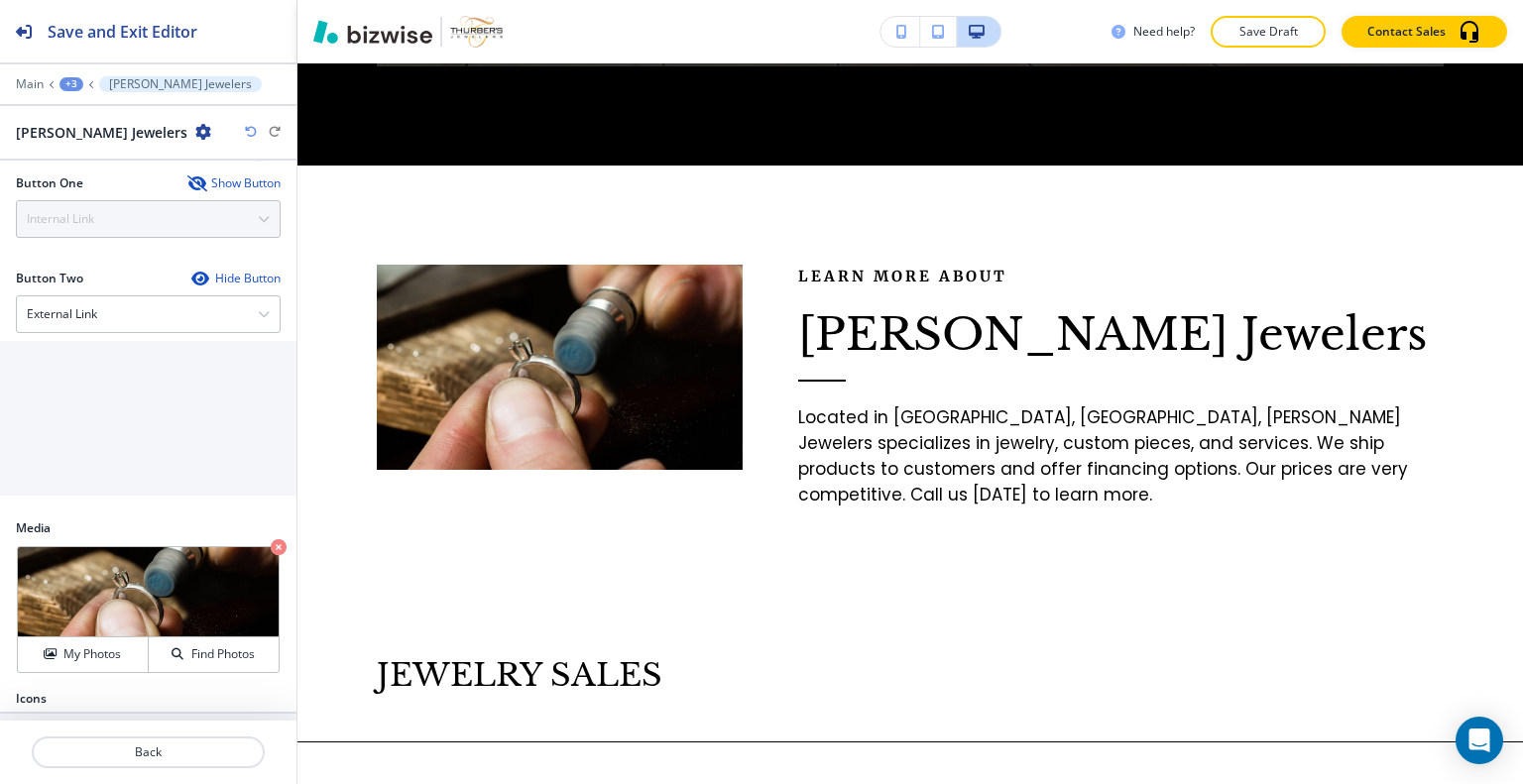 scroll, scrollTop: 748, scrollLeft: 0, axis: vertical 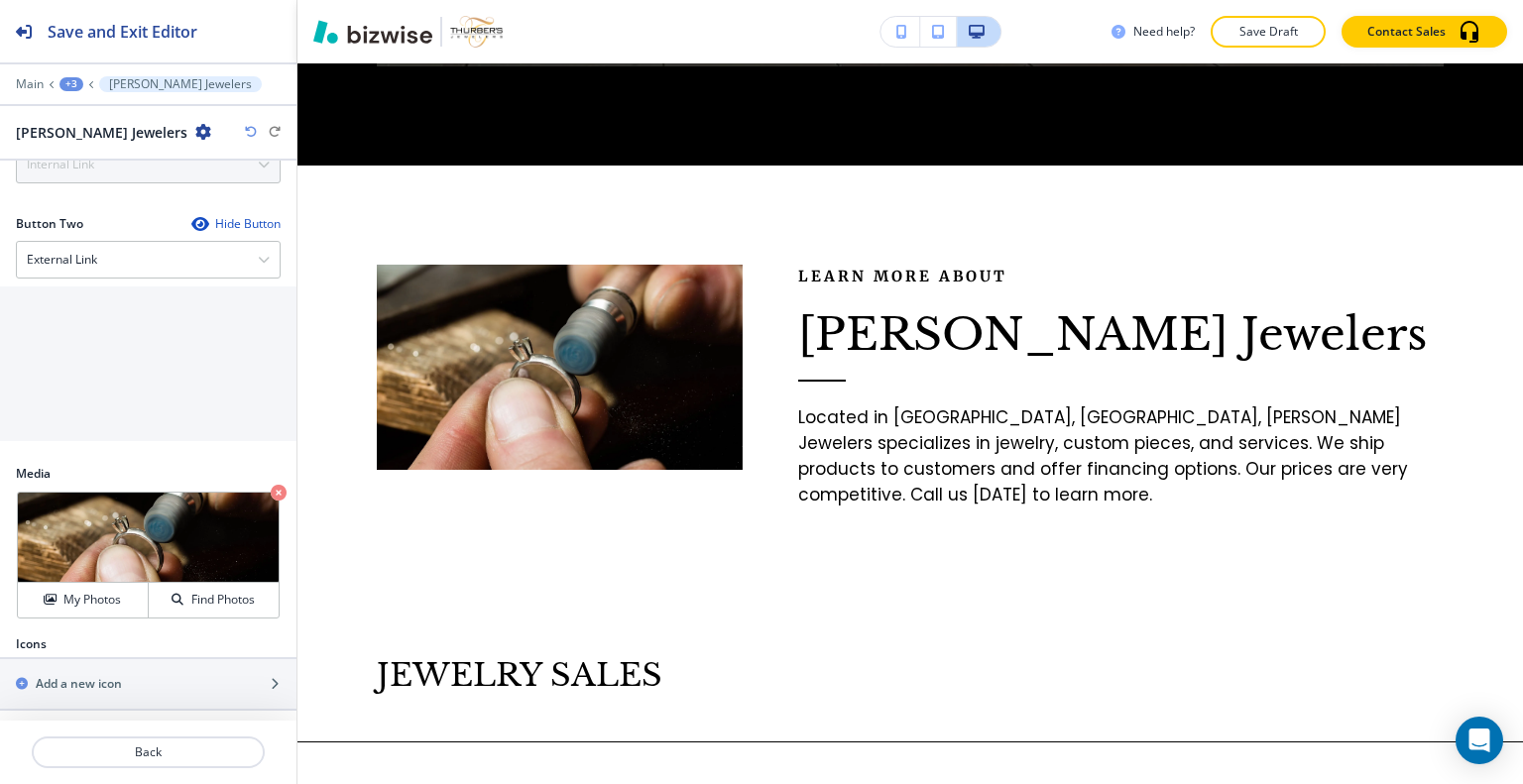 click on "Media Crop My Photos Find Photos" at bounding box center (148, 550) 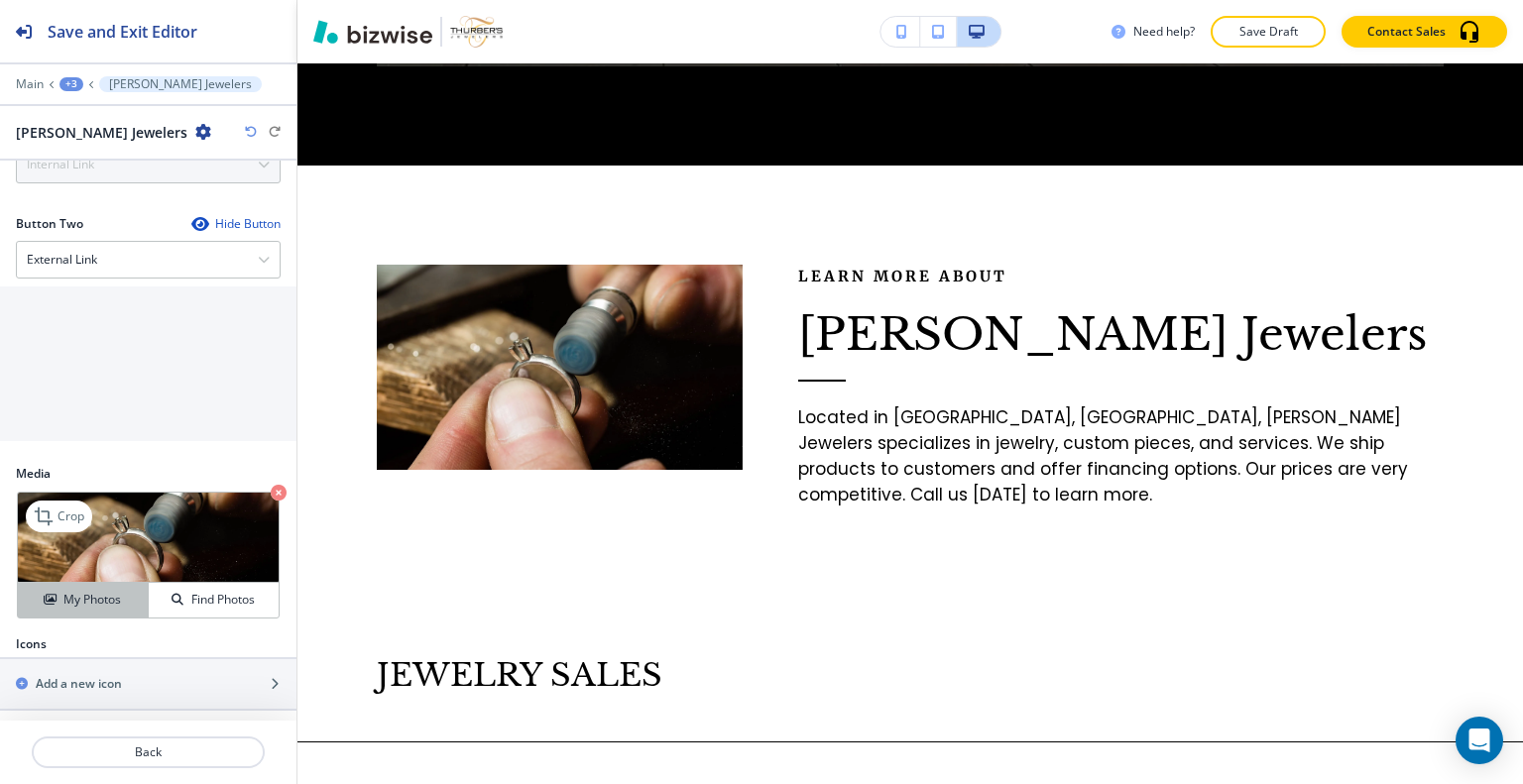 click on "My Photos" at bounding box center [83, 600] 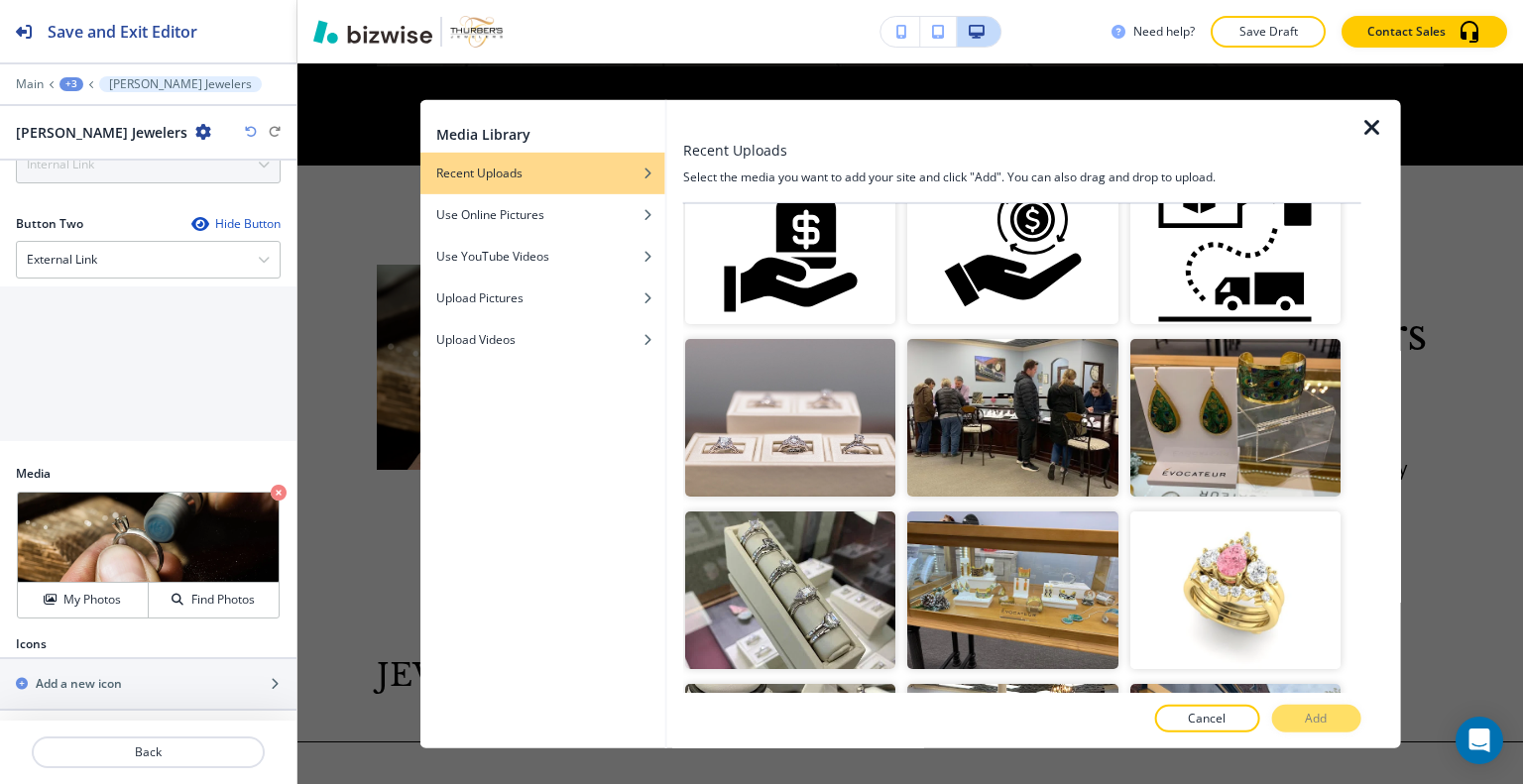 scroll, scrollTop: 0, scrollLeft: 0, axis: both 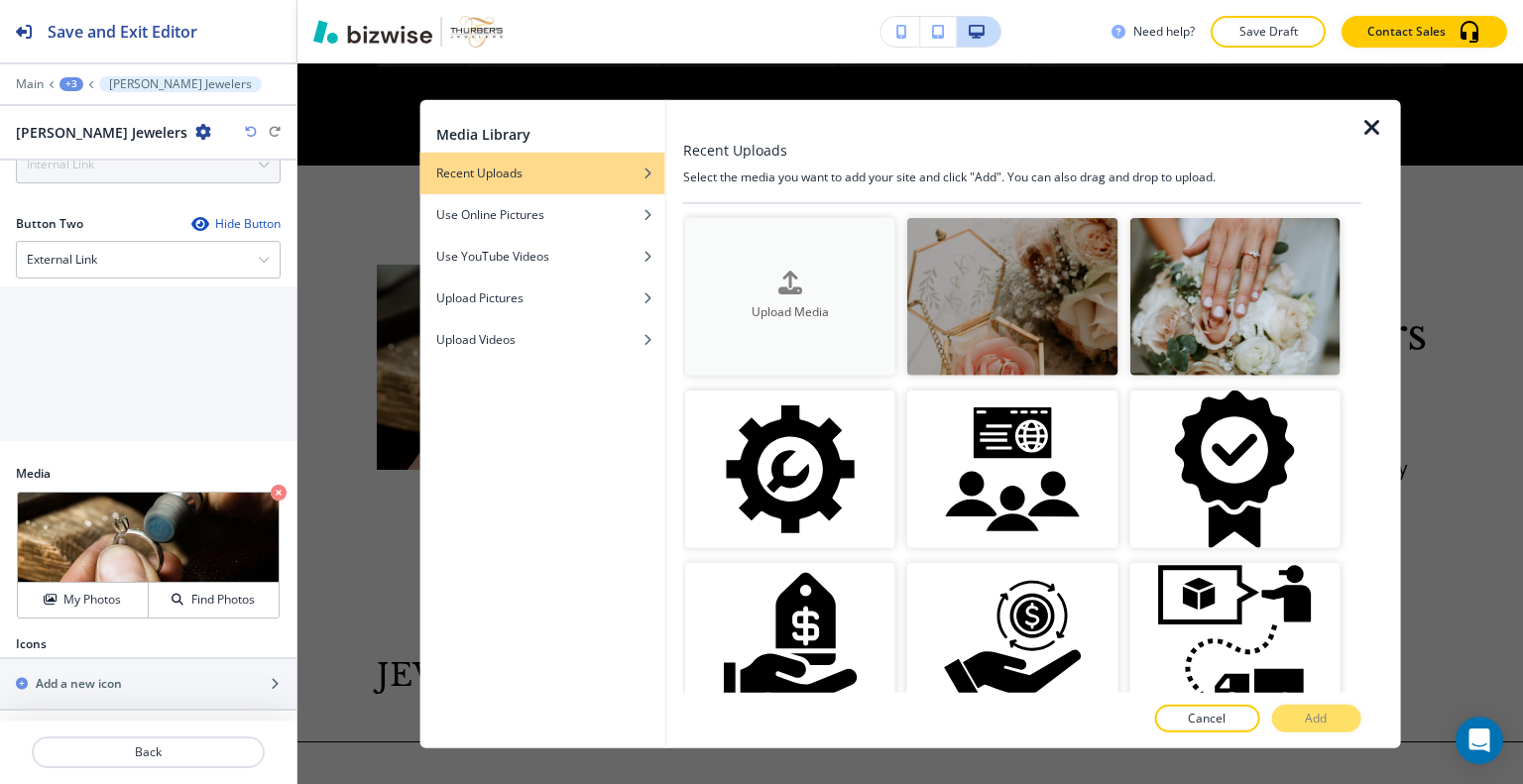 click on "Upload Media" at bounding box center (790, 296) 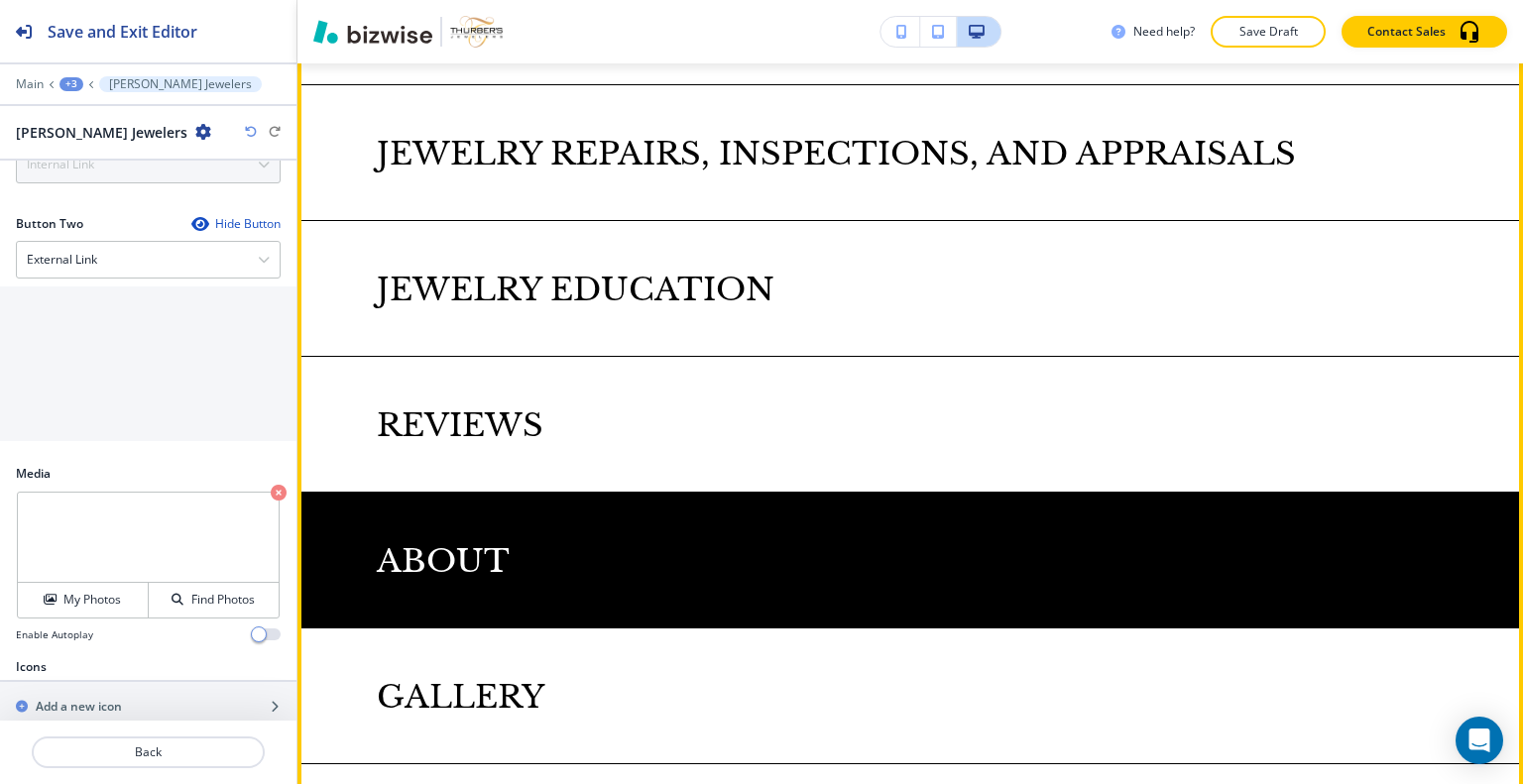 scroll, scrollTop: 4989, scrollLeft: 0, axis: vertical 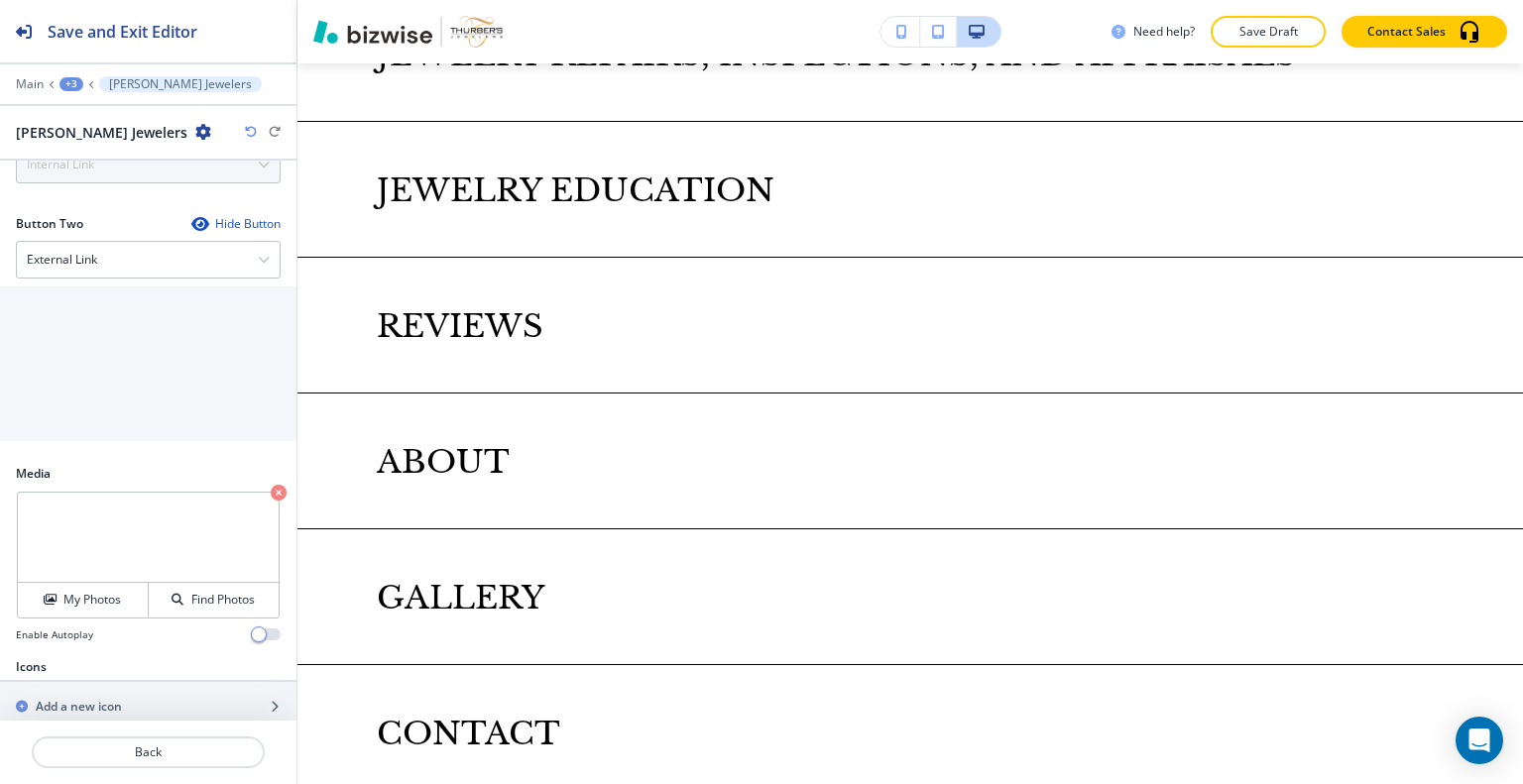 click on "+3" at bounding box center [71, 84] 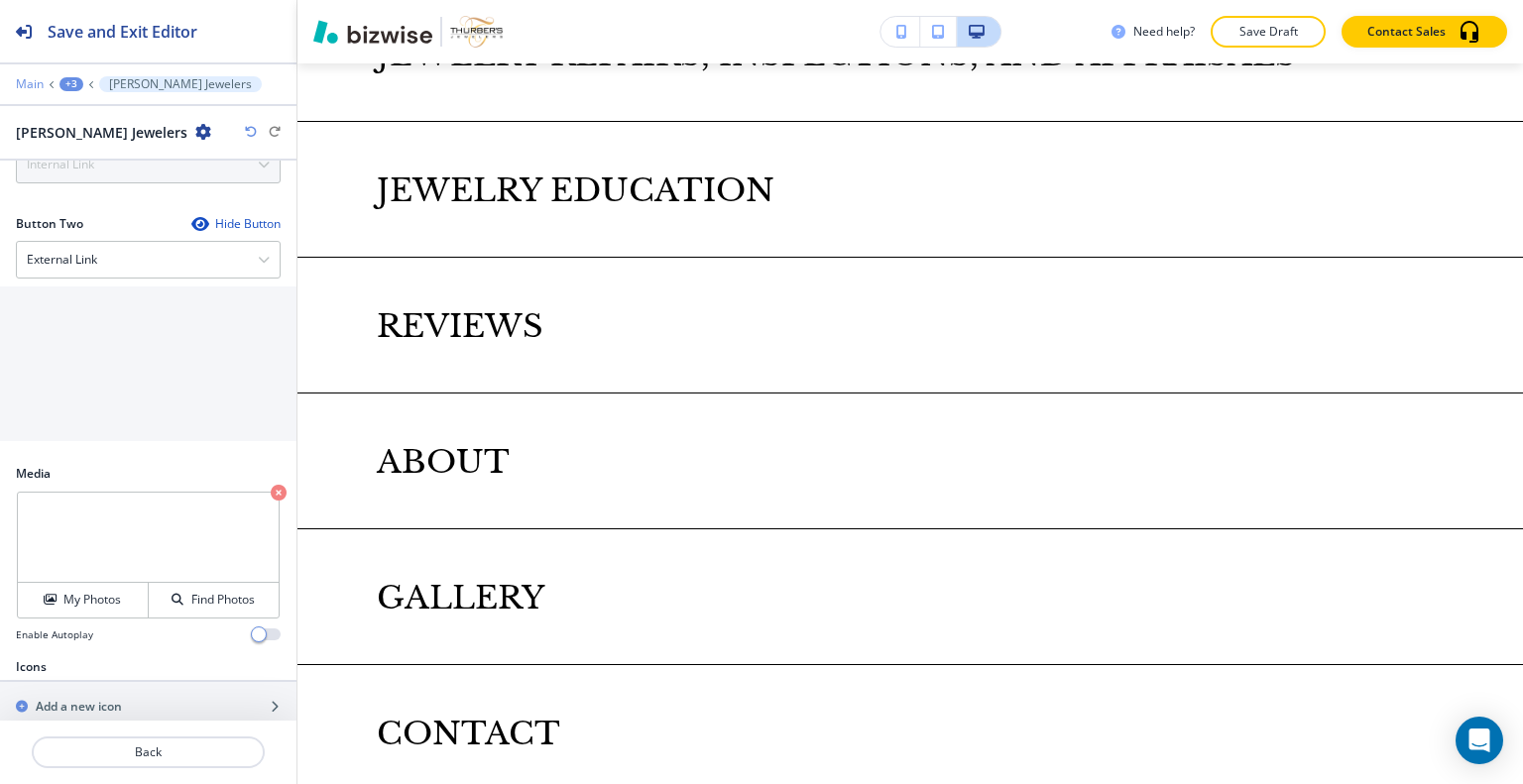 click on "Main" at bounding box center [30, 84] 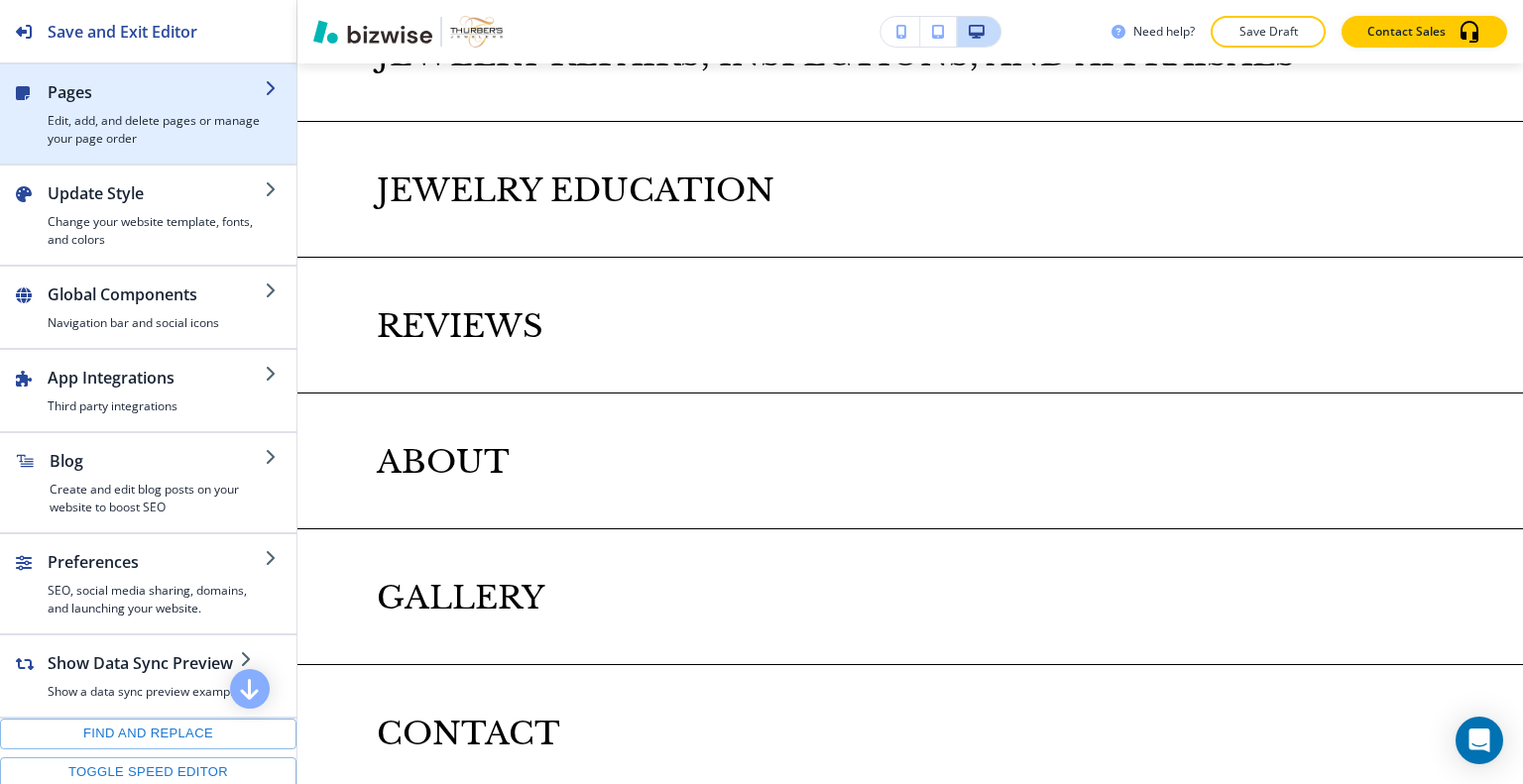 click at bounding box center [156, 108] 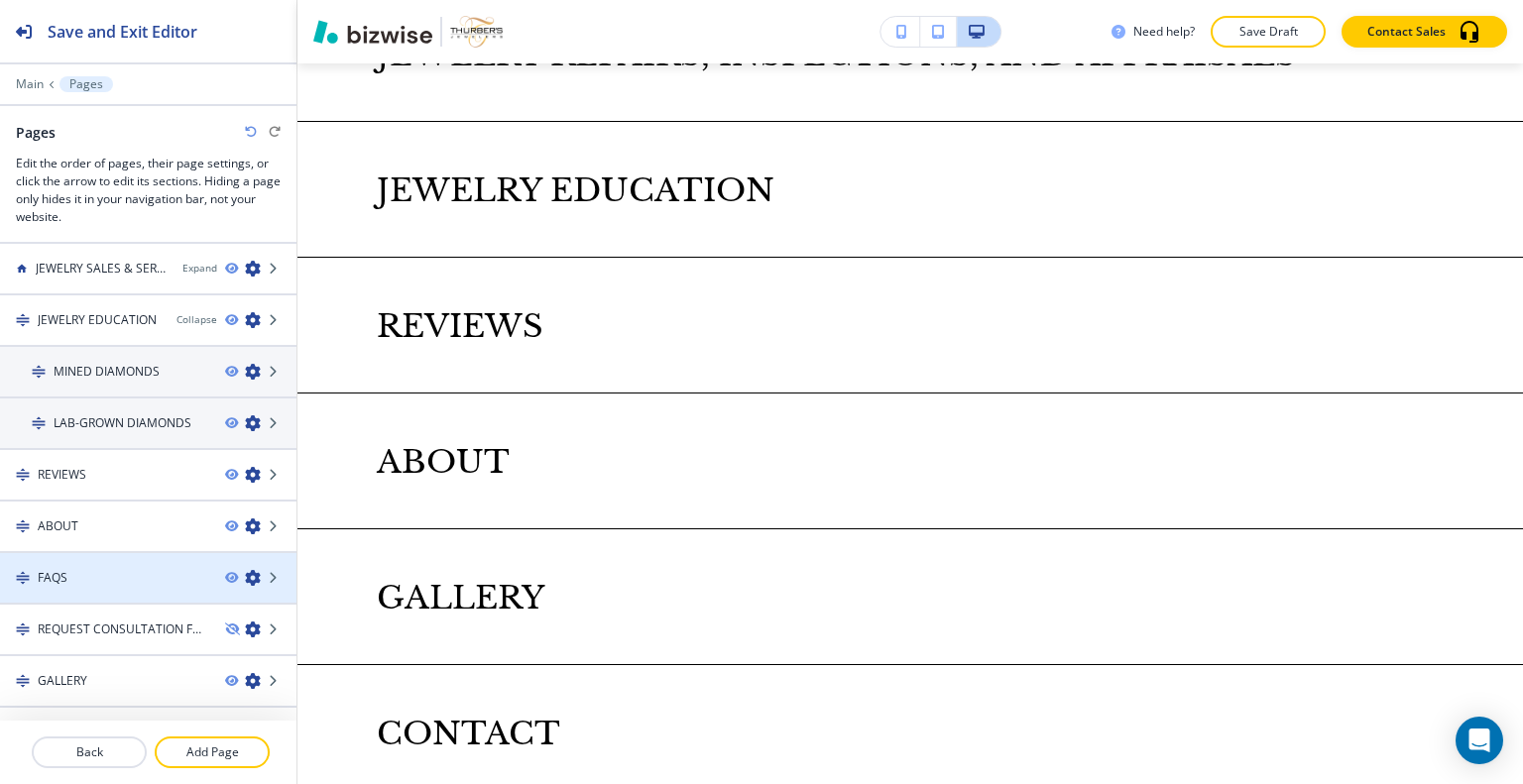 scroll, scrollTop: 33, scrollLeft: 0, axis: vertical 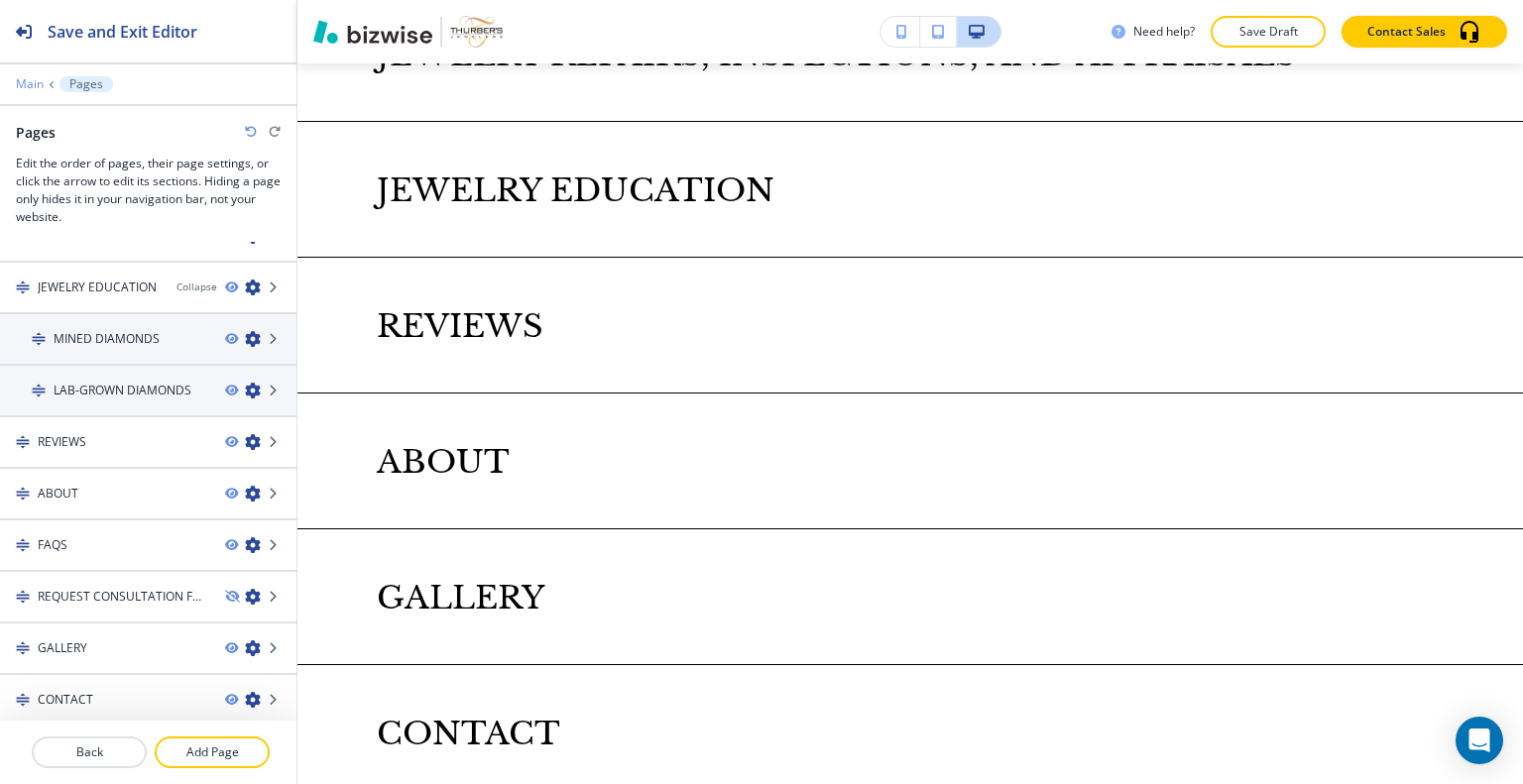 click on "Main" at bounding box center (30, 84) 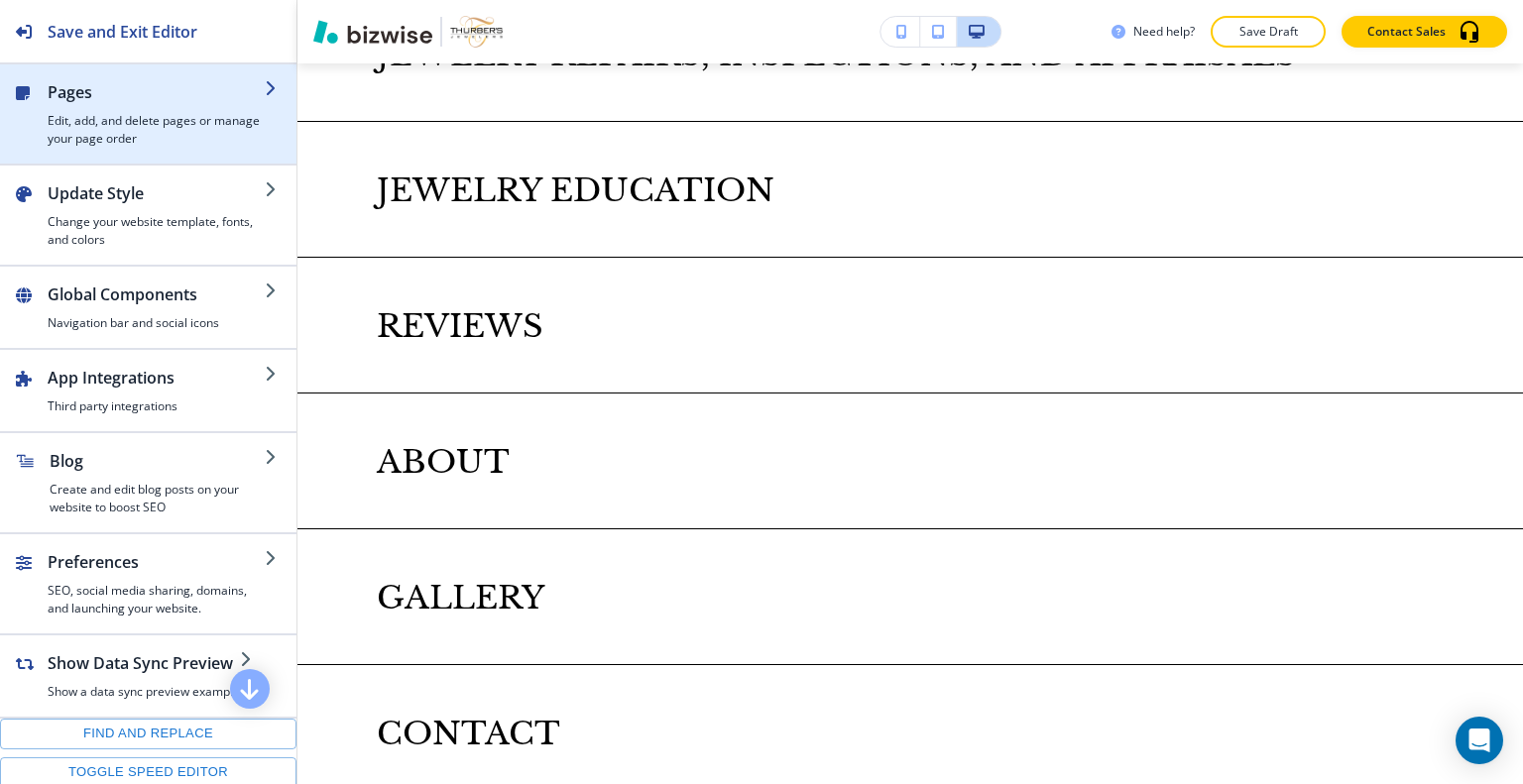 click on "Pages" at bounding box center [156, 92] 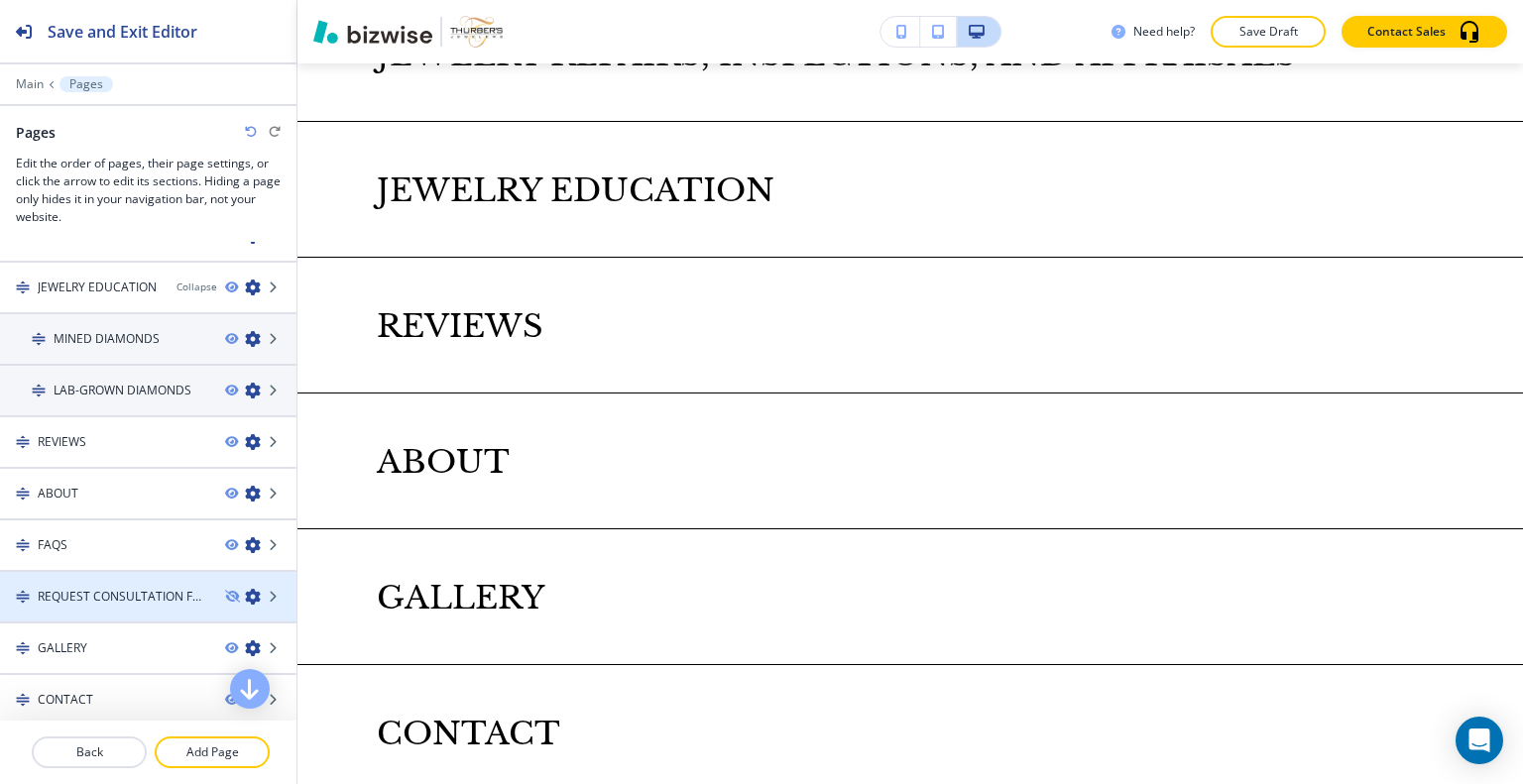 scroll, scrollTop: 0, scrollLeft: 0, axis: both 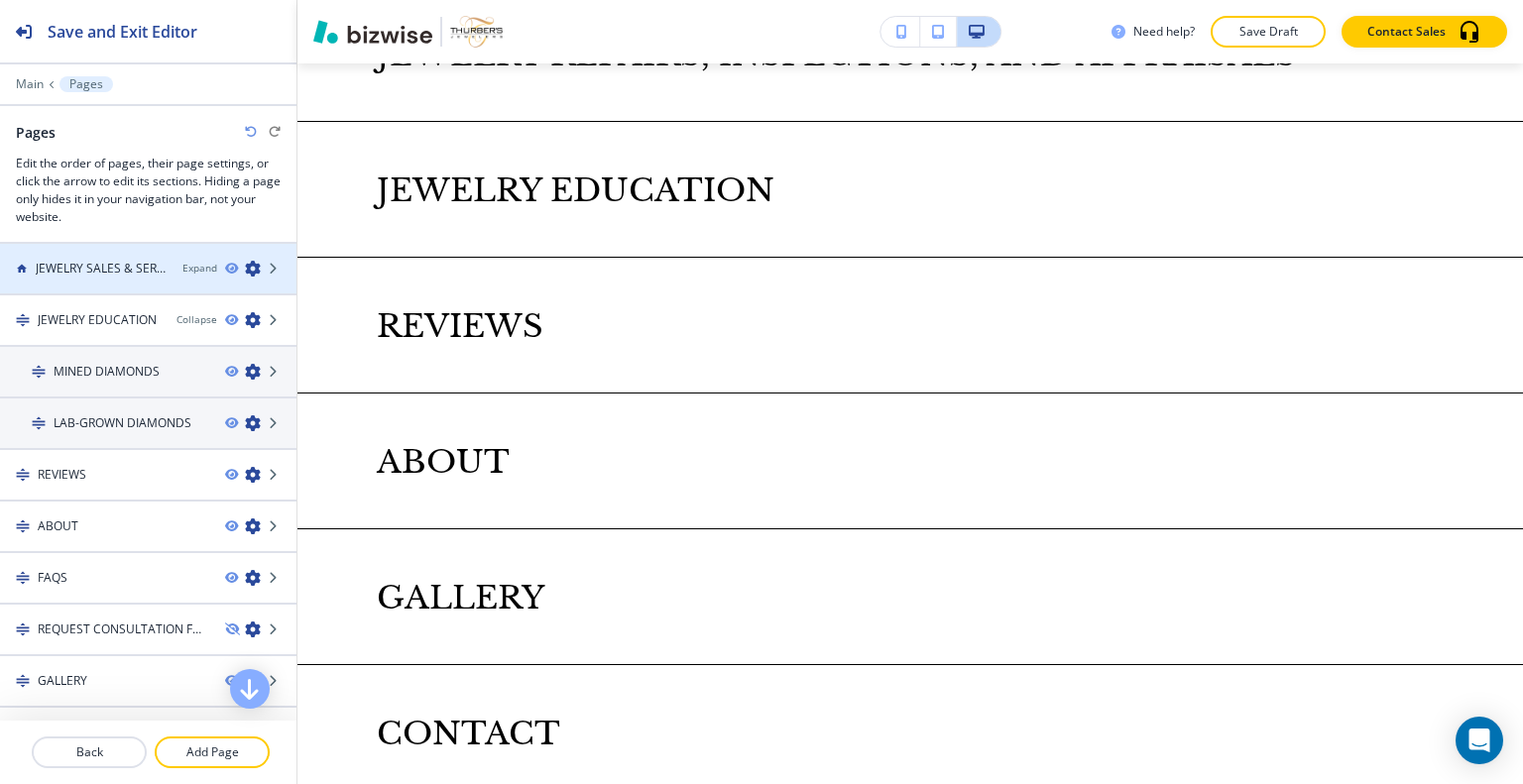 click on "JEWELRY SALES & SERVICES" at bounding box center (101, 269) 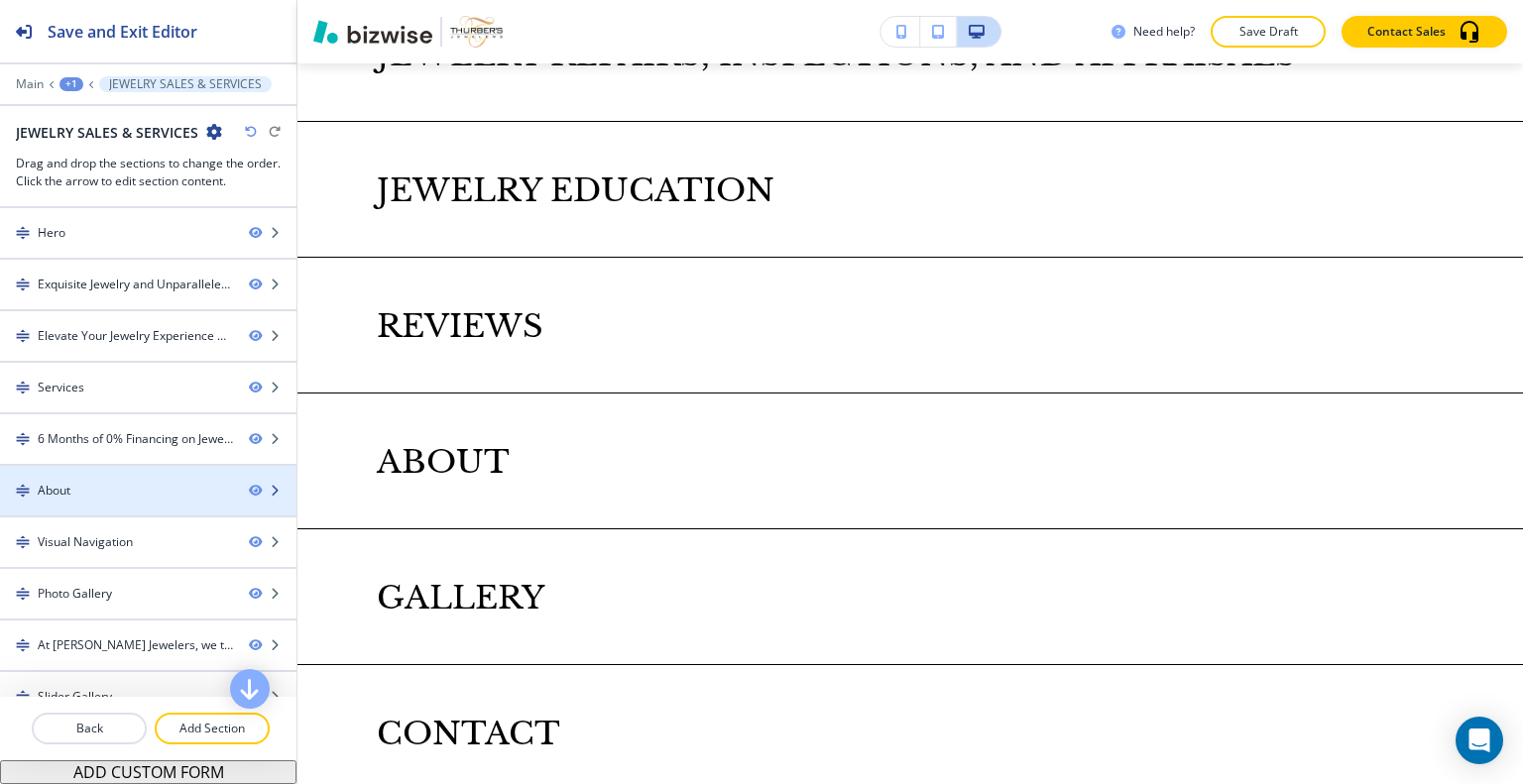 scroll, scrollTop: 173, scrollLeft: 0, axis: vertical 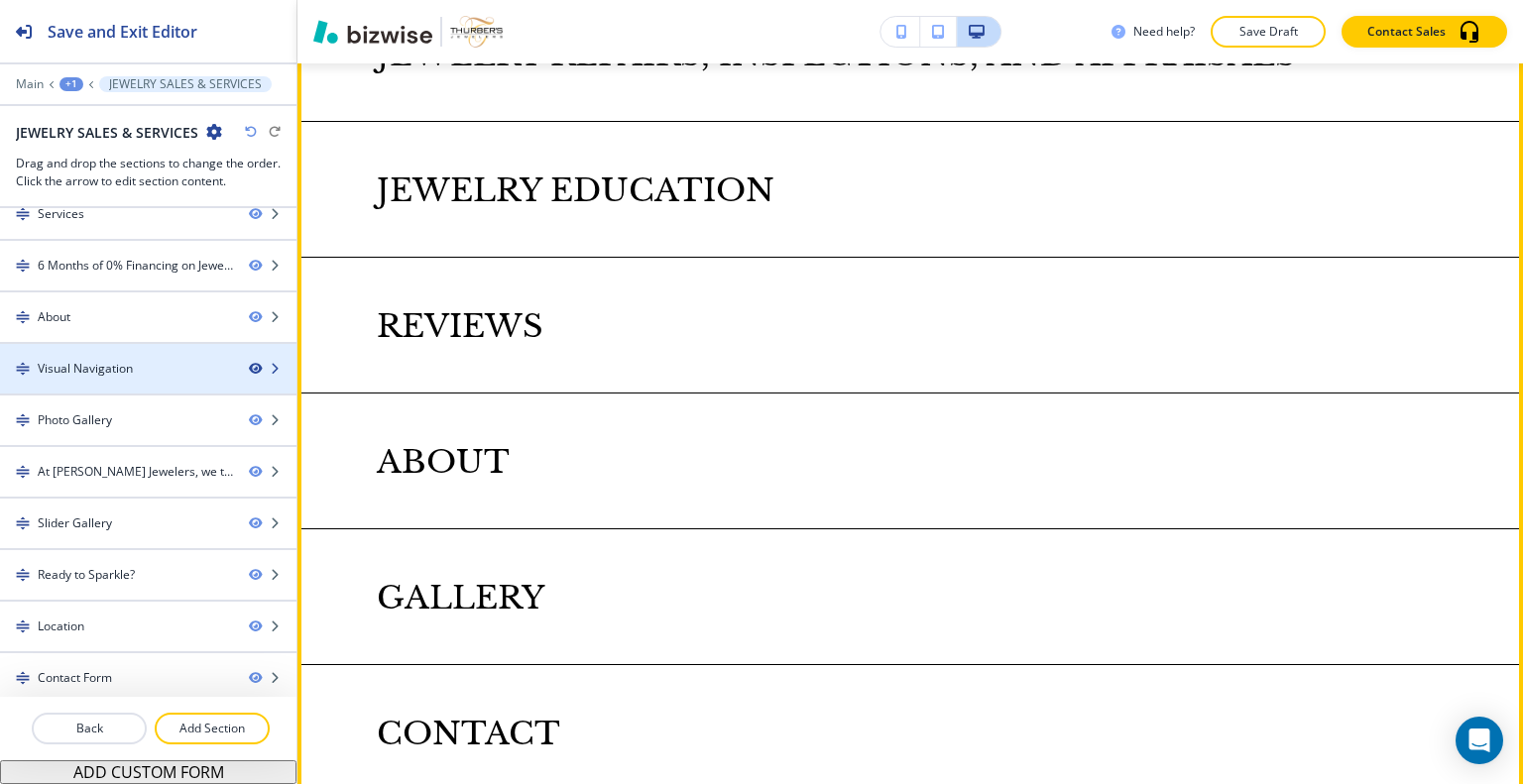click at bounding box center [255, 369] 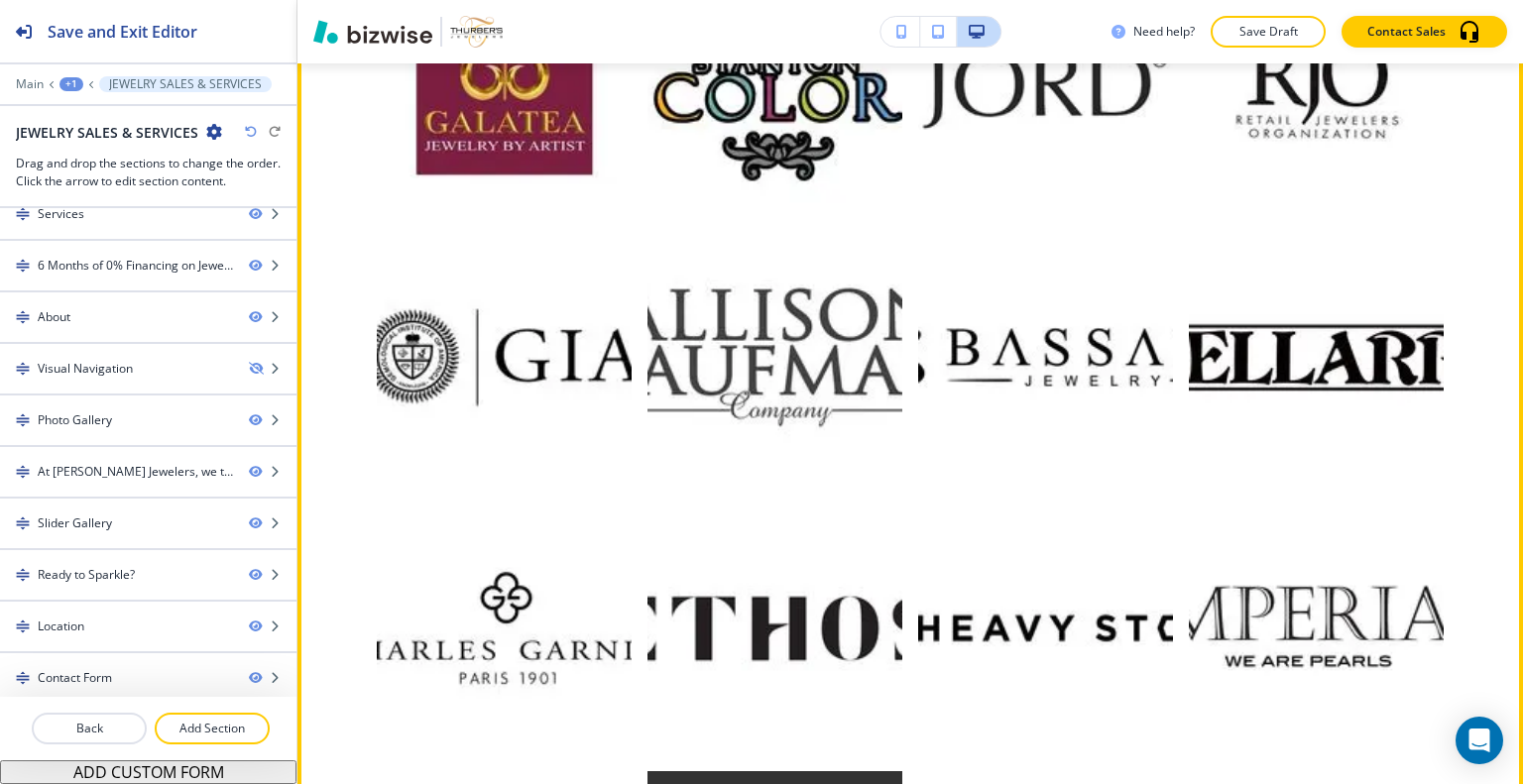 scroll, scrollTop: 5341, scrollLeft: 0, axis: vertical 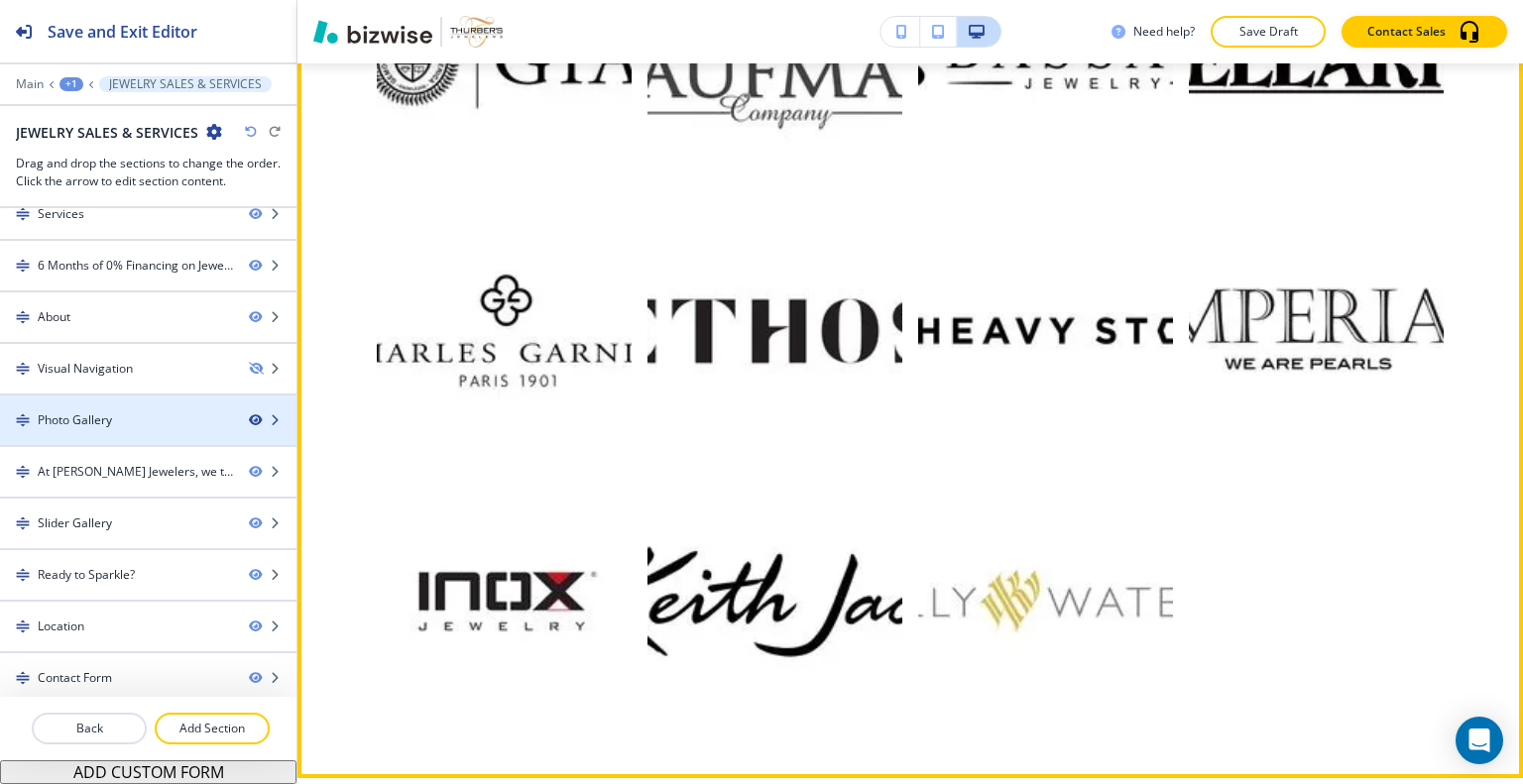 click at bounding box center [255, 420] 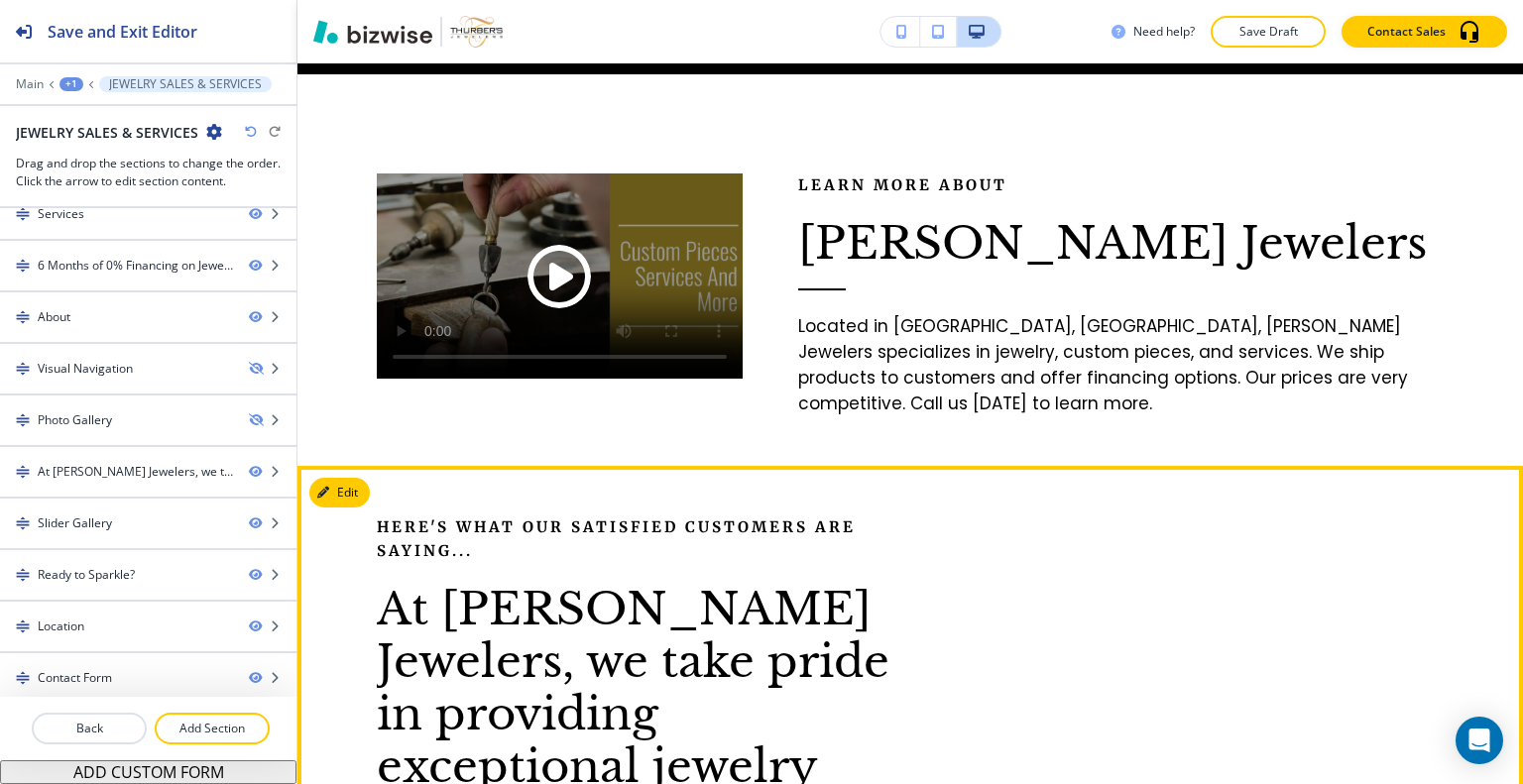 scroll, scrollTop: 4387, scrollLeft: 0, axis: vertical 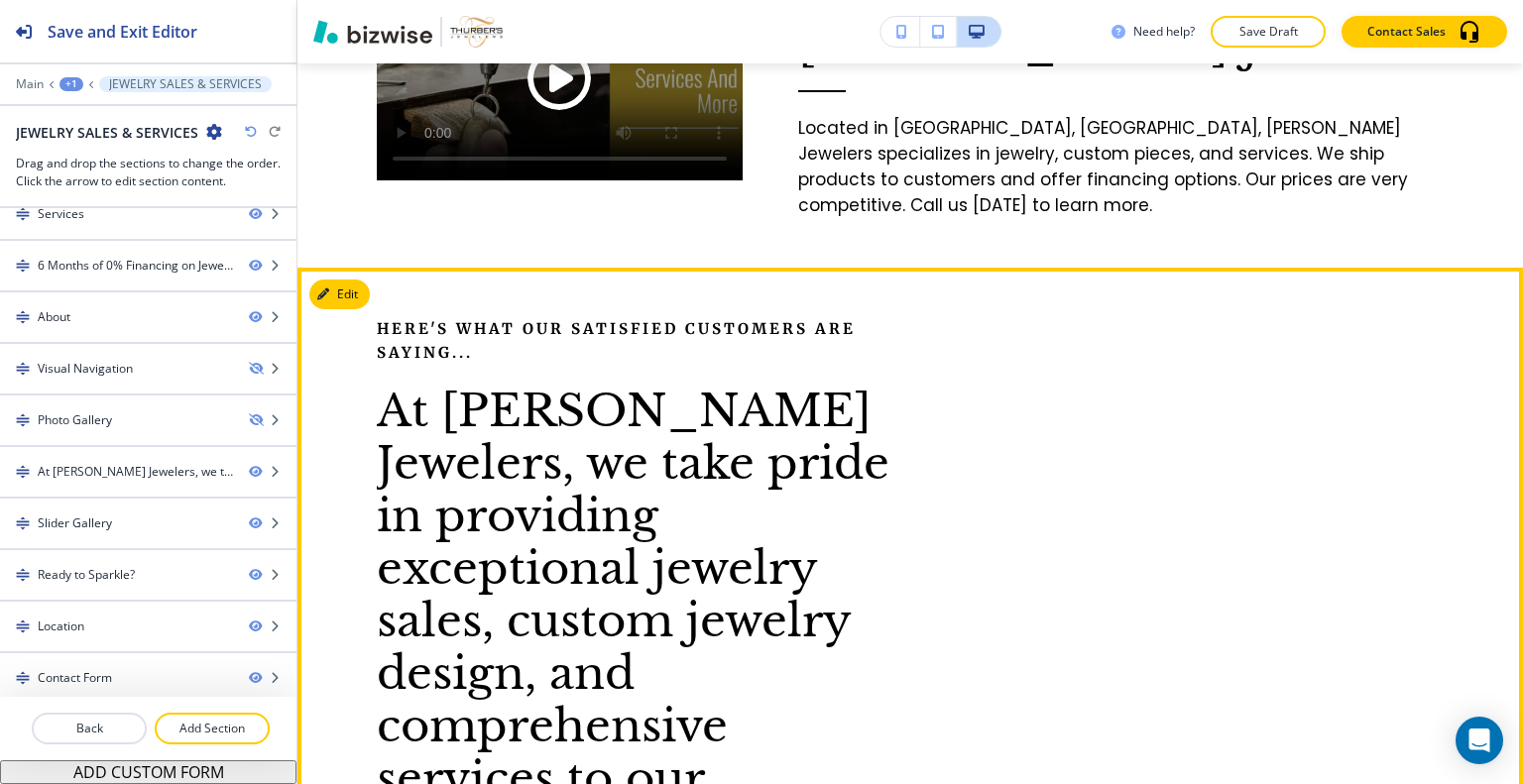 click on "Here's what our satisfied customers are saying... At [PERSON_NAME] Jewelers, we take pride in providing exceptional jewelry sales, custom jewelry design, and comprehensive services to our customers. We would be grateful if you could share your thoughts about our local and family-owned business with others. Your feedback helps us improve and helps others make informed decisions. Please take a moment to  leave a review  of [PERSON_NAME] Jewelers and let others know what you think. [PERSON_NAME] M [PERSON_NAME] J Thurbers has been a staple of downtown [GEOGRAPHIC_DATA] for years. They are a pleasure to work with, friendly, welcoming and provide honest advice. I always feel confident when making a purchase with Thurbers. I know Im getting a quality product at a very fair price, and their service after the sale is second to none! J [PERSON_NAME] J [PERSON_NAME] C Phenomenal pricing!  We bought the same ring I would have at [PERSON_NAME] for over  HALF [PERSON_NAME] M [PERSON_NAME] M Working with [PERSON_NAME] was a pleasure! The custom rings he designed for us are  STUNNING [PERSON_NAME]" at bounding box center [910, 1740] 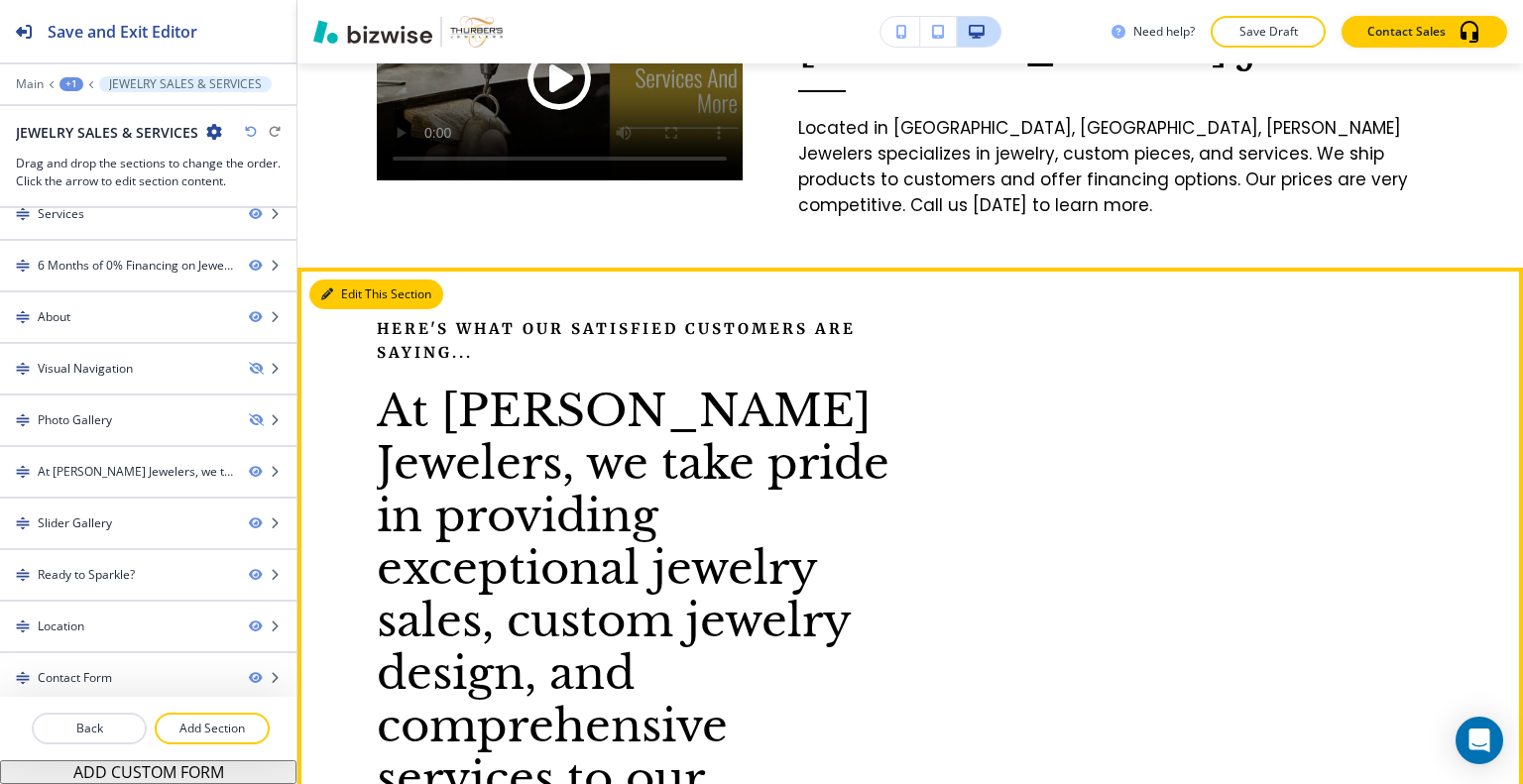 click on "Edit This Section" at bounding box center (376, 294) 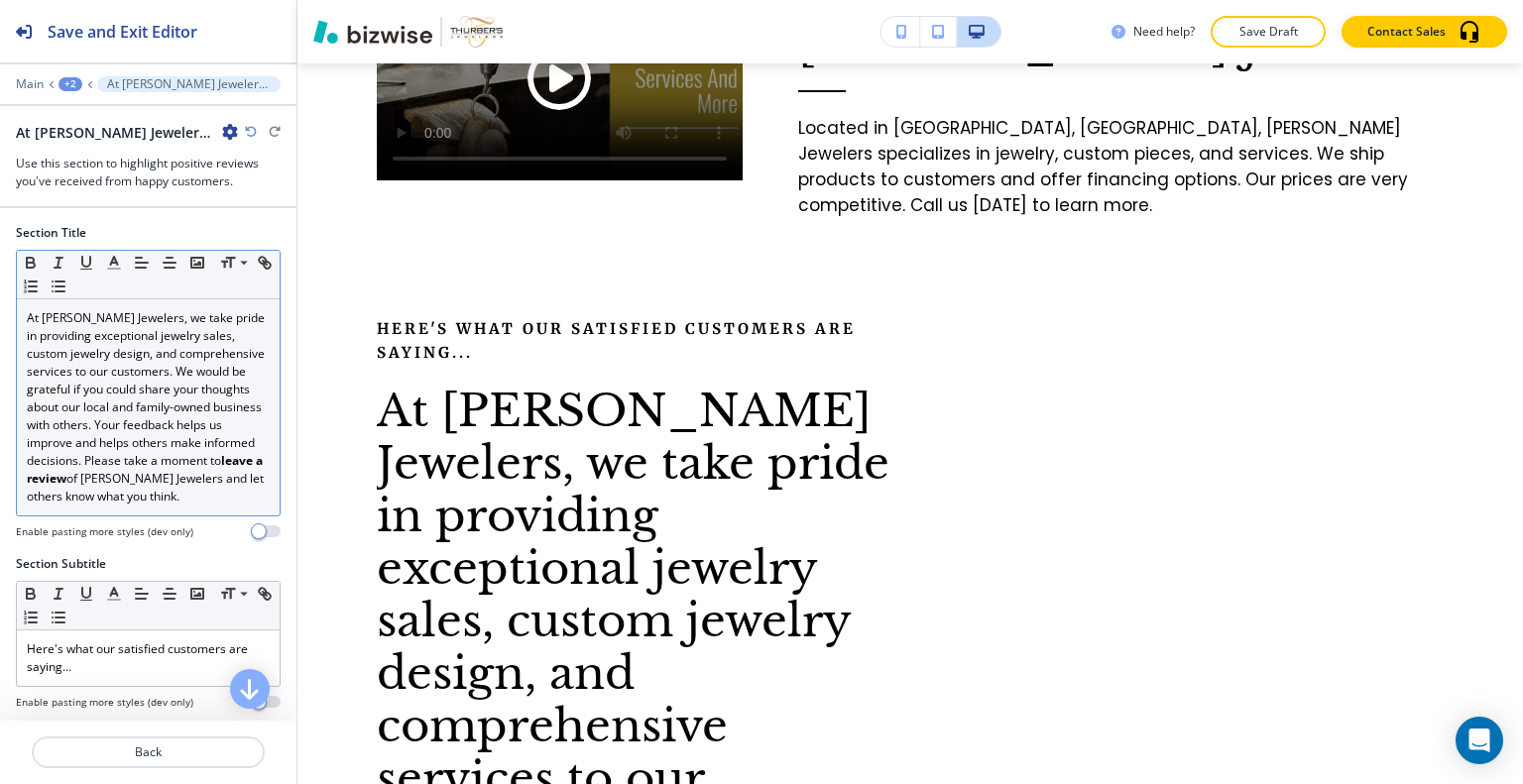 scroll, scrollTop: 4463, scrollLeft: 0, axis: vertical 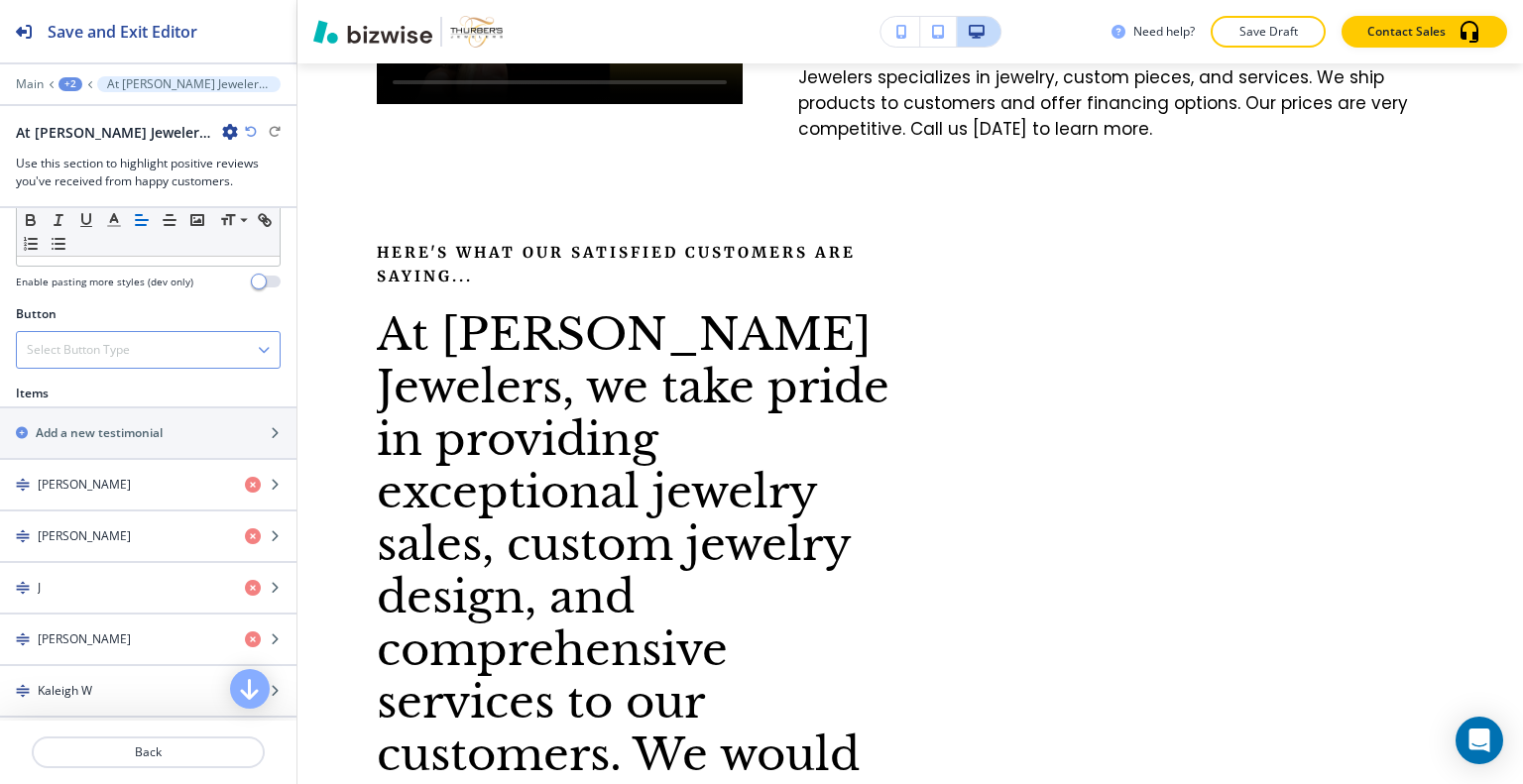 click on "Select Button Type" at bounding box center [148, 350] 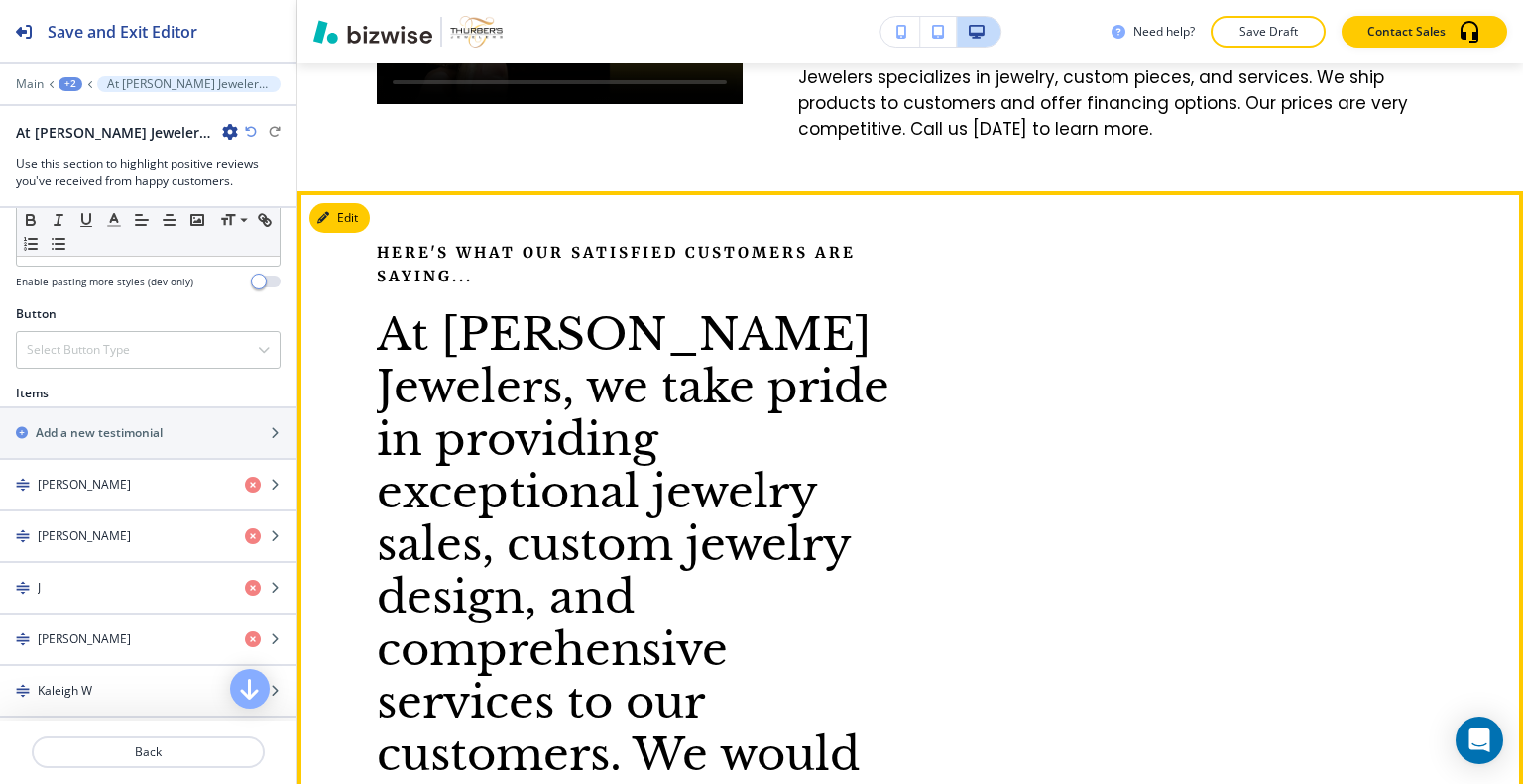 click on "Here's what our satisfied customers are saying... At [PERSON_NAME] Jewelers, we take pride in providing exceptional jewelry sales, custom jewelry design, and comprehensive services to our customers. We would be grateful if you could share your thoughts about our local and family-owned business with others. Your feedback helps us improve and helps others make informed decisions. Please take a moment to  leave a review  of [PERSON_NAME] Jewelers and let others know what you think. [PERSON_NAME] M [PERSON_NAME] J Thurbers has been a staple of downtown [GEOGRAPHIC_DATA] for years. They are a pleasure to work with, friendly, welcoming and provide honest advice. I always feel confident when making a purchase with Thurbers. I know Im getting a quality product at a very fair price, and their service after the sale is second to none! J [PERSON_NAME] J [PERSON_NAME] C Phenomenal pricing!  We bought the same ring I would have at [PERSON_NAME] for over  HALF [PERSON_NAME] M [PERSON_NAME] M Working with [PERSON_NAME] was a pleasure! The custom rings he designed for us are  STUNNING [PERSON_NAME]" at bounding box center [910, 1664] 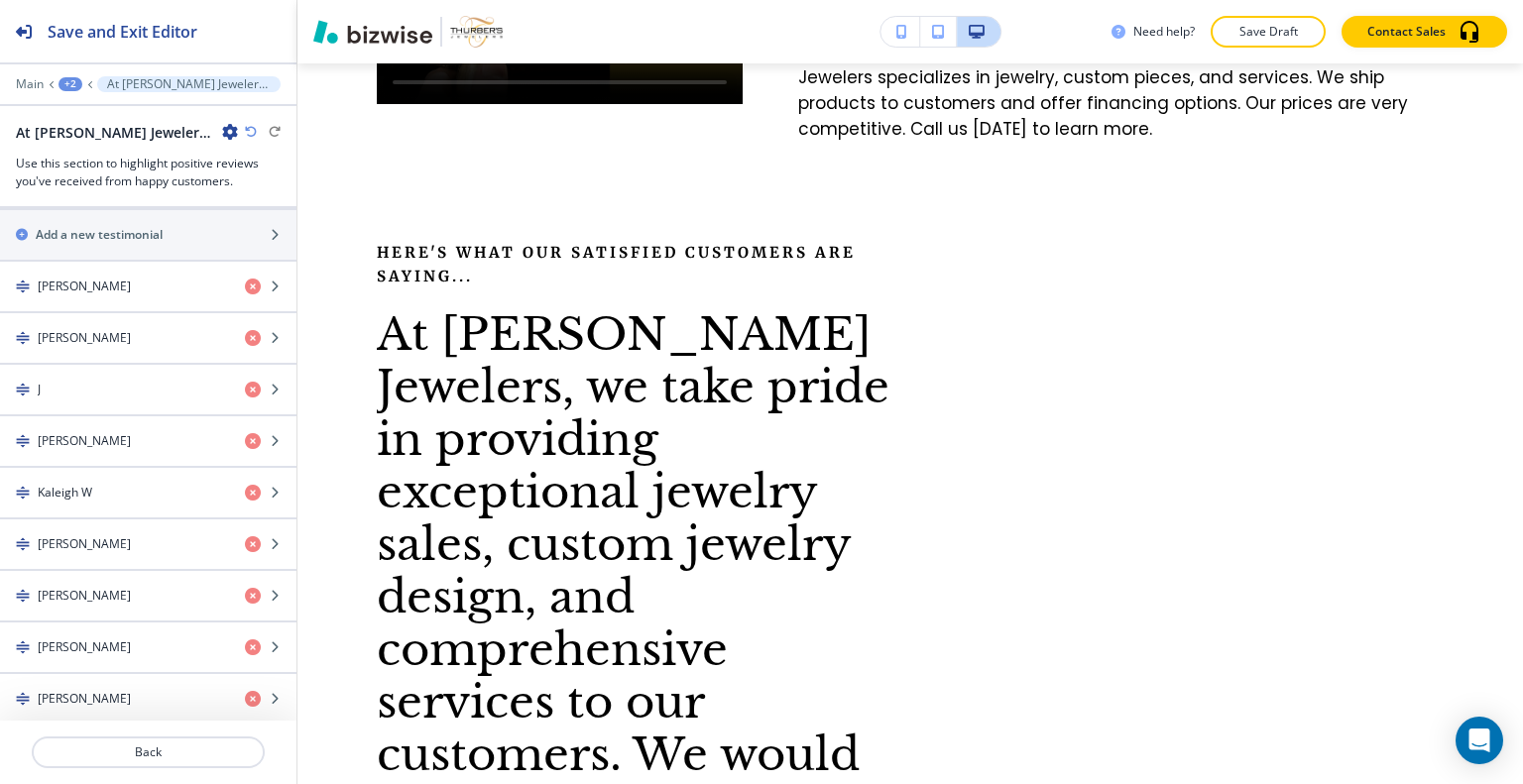 scroll, scrollTop: 1456, scrollLeft: 0, axis: vertical 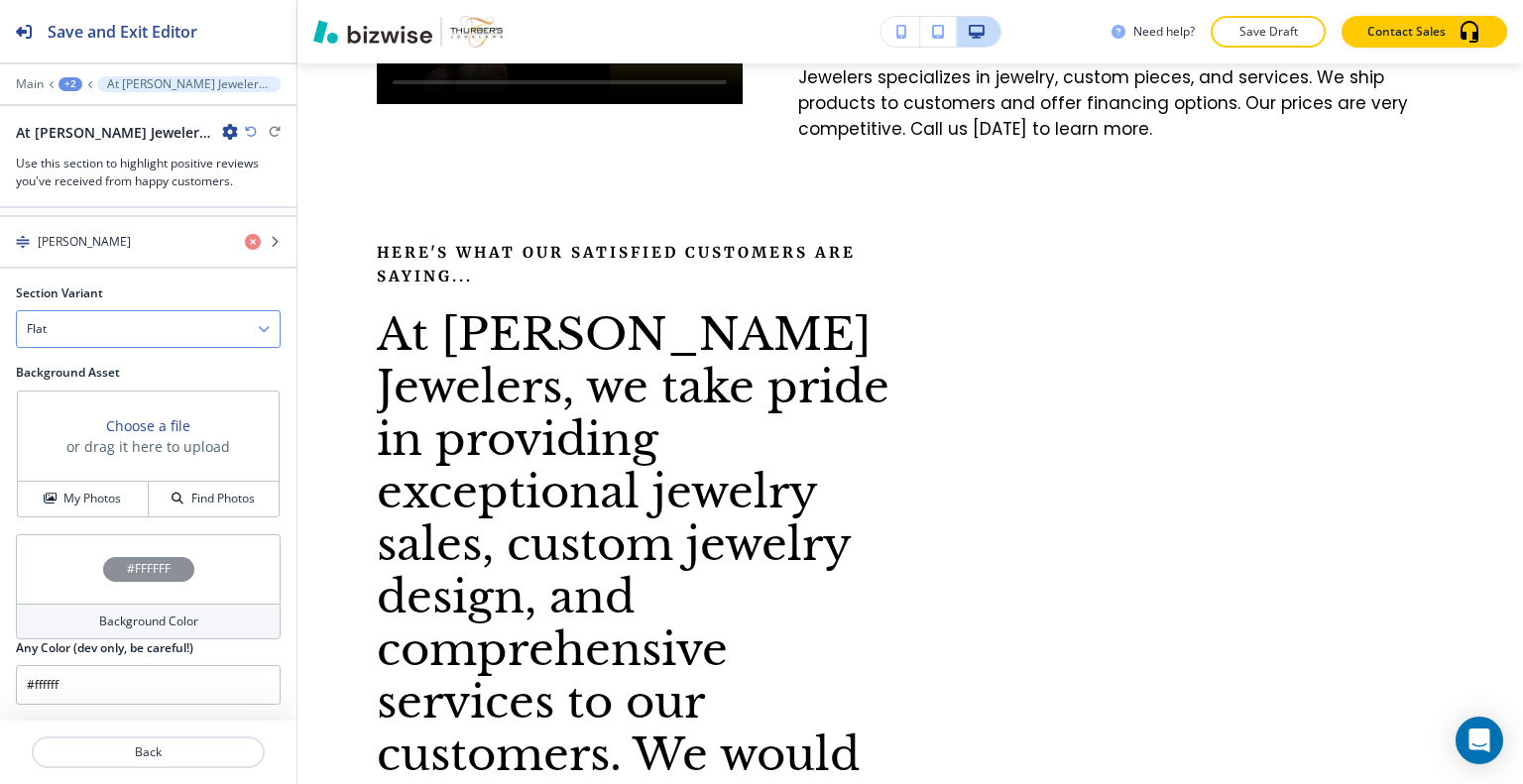 click on "Flat" at bounding box center [148, 329] 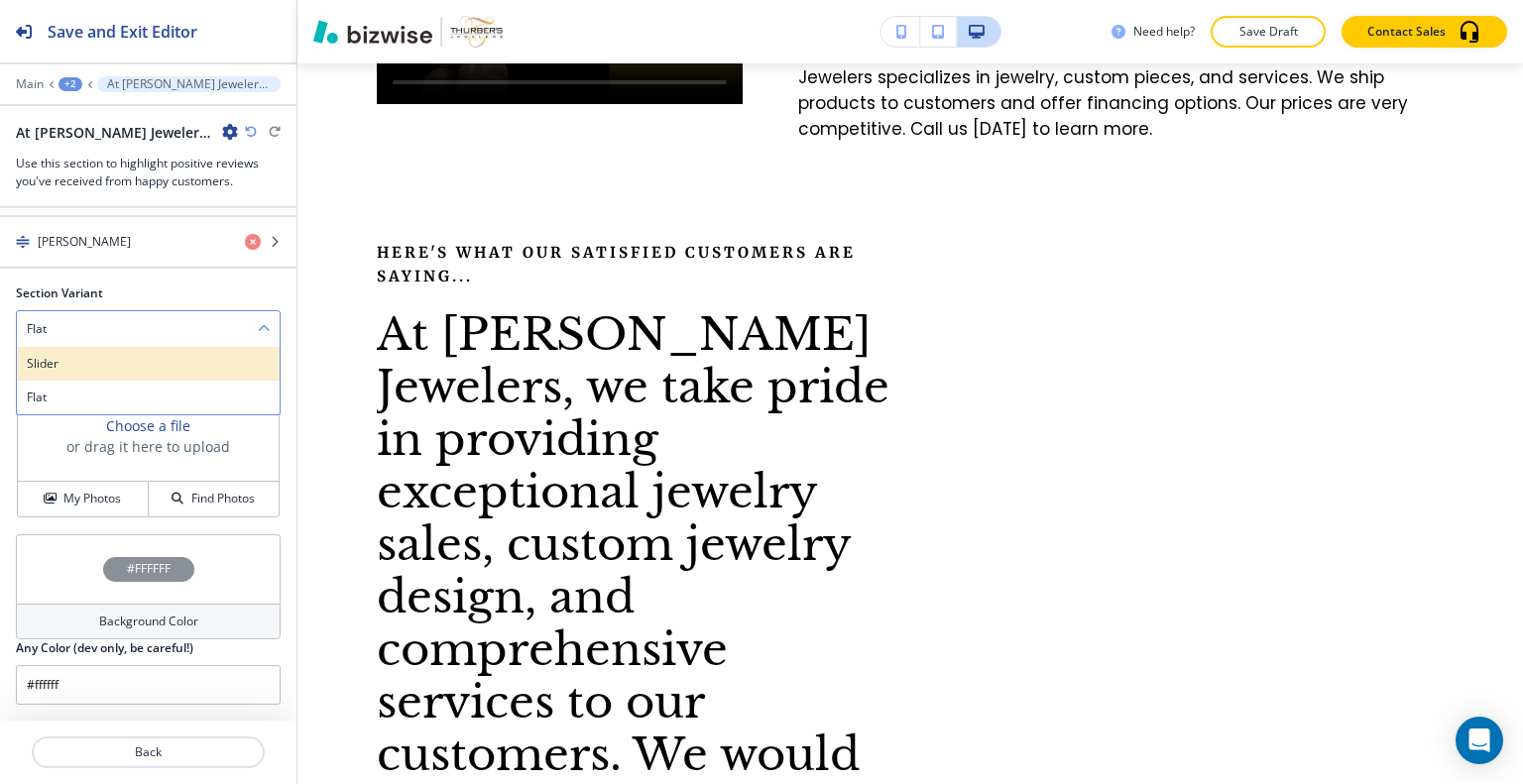click on "Slider" at bounding box center [148, 364] 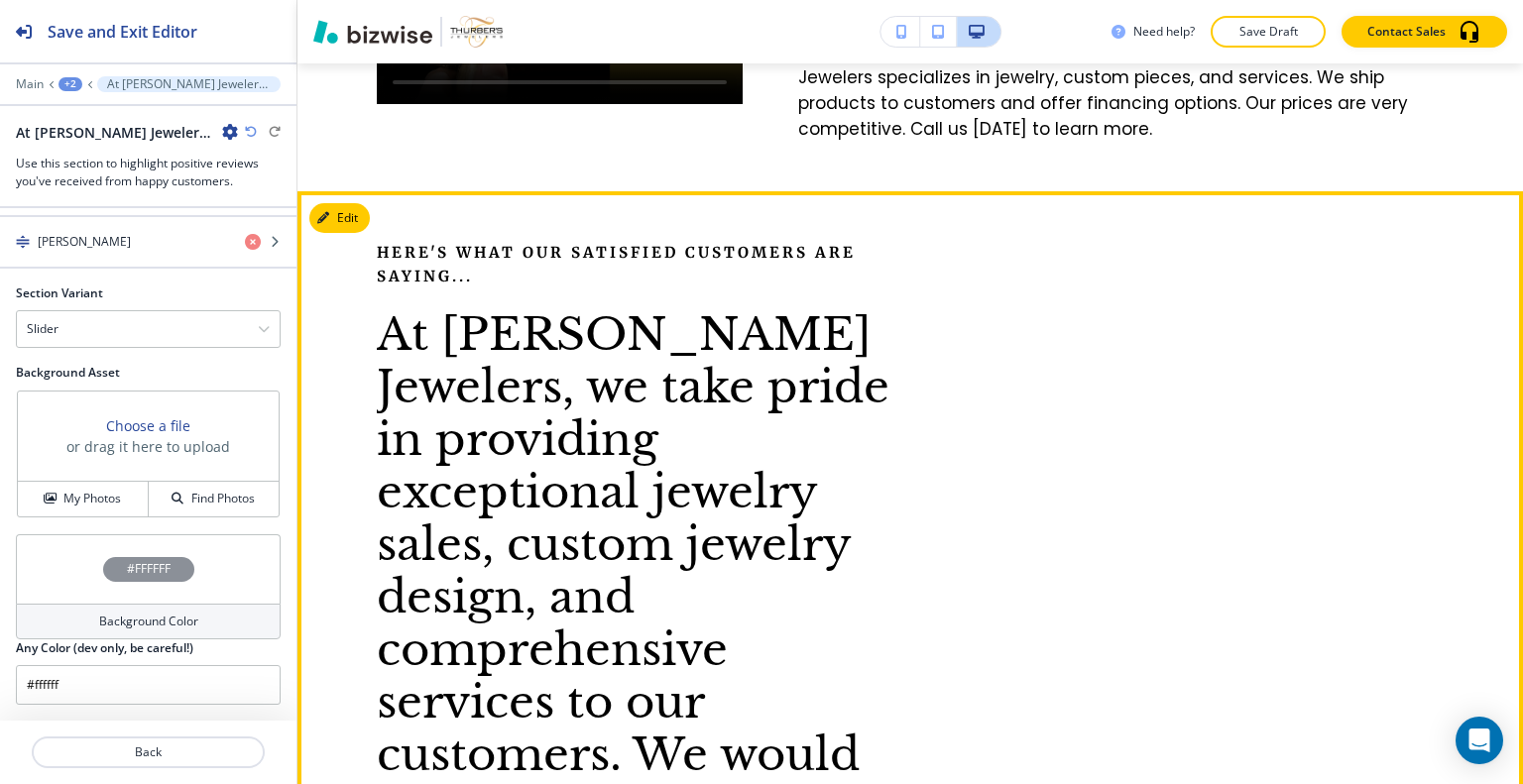 scroll, scrollTop: 4265, scrollLeft: 0, axis: vertical 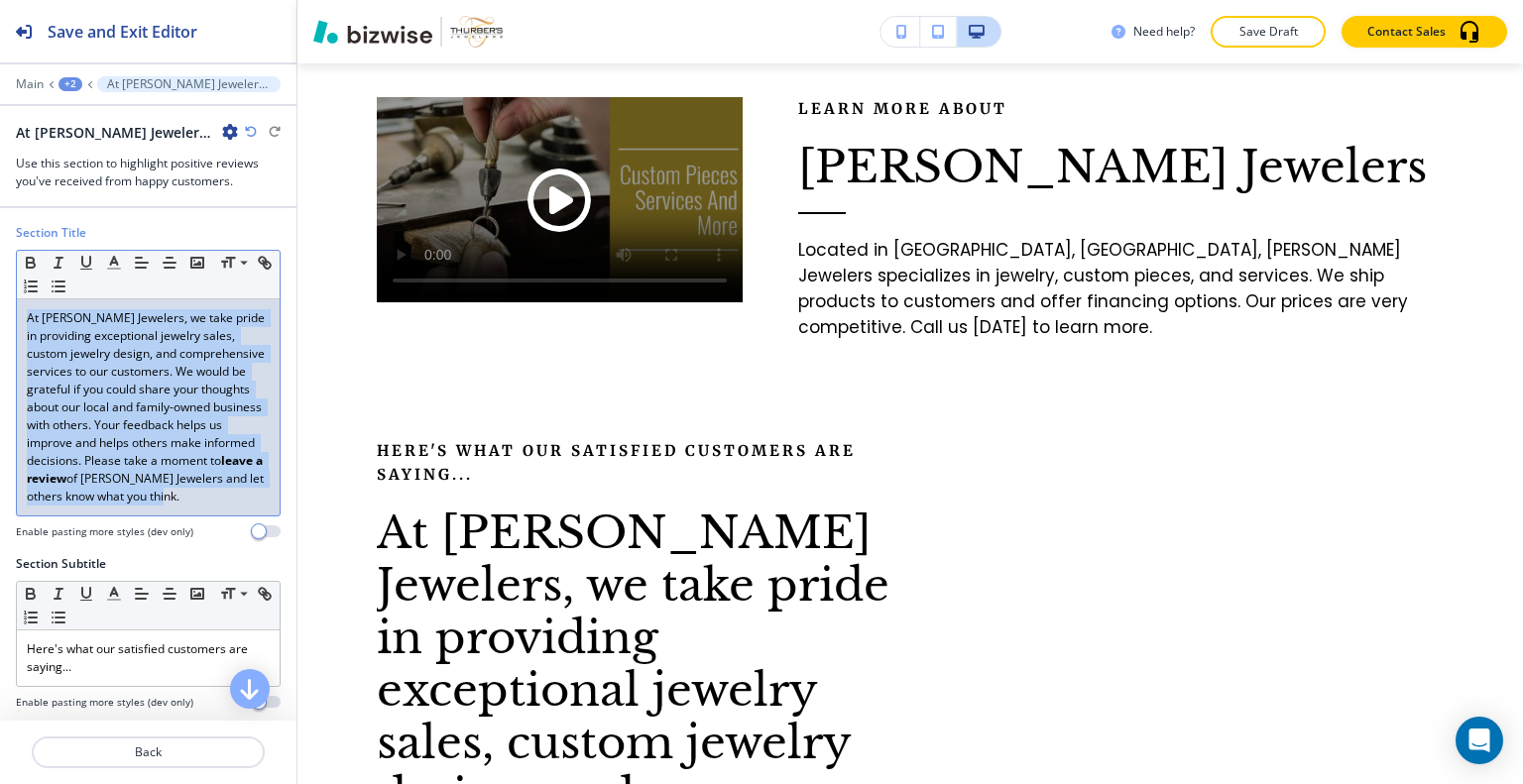 drag, startPoint x: 234, startPoint y: 514, endPoint x: 0, endPoint y: 307, distance: 312.41799 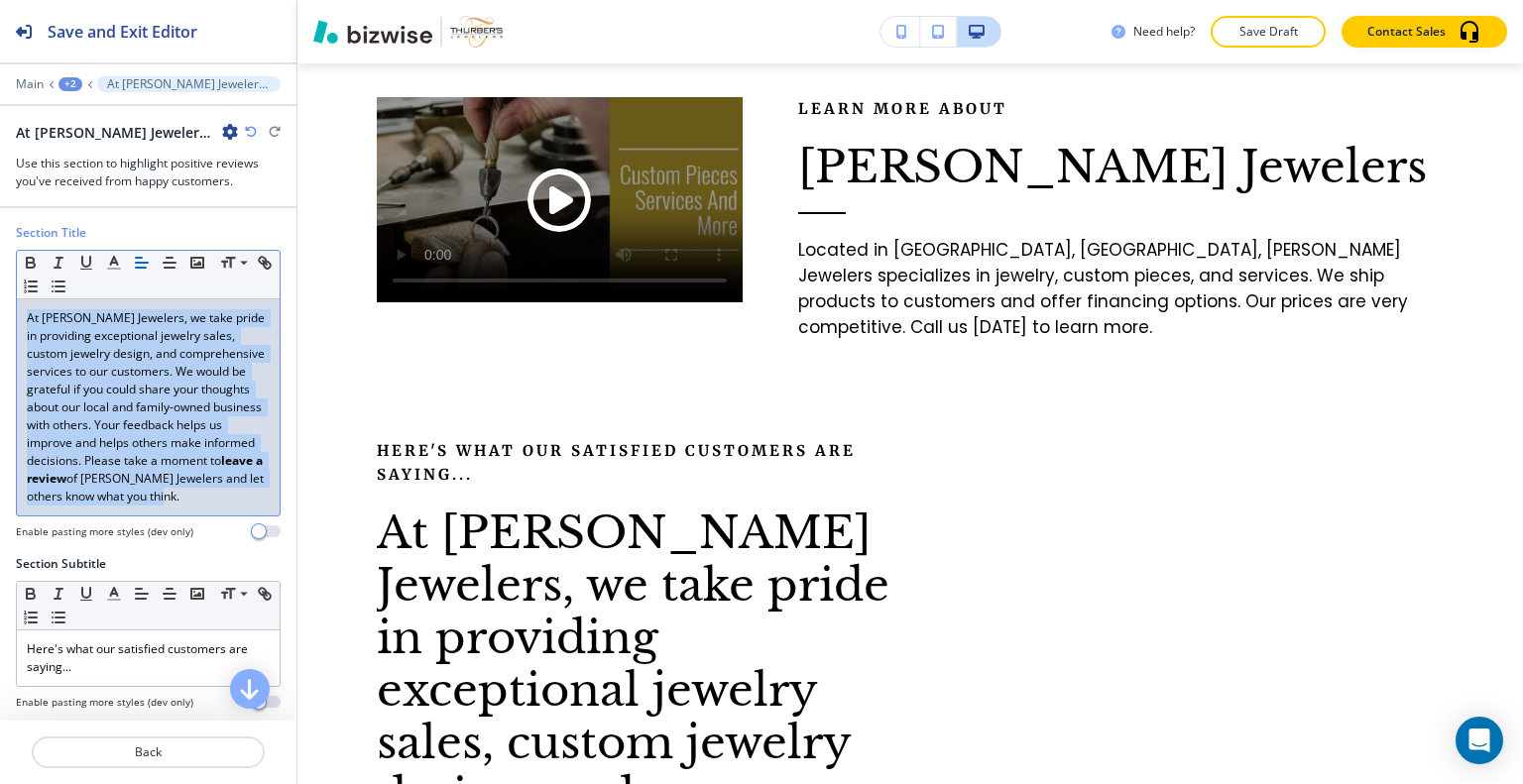 copy on "At [PERSON_NAME] Jewelers, we take pride in providing exceptional jewelry sales, custom jewelry design, and comprehensive services to our customers. We would be grateful if you could share your thoughts about our local and family-owned business with others. Your feedback helps us improve and helps others make informed decisions. Please take a moment to  leave a review  of [PERSON_NAME] Jewelers and let others know what you think." 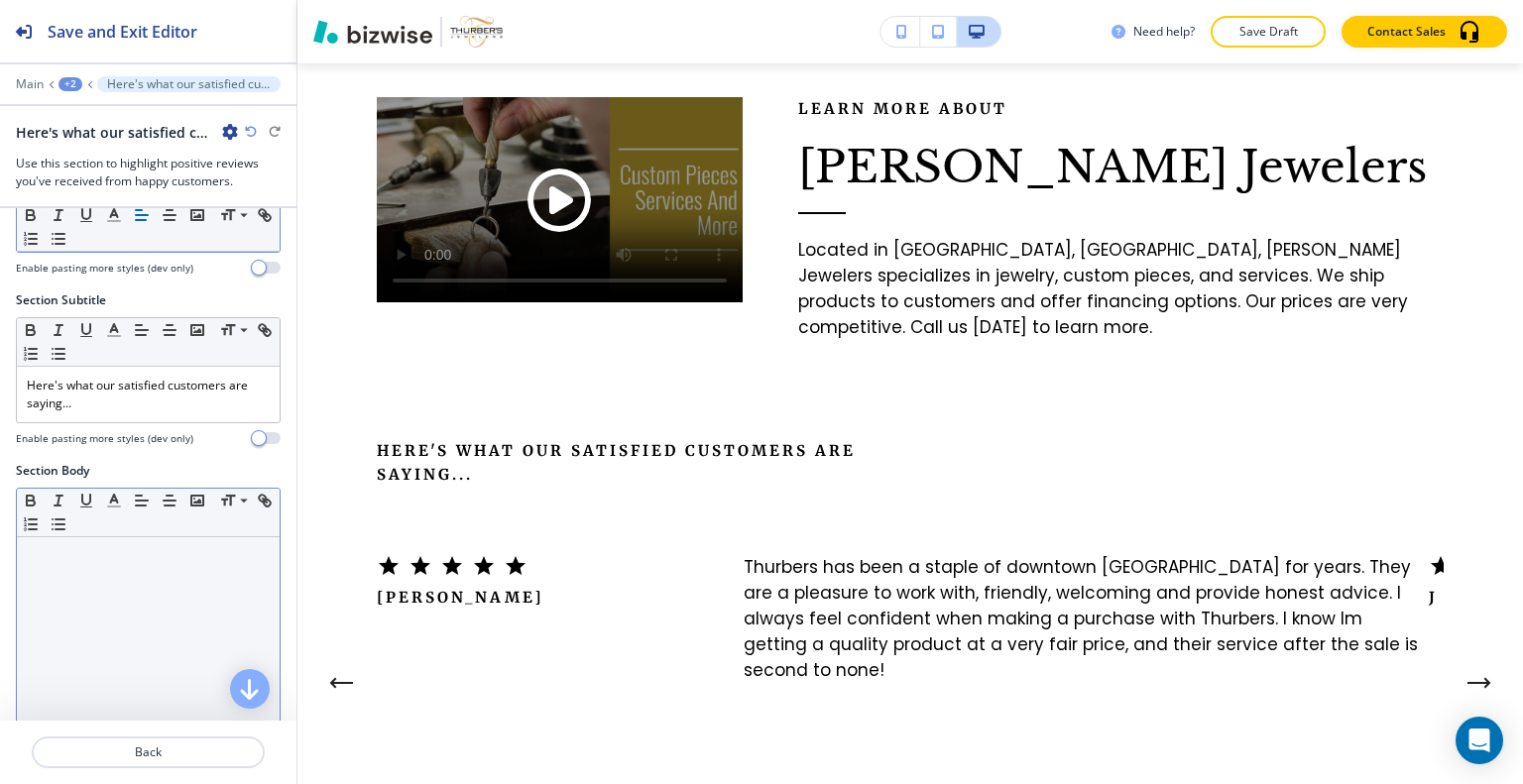 scroll, scrollTop: 198, scrollLeft: 0, axis: vertical 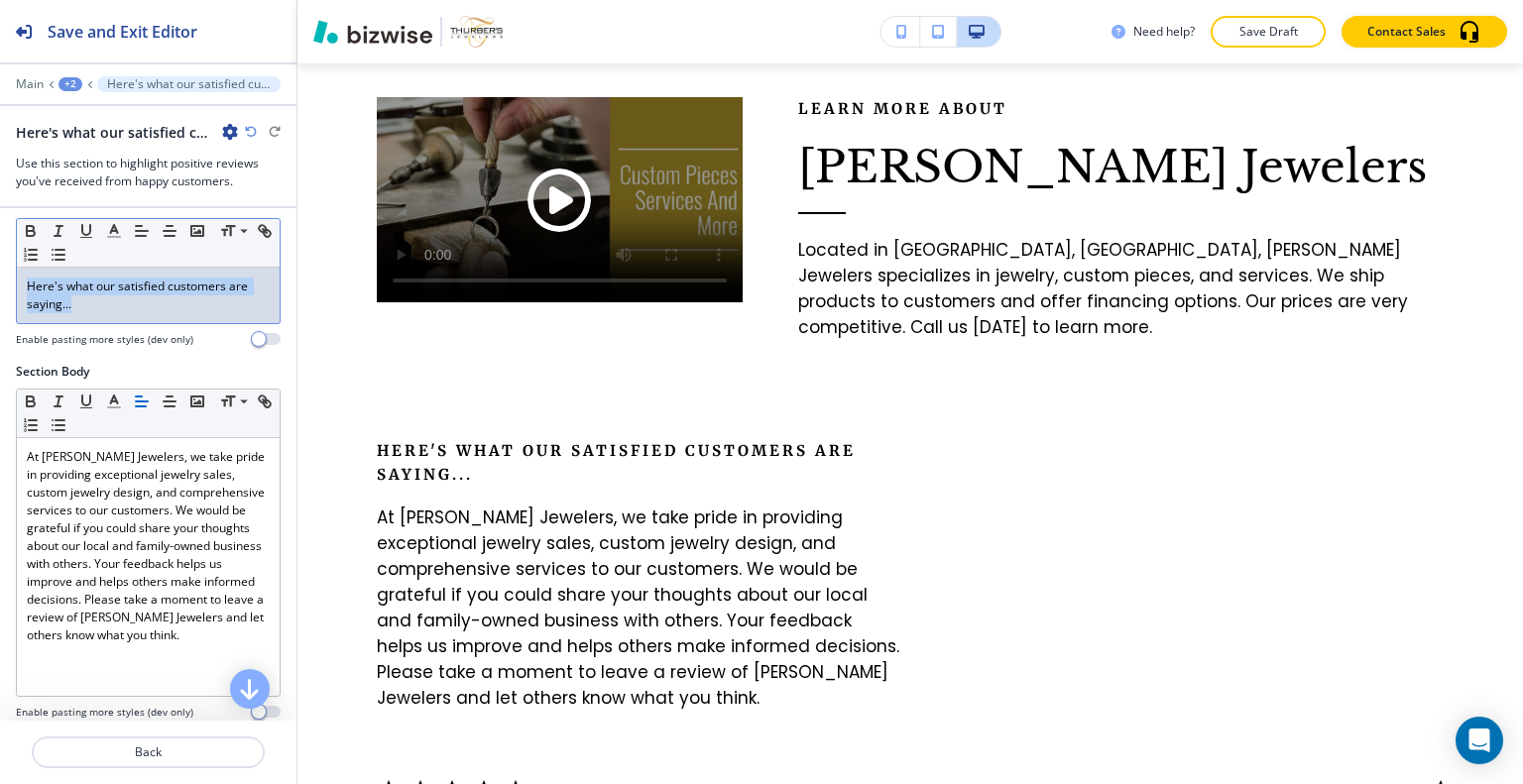 drag, startPoint x: 152, startPoint y: 308, endPoint x: 0, endPoint y: 280, distance: 154.55743 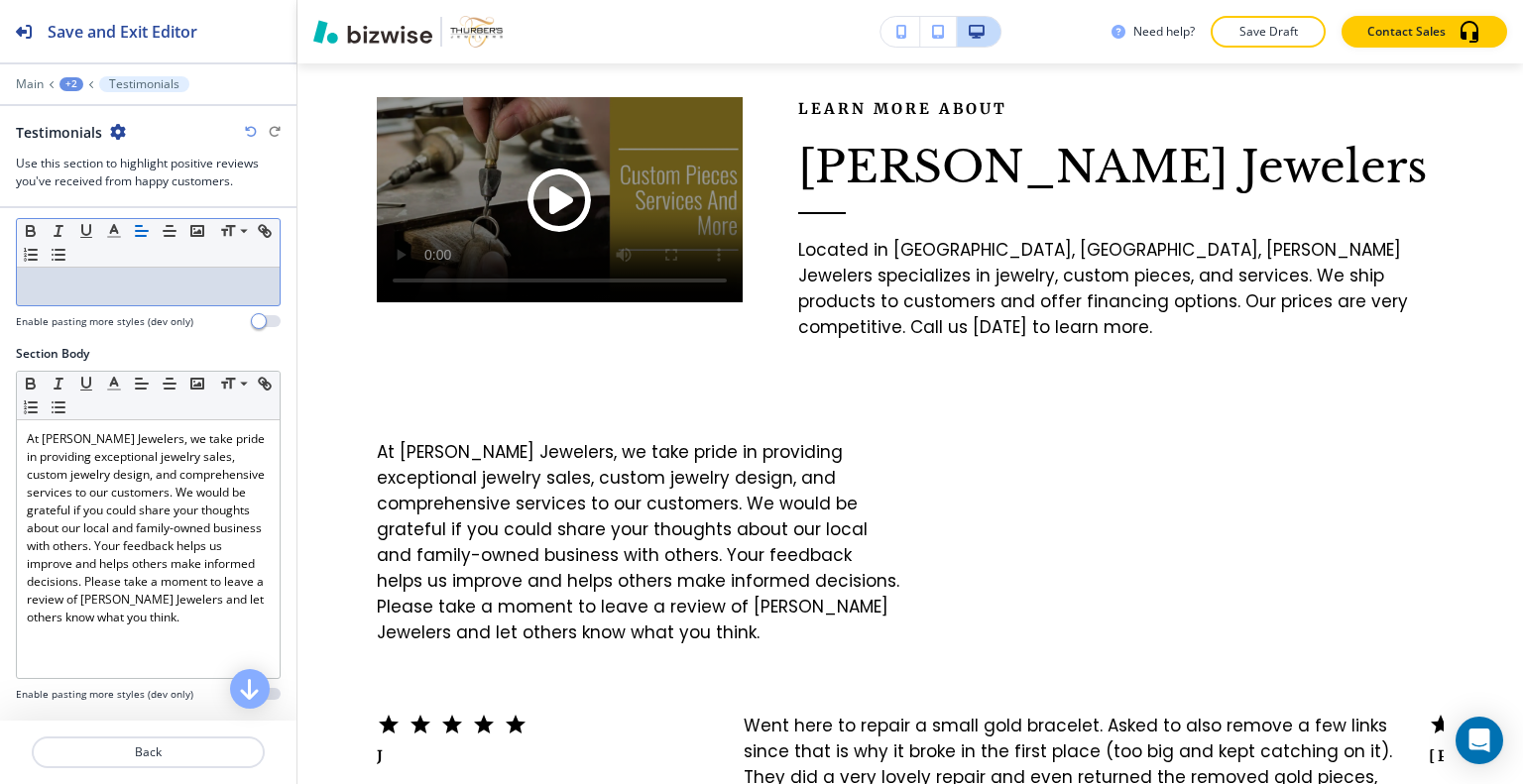 scroll, scrollTop: 0, scrollLeft: 0, axis: both 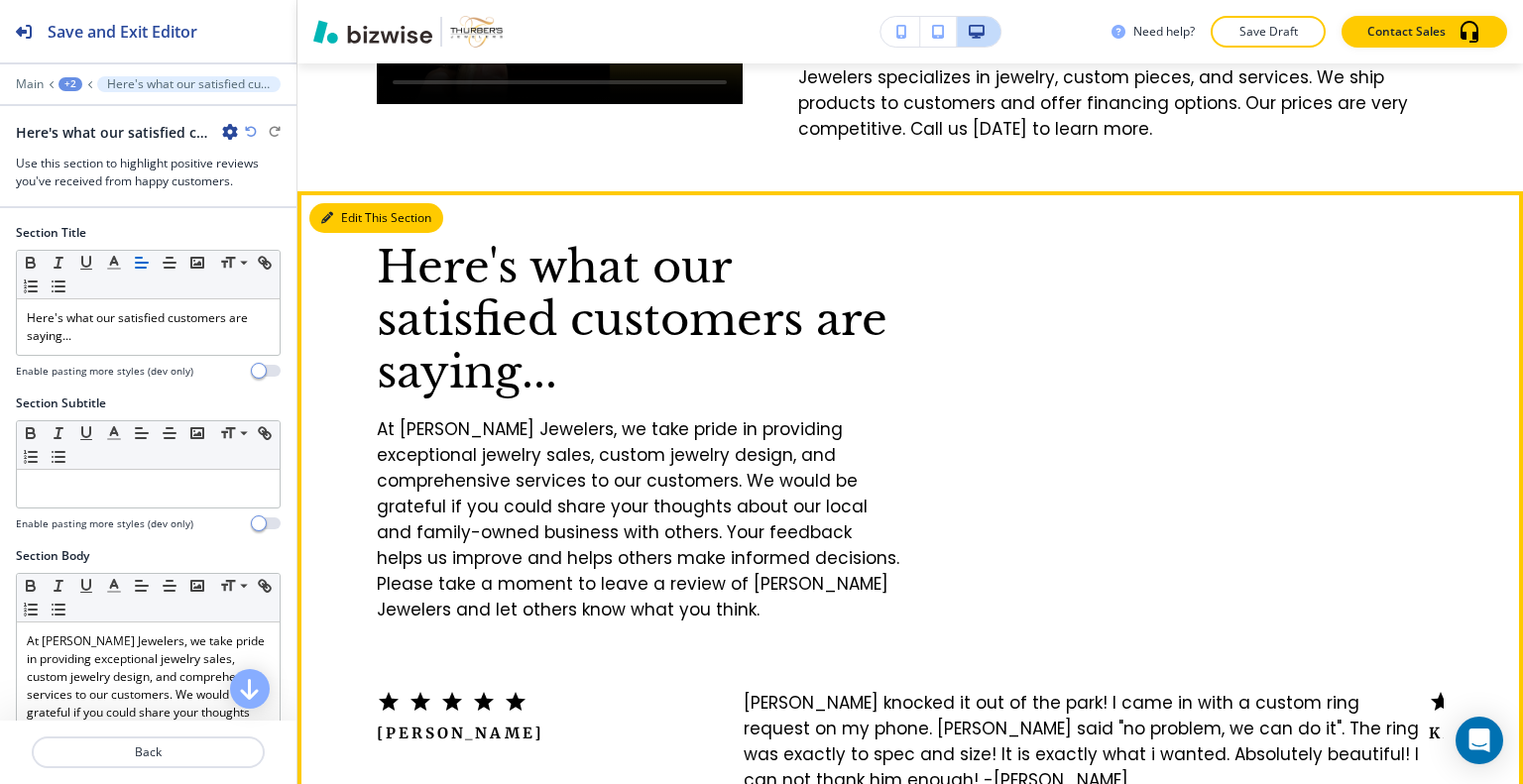 click on "Edit This Section" at bounding box center [376, 218] 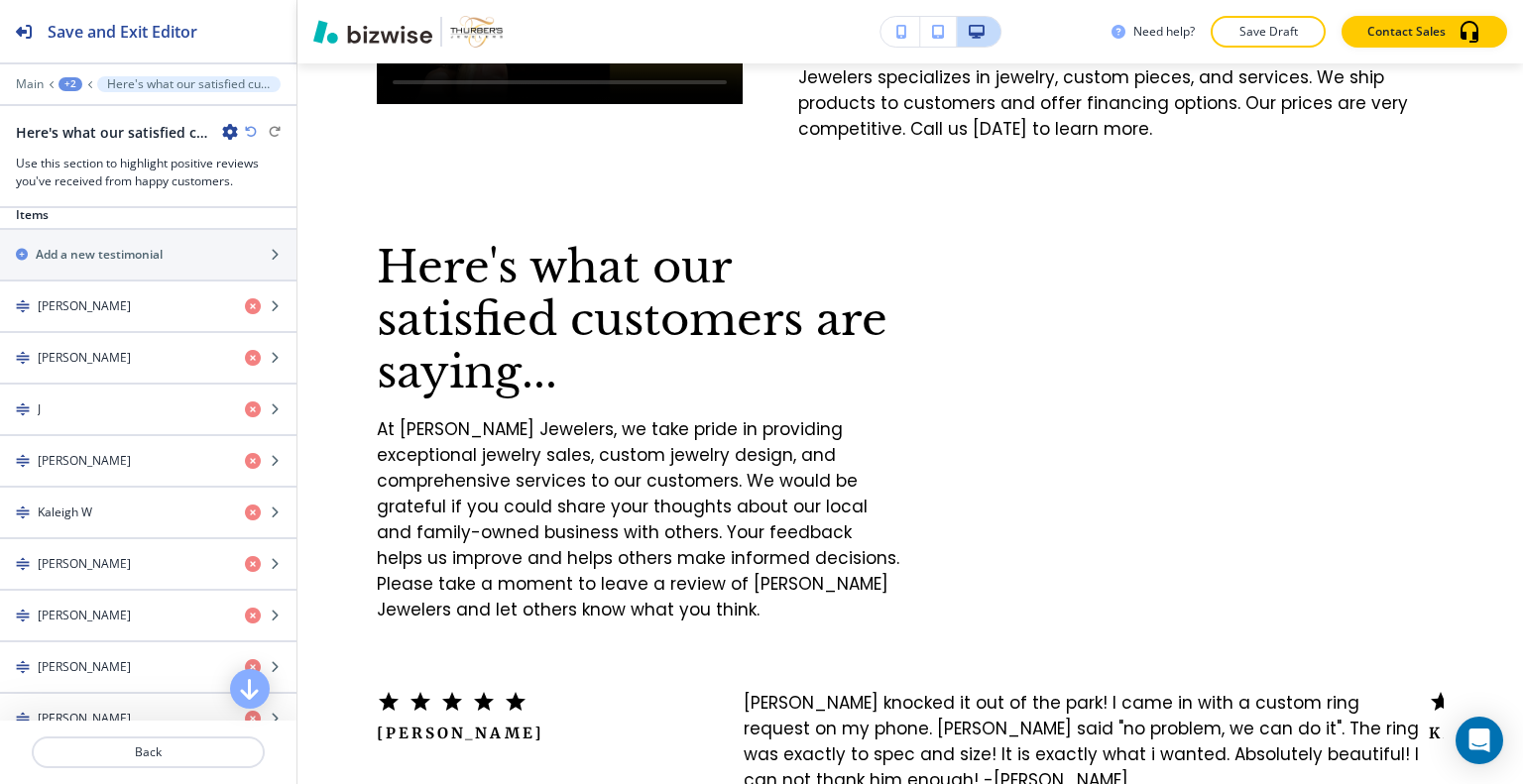 scroll, scrollTop: 1261, scrollLeft: 0, axis: vertical 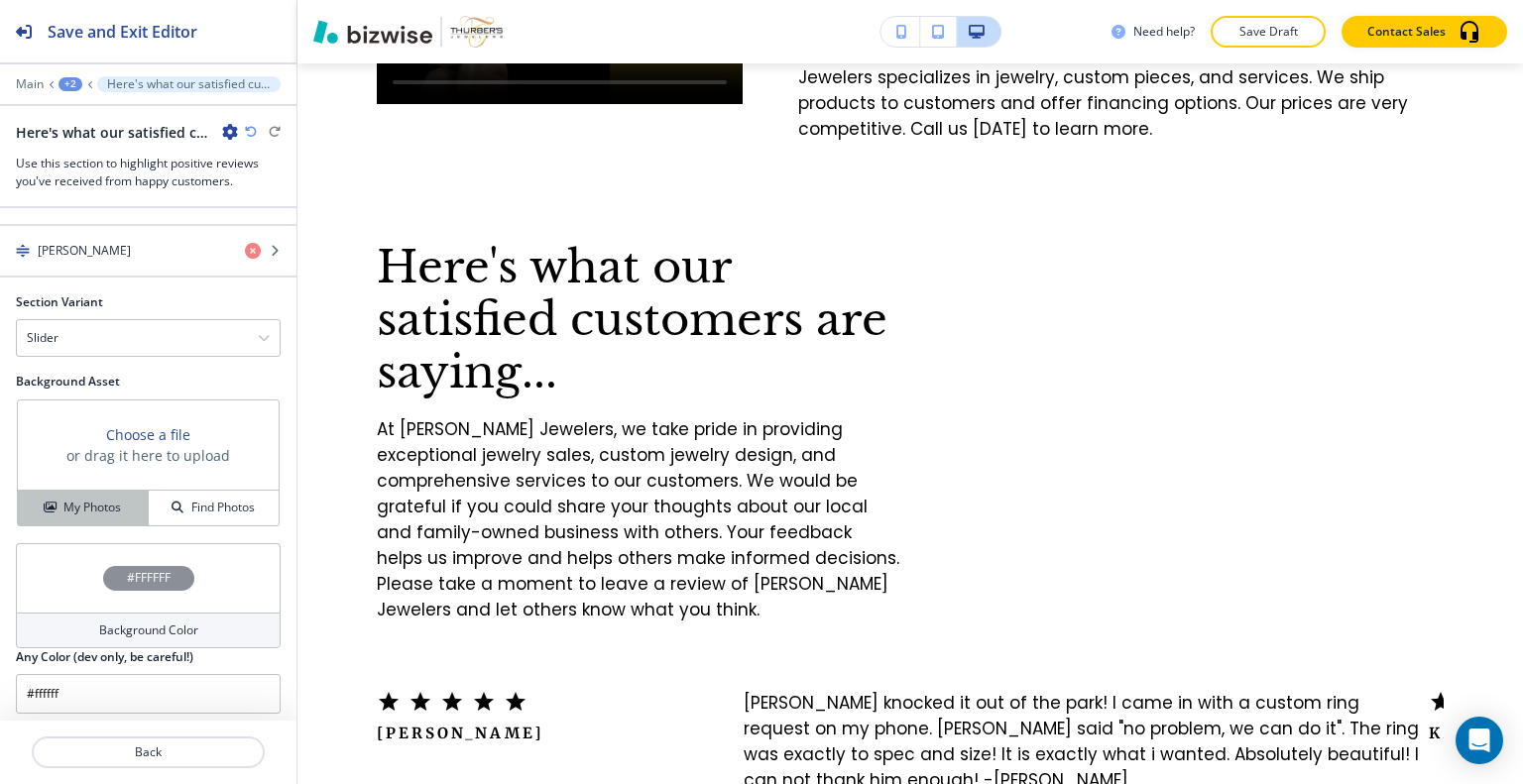 click on "My Photos" at bounding box center (83, 507) 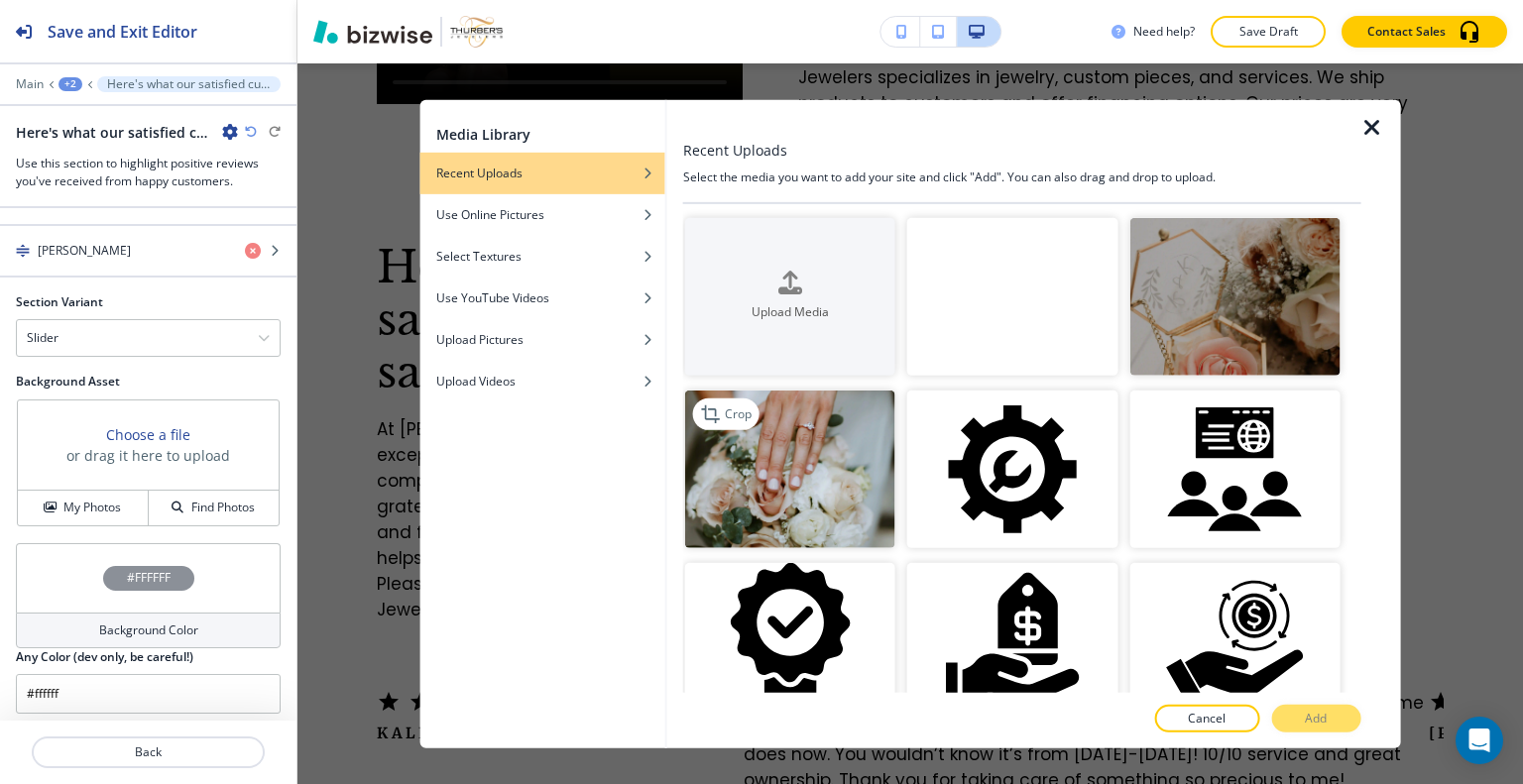 click at bounding box center [790, 469] 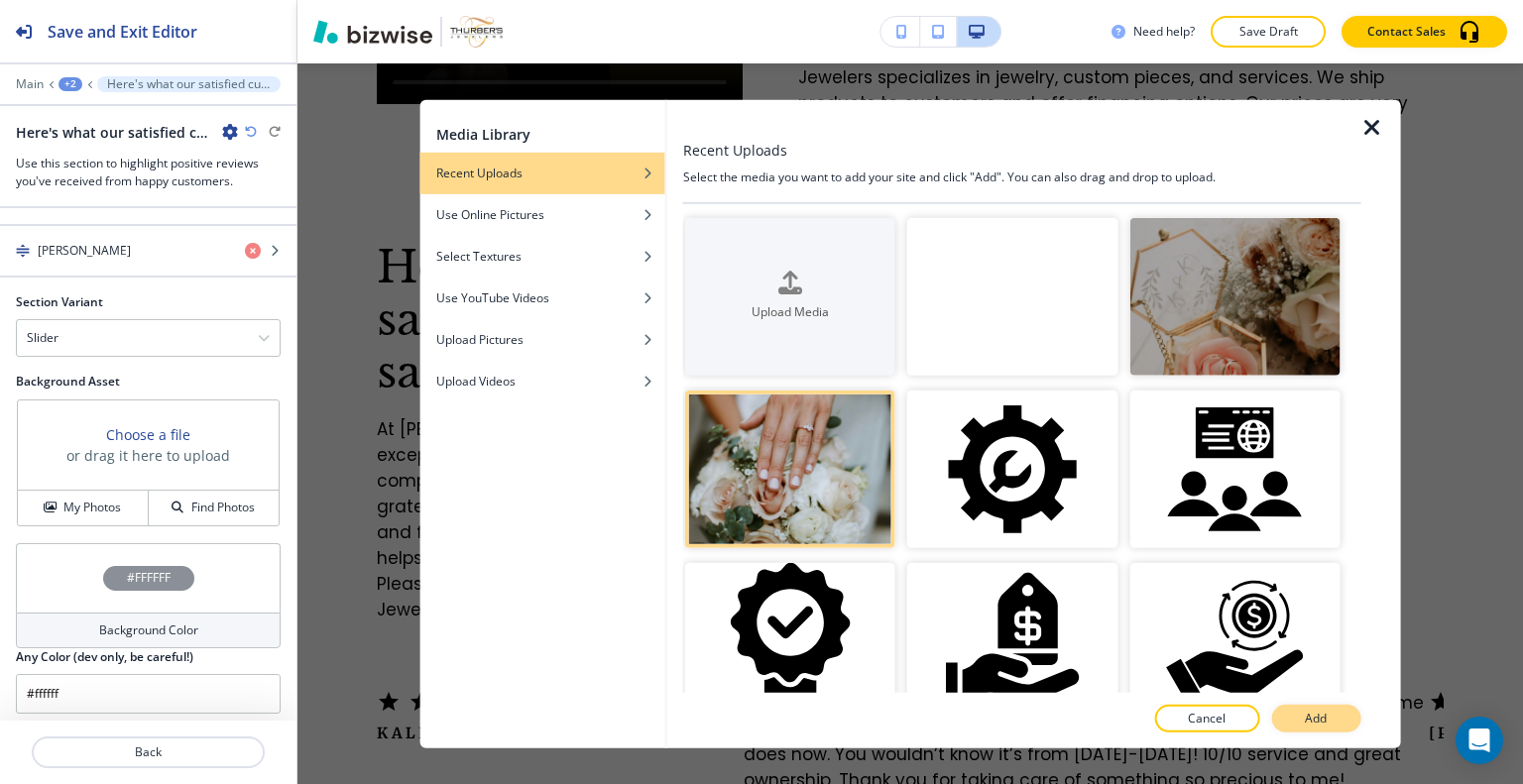 click on "Add" at bounding box center [1316, 719] 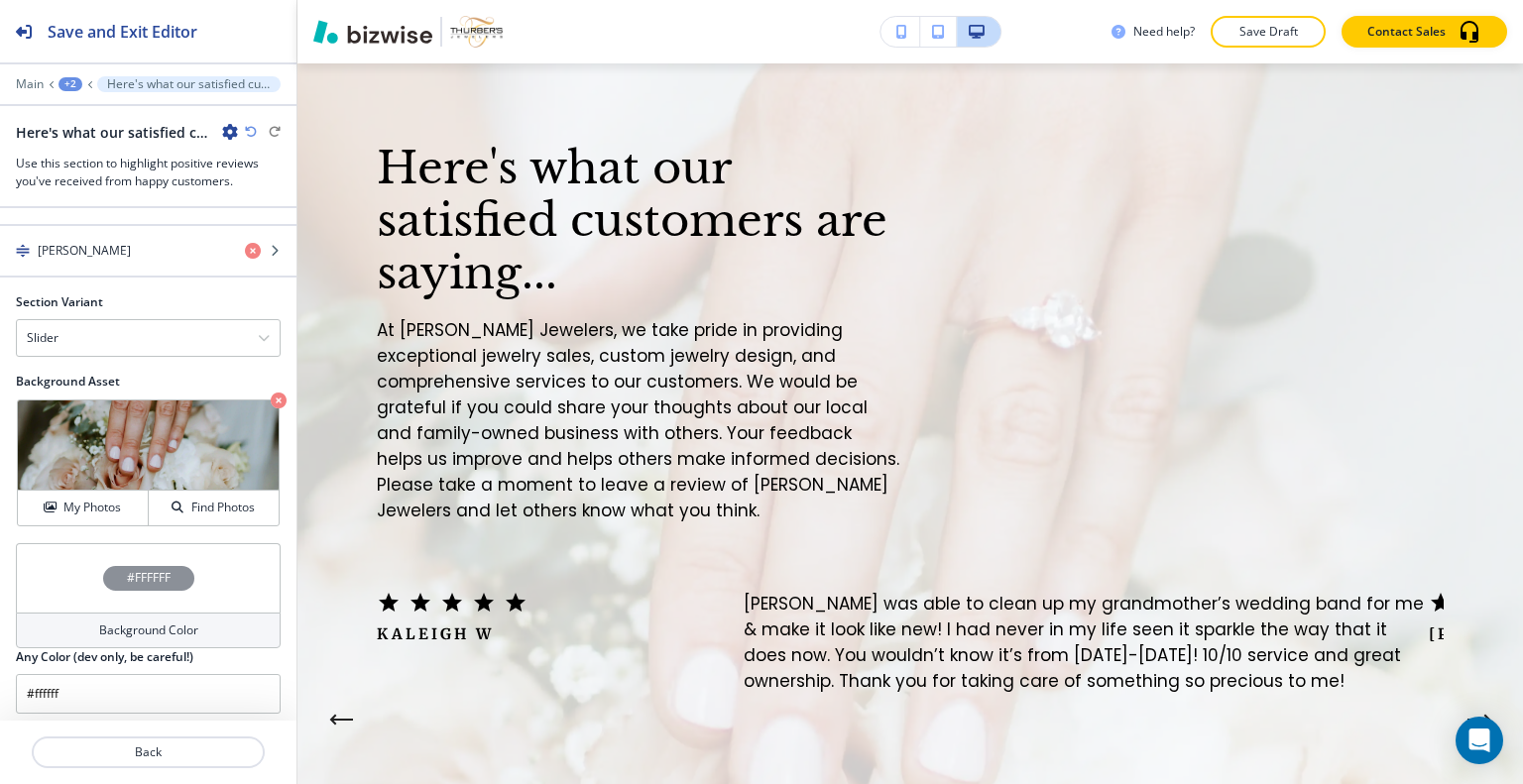 scroll, scrollTop: 4760, scrollLeft: 0, axis: vertical 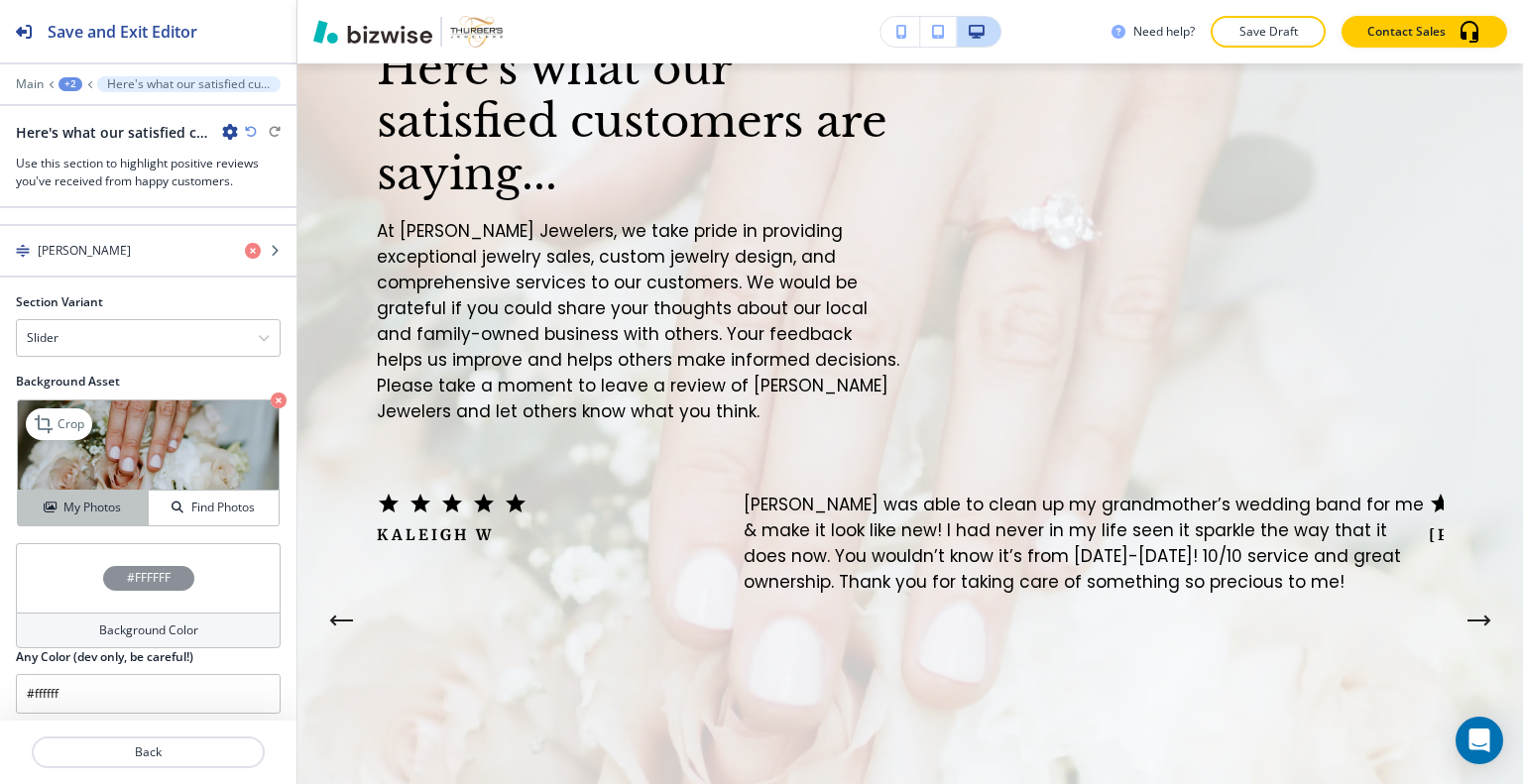 click on "My Photos" at bounding box center (92, 507) 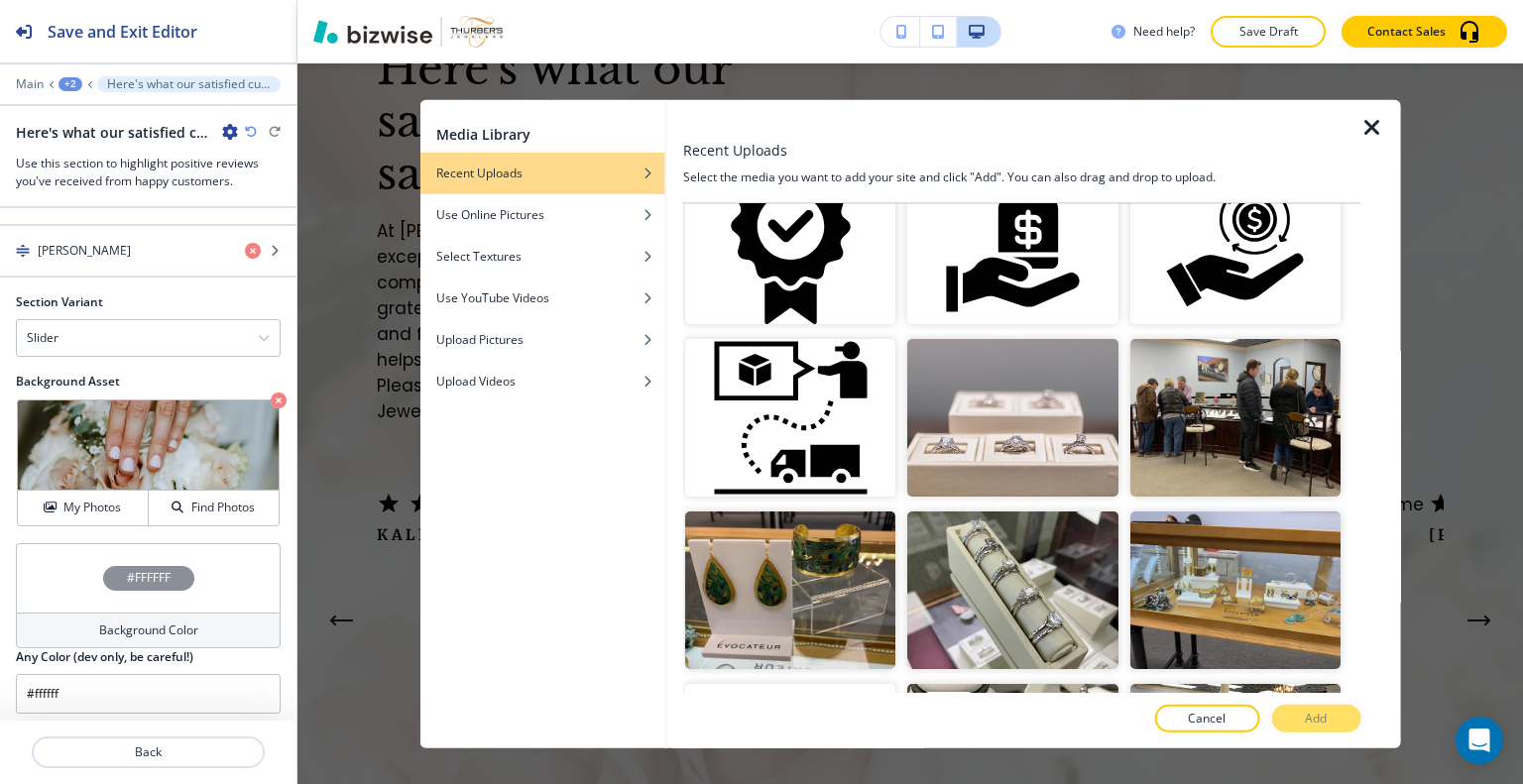 scroll, scrollTop: 694, scrollLeft: 0, axis: vertical 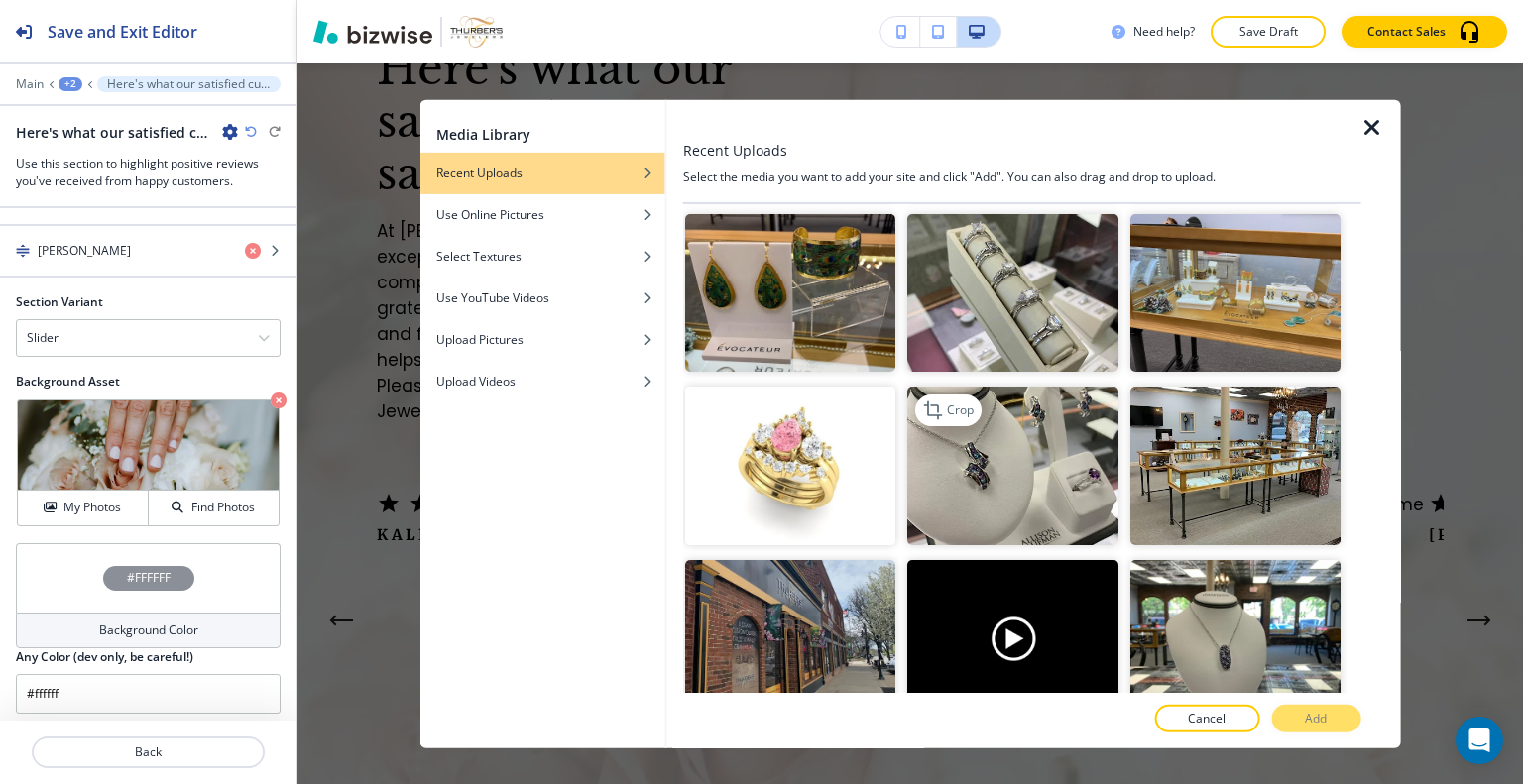 click at bounding box center [1012, 465] 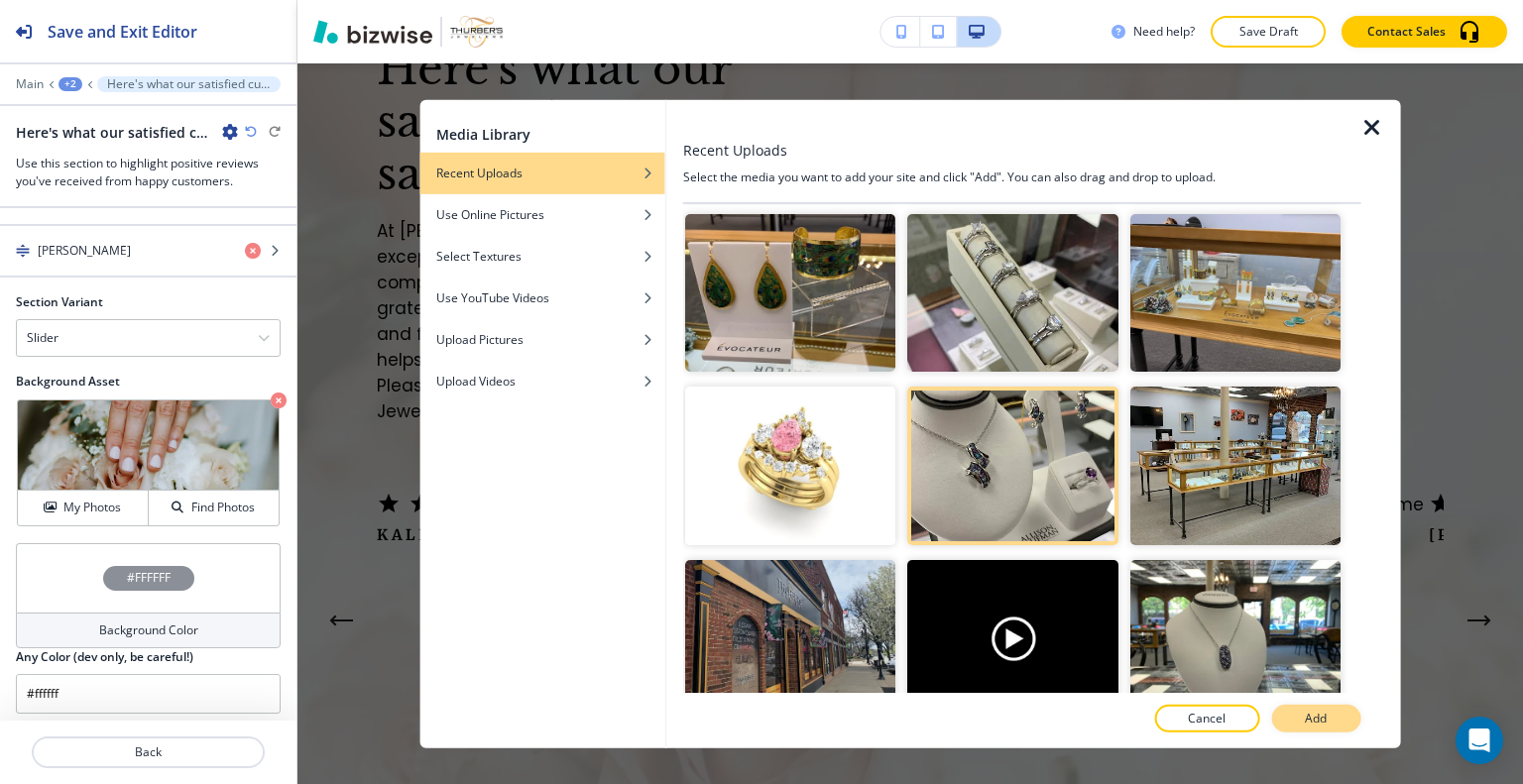click on "Add" at bounding box center (1316, 719) 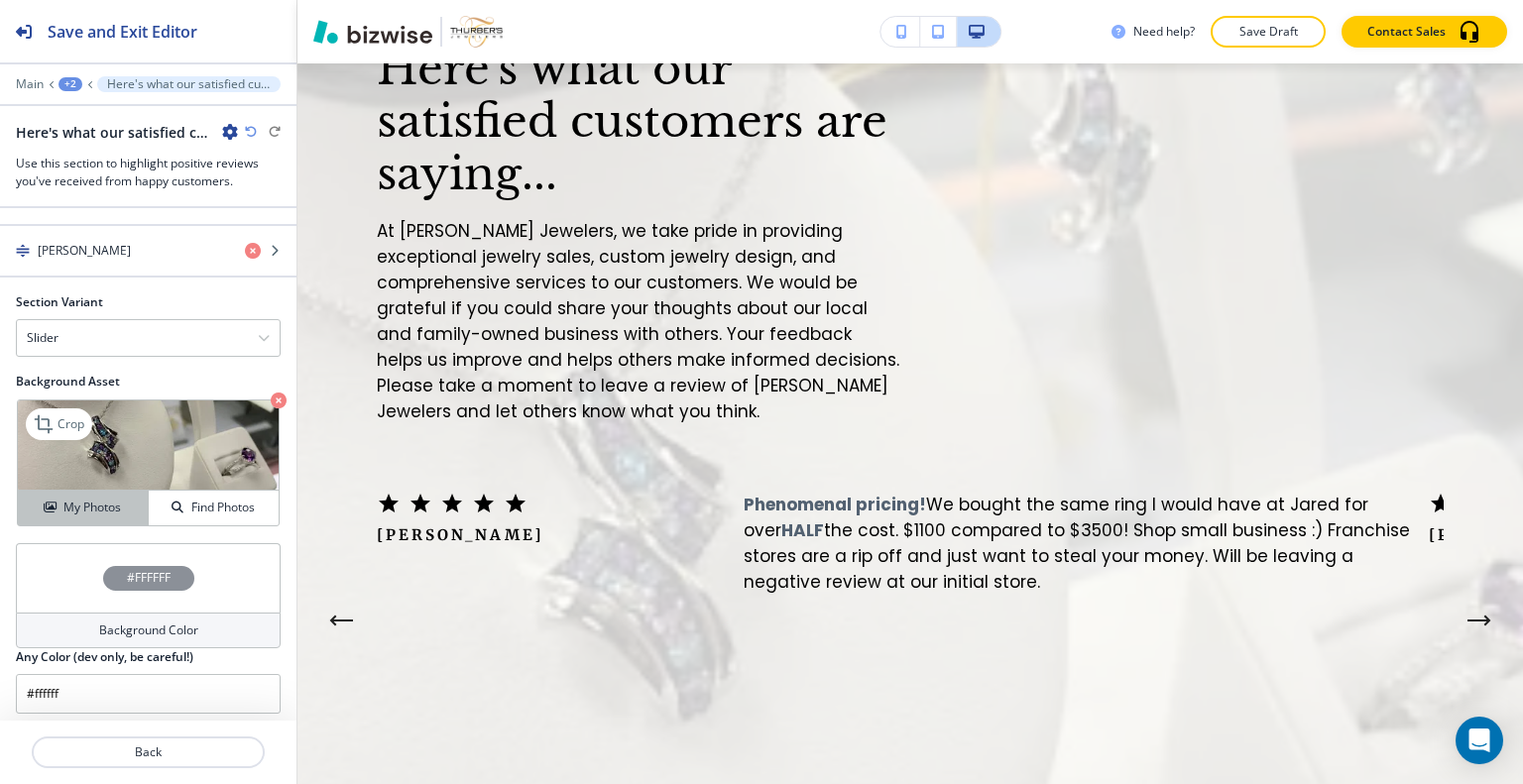 click on "My Photos" at bounding box center (82, 507) 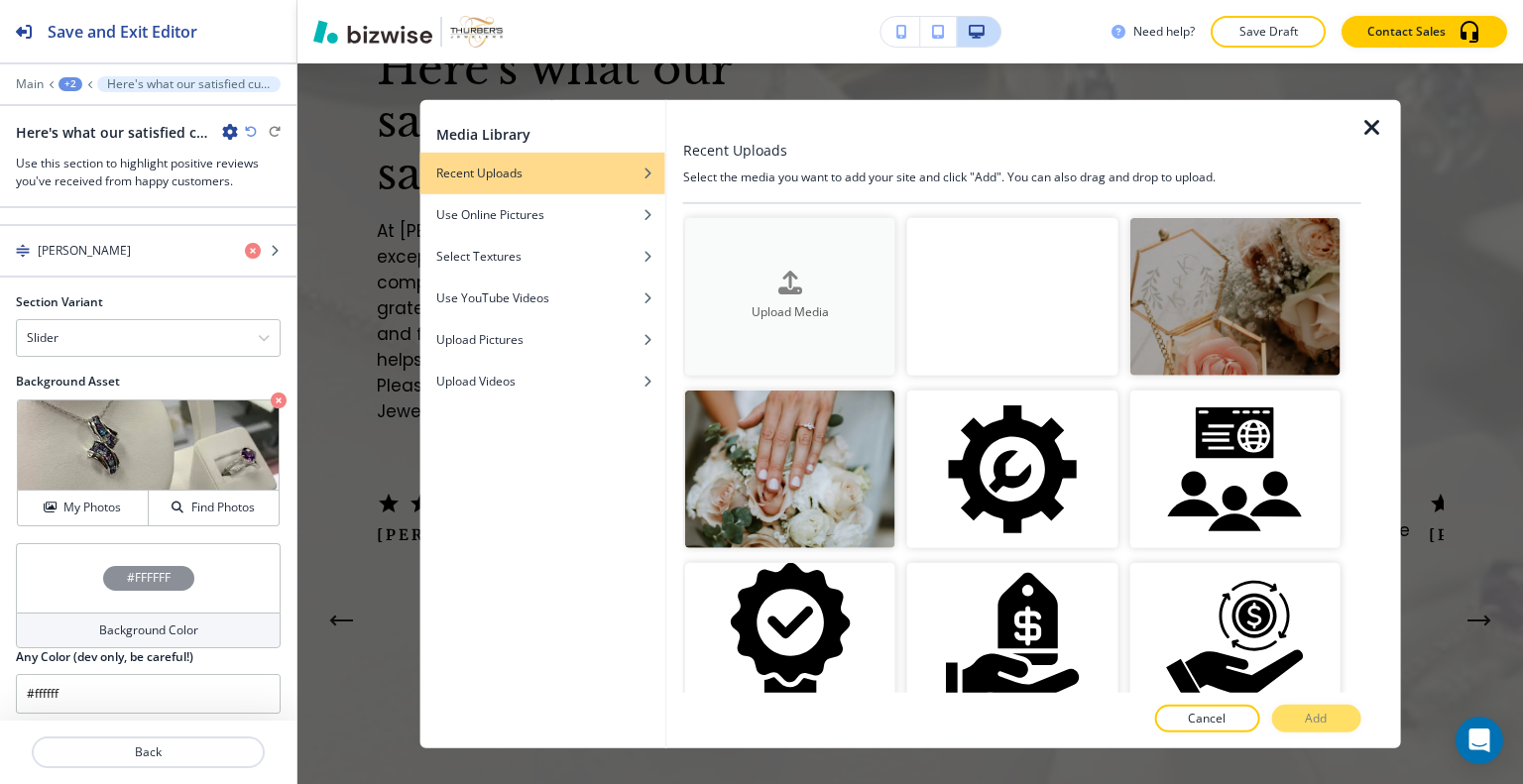click on "Upload Media" at bounding box center (790, 295) 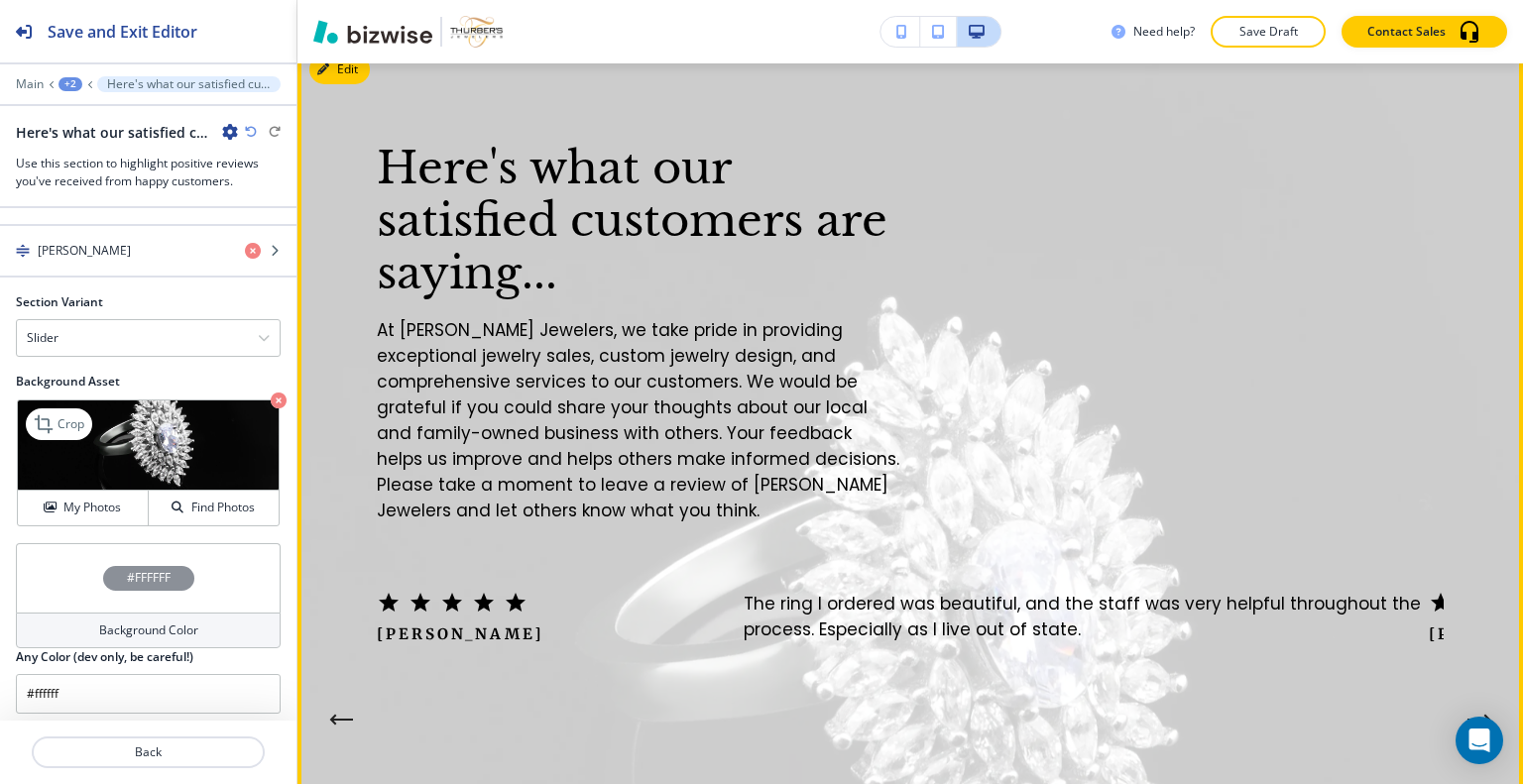 scroll, scrollTop: 4760, scrollLeft: 0, axis: vertical 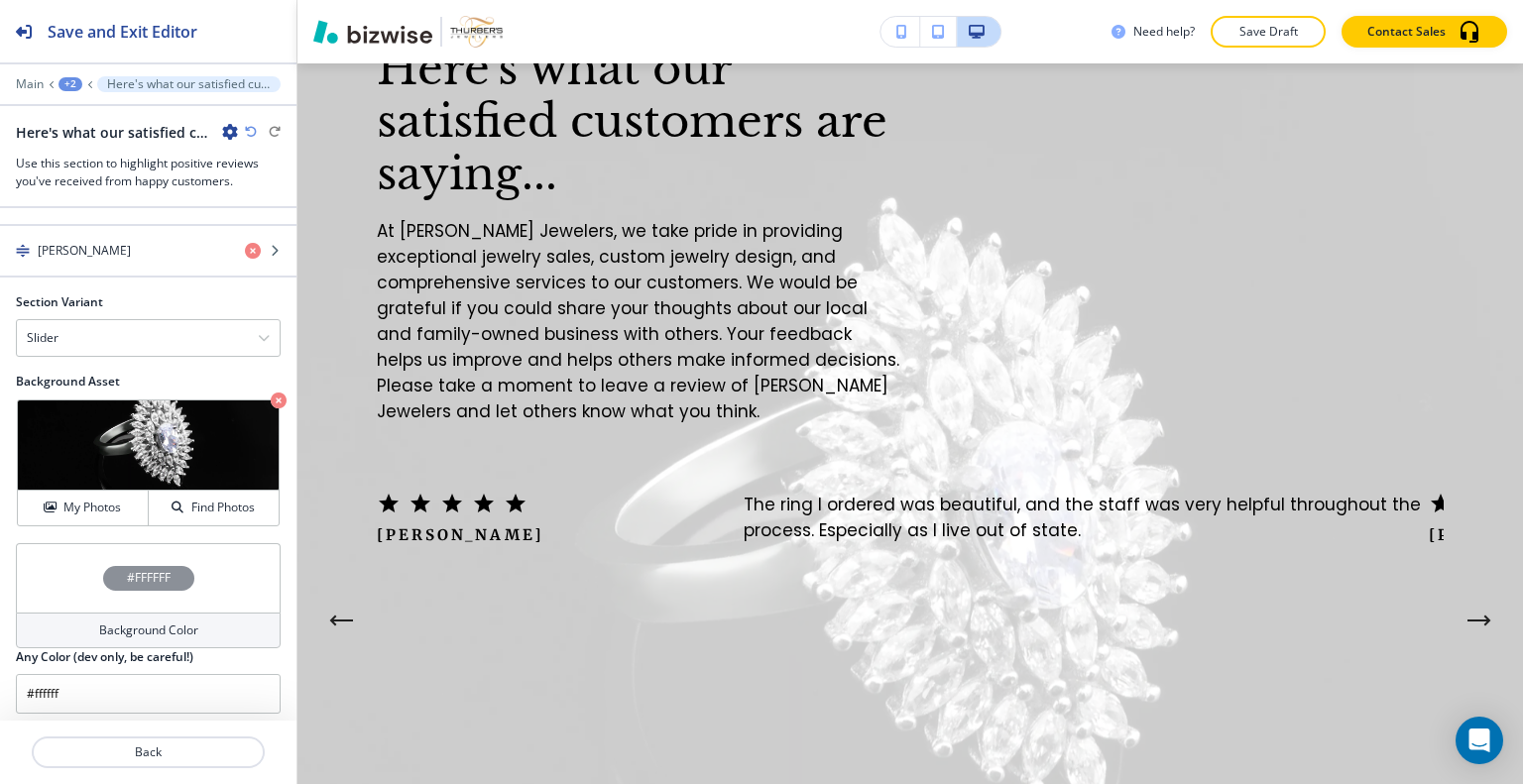 click on "#FFFFFF" at bounding box center [148, 578] 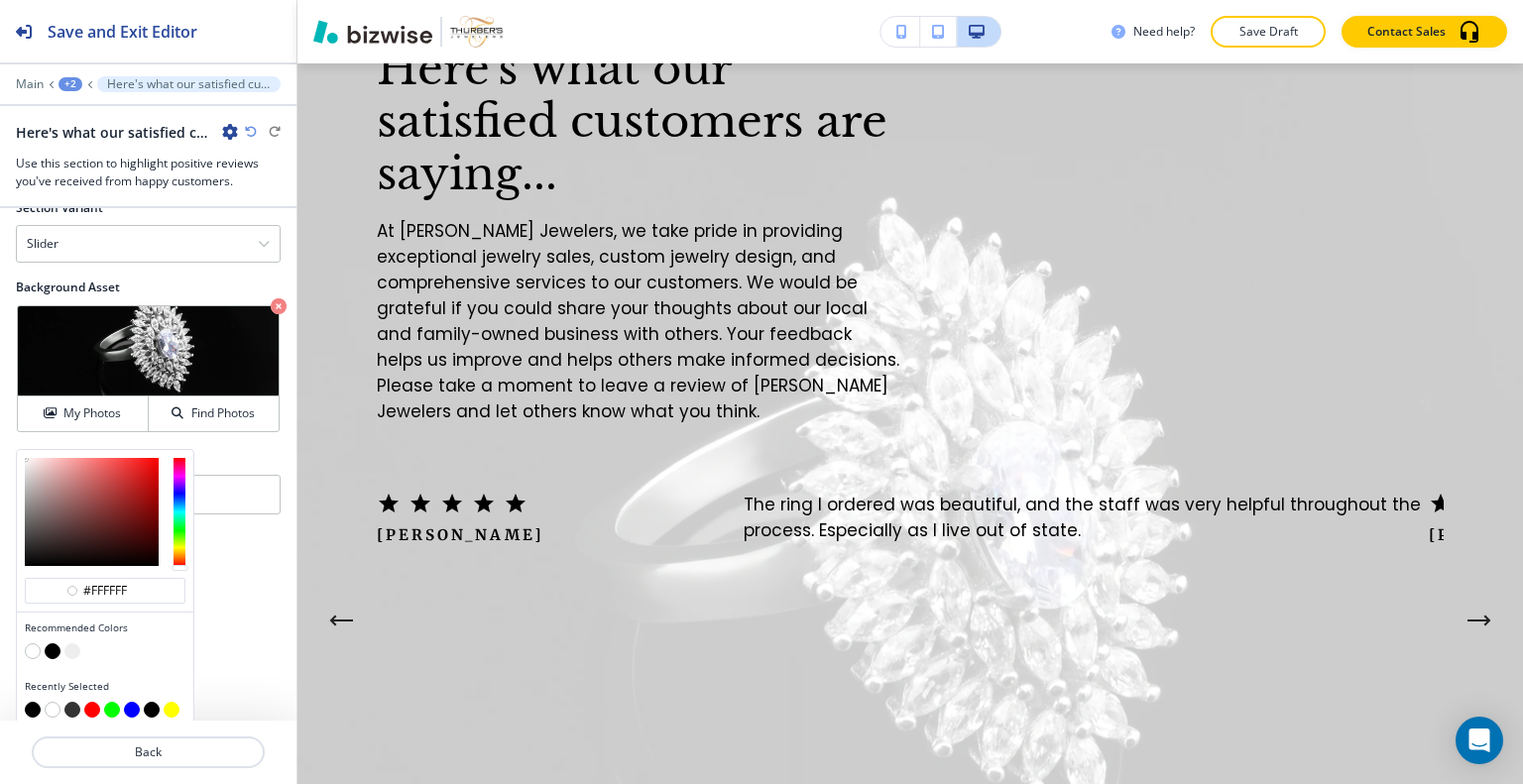click at bounding box center (53, 651) 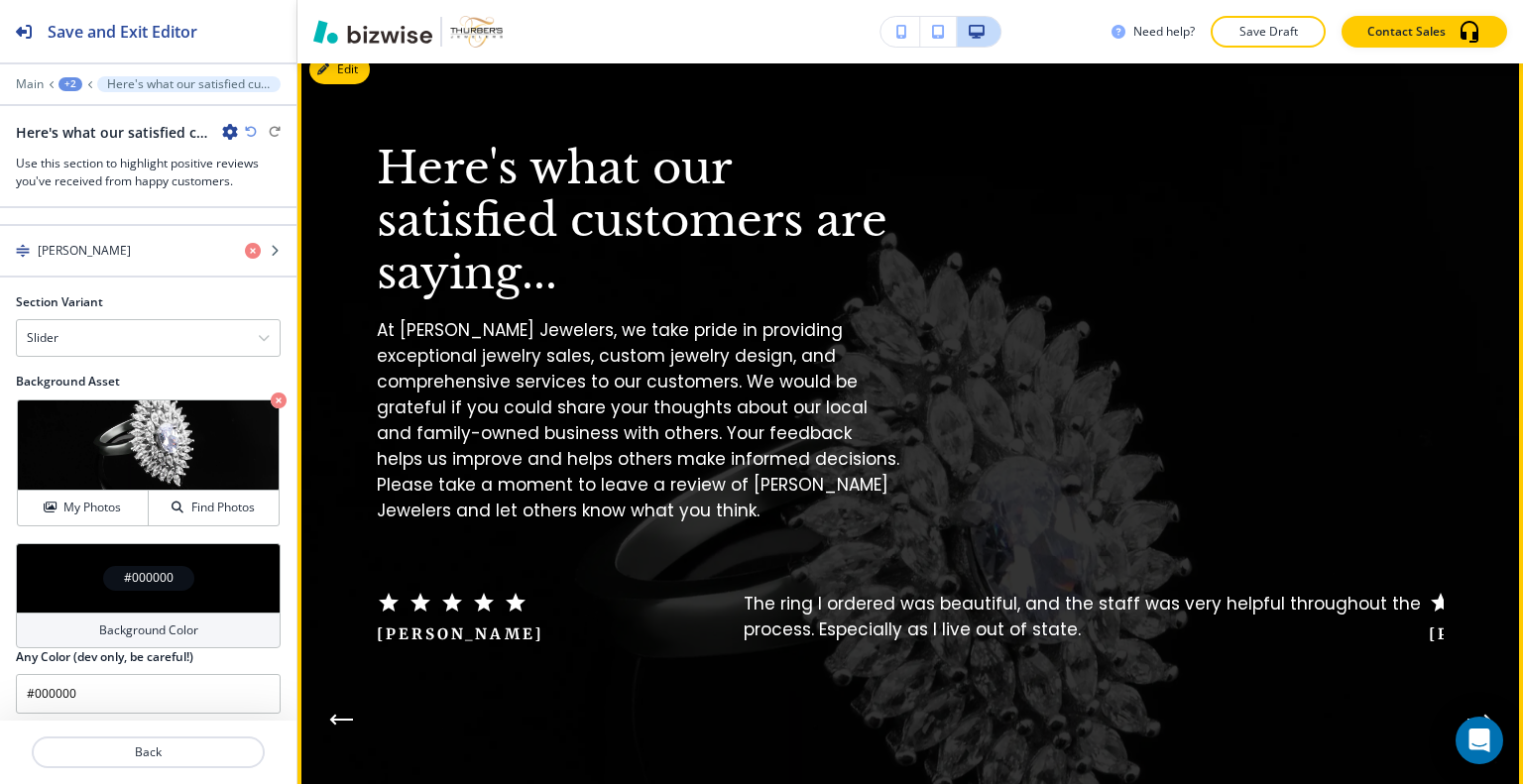 scroll, scrollTop: 4562, scrollLeft: 0, axis: vertical 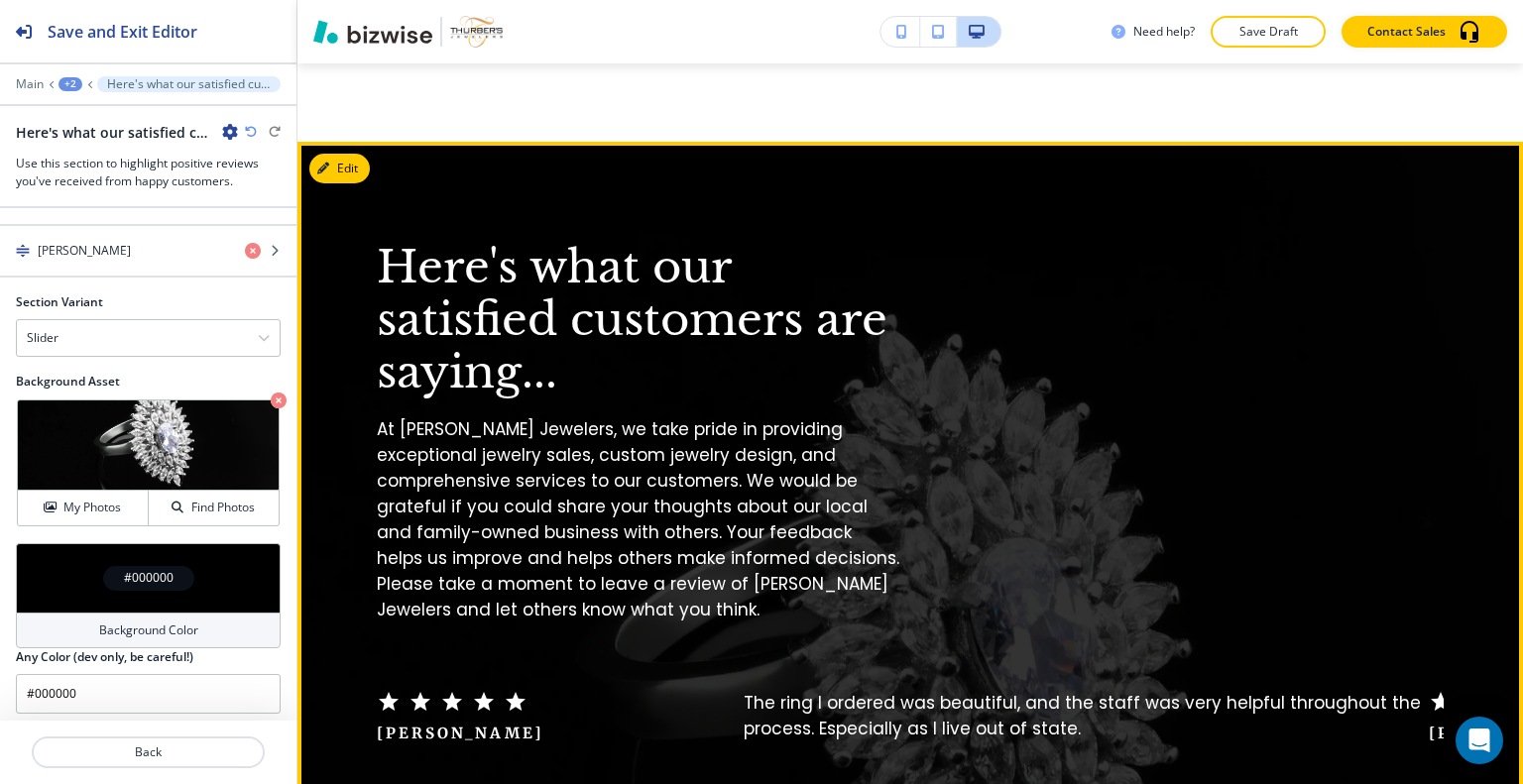 click at bounding box center (1479, 819) 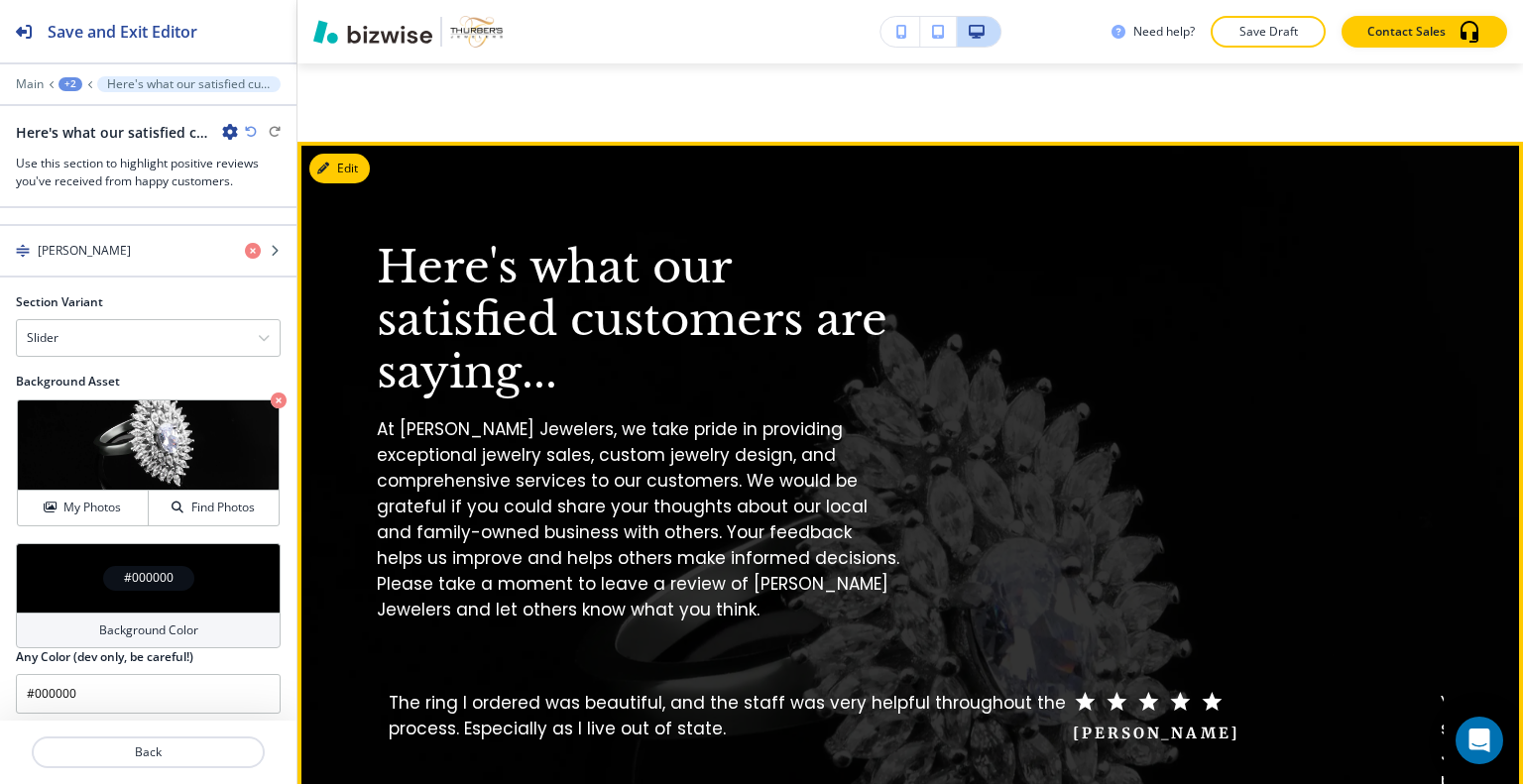 click at bounding box center [1479, 819] 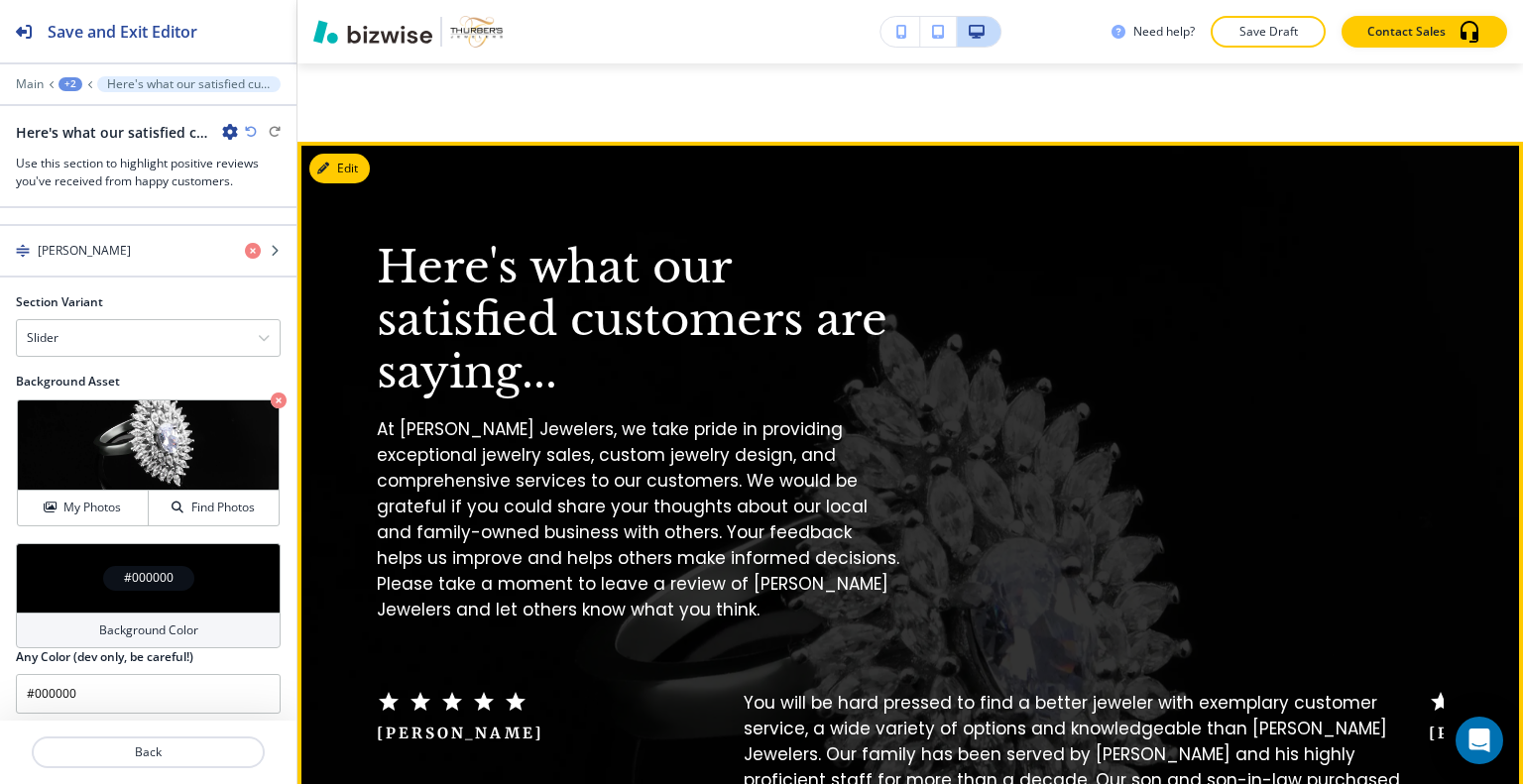 click at bounding box center [1479, 819] 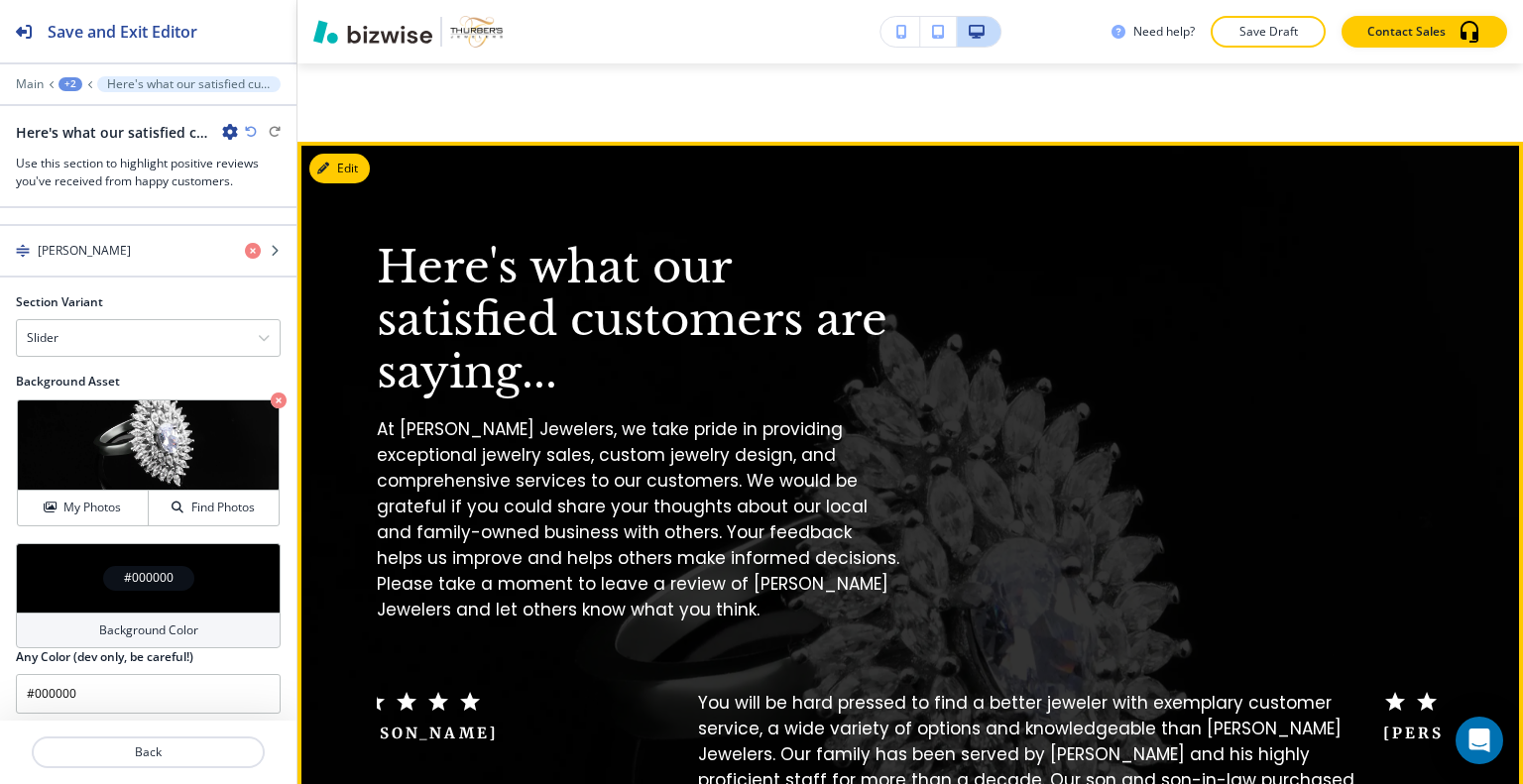 click at bounding box center (1479, 819) 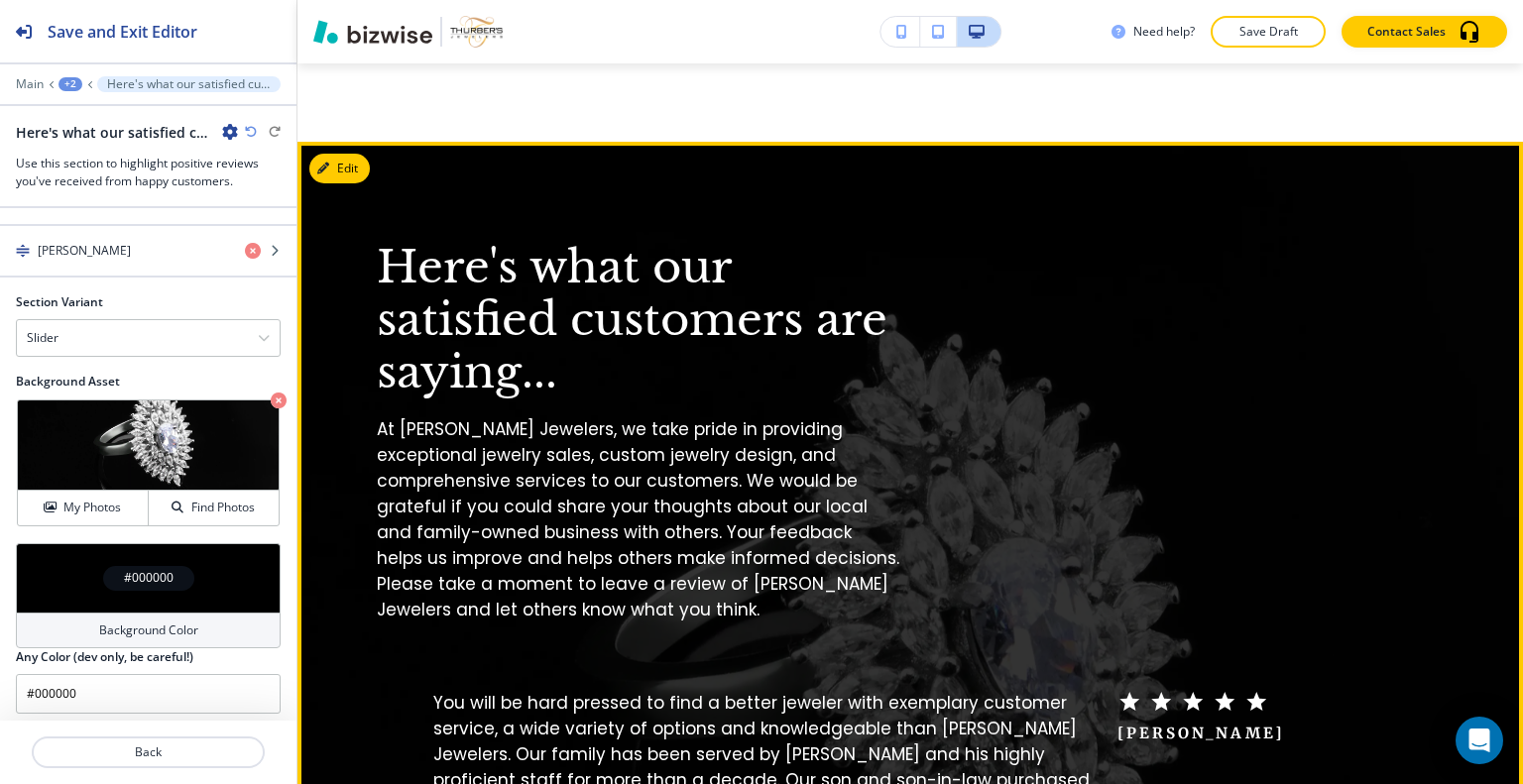 click at bounding box center (1479, 819) 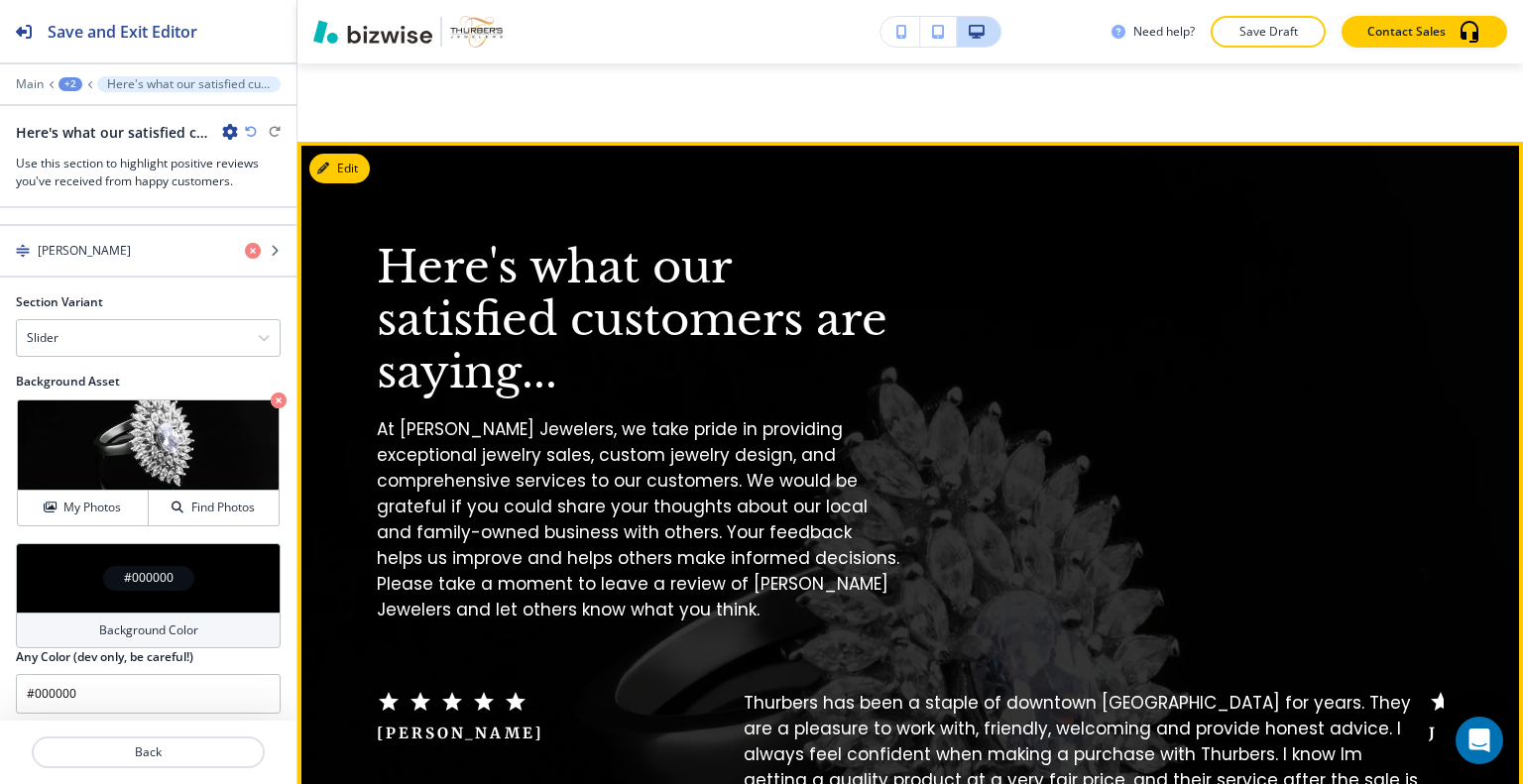 scroll, scrollTop: 4661, scrollLeft: 0, axis: vertical 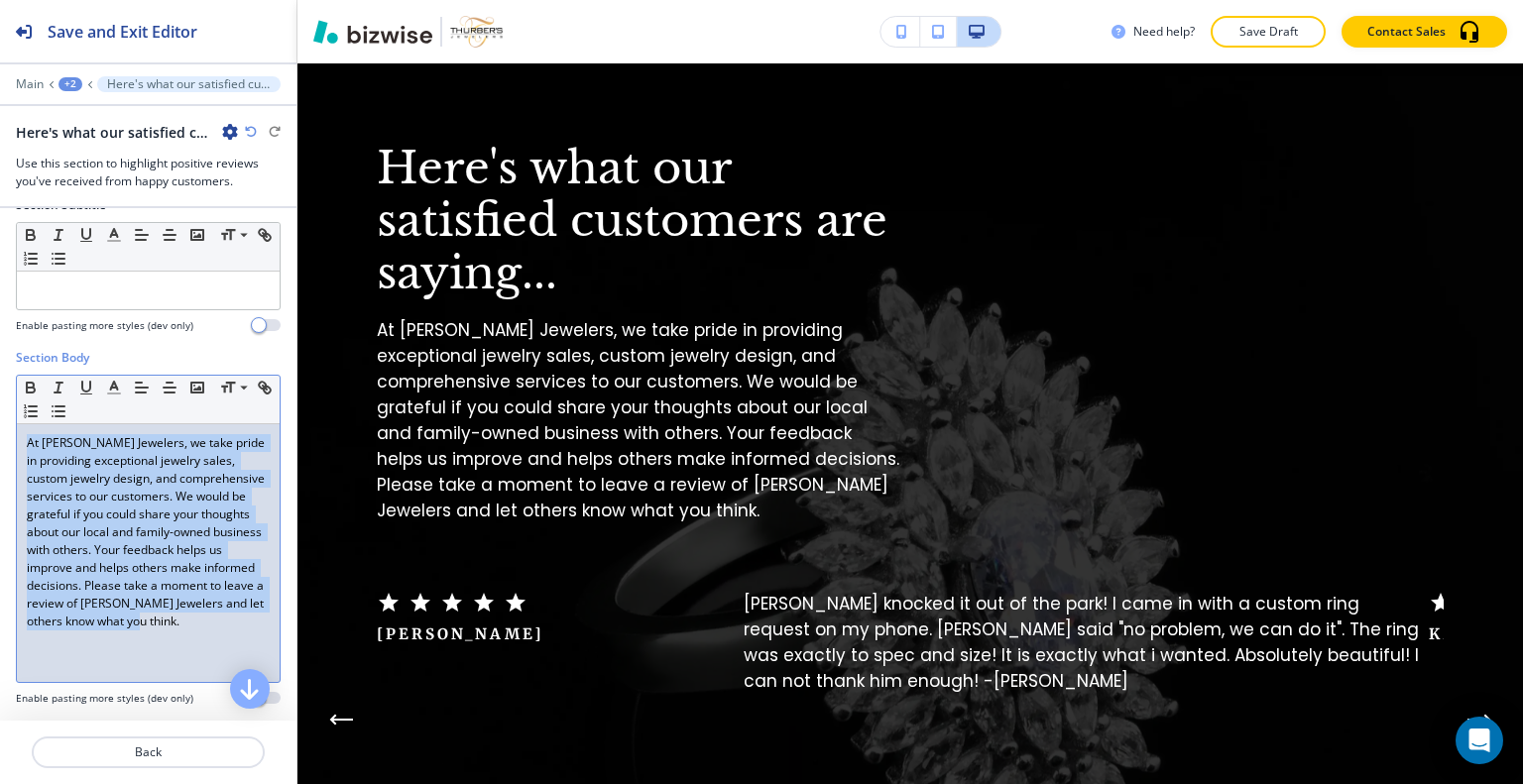 drag, startPoint x: 202, startPoint y: 637, endPoint x: 0, endPoint y: 346, distance: 354.23862 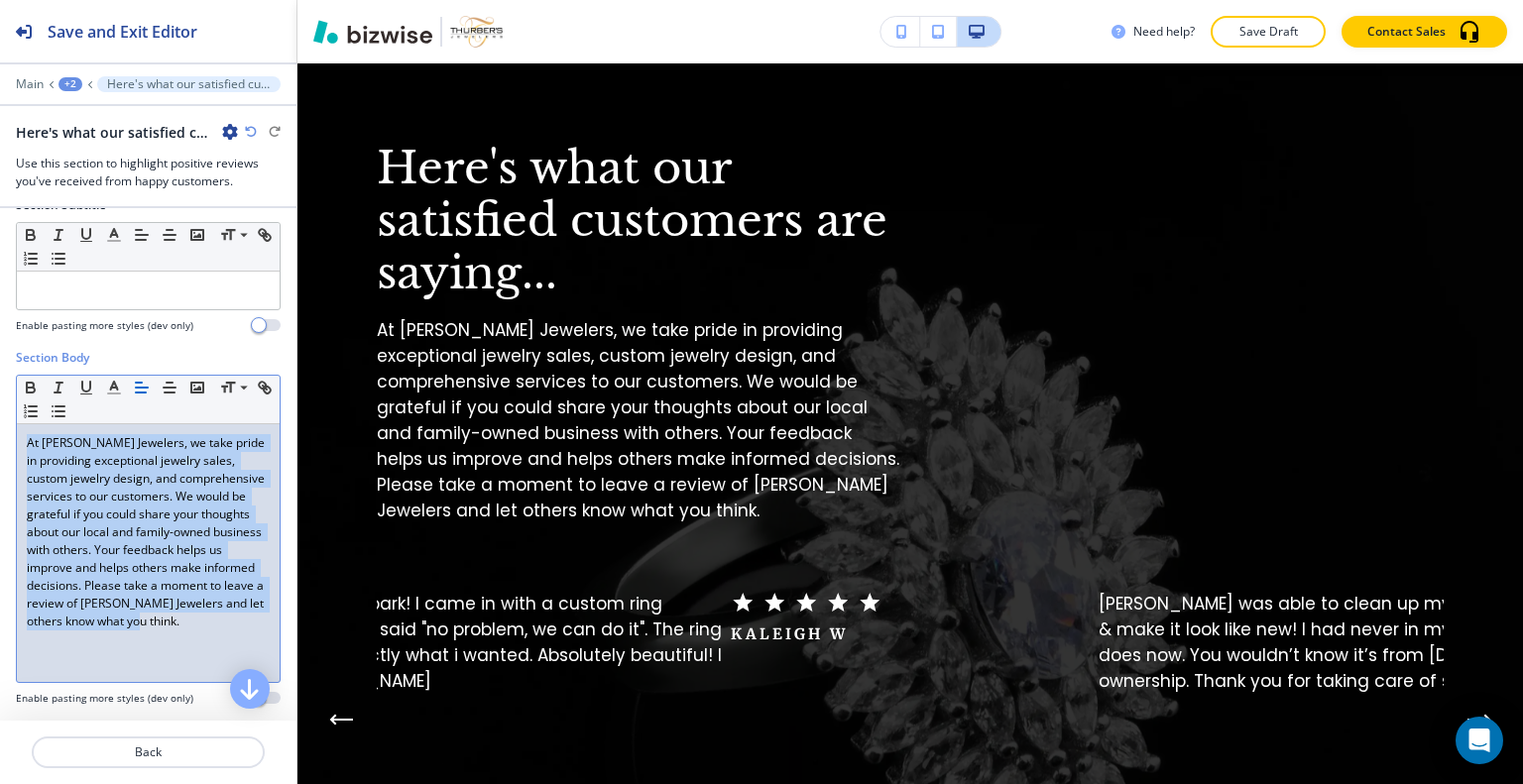 copy on "At [PERSON_NAME] Jewelers, we take pride in providing exceptional jewelry sales, custom jewelry design, and comprehensive services to our customers. We would be grateful if you could share your thoughts about our local and family-owned business with others. Your feedback helps us improve and helps others make informed decisions. Please take a moment to leave a review of [PERSON_NAME] Jewelers and let others know what you think." 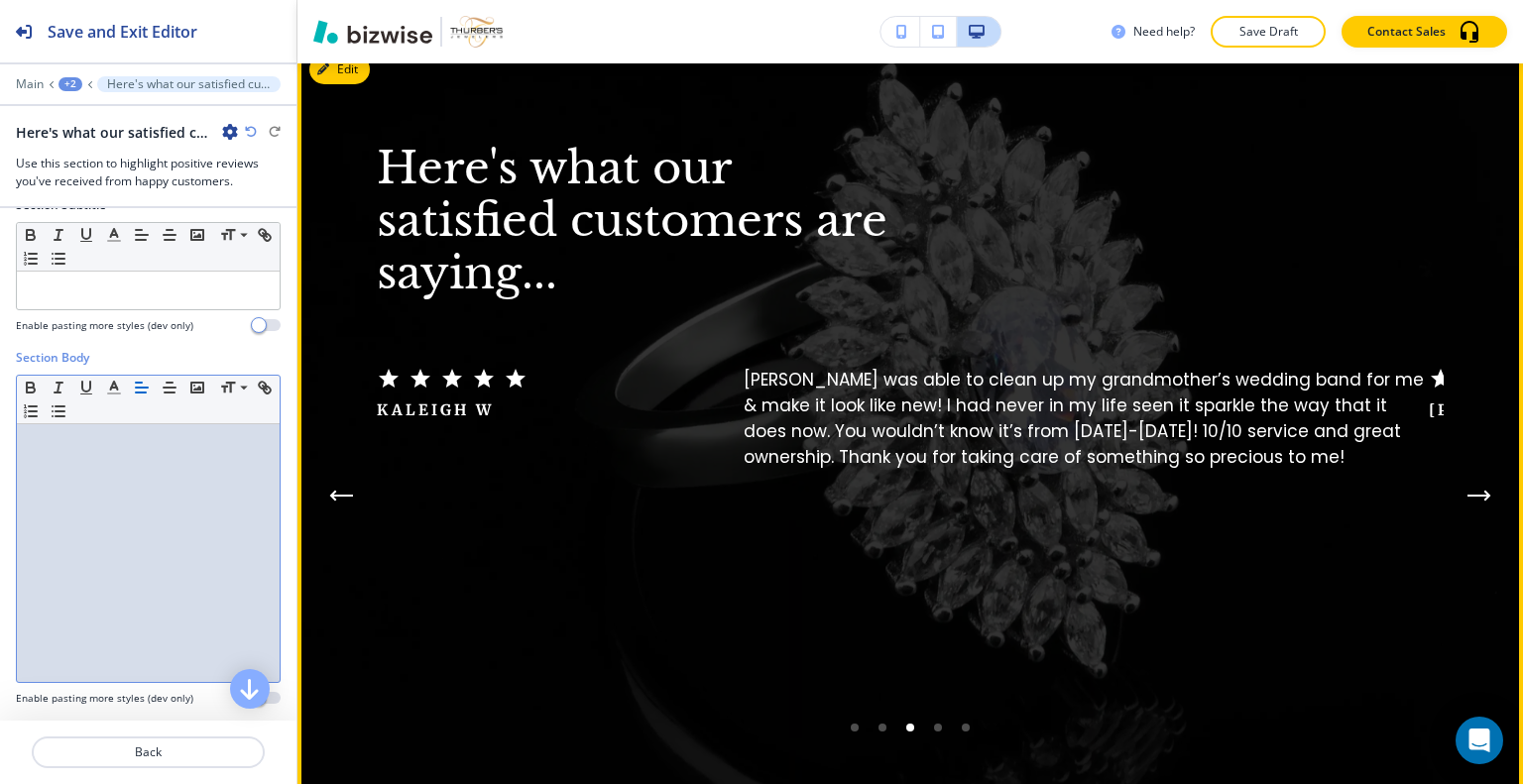 scroll, scrollTop: 4463, scrollLeft: 0, axis: vertical 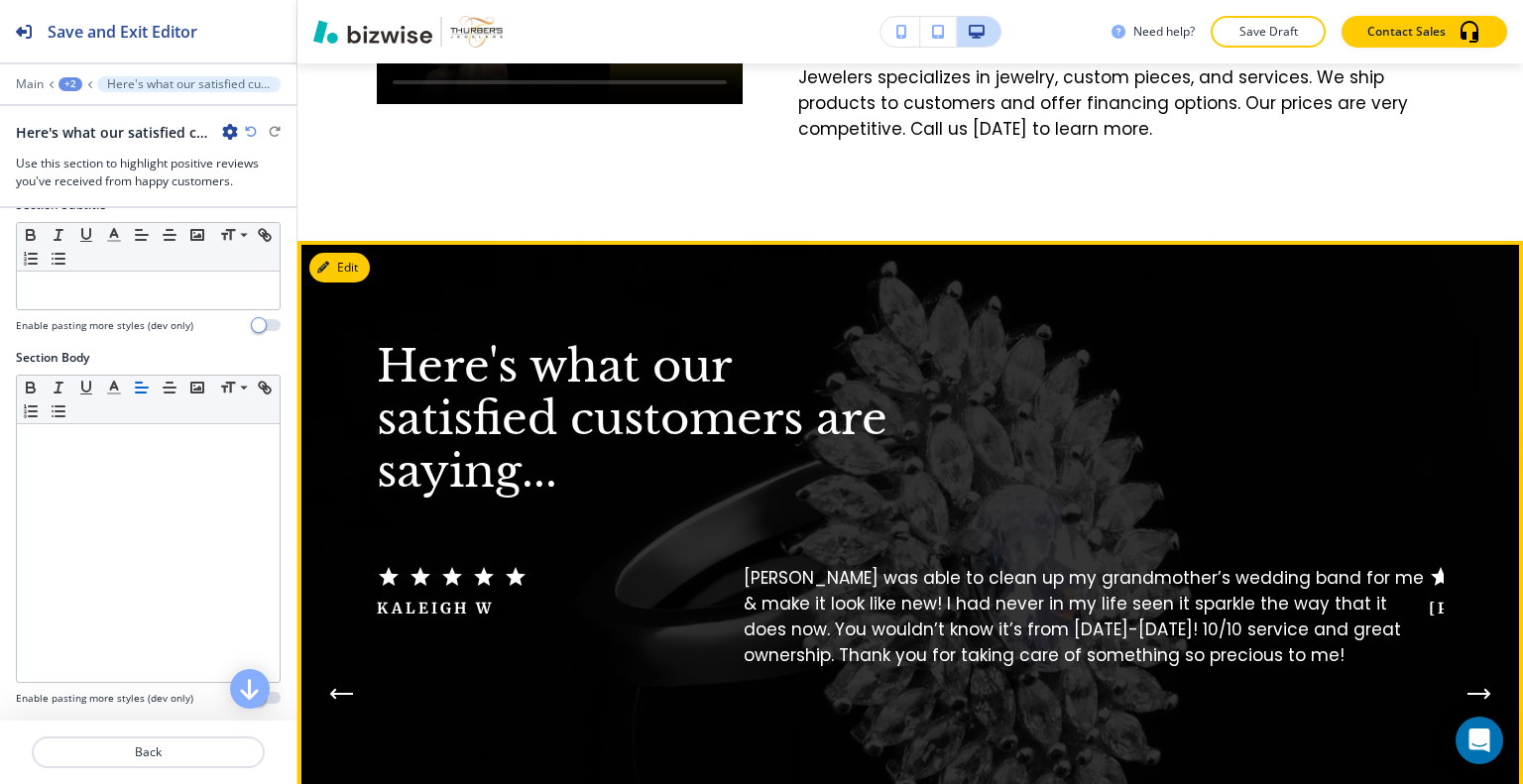 click 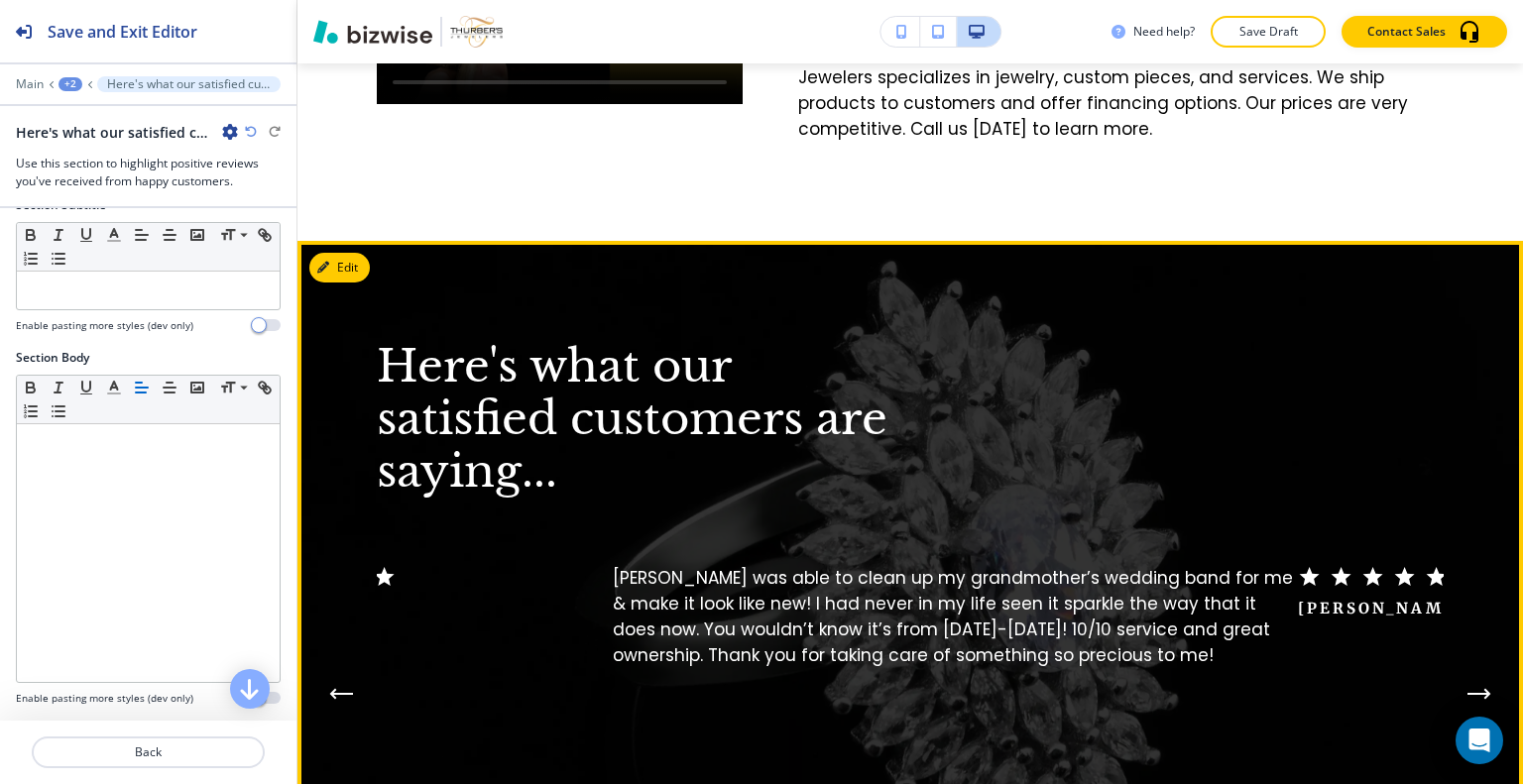 click 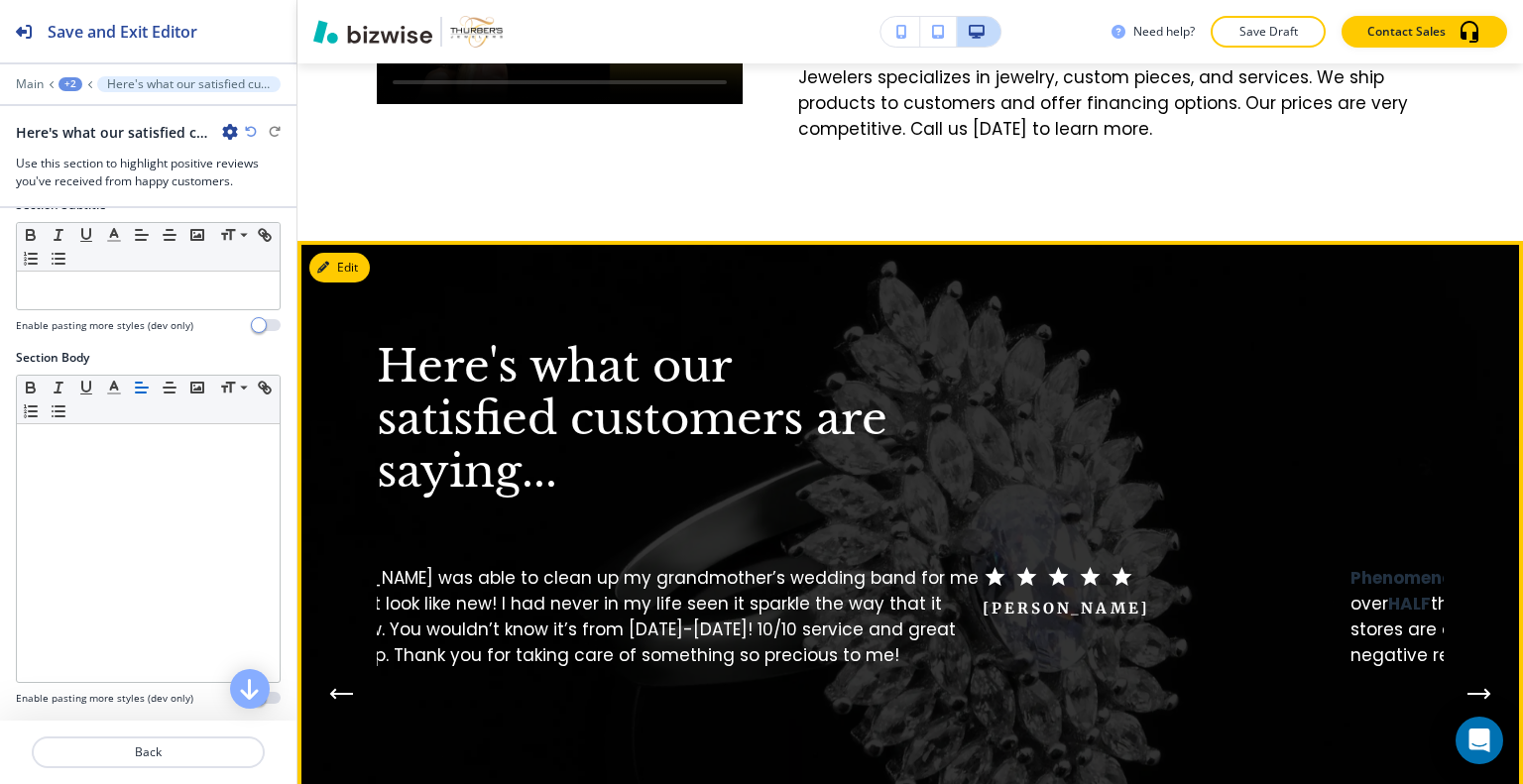 click 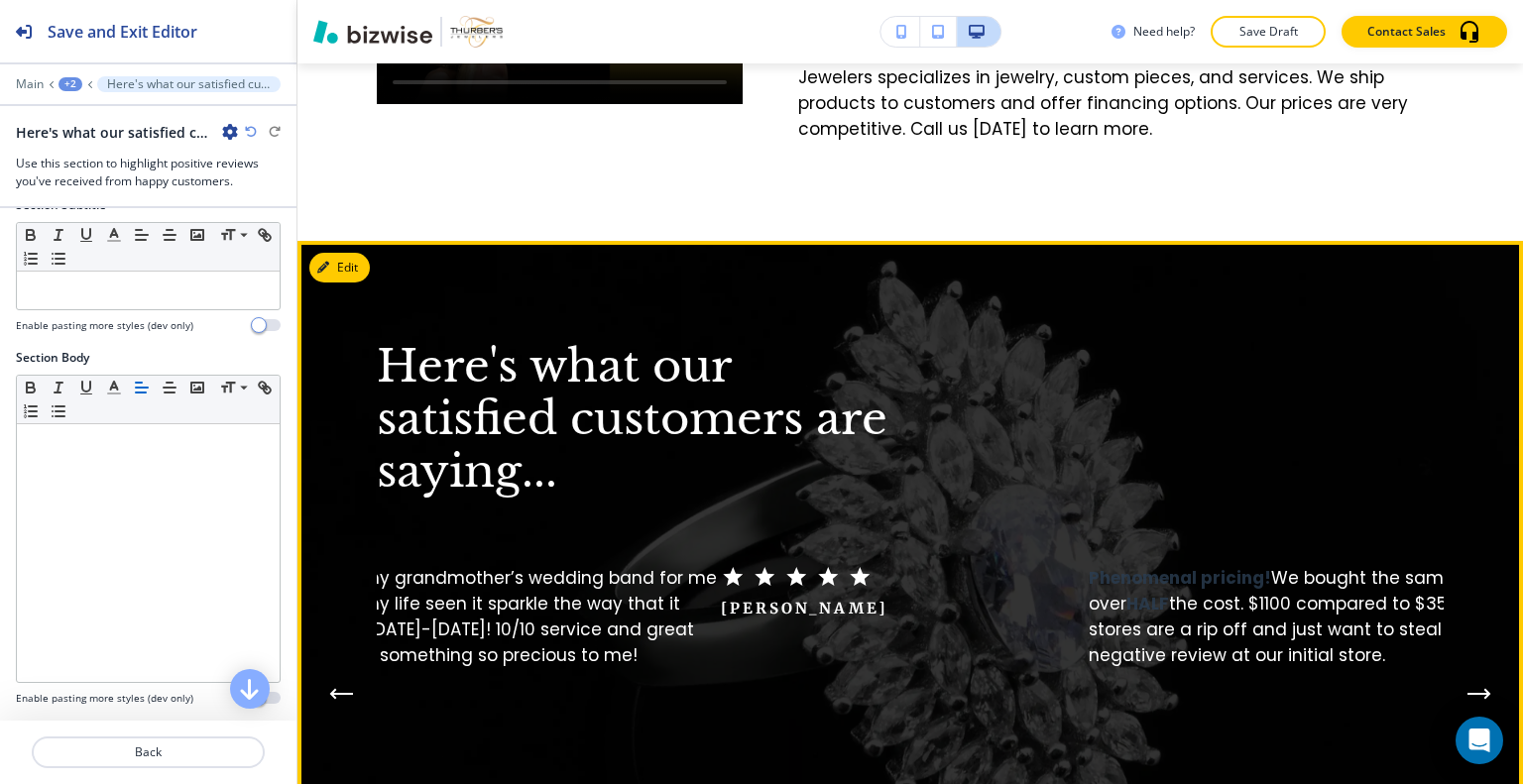 click 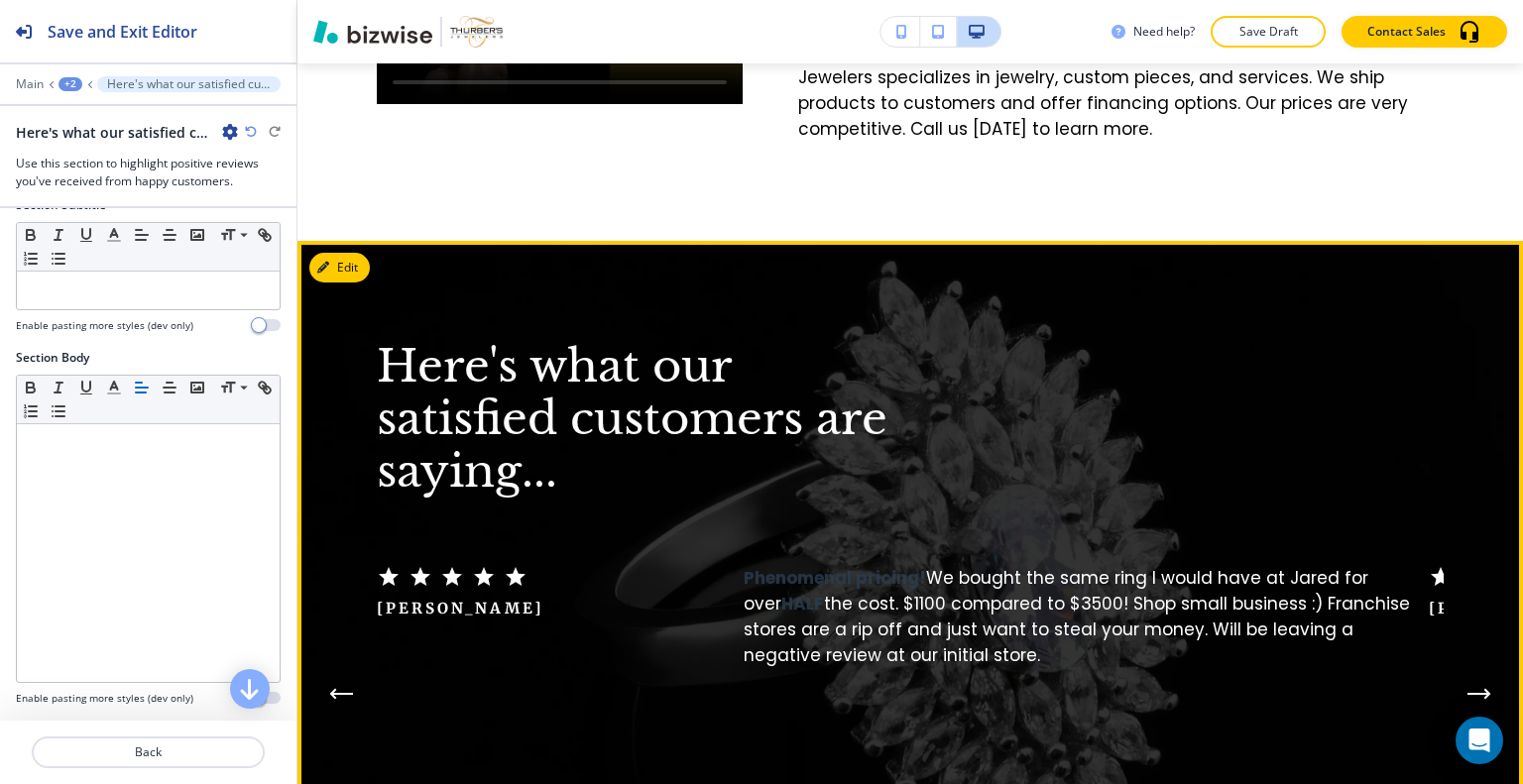 click 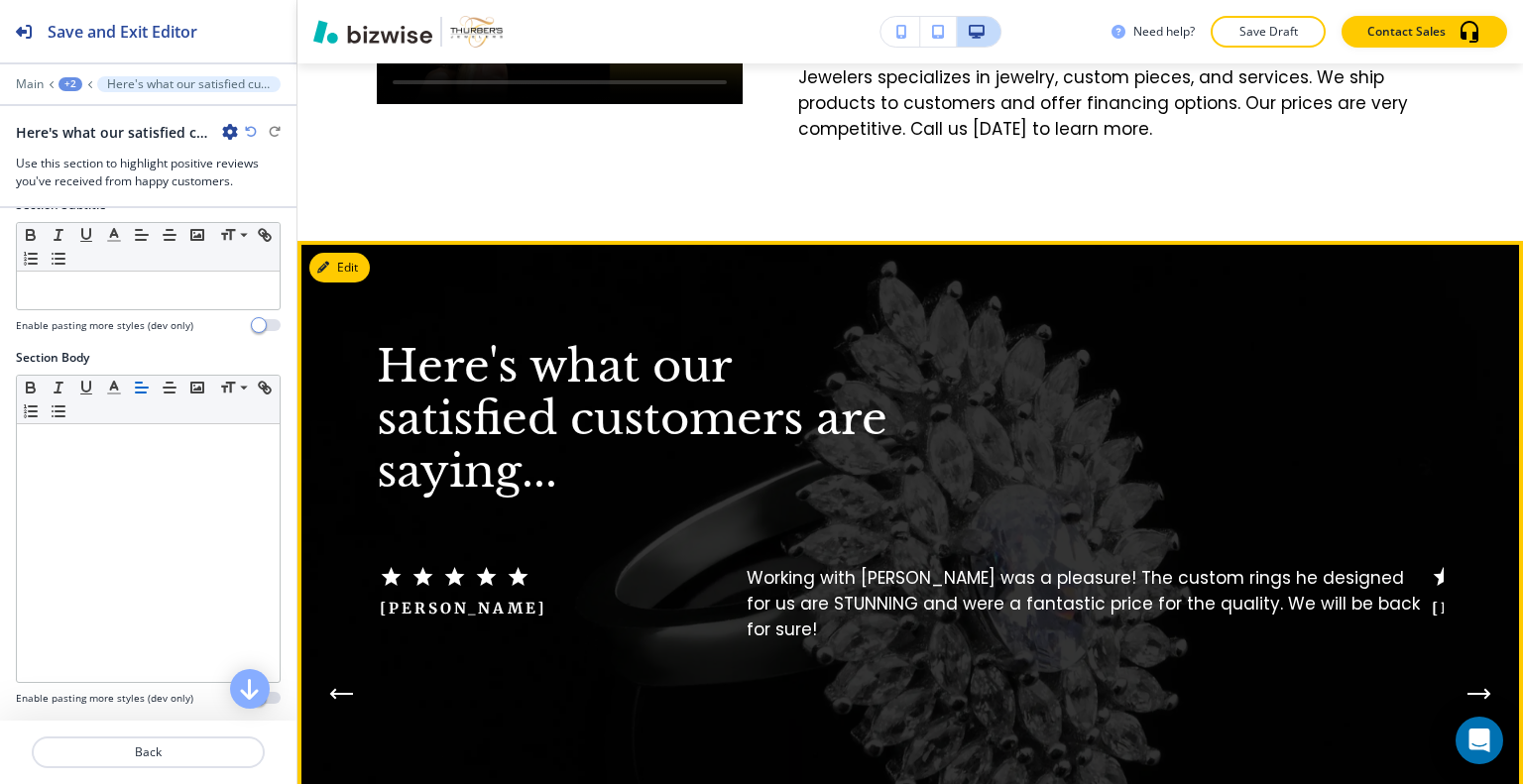 click 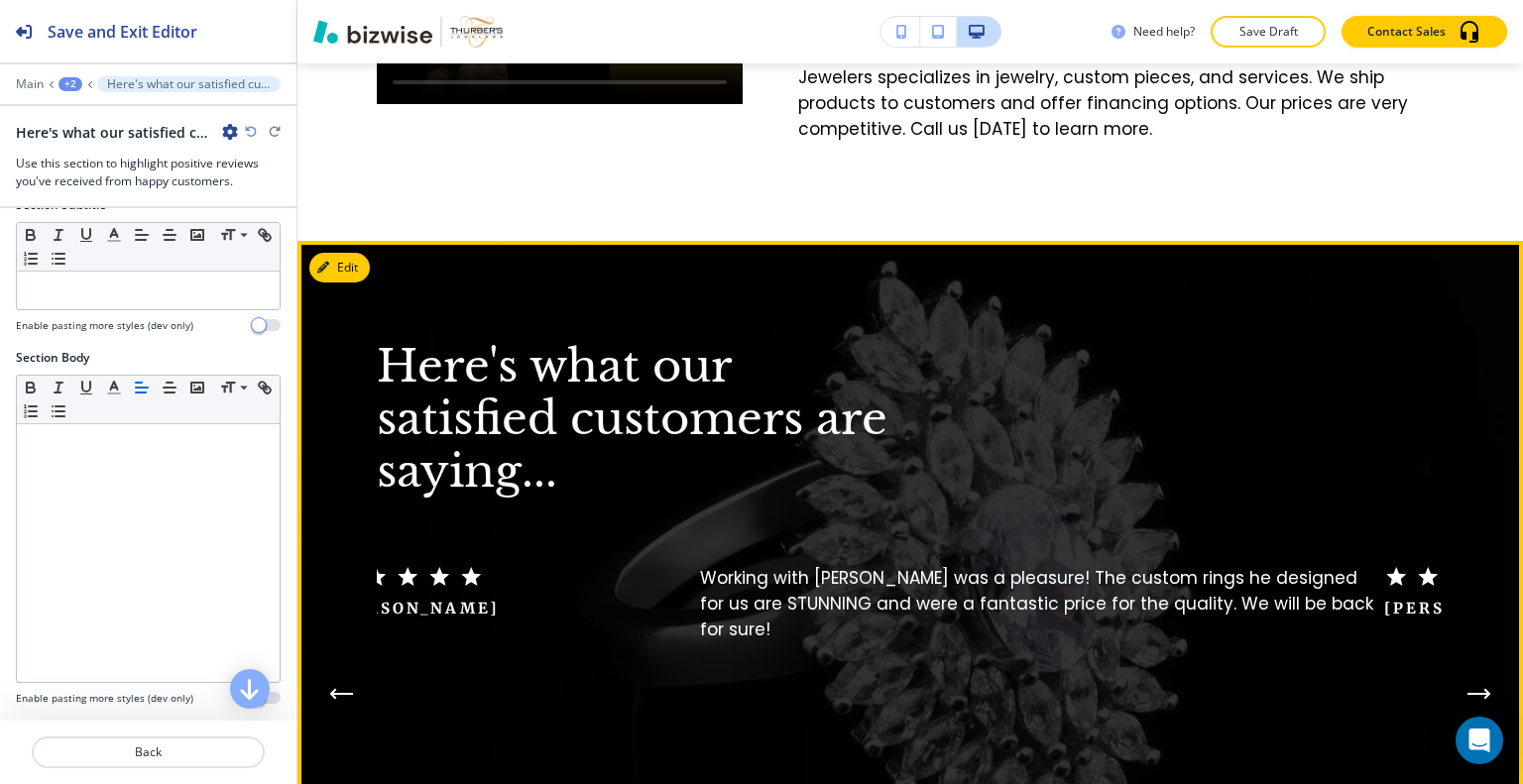 click 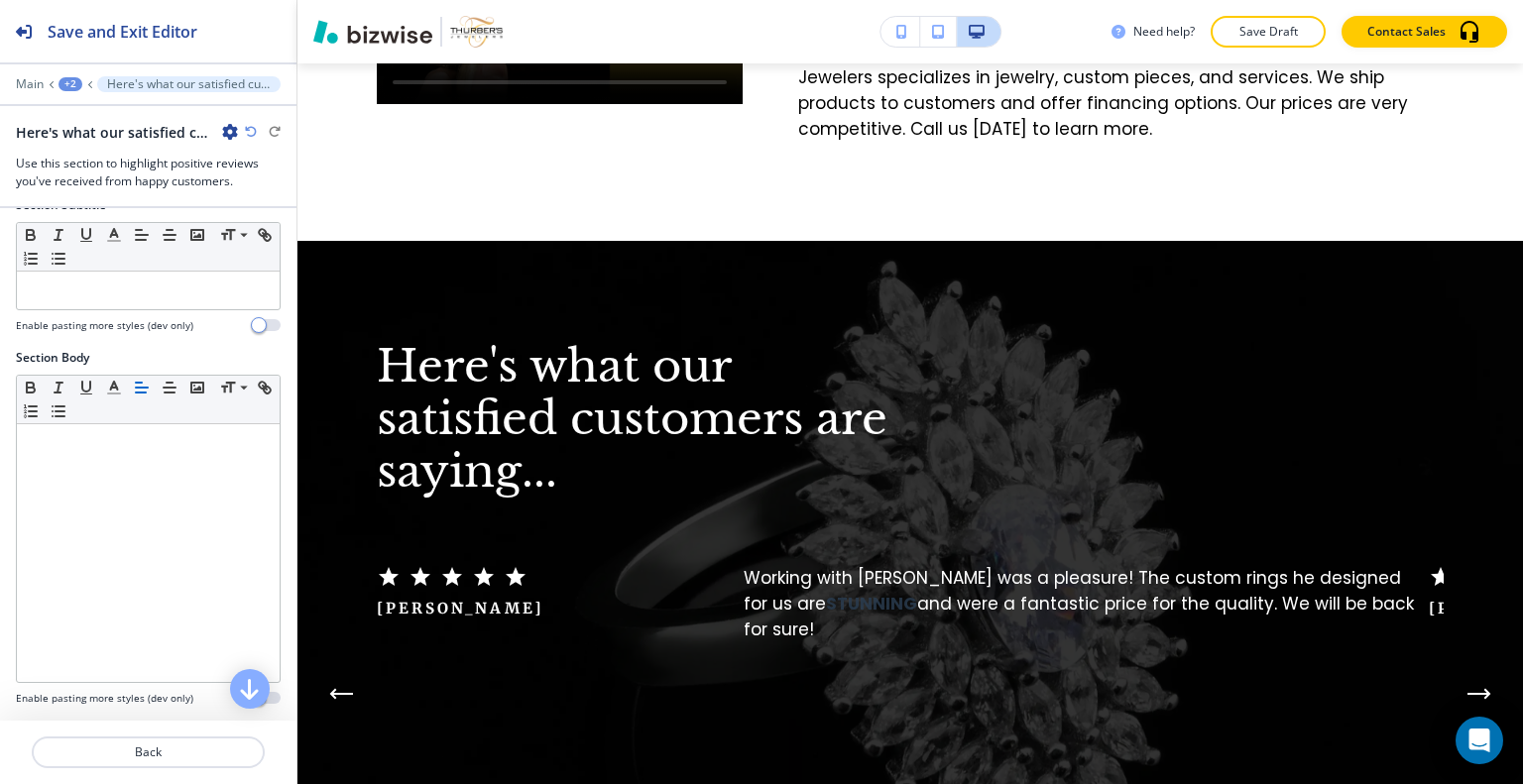 click on "Edit Here's what our satisfied customers are saying... [PERSON_NAME] The ring I ordered was beautiful, and the staff was very helpful throughout the process. Especially as I live out of state. [PERSON_NAME] M You will be hard pressed to find a better jeweler with exemplary customer service, a wide variety of options and knowledgeable than [PERSON_NAME] Jewelers. Our family has been served by [PERSON_NAME] and his highly proficient staff for more than a decade. Our son and son-in-law purchased engagement rings; we have had two custom heirloom rings designed, and a few custom necklaces and even a pocketknife created. All pieces were high quality and appropriately priced. With the custom pieces, I tended to be indecisive in knowing what I wanted, but with [PERSON_NAME], there was no pressure and utter patience. We give [PERSON_NAME] Jewelers superior ratings all across the board! [PERSON_NAME] J [PERSON_NAME] C Phenomenal pricing!  We bought the same ring I would have at [PERSON_NAME] for over  HALF Phil M [PERSON_NAME] STUNNING [PERSON_NAME] G [PERSON_NAME] M" at bounding box center [910, 625] 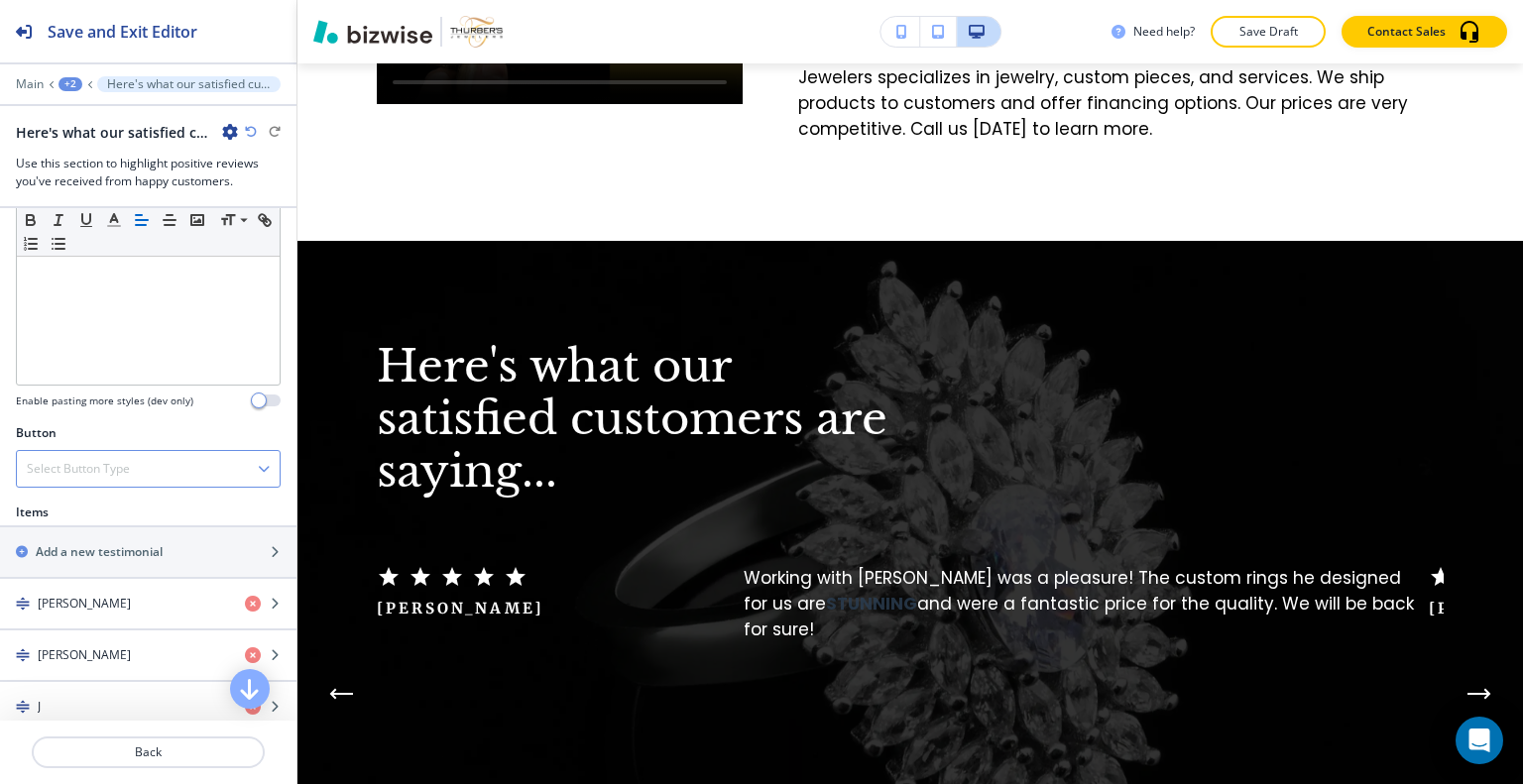 scroll, scrollTop: 793, scrollLeft: 0, axis: vertical 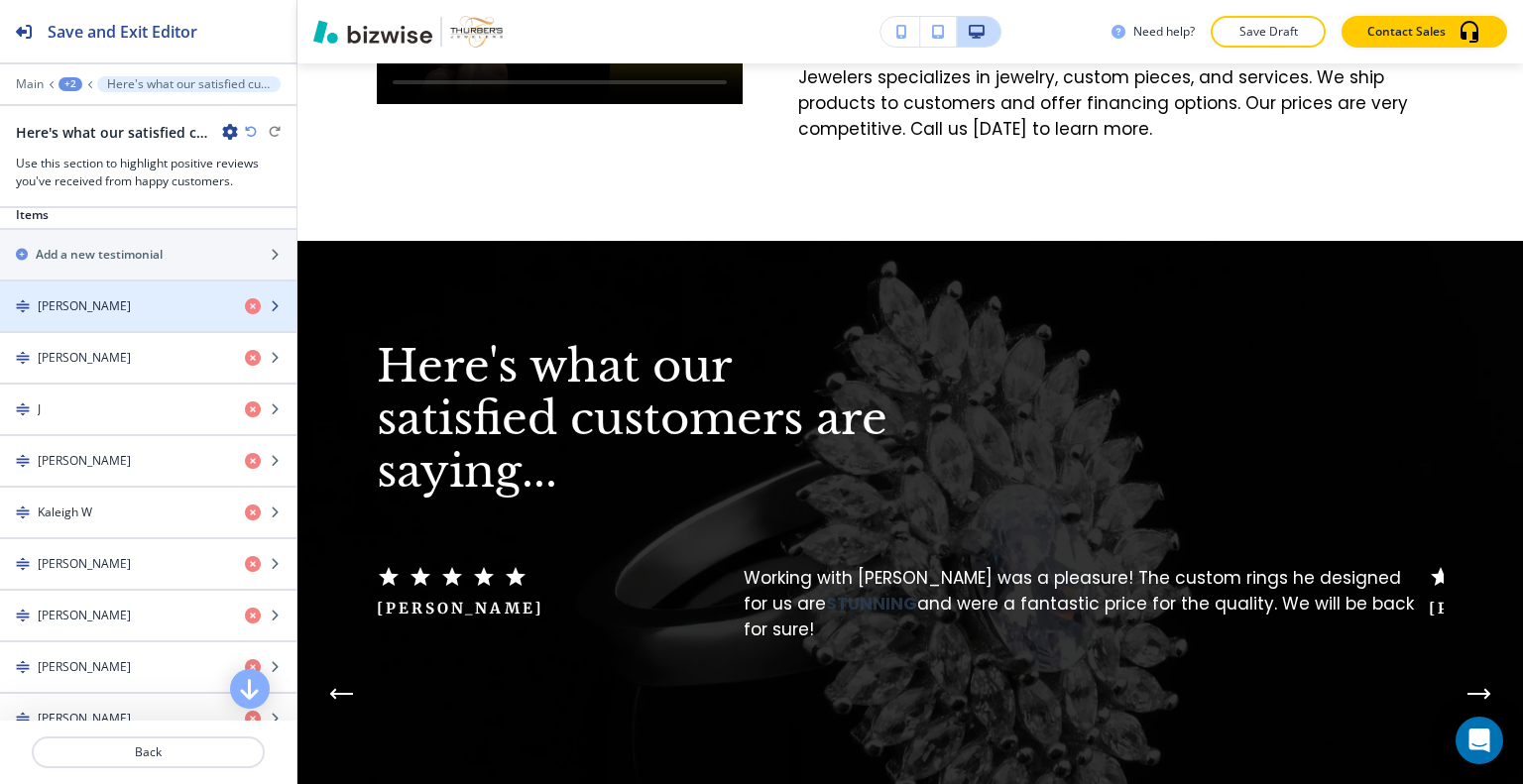 click on "[PERSON_NAME]" at bounding box center (114, 306) 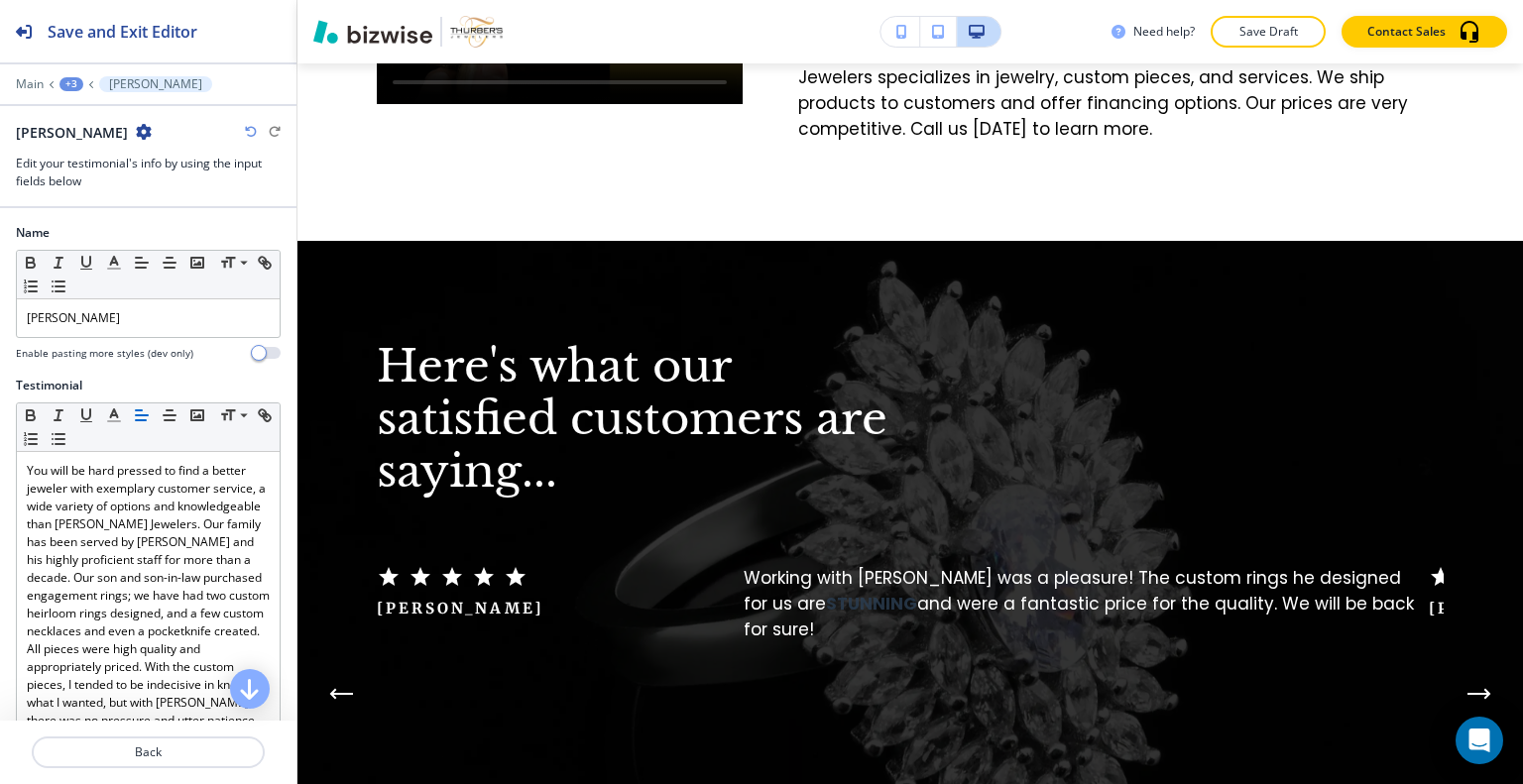 scroll, scrollTop: 337, scrollLeft: 0, axis: vertical 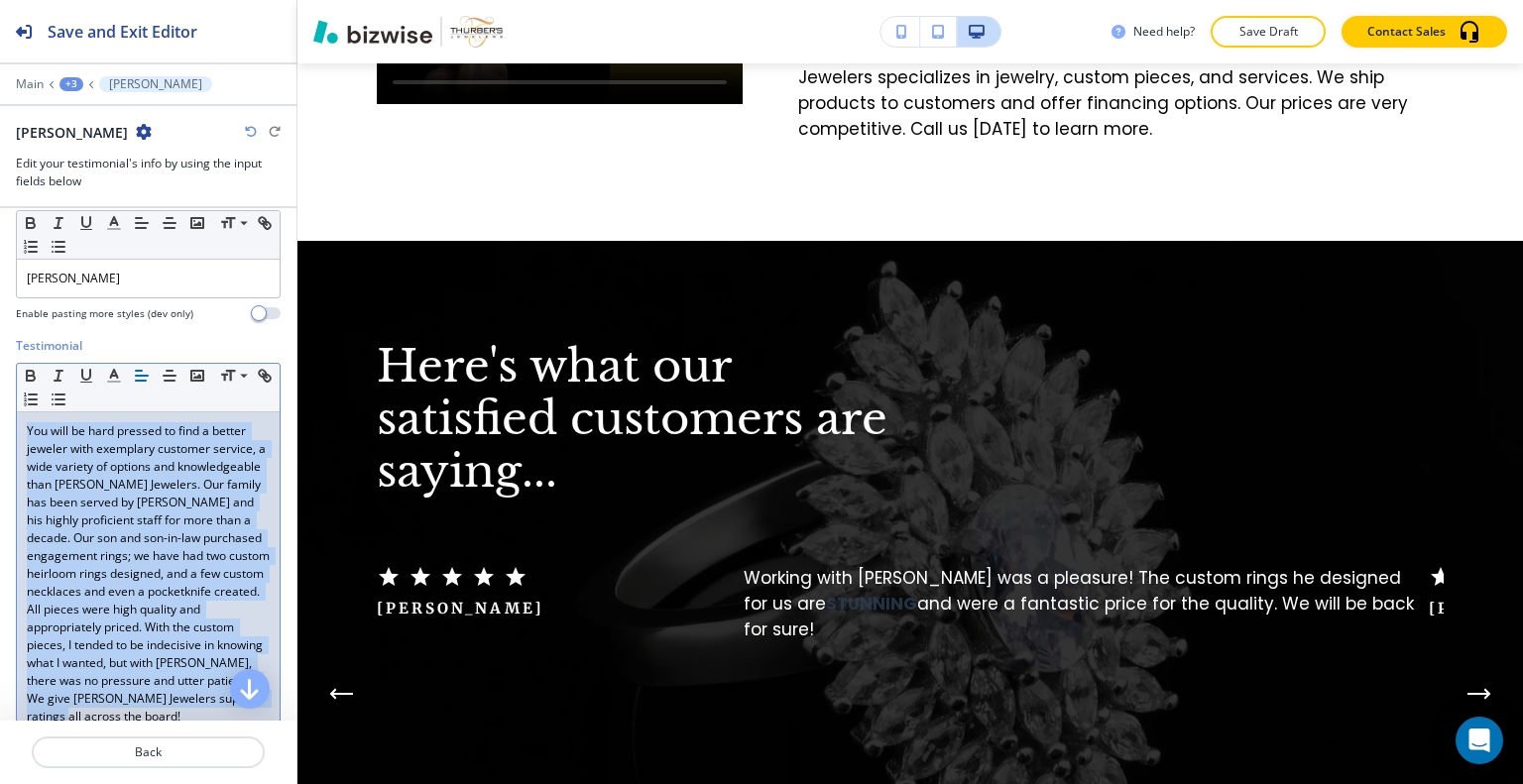 drag, startPoint x: 242, startPoint y: 445, endPoint x: 0, endPoint y: 340, distance: 263.79727 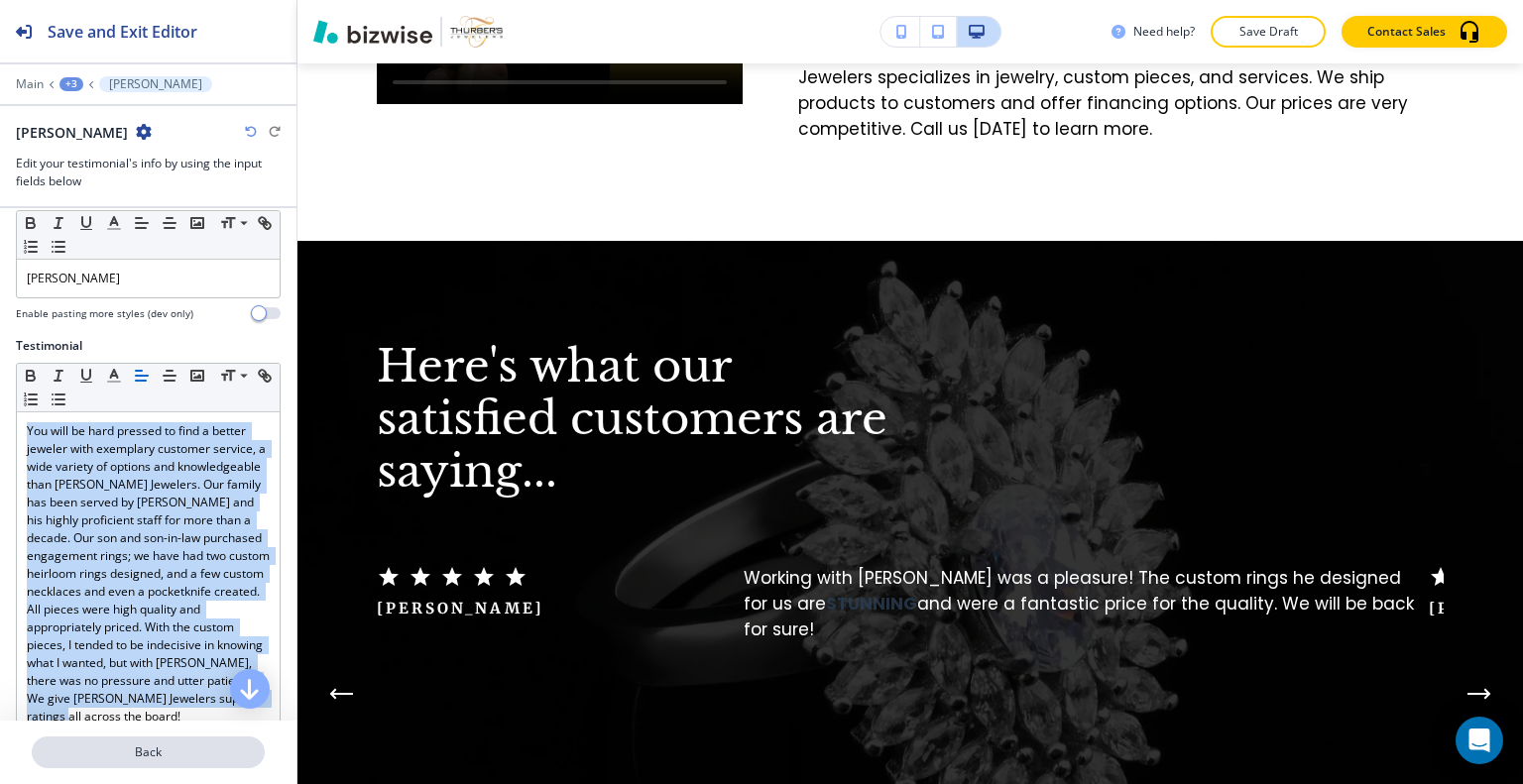 click on "Back" at bounding box center (148, 752) 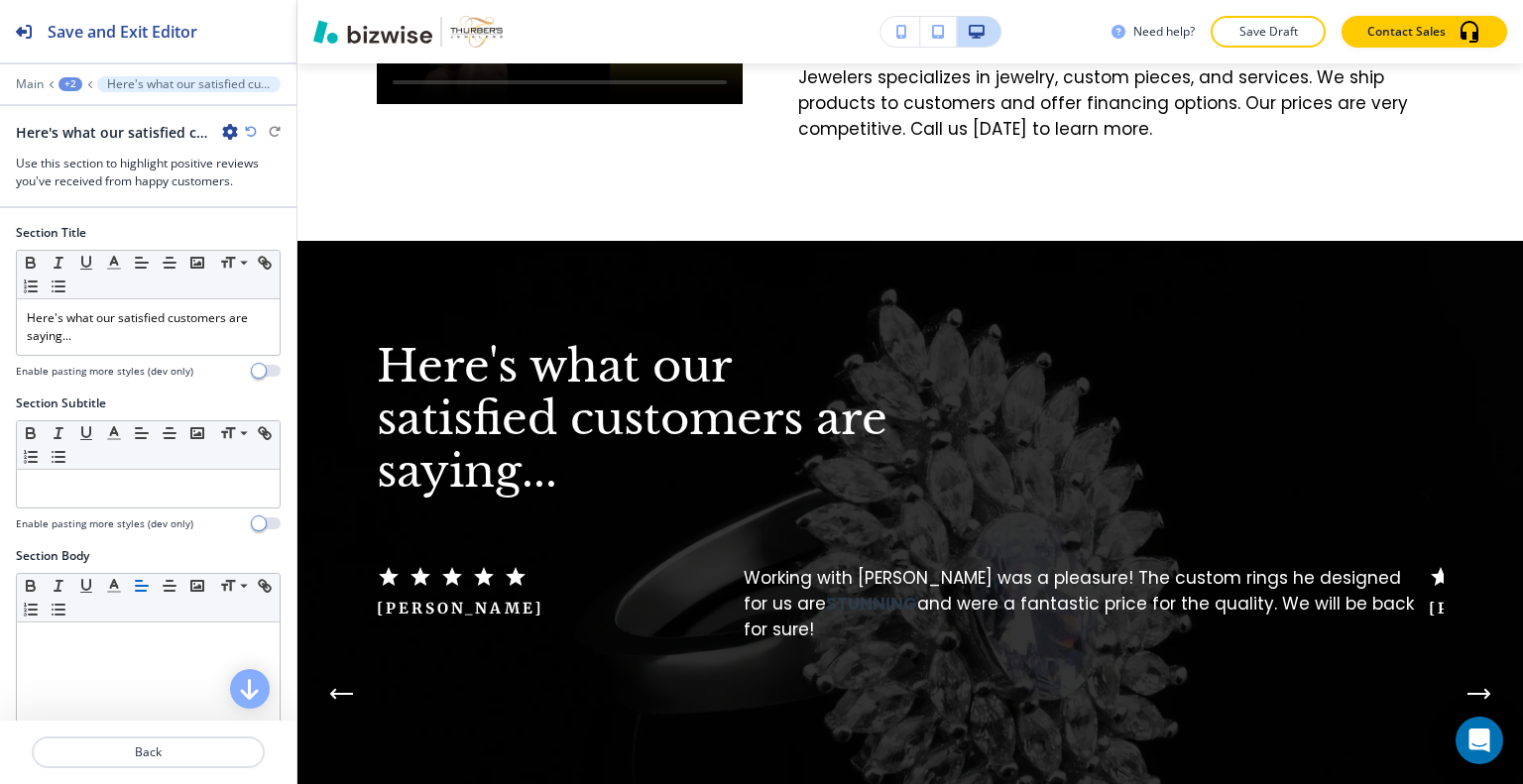 scroll, scrollTop: 4513, scrollLeft: 0, axis: vertical 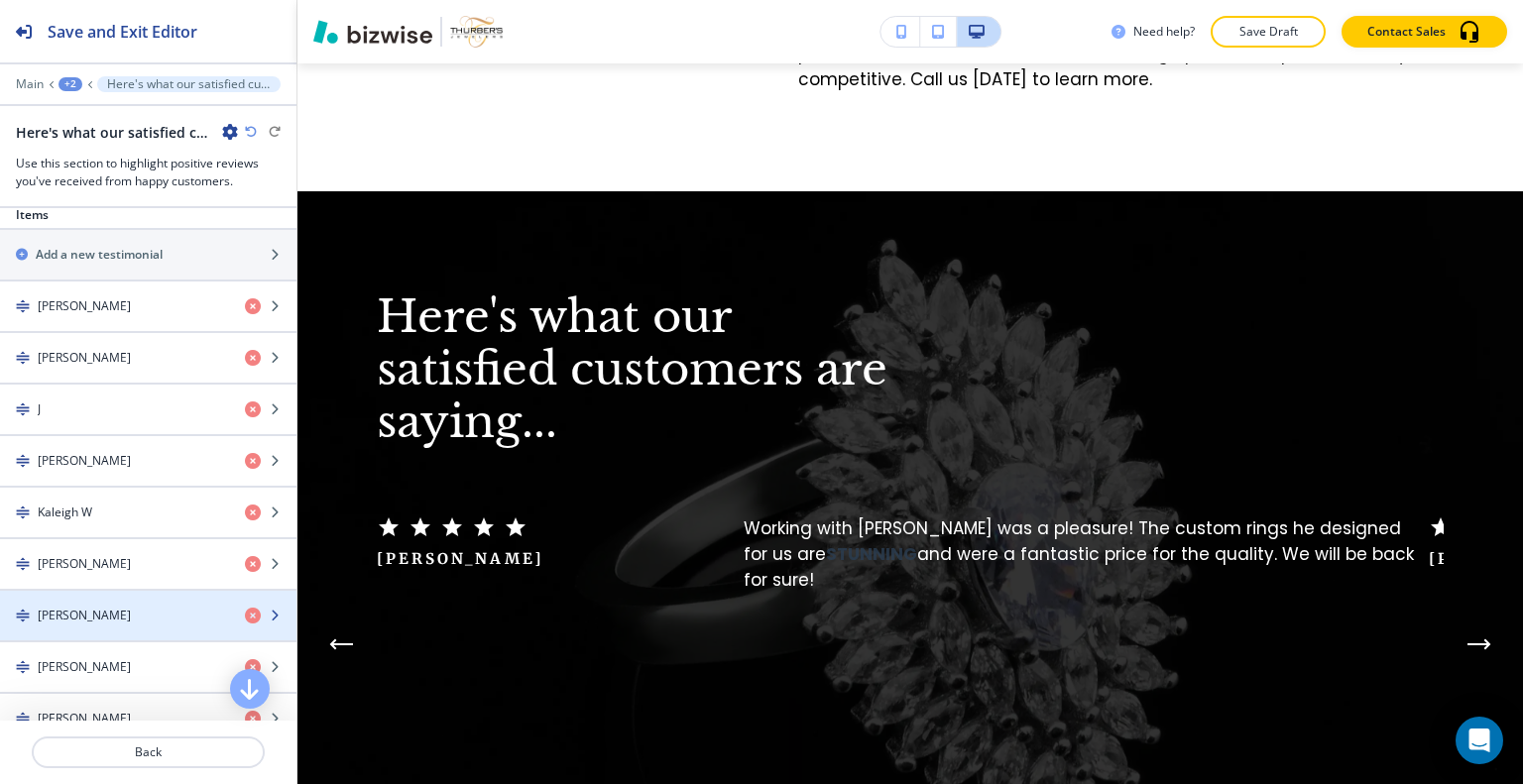 click on "[PERSON_NAME]" at bounding box center (114, 616) 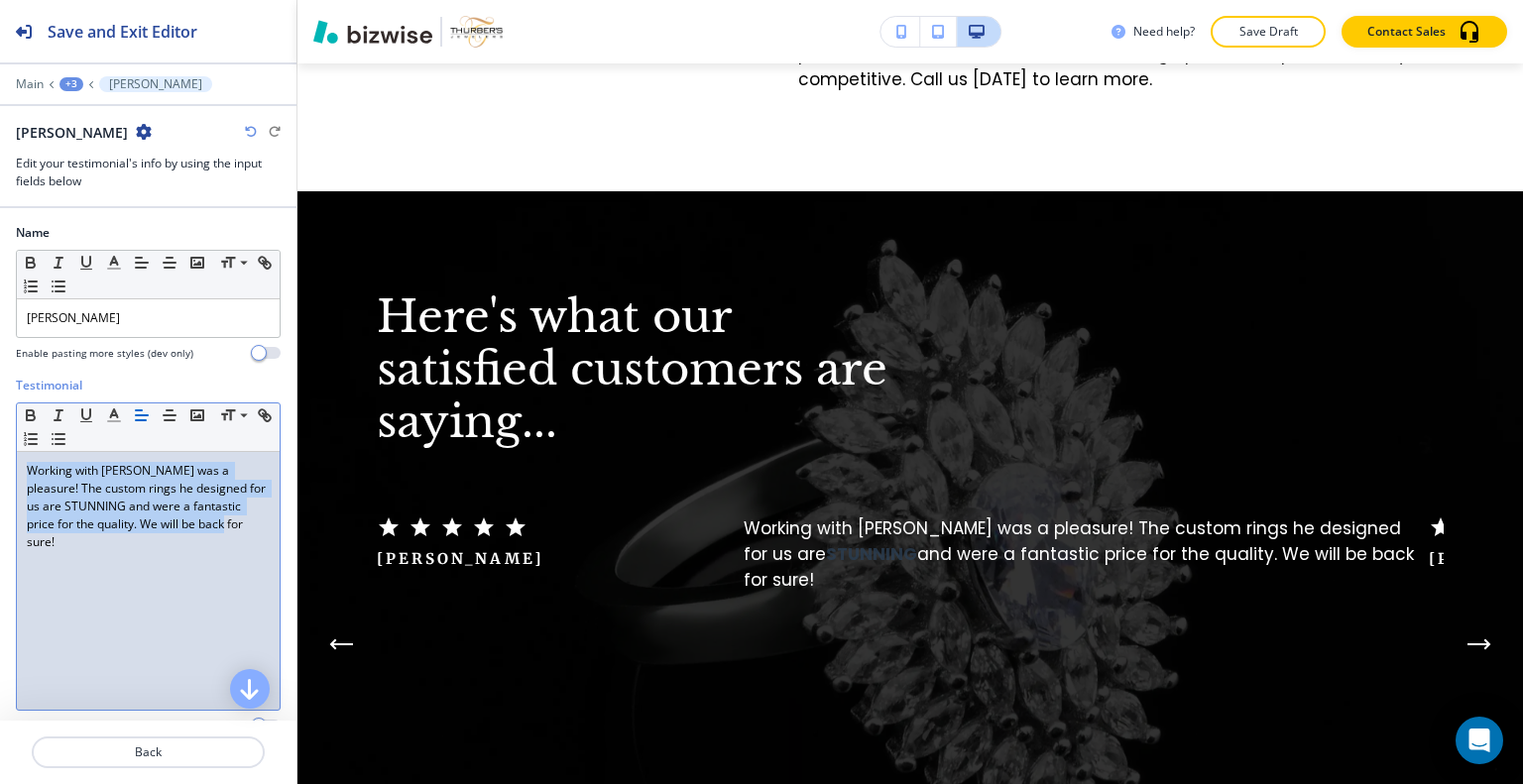 drag, startPoint x: 238, startPoint y: 526, endPoint x: 95, endPoint y: 433, distance: 170.58136 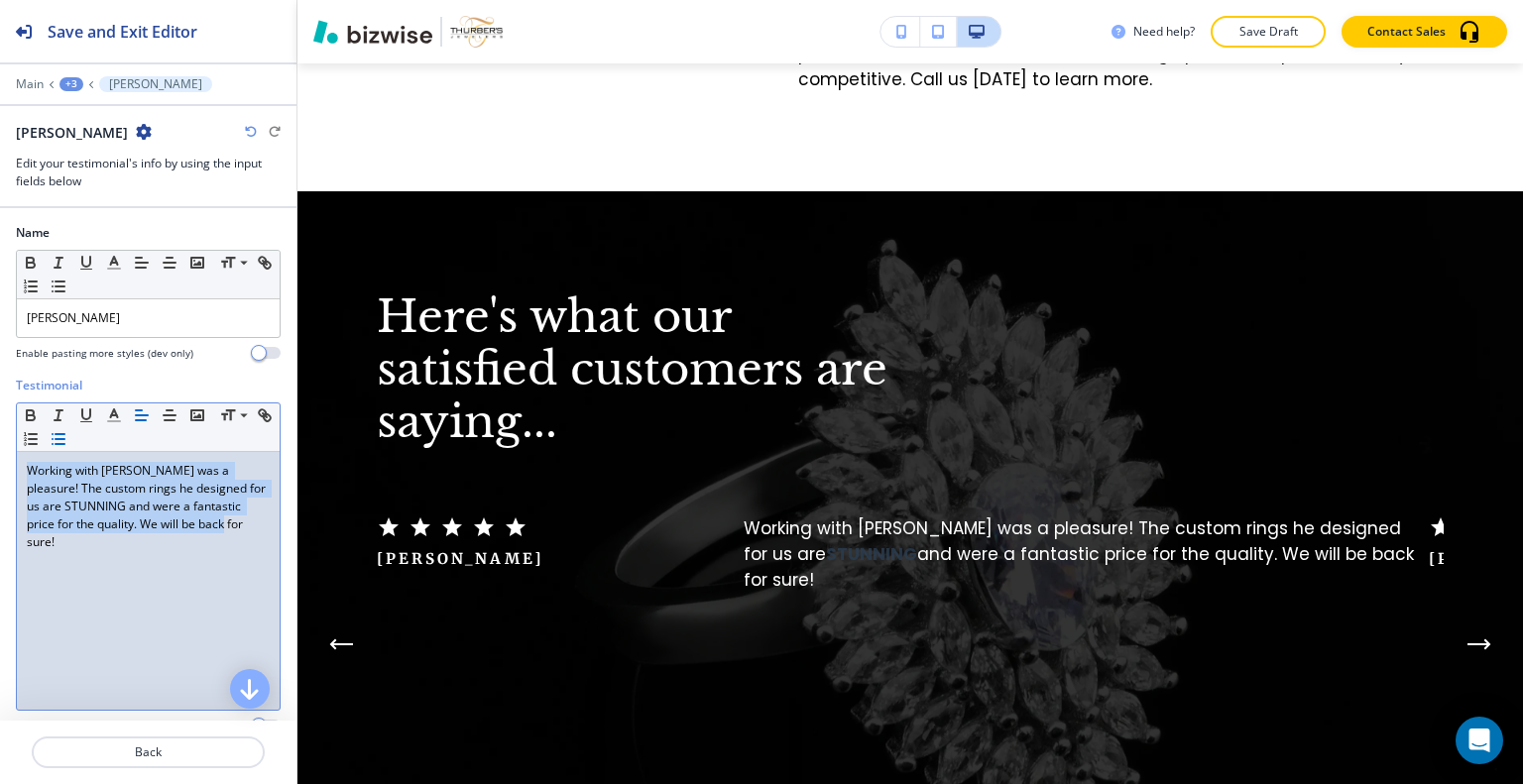 click on "Testimonial                                                   Small Normal Large Huge                                       Working with [PERSON_NAME] was a pleasure! The custom rings he designed for us are STUNNING and were a fantastic price for the quality. We will be back for sure! Enable pasting more styles (dev only)" at bounding box center [148, 563] 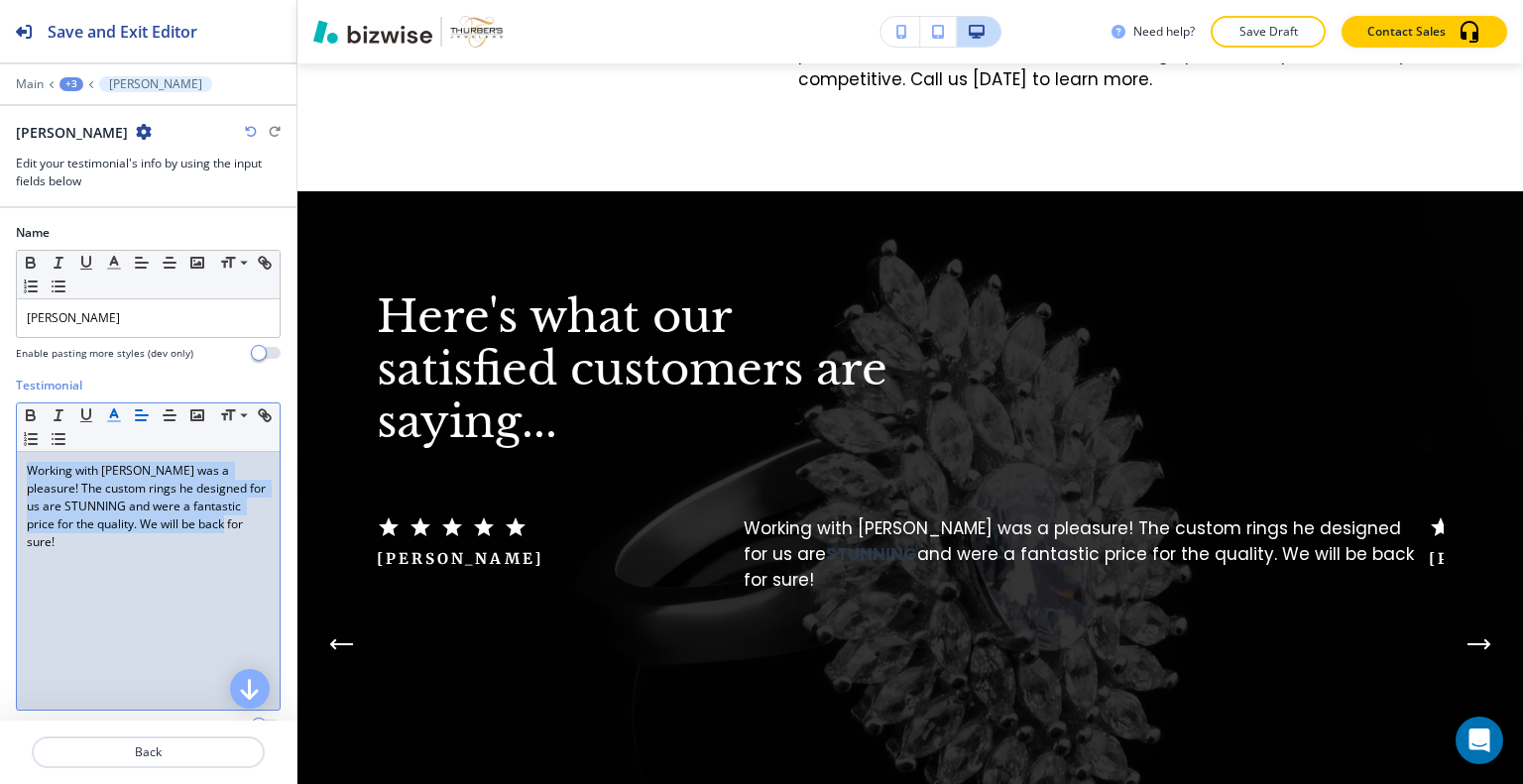 click 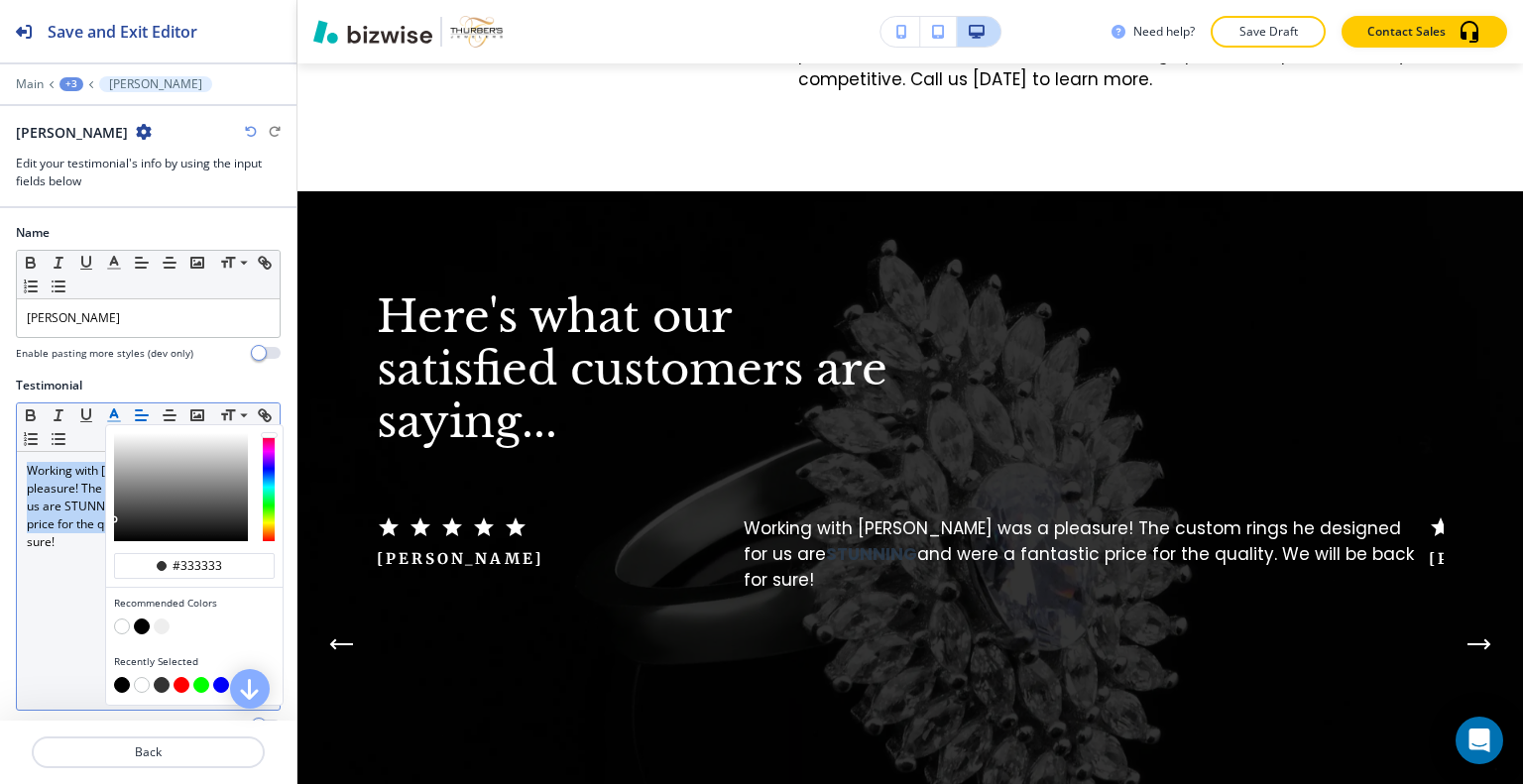 click at bounding box center (122, 626) 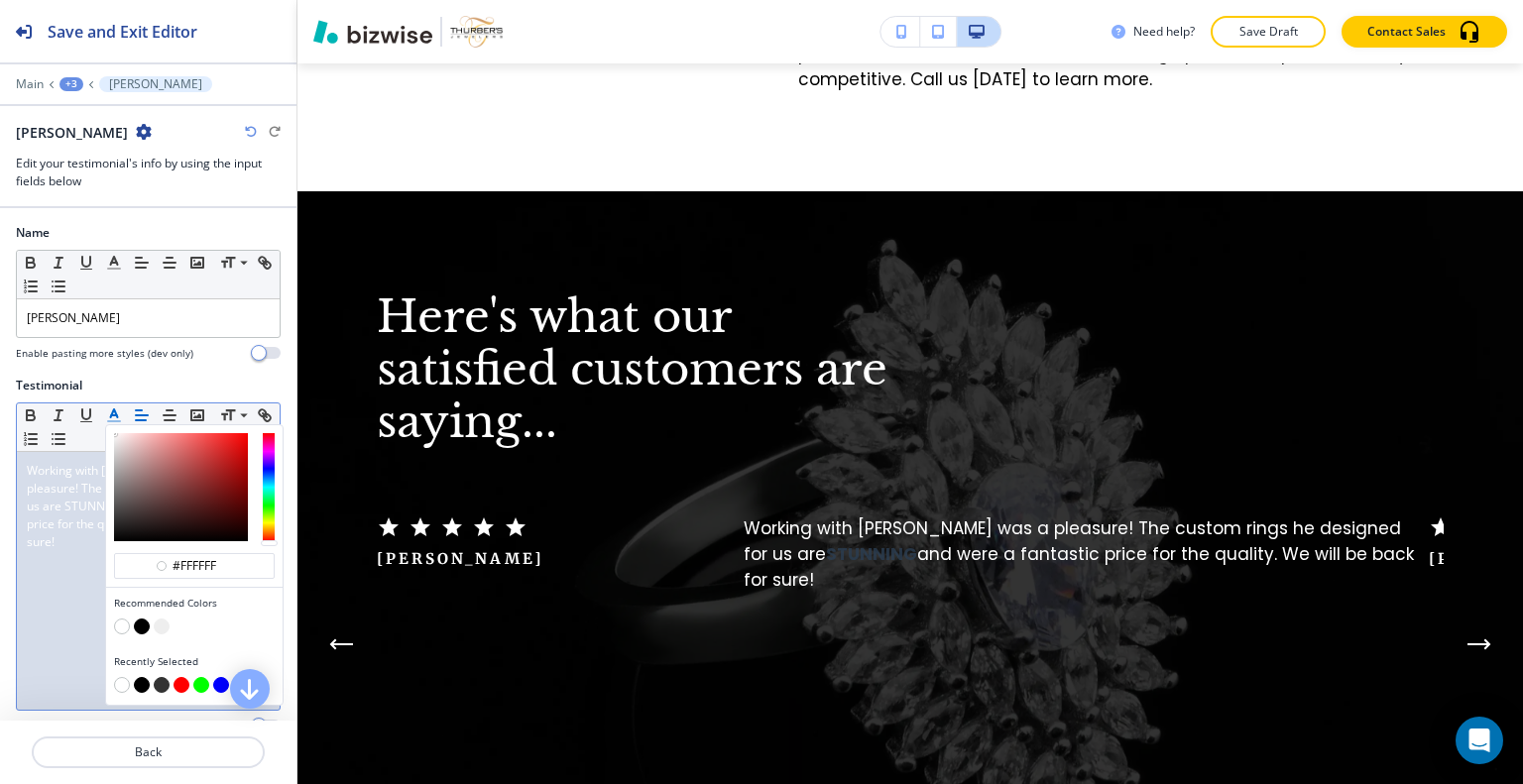 click at bounding box center (122, 626) 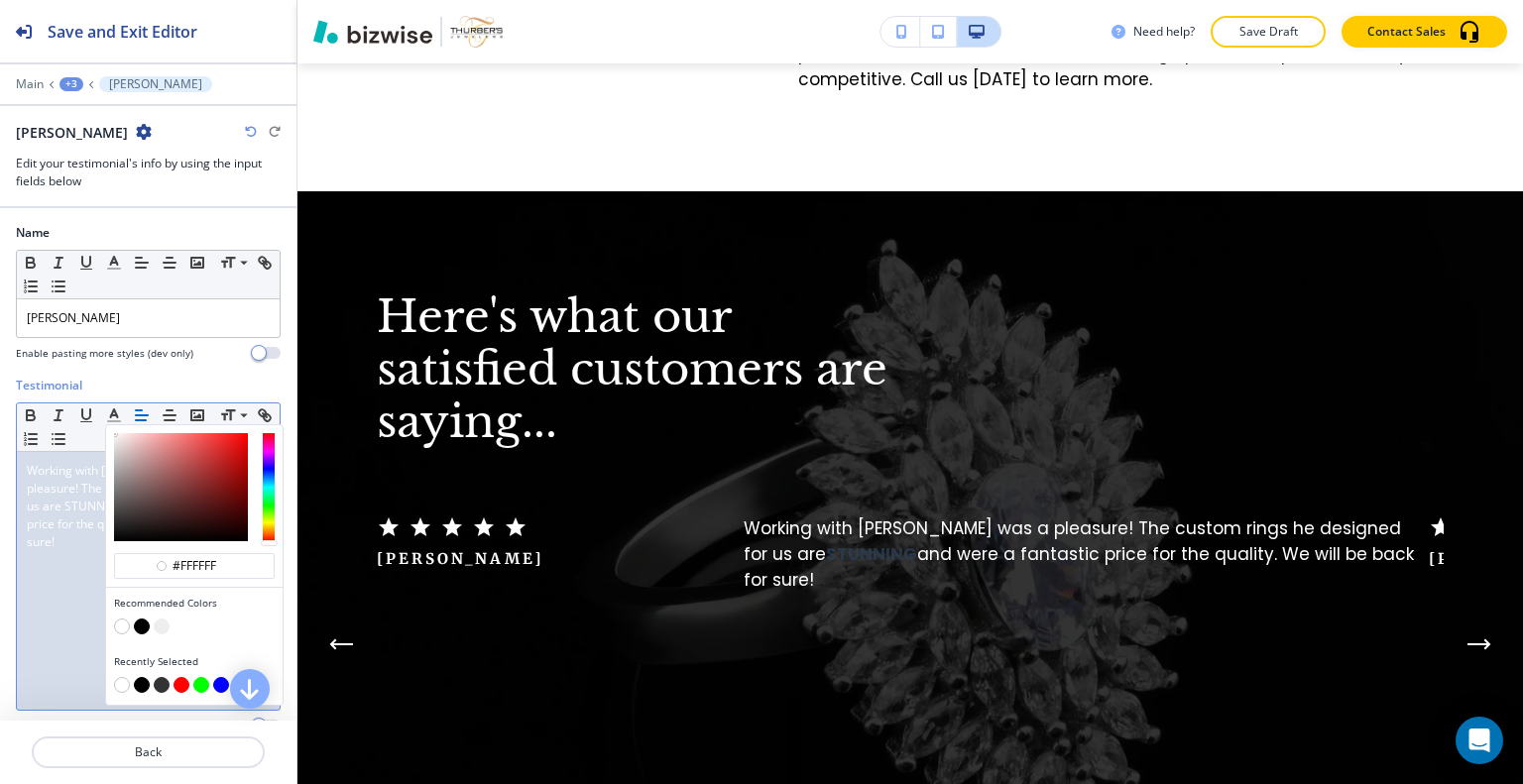 click on "Working with [PERSON_NAME] was a pleasure! The custom rings he designed for us are STUNNING and were a fantastic price for the quality. We will be back for sure!" at bounding box center (148, 581) 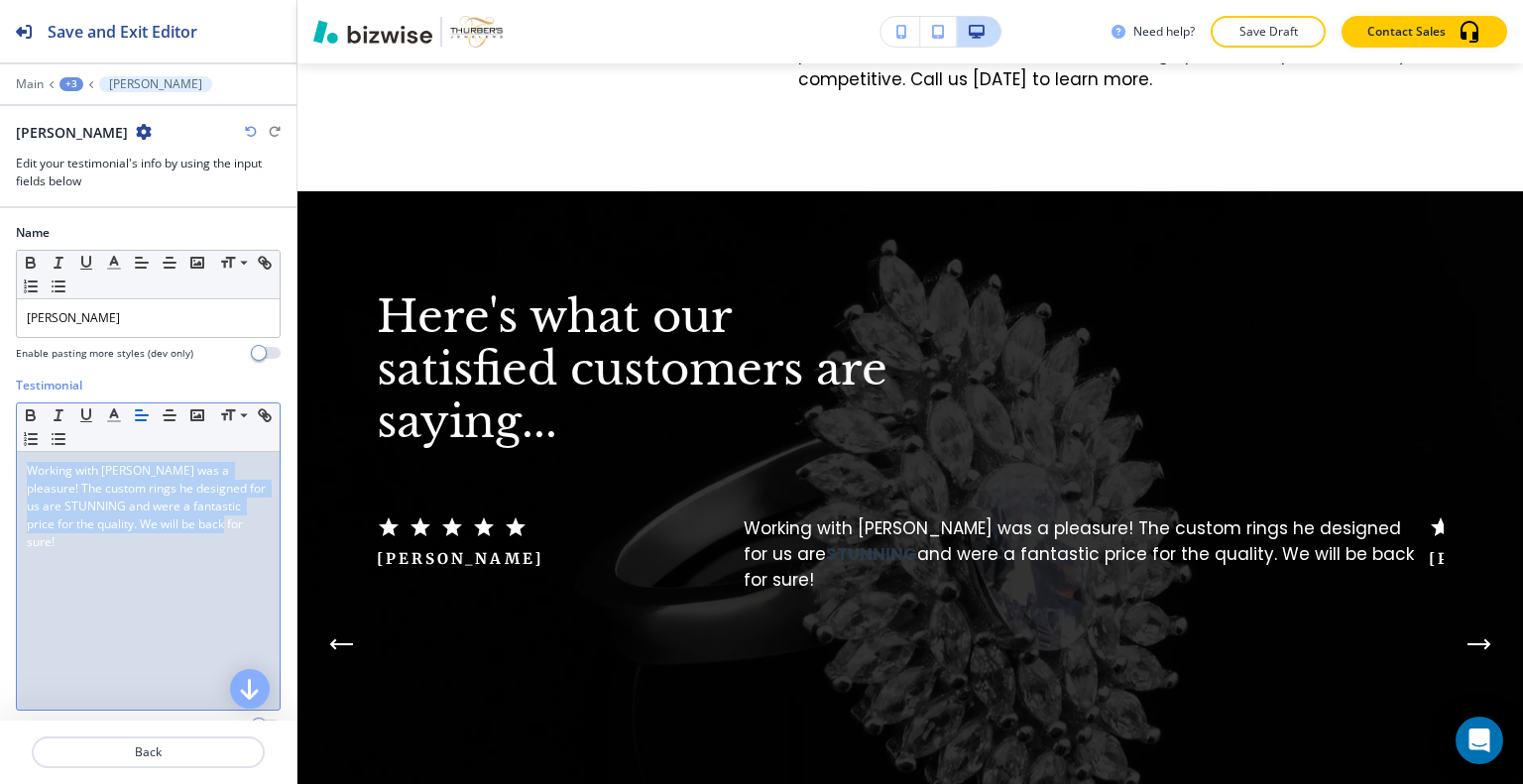 drag, startPoint x: 232, startPoint y: 533, endPoint x: 0, endPoint y: 454, distance: 245.0816 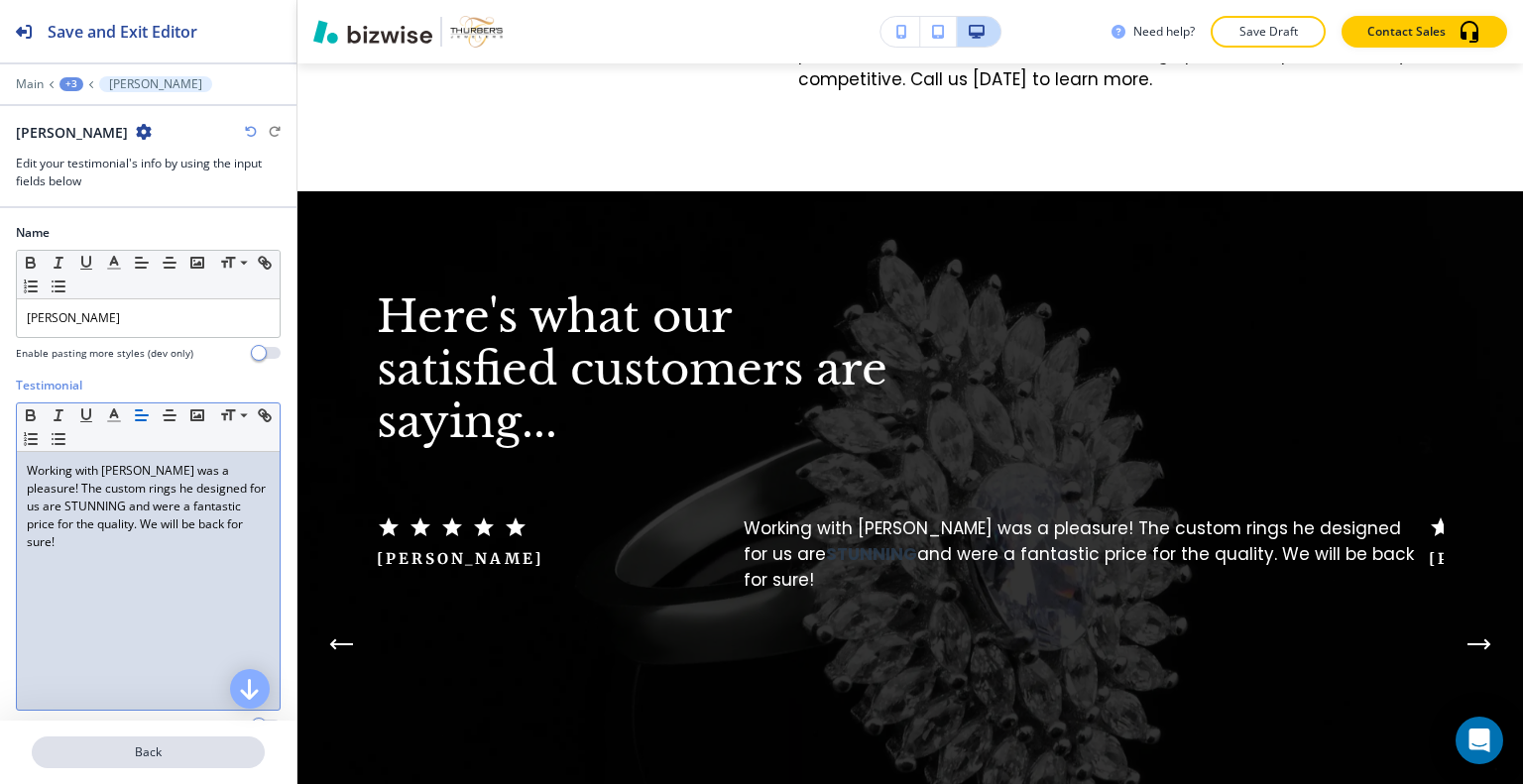 click on "Back" at bounding box center (148, 752) 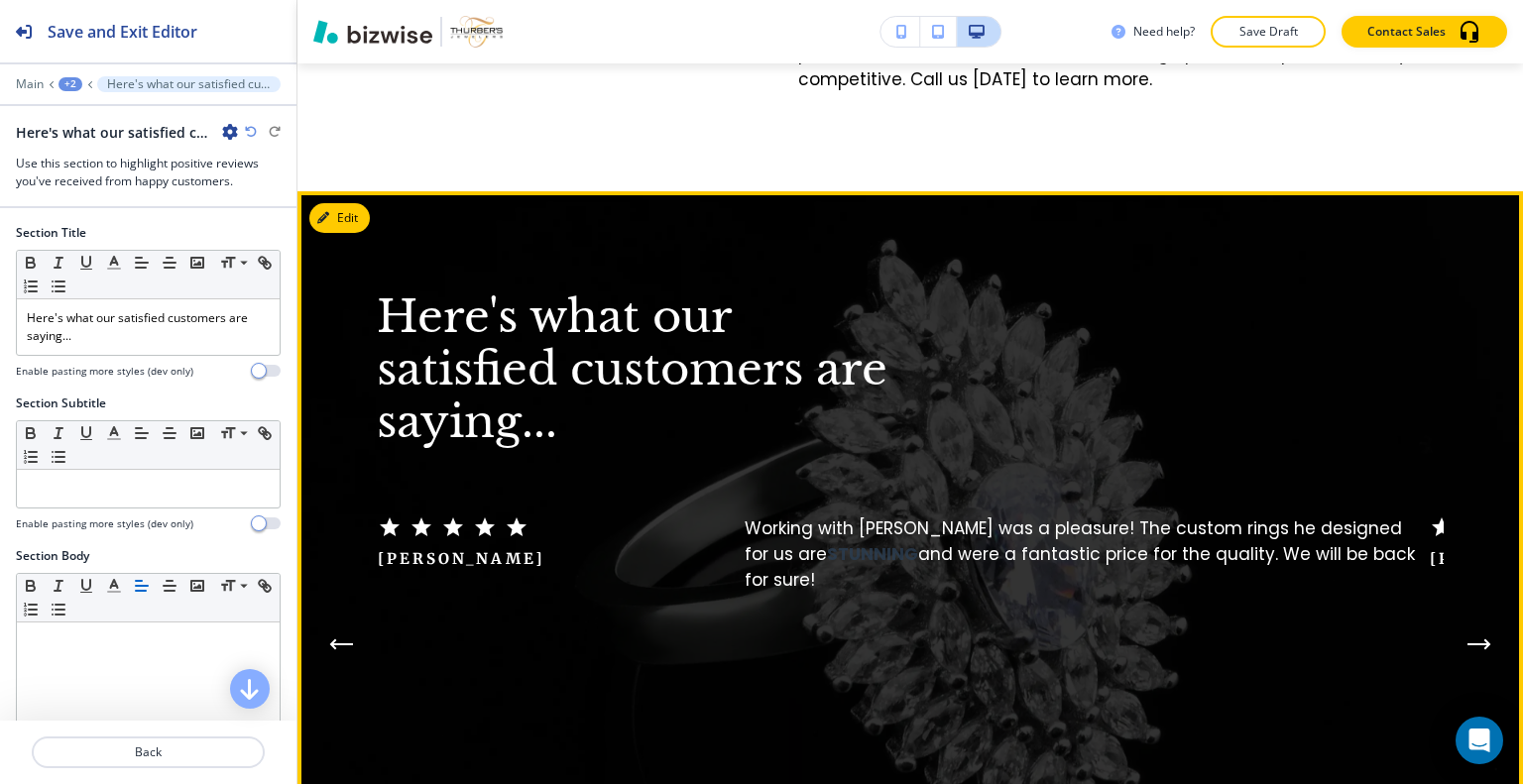 click 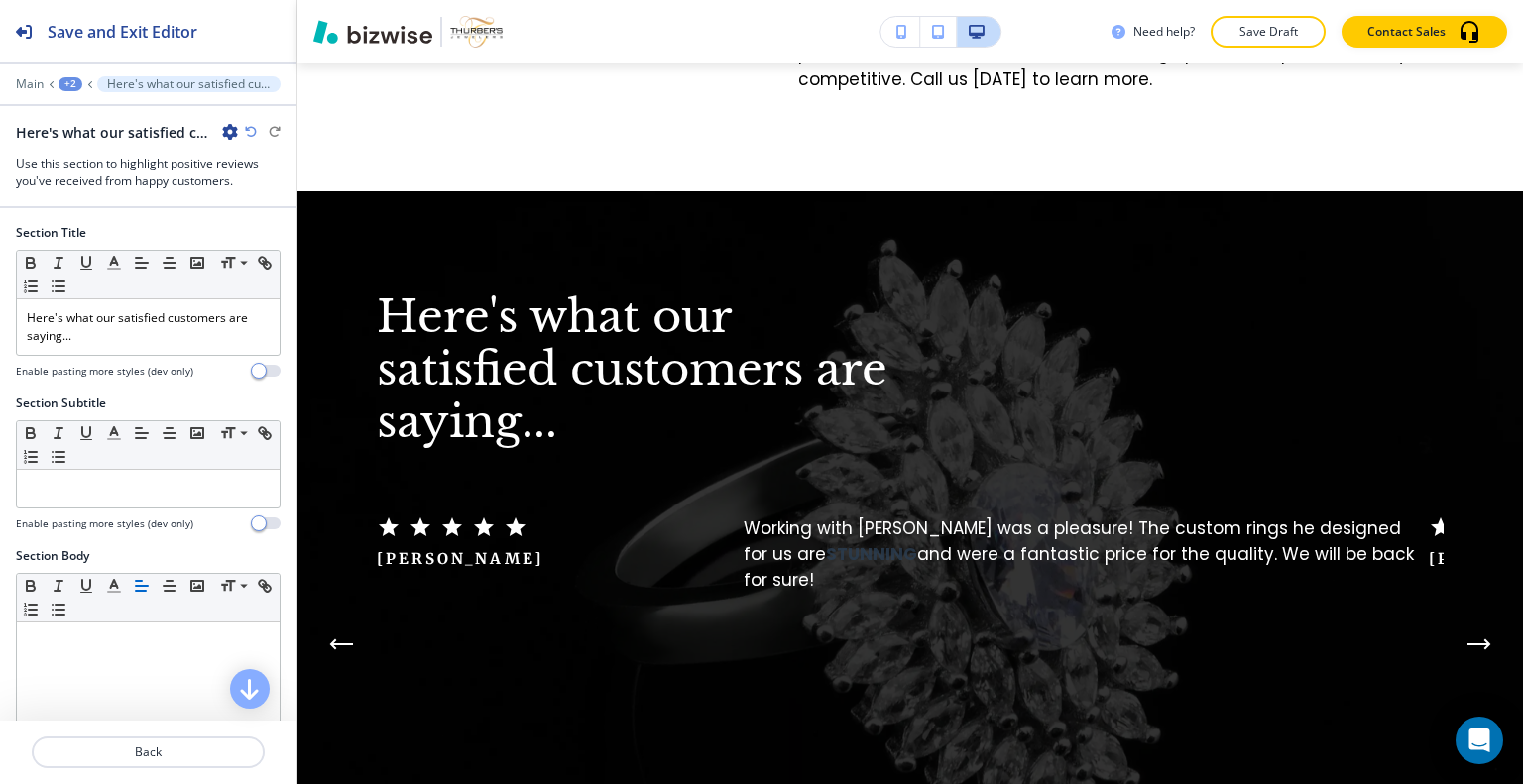 click at bounding box center (910, 602) 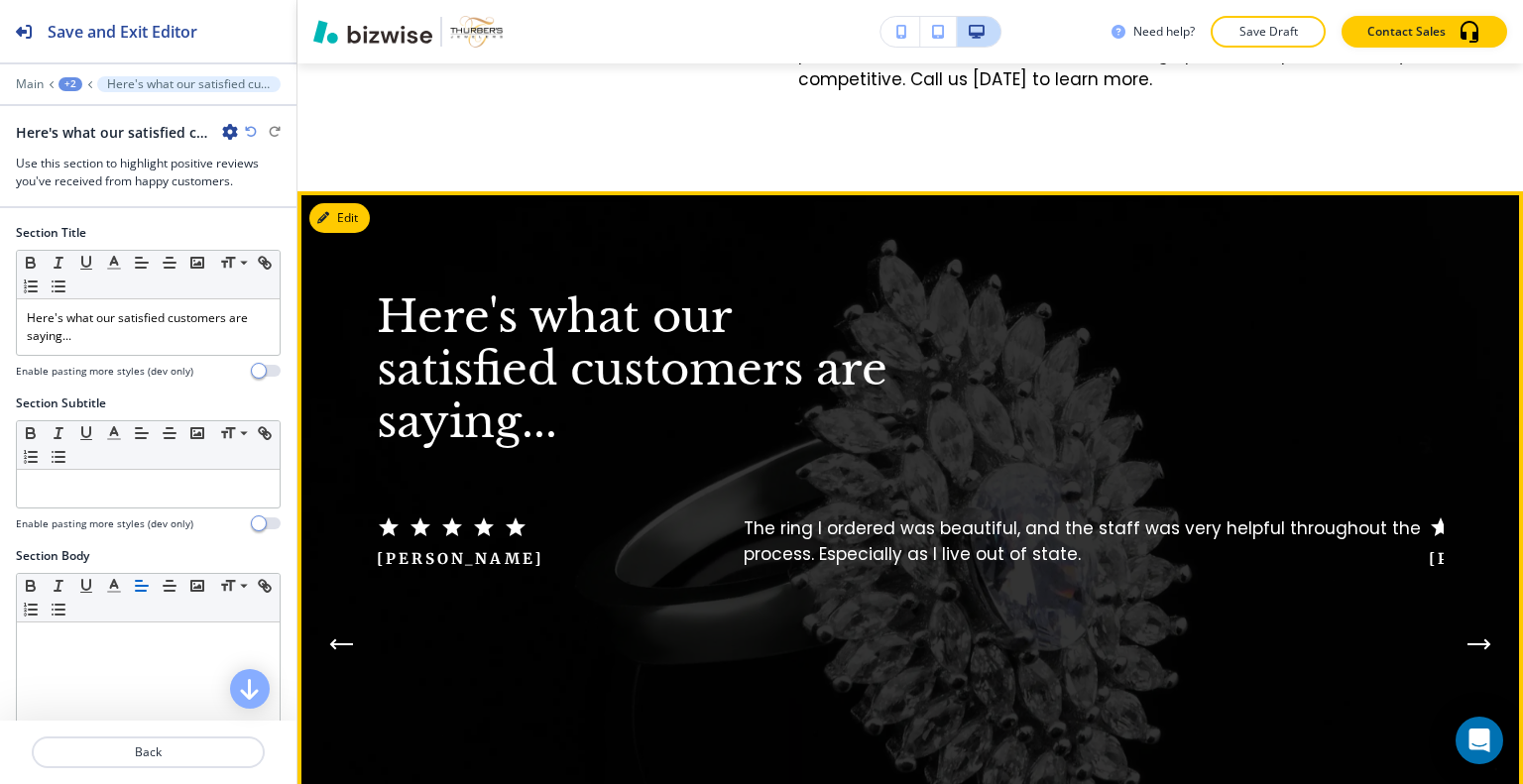 click 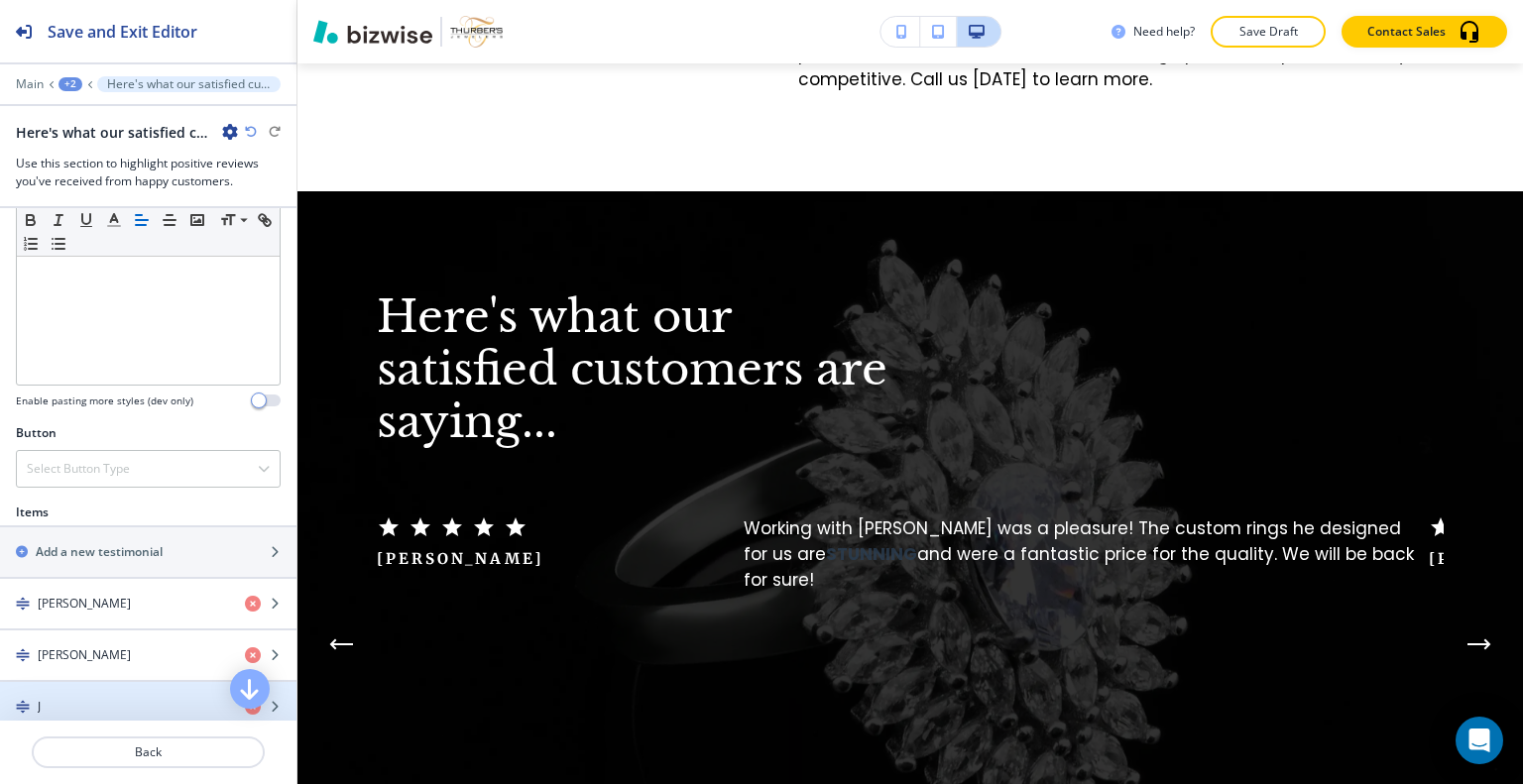 scroll, scrollTop: 892, scrollLeft: 0, axis: vertical 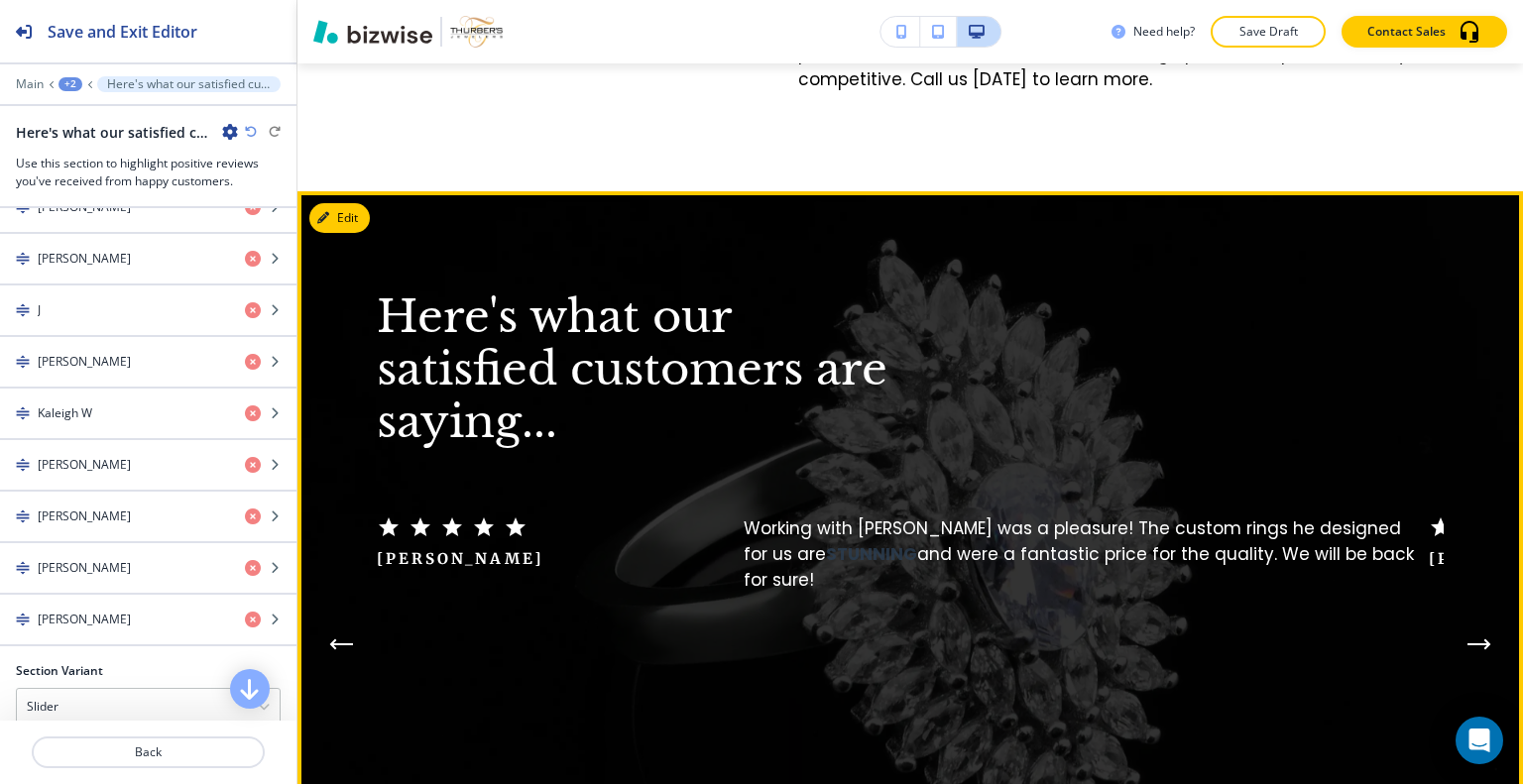 click 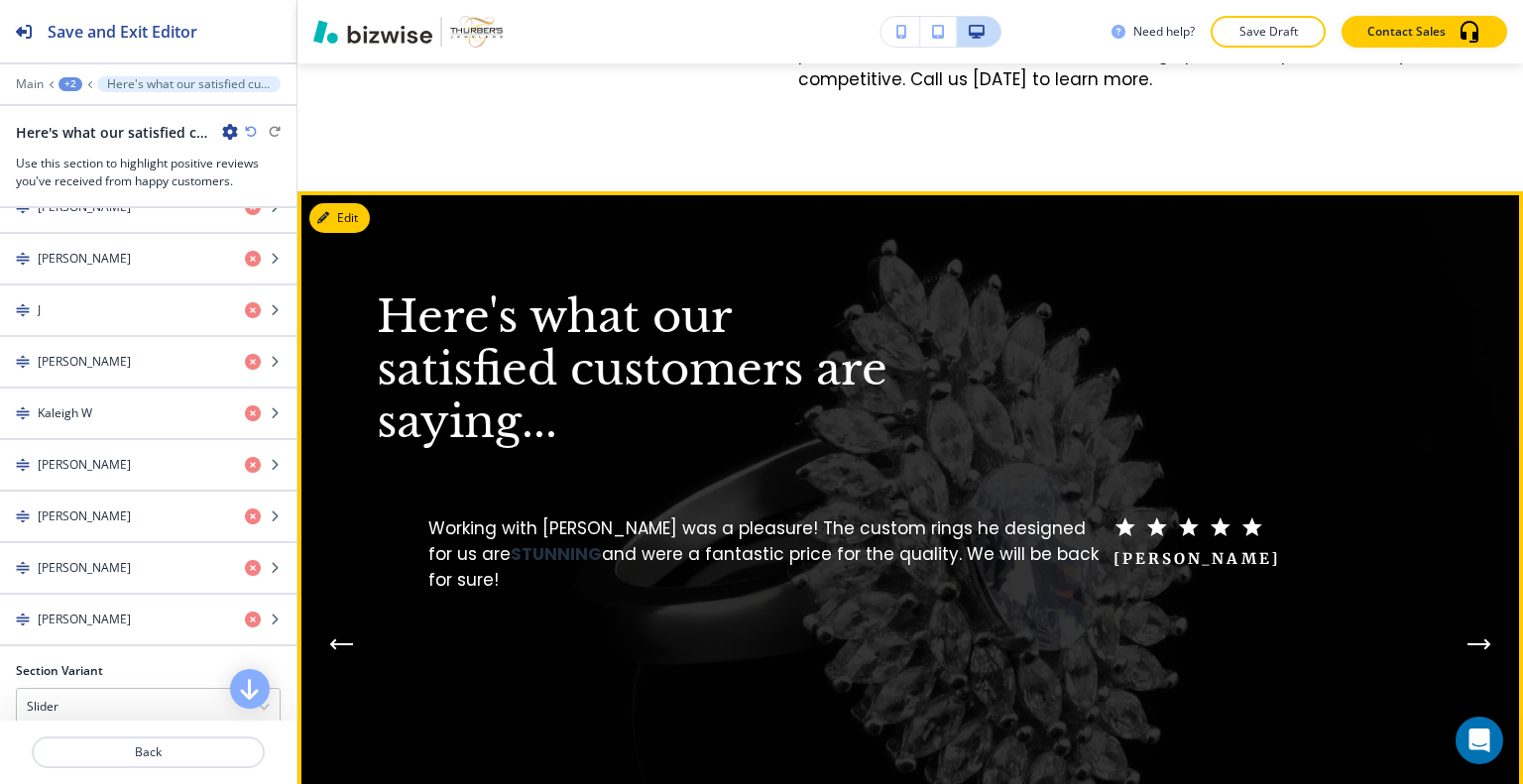 click 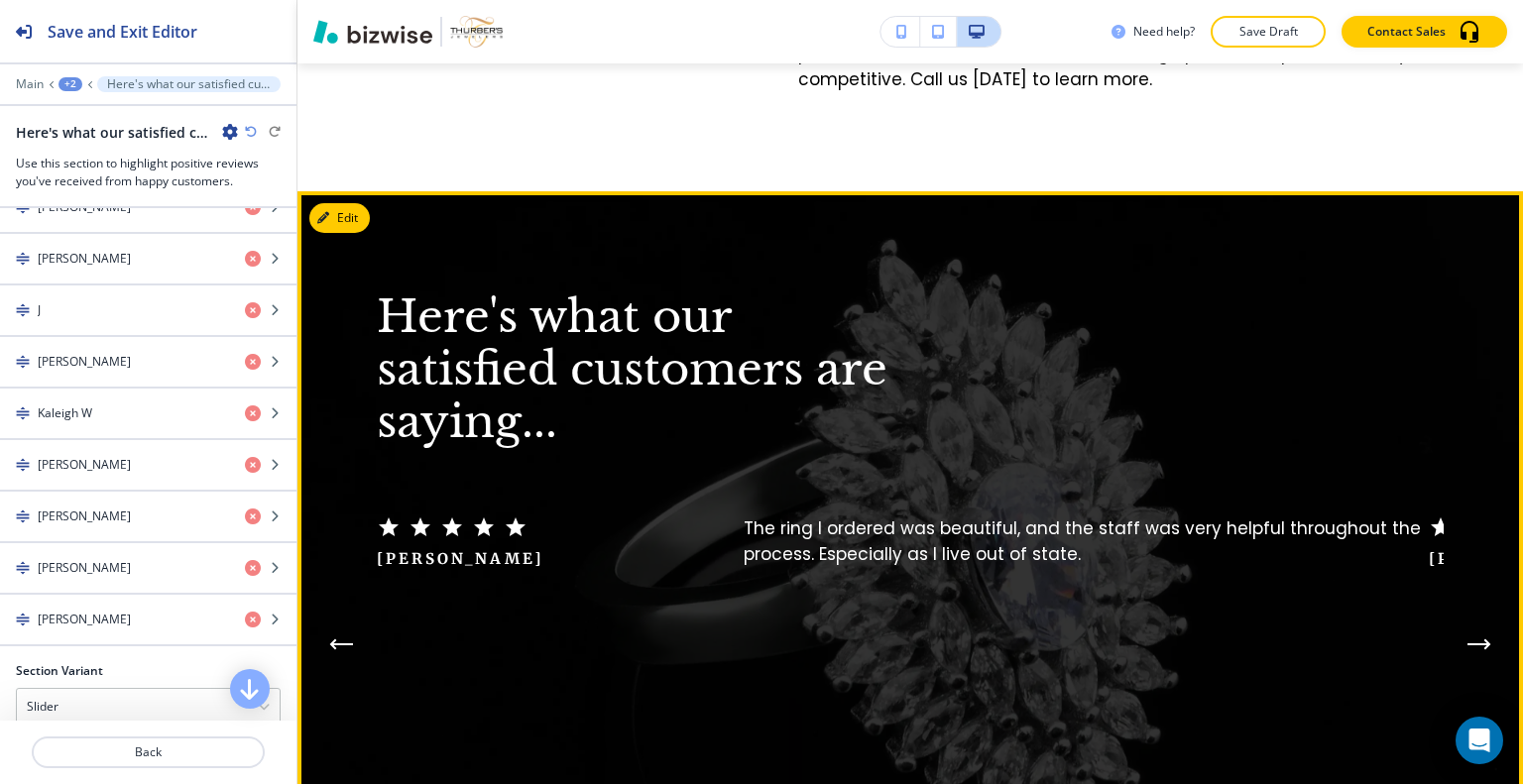 click 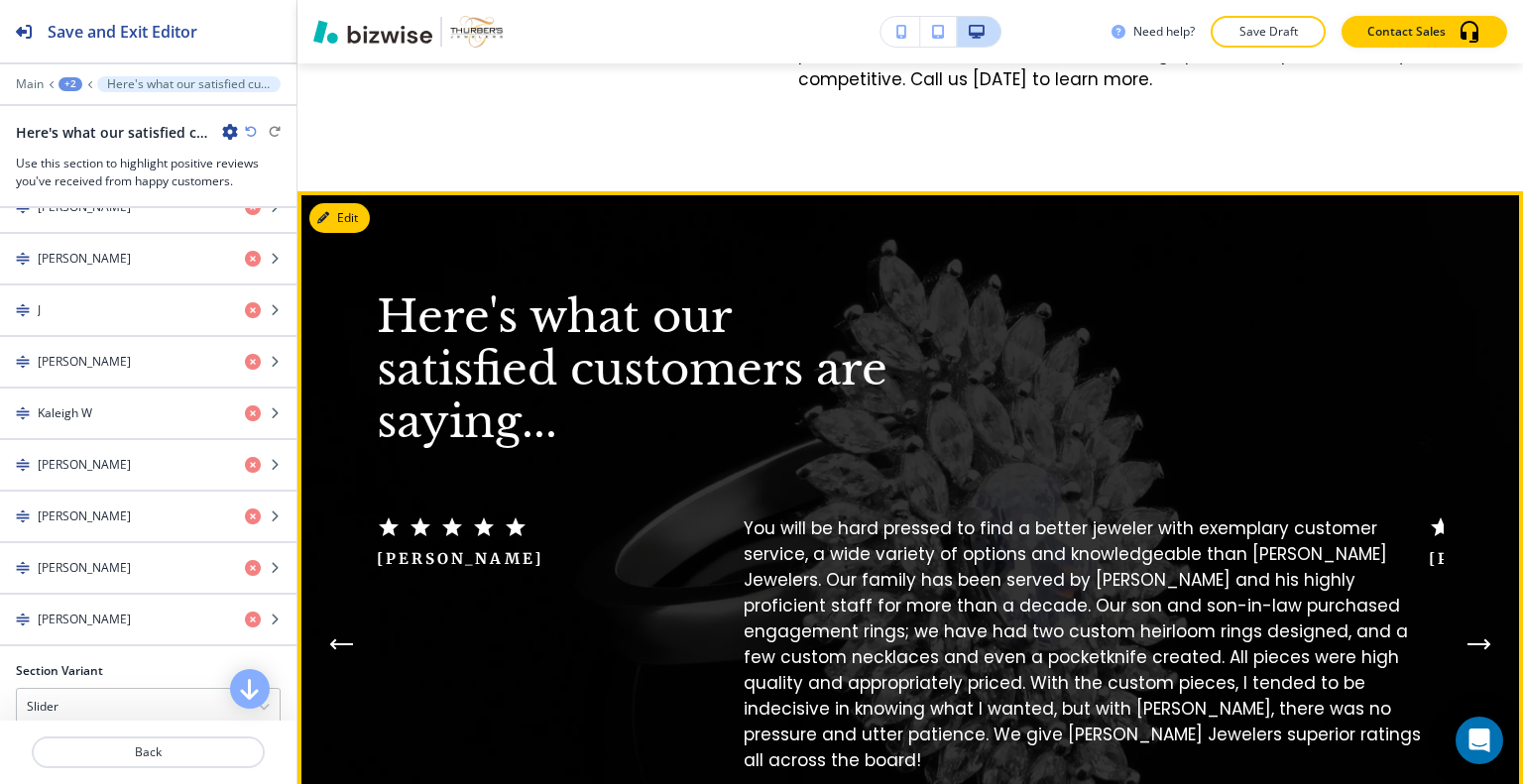 click 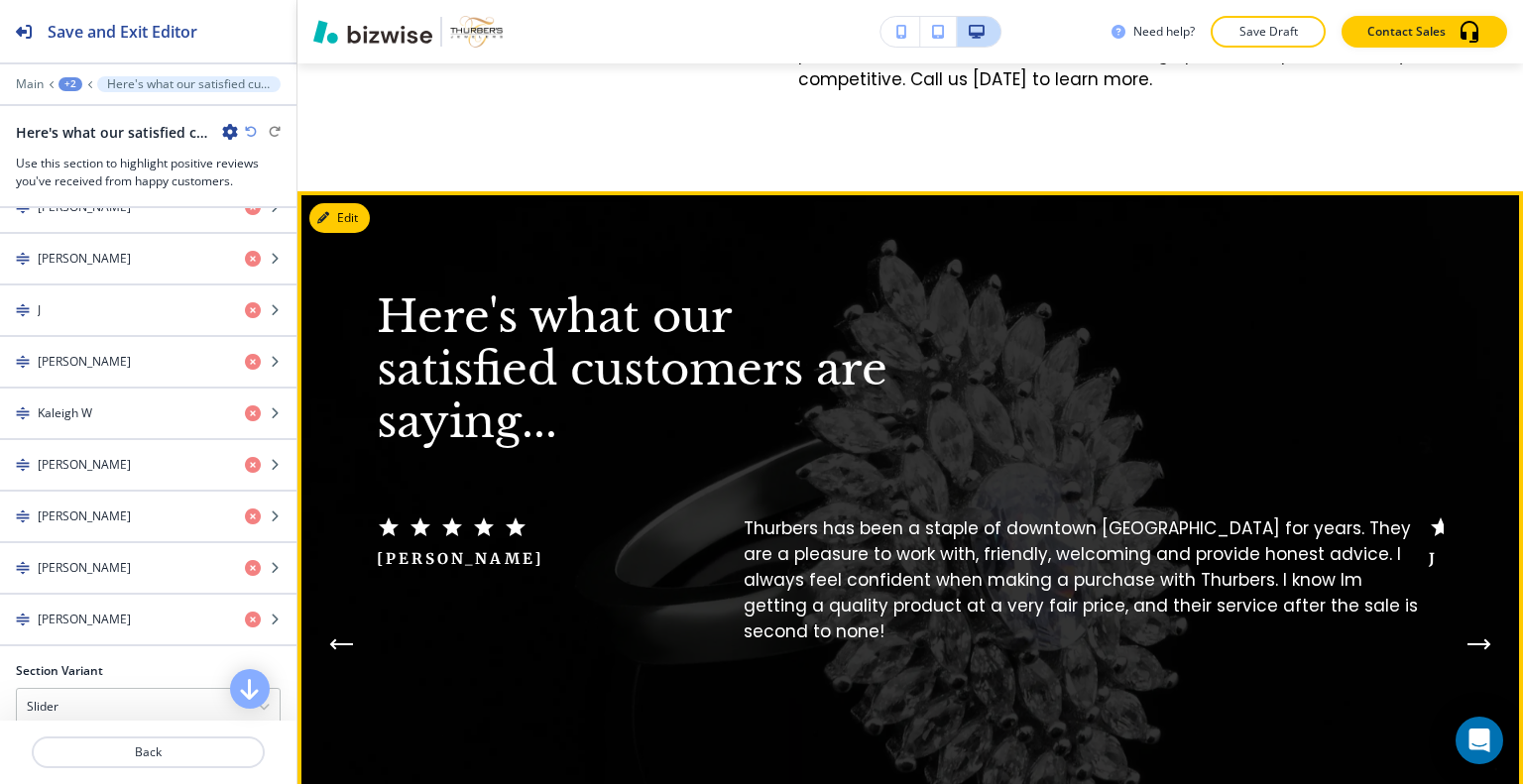 click 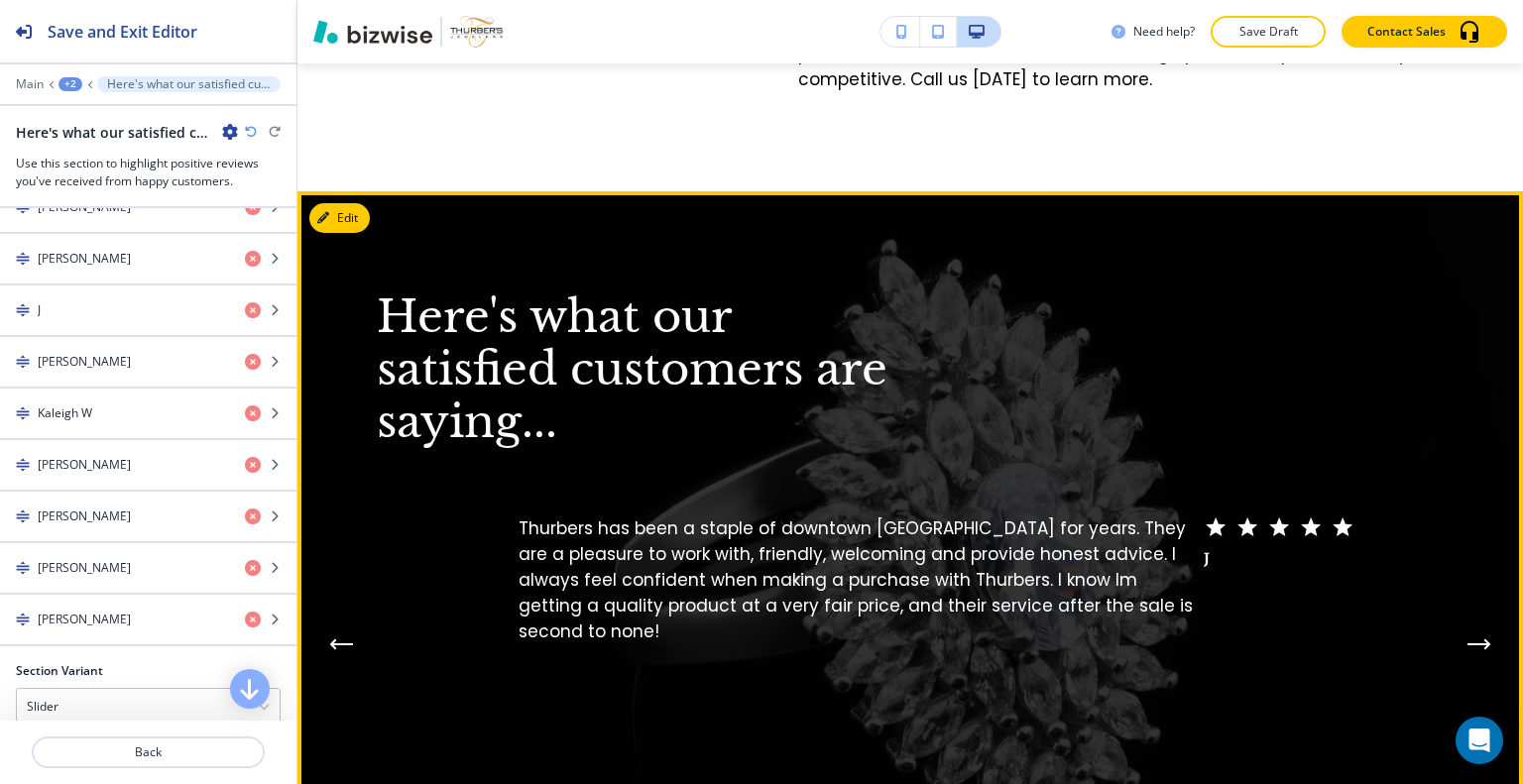 click 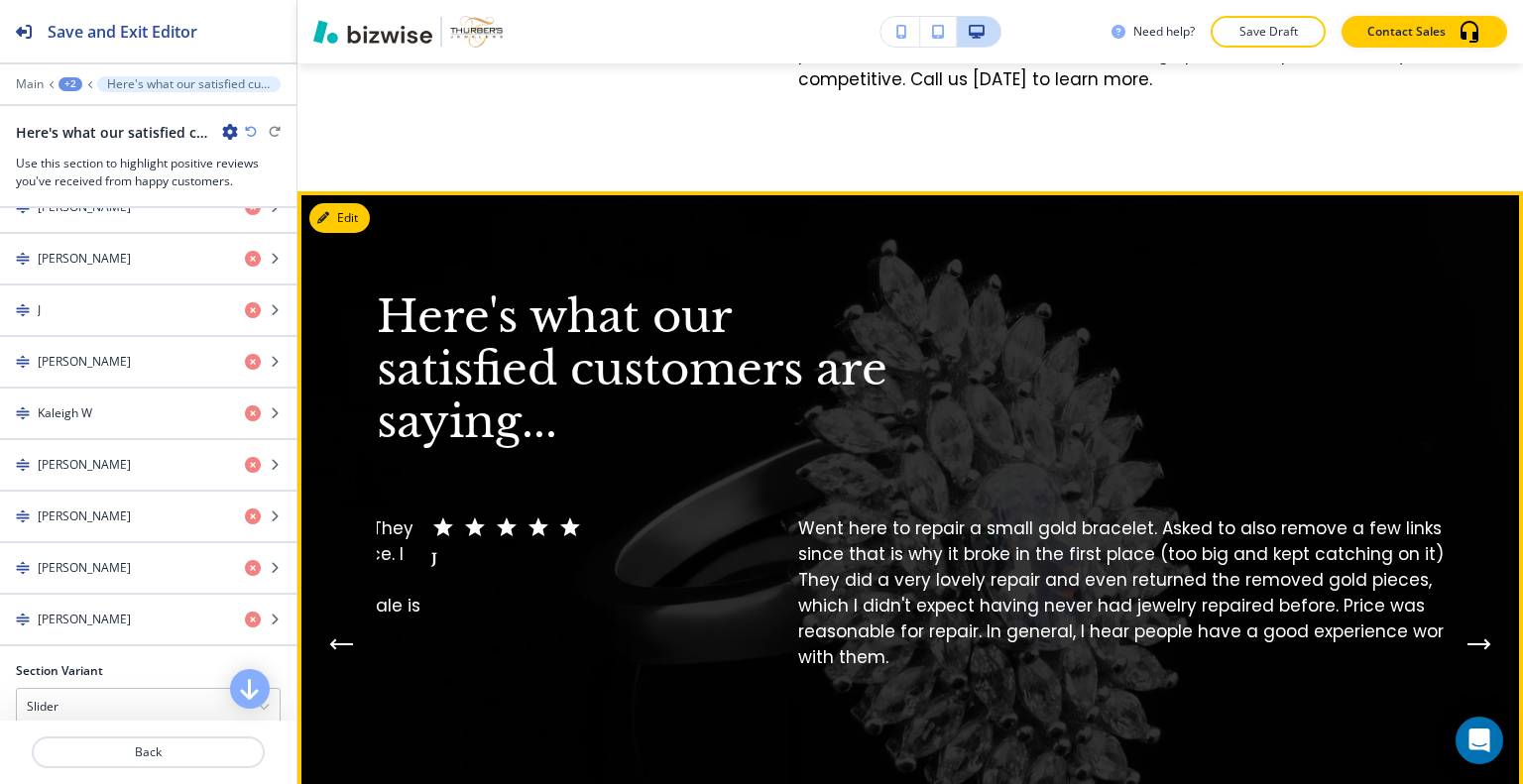 click 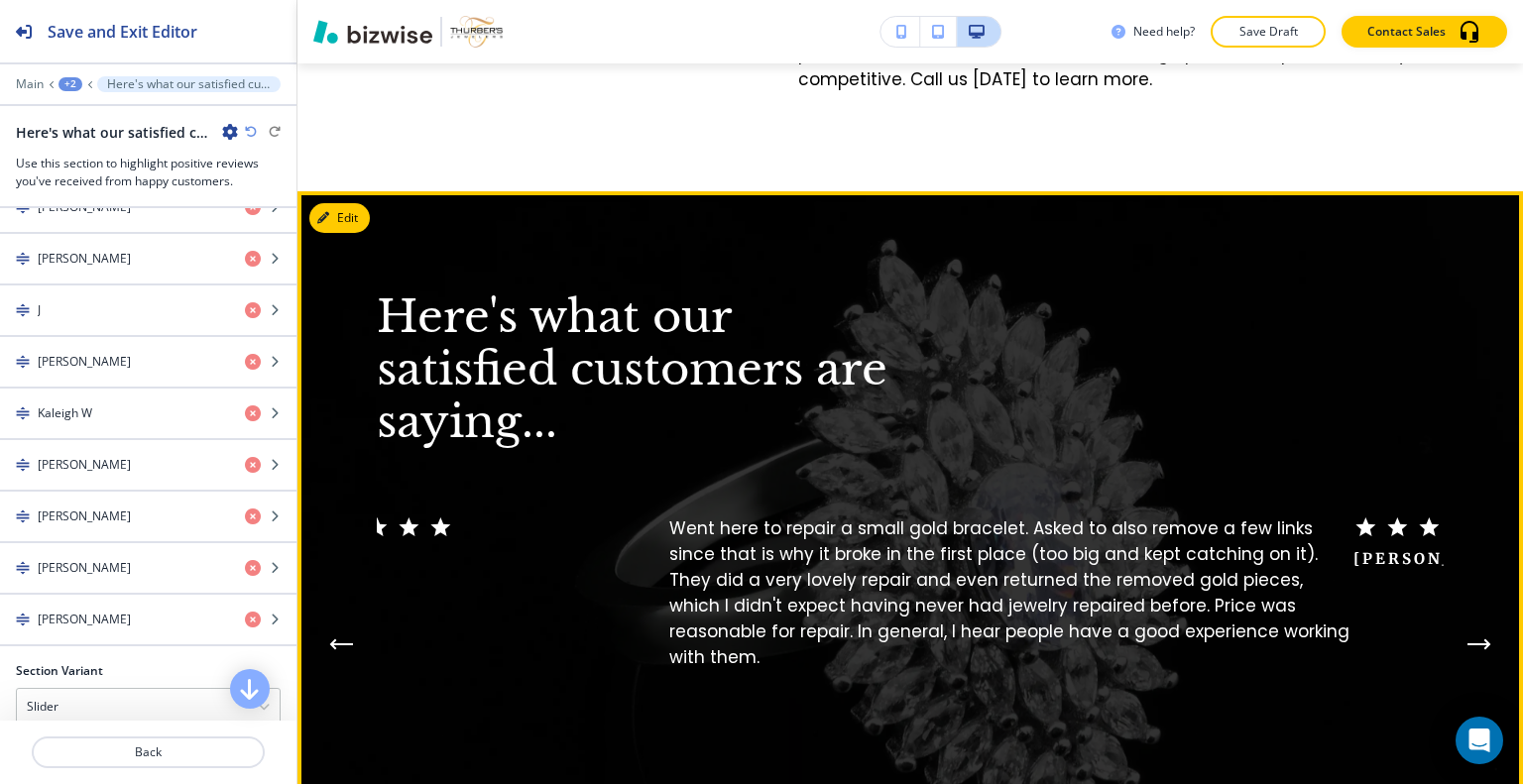 click 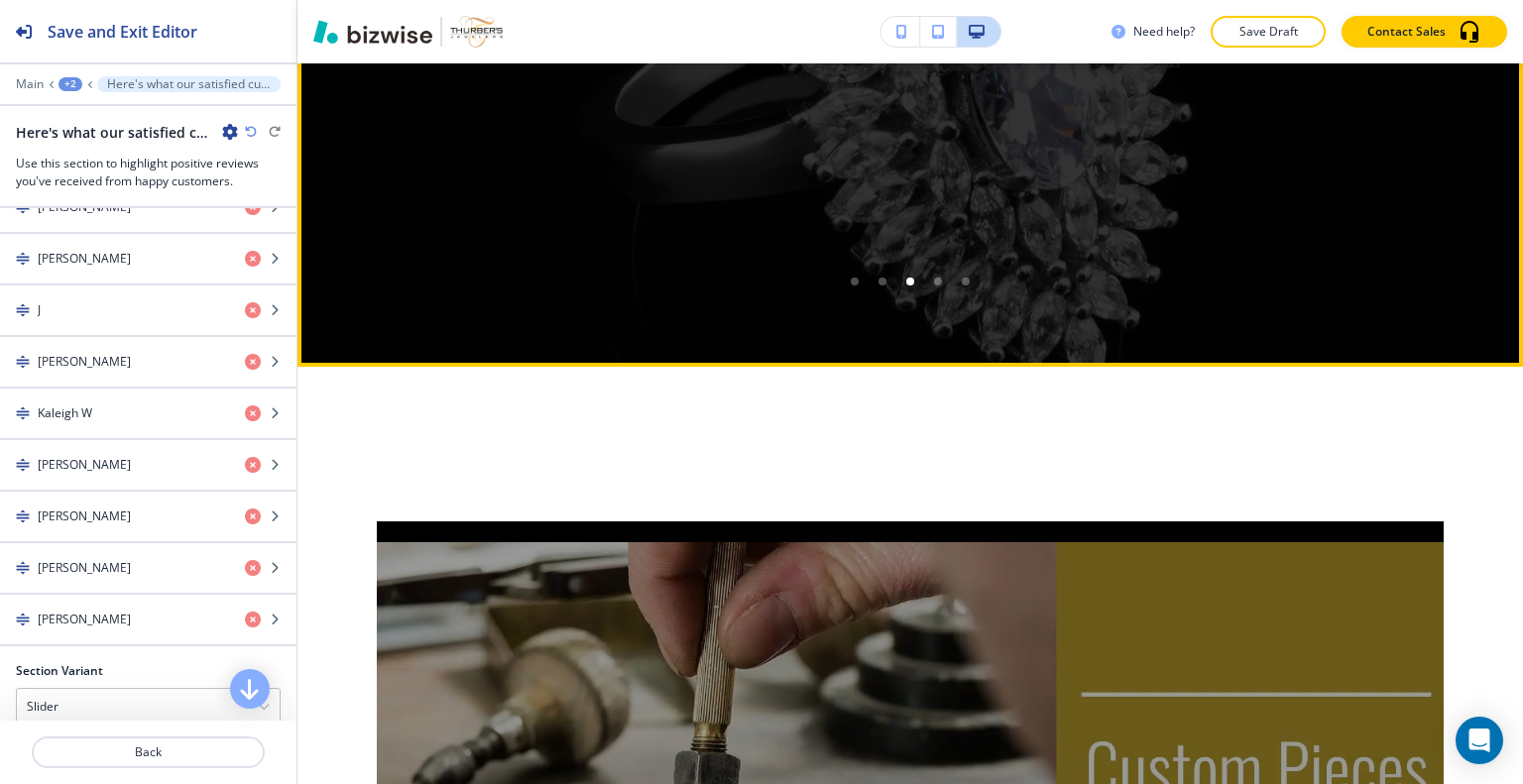 scroll, scrollTop: 5207, scrollLeft: 0, axis: vertical 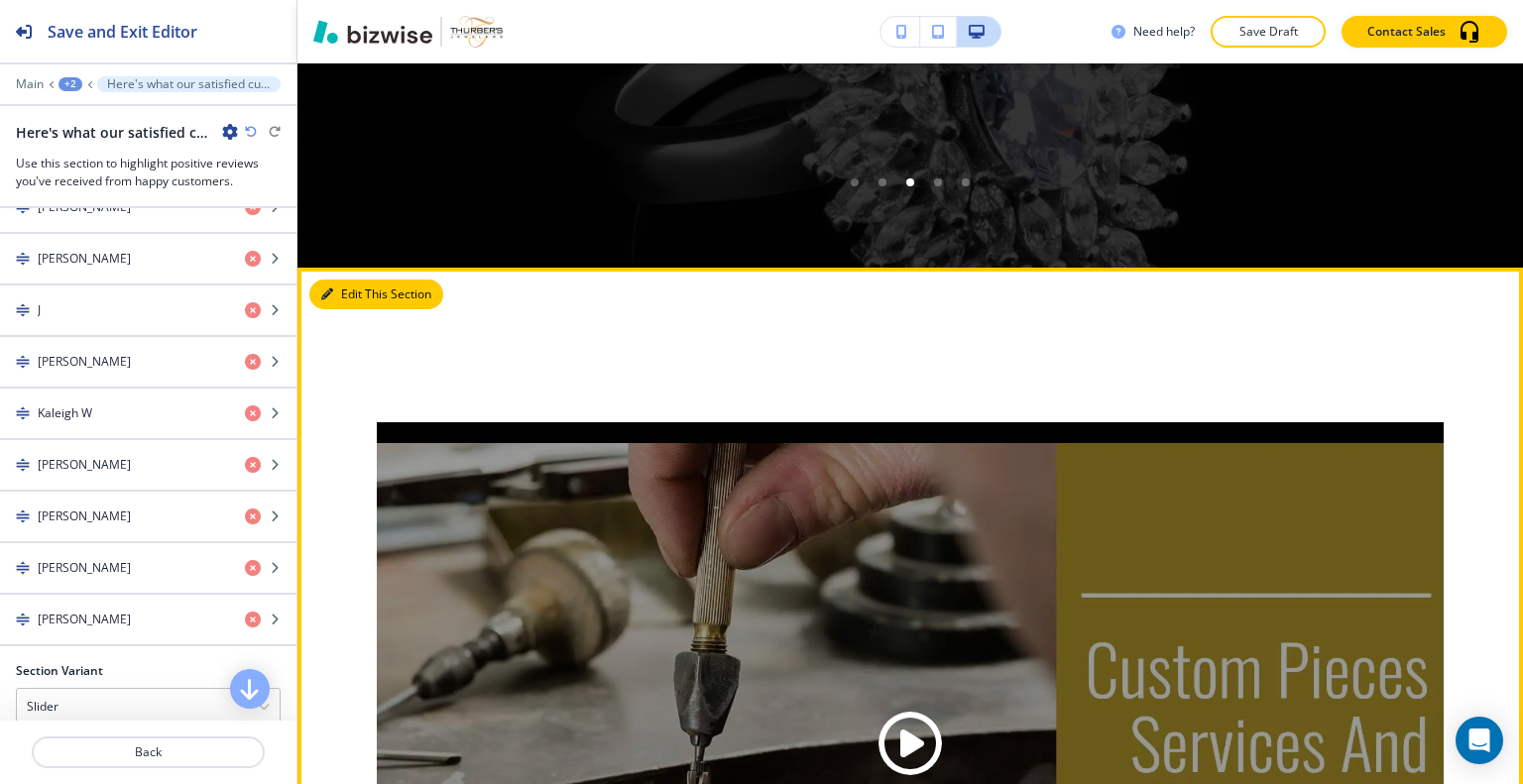 click on "Edit This Section" at bounding box center (376, 294) 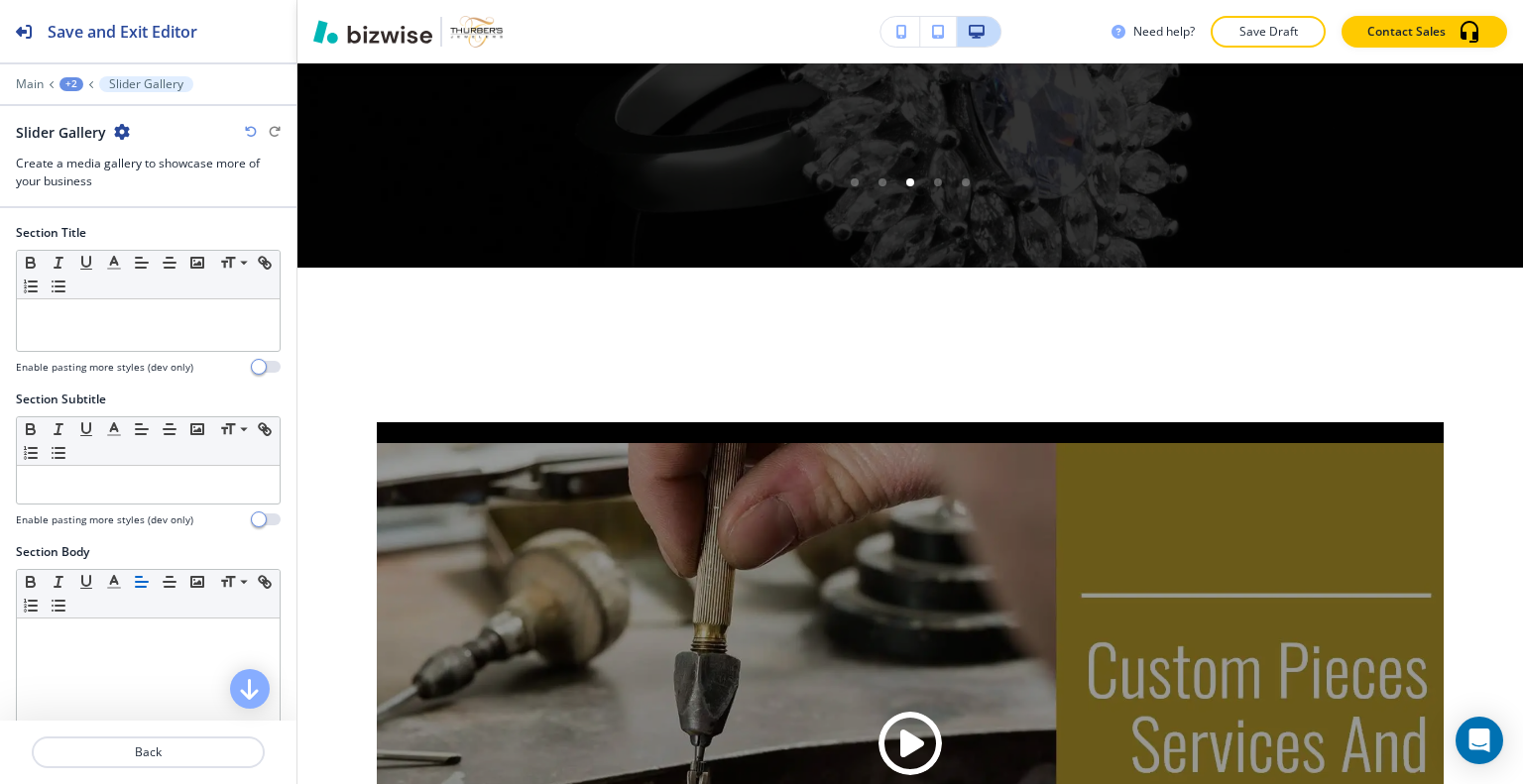 scroll, scrollTop: 5257, scrollLeft: 0, axis: vertical 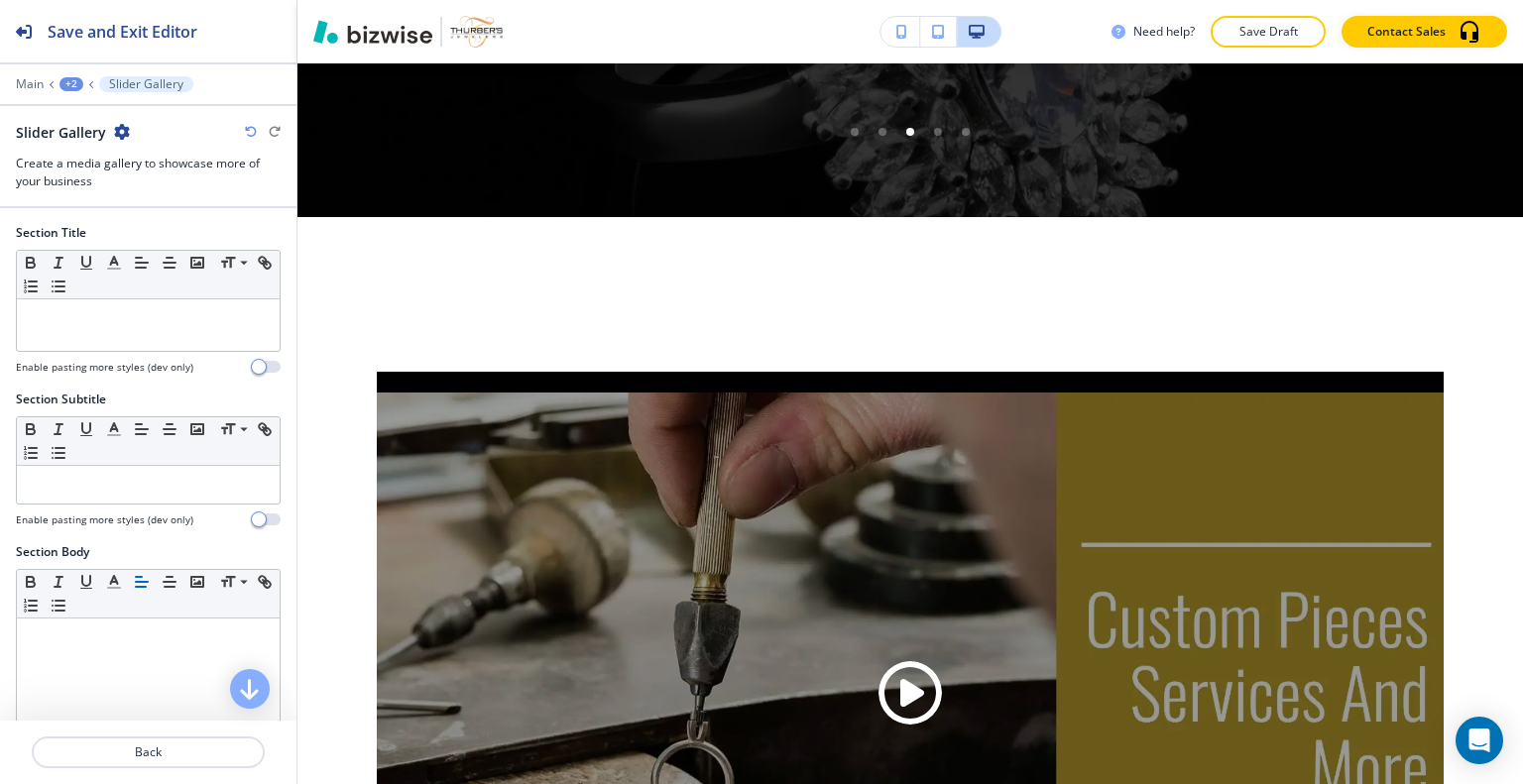 click on "Slider Gallery" at bounding box center [148, 132] 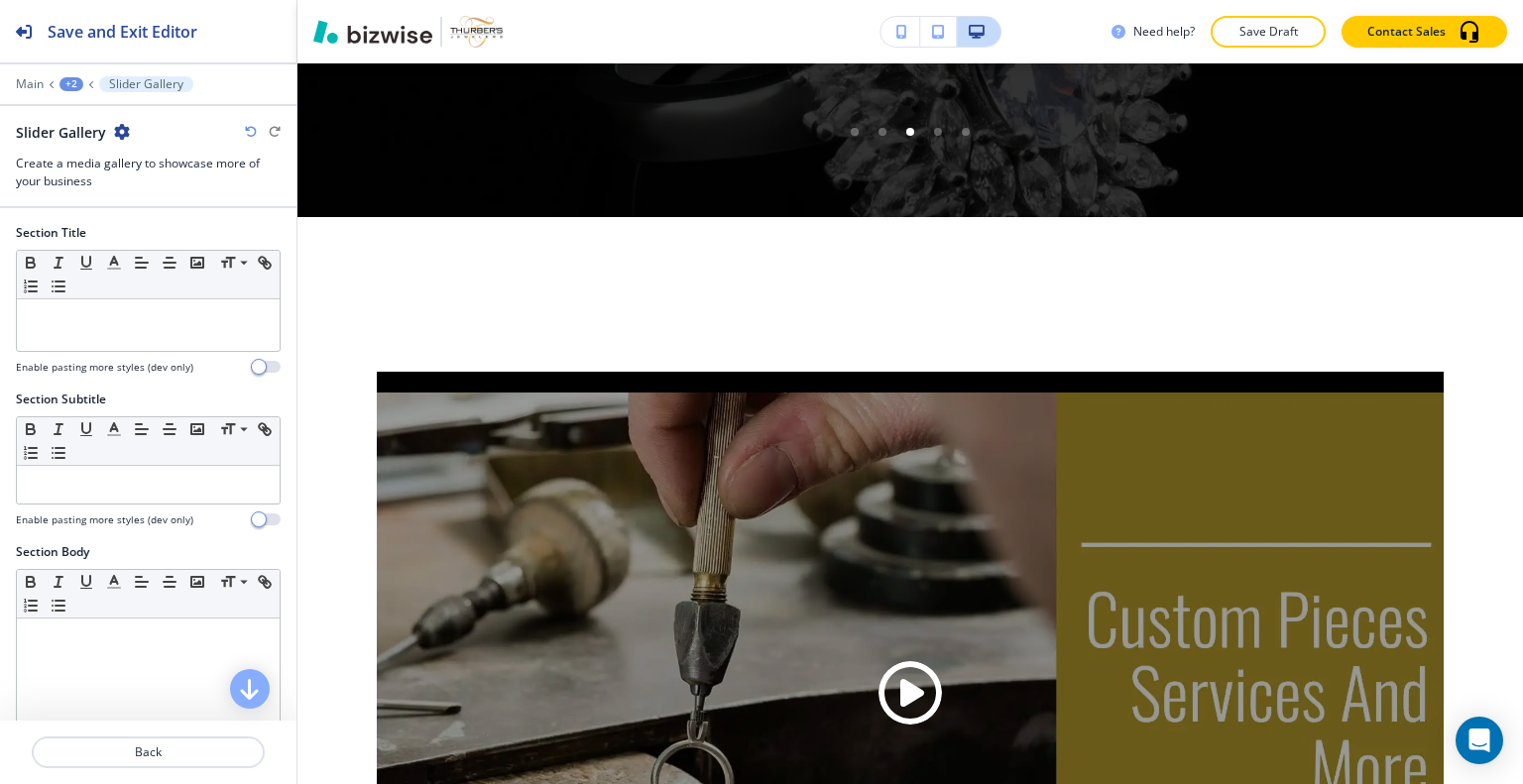 click at bounding box center [122, 132] 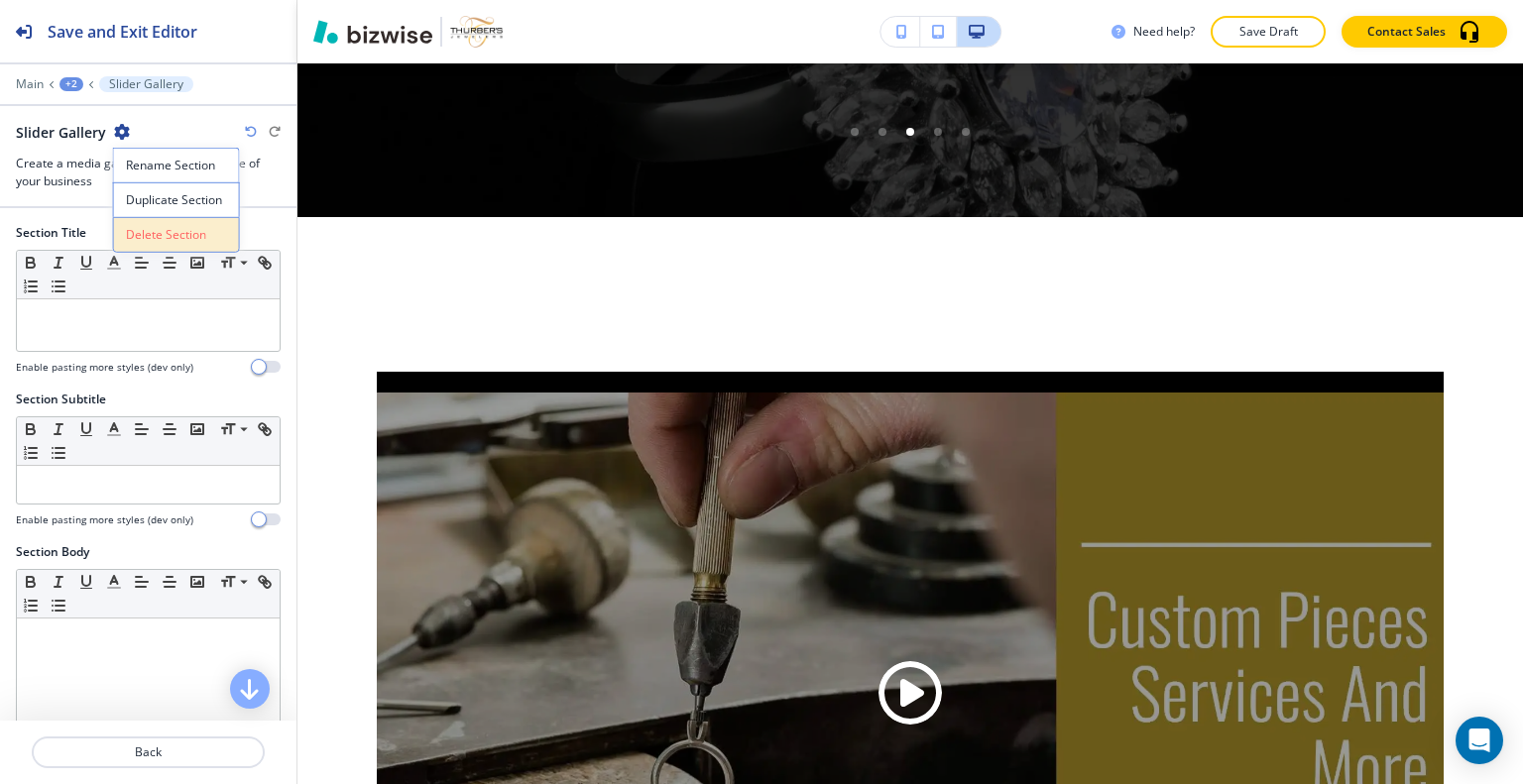 click on "Delete Section" at bounding box center [176, 235] 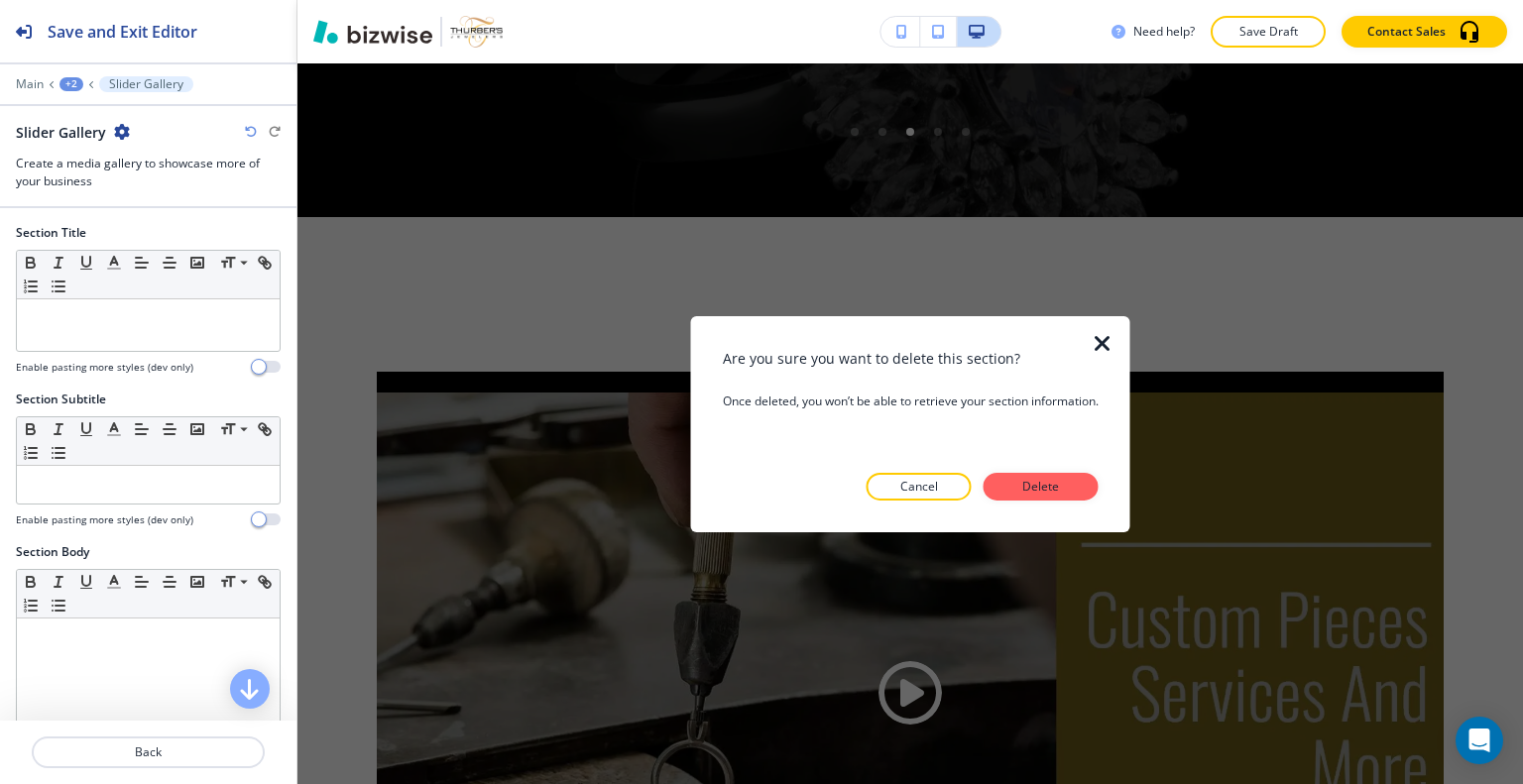 click at bounding box center (1114, 423) 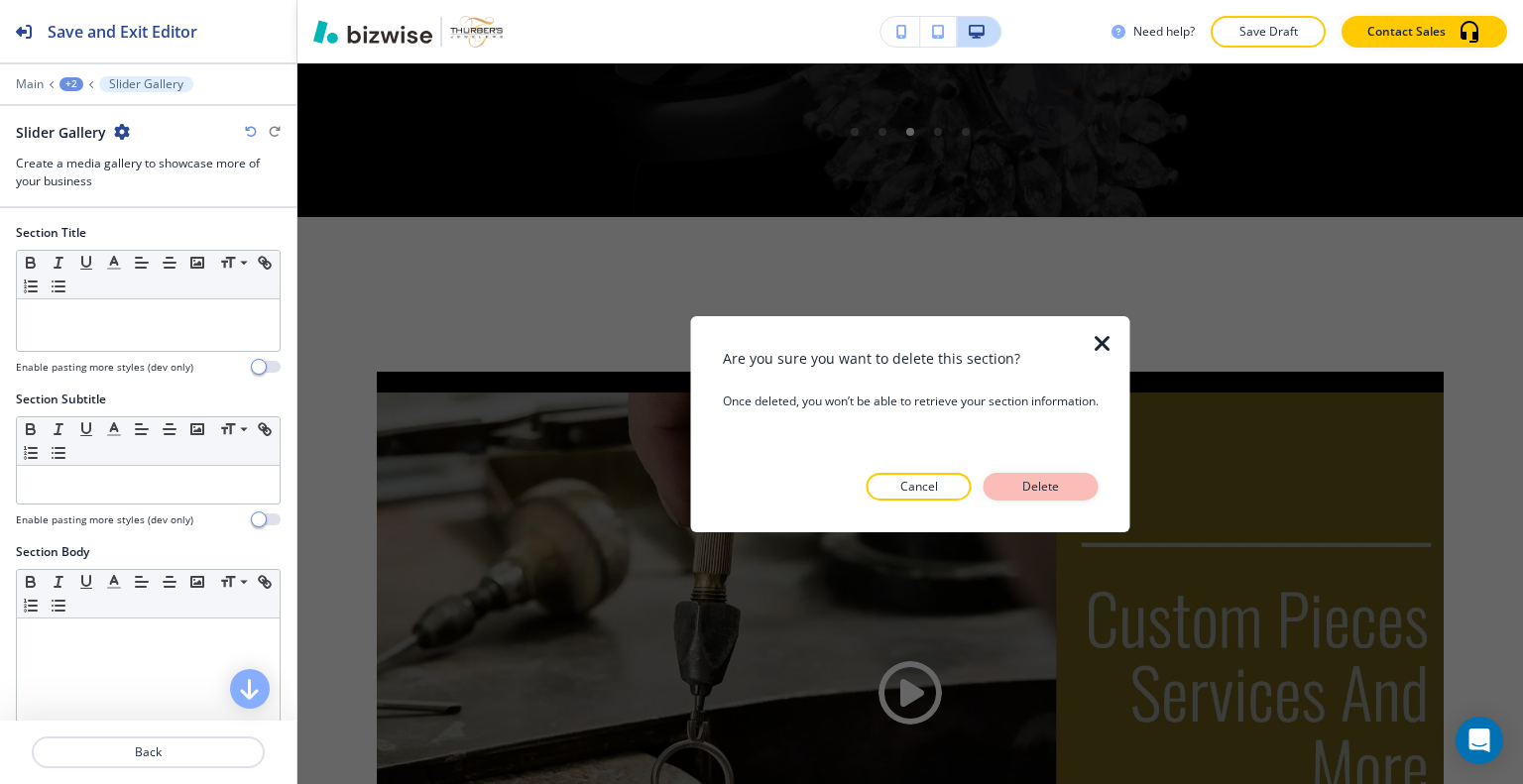 click on "Delete" at bounding box center (1041, 487) 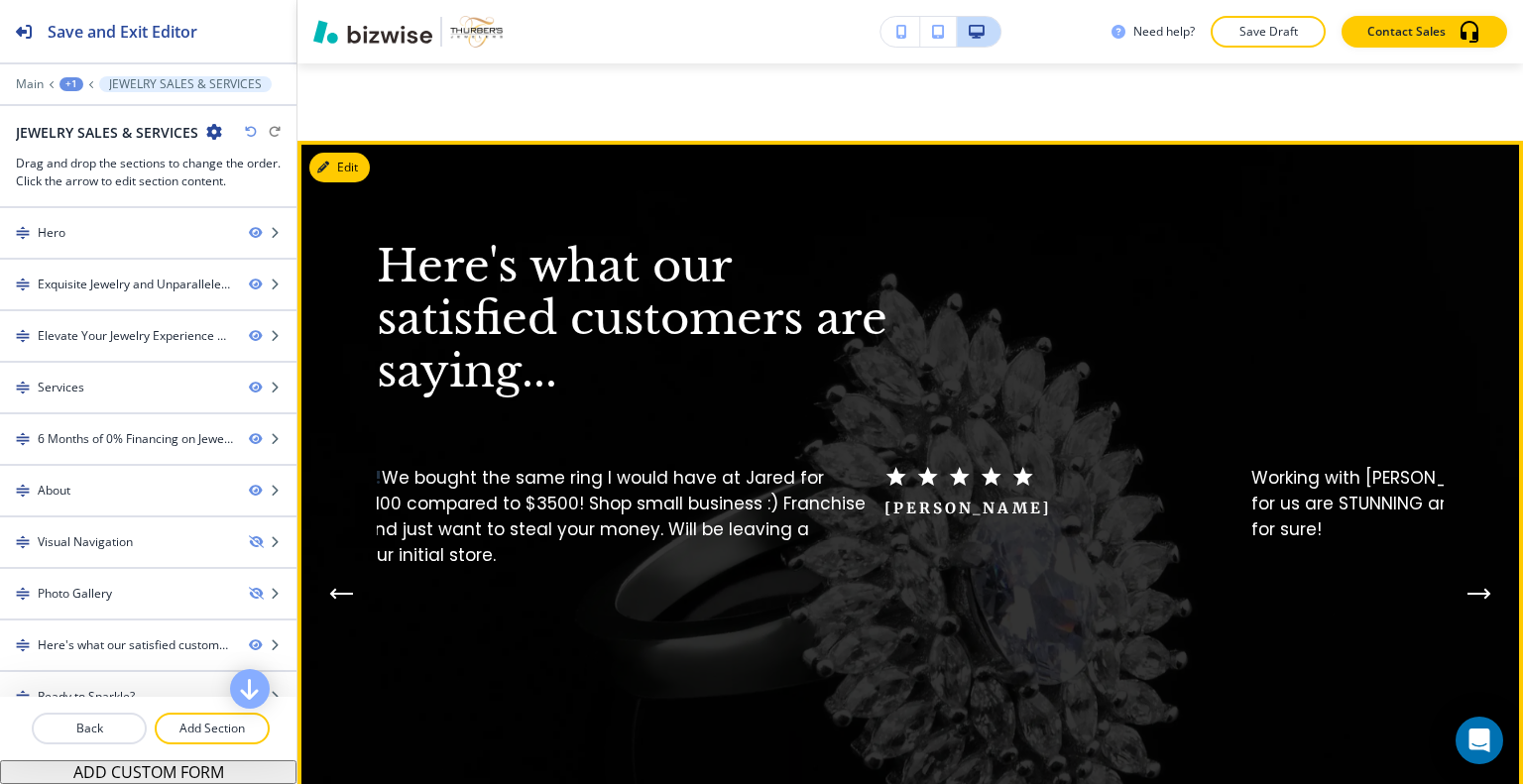 scroll, scrollTop: 5059, scrollLeft: 0, axis: vertical 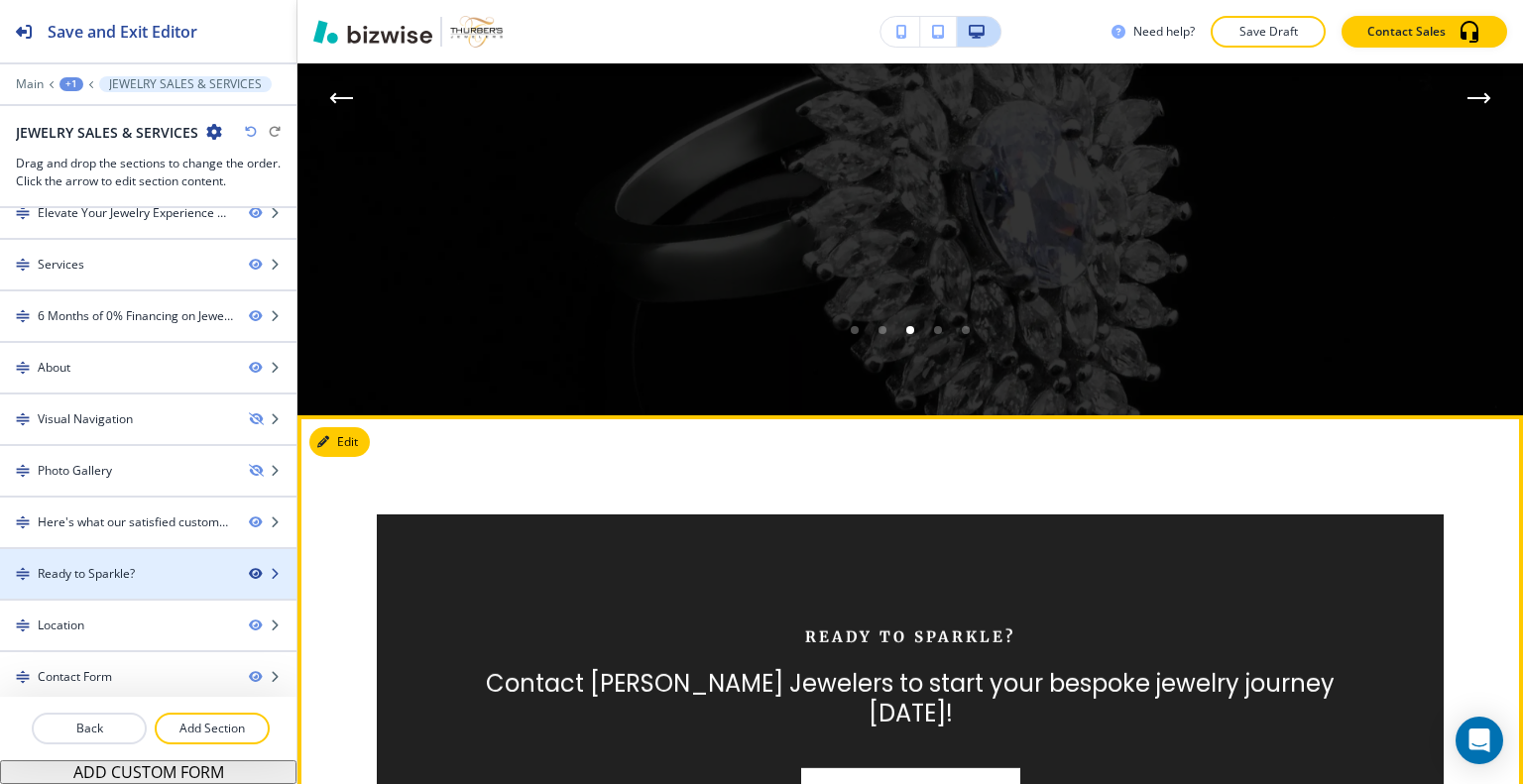 click at bounding box center [255, 574] 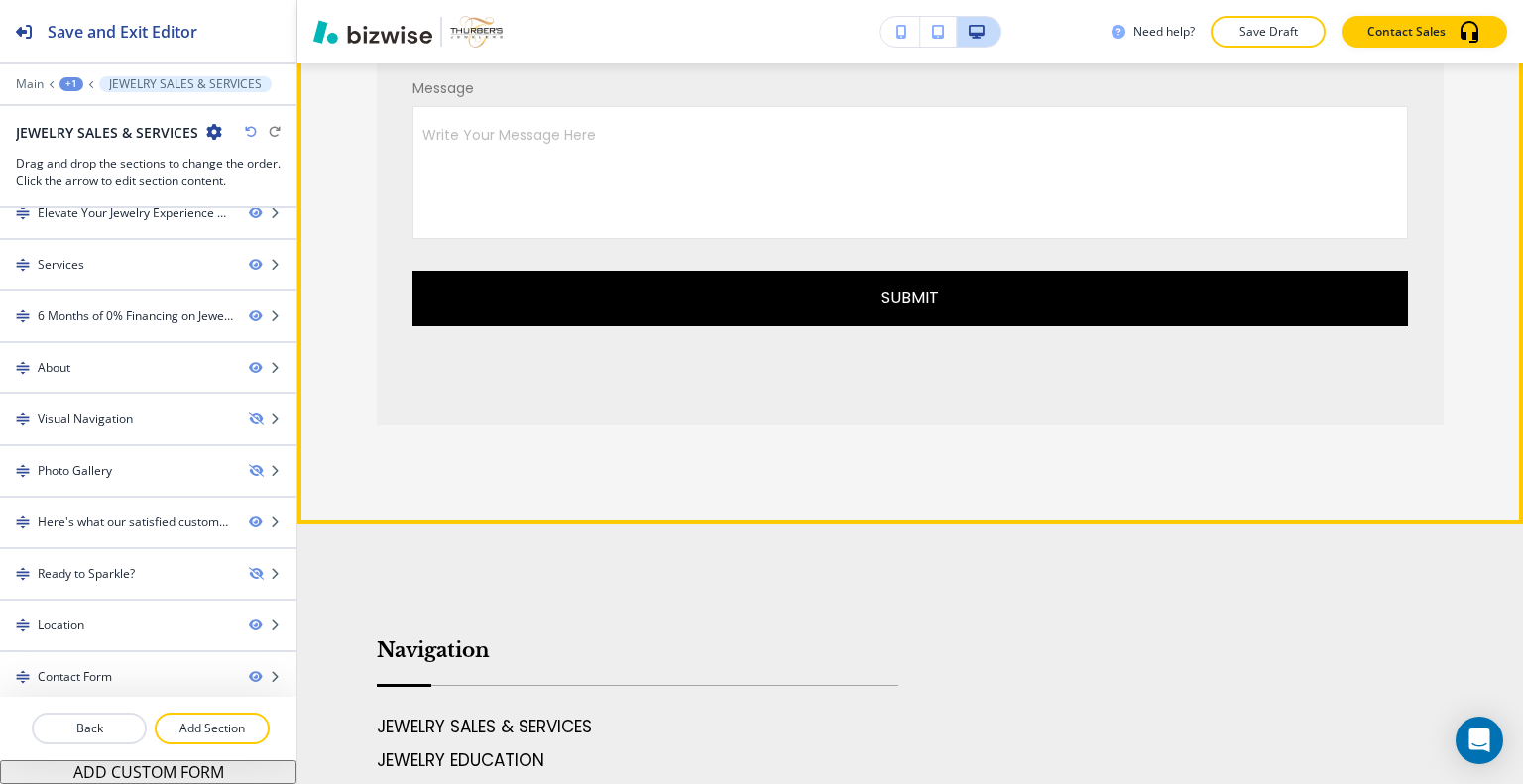 scroll, scrollTop: 7116, scrollLeft: 0, axis: vertical 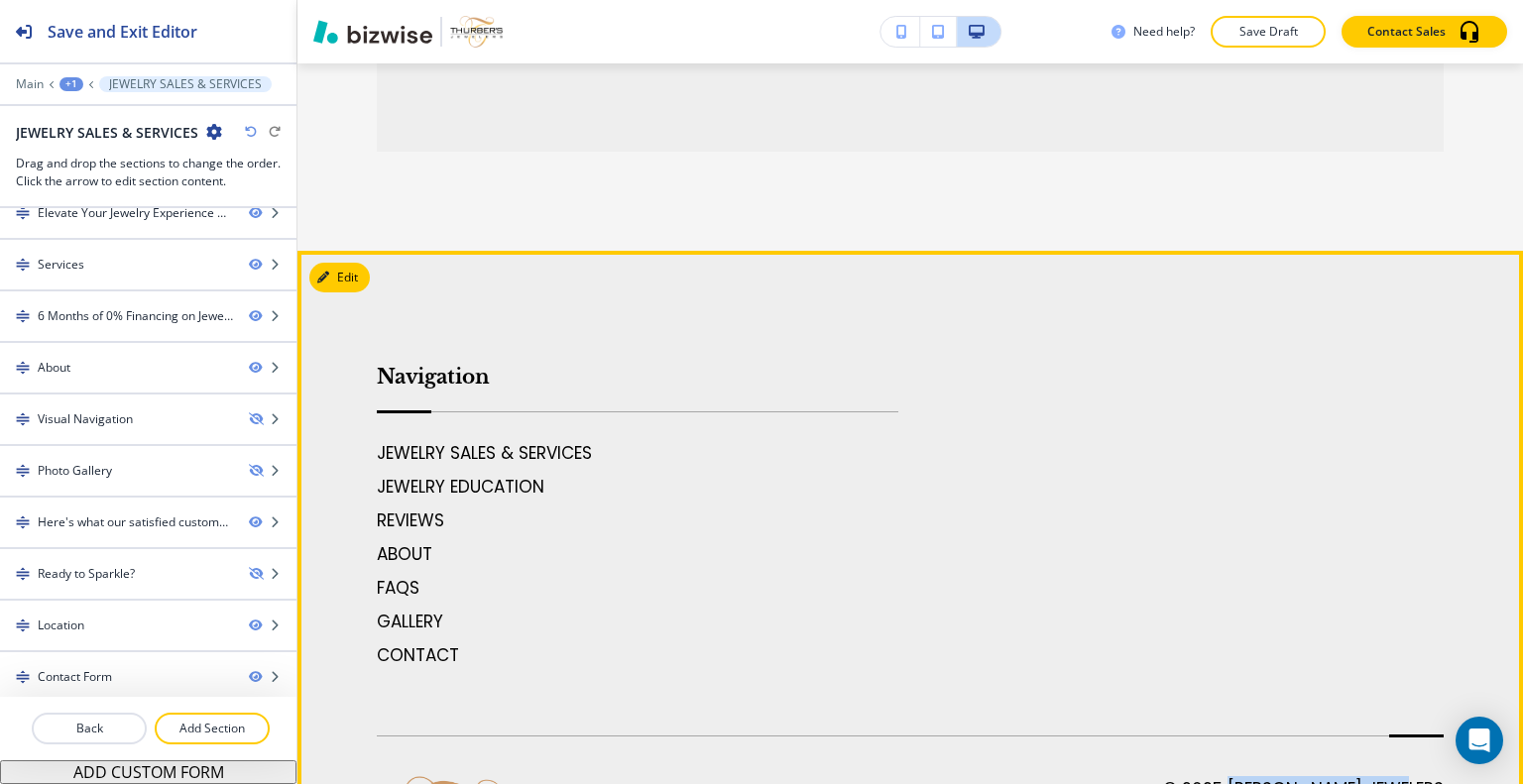 drag, startPoint x: 1444, startPoint y: 636, endPoint x: 1262, endPoint y: 636, distance: 182 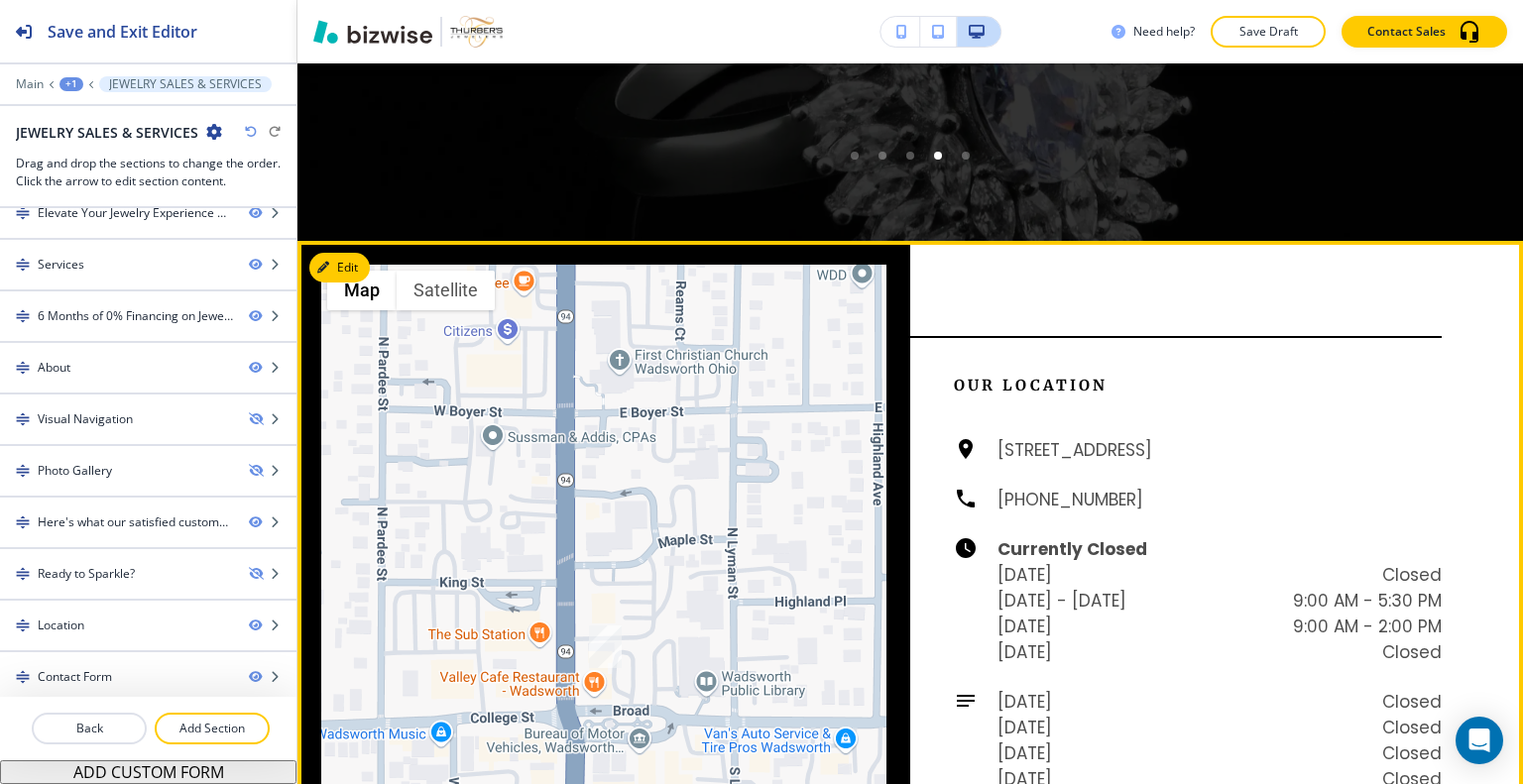 scroll, scrollTop: 5134, scrollLeft: 0, axis: vertical 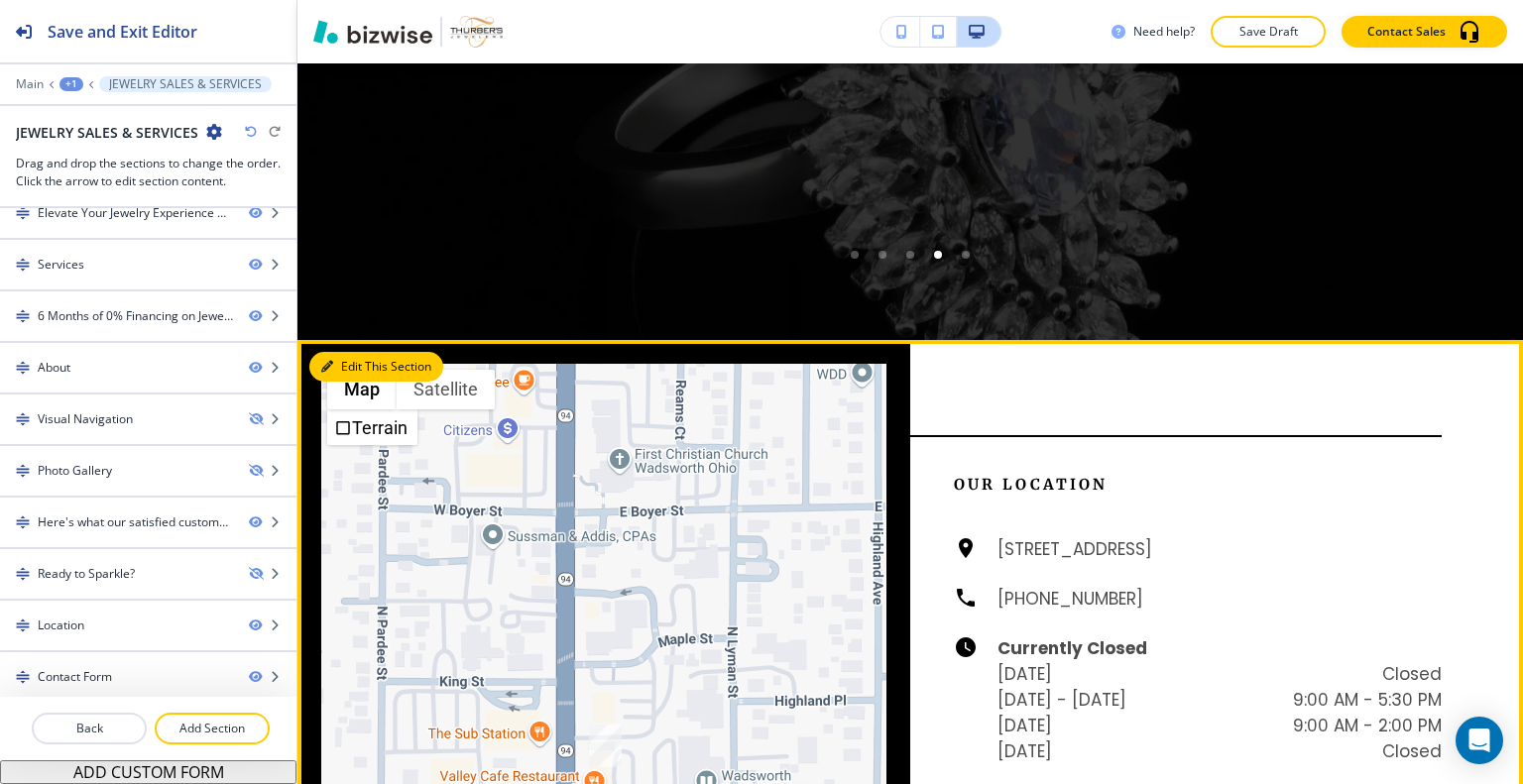 click on "Edit This Section" at bounding box center (376, 367) 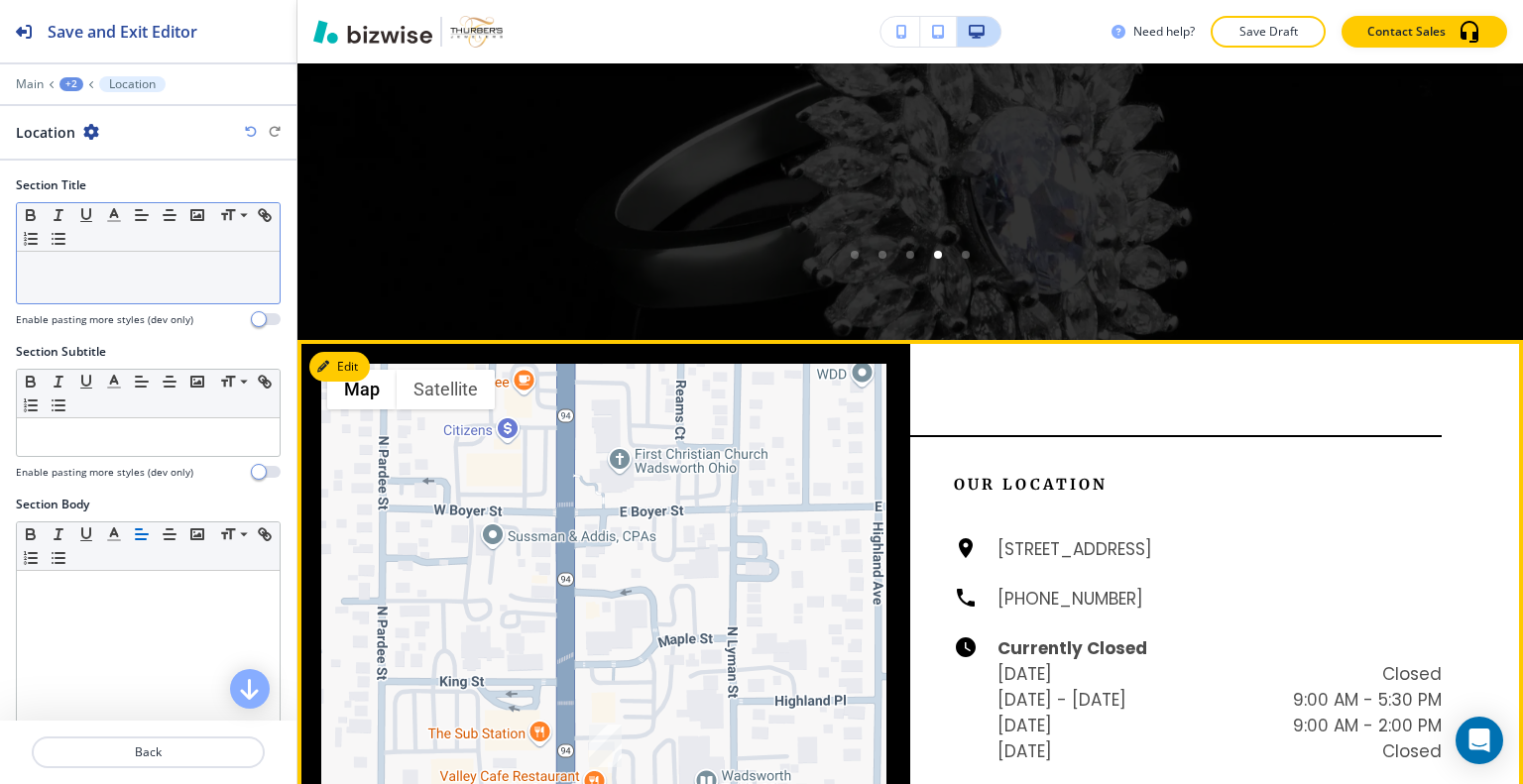 scroll, scrollTop: 5257, scrollLeft: 0, axis: vertical 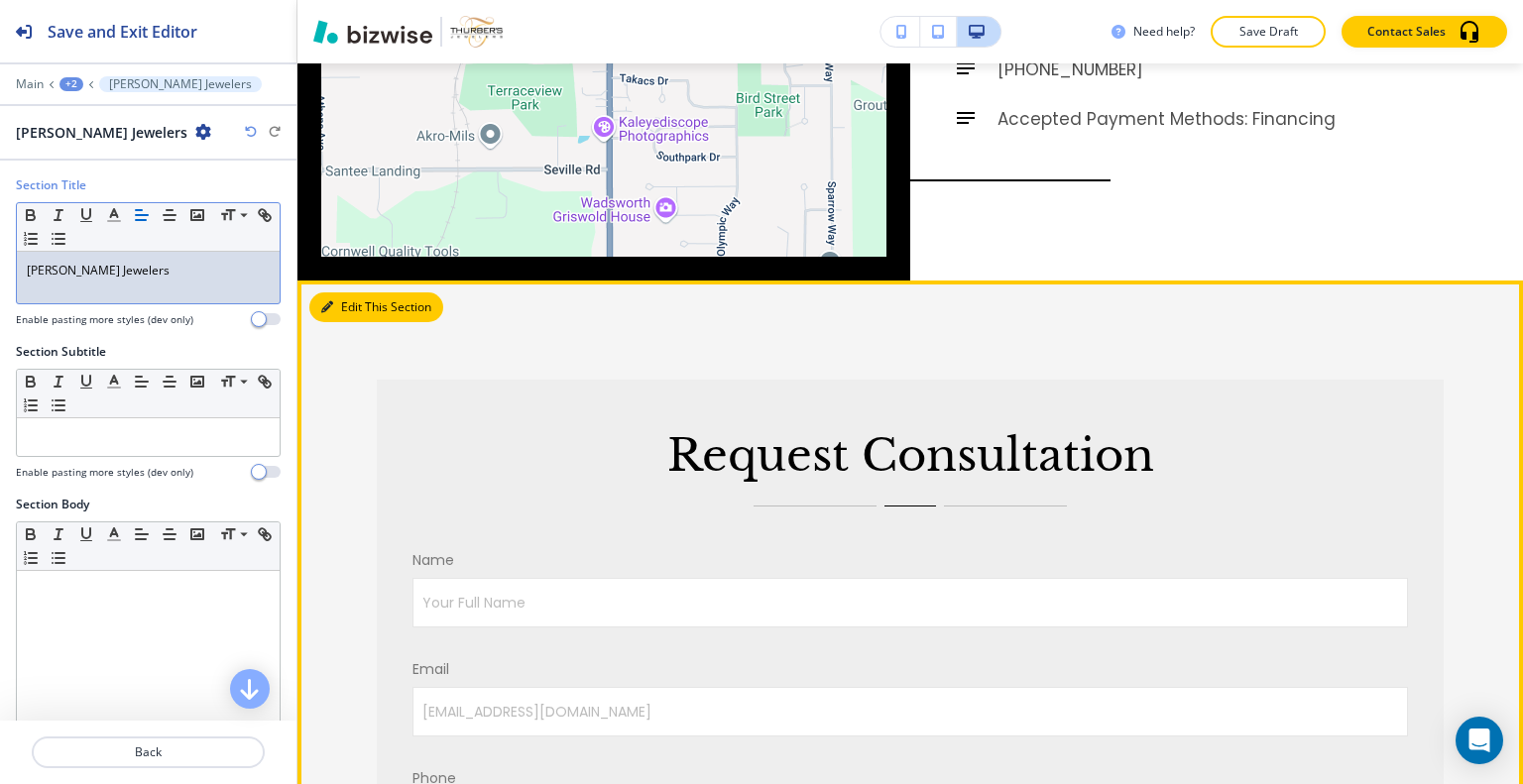 click on "Edit This Section" at bounding box center (376, 307) 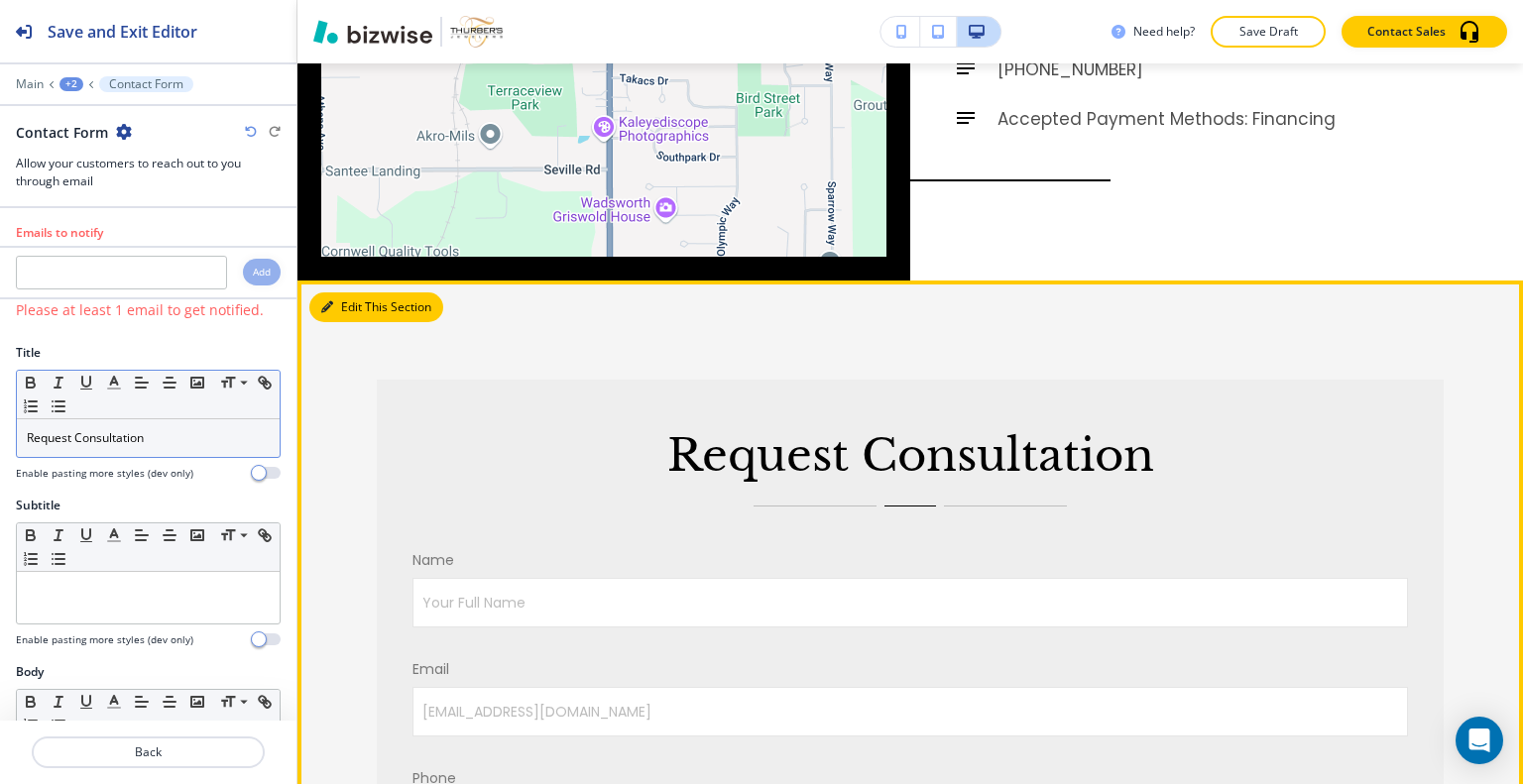 scroll, scrollTop: 6160, scrollLeft: 0, axis: vertical 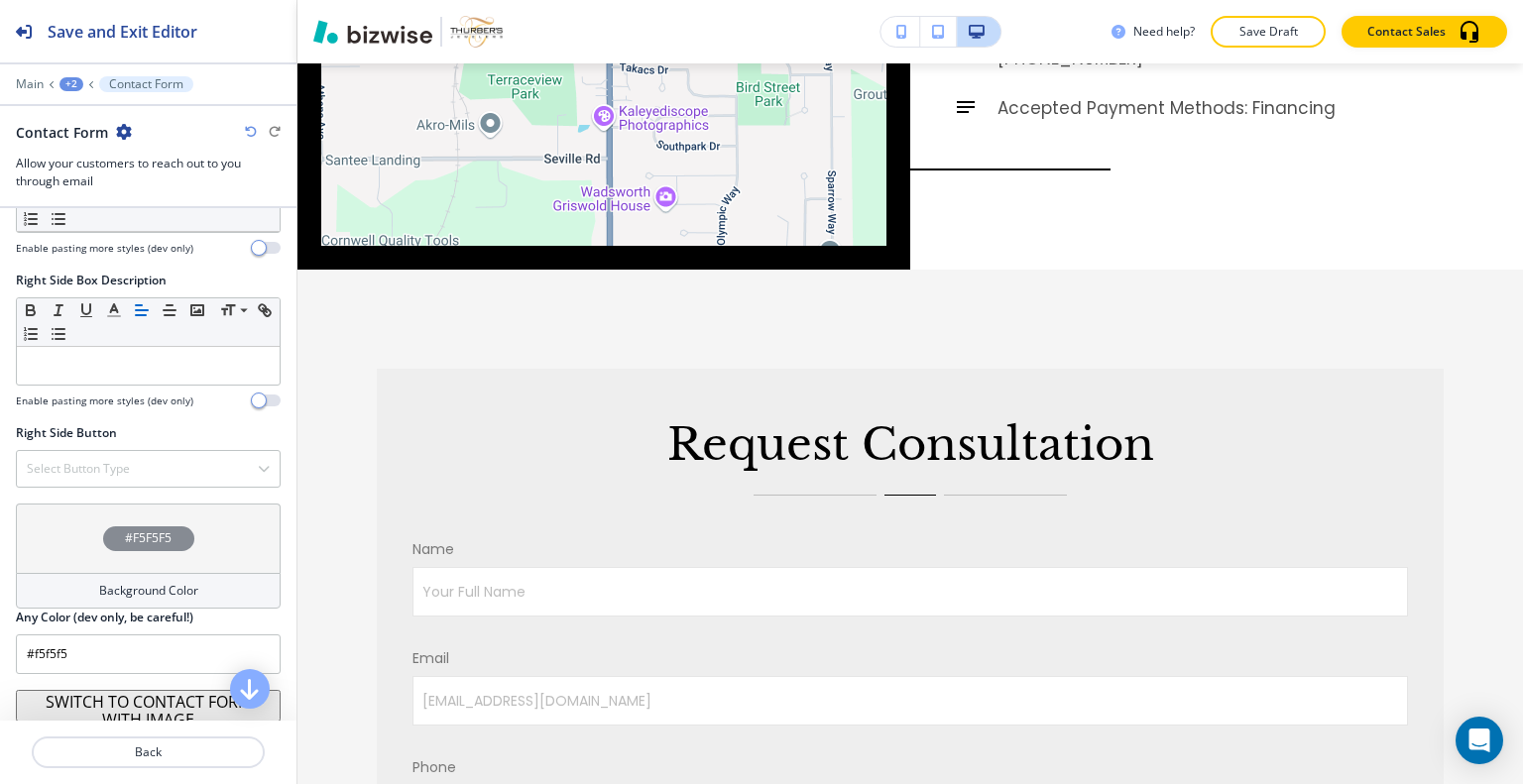 click on "SWITCH TO CONTACT FORM WITH IMAGE" at bounding box center (148, 706) 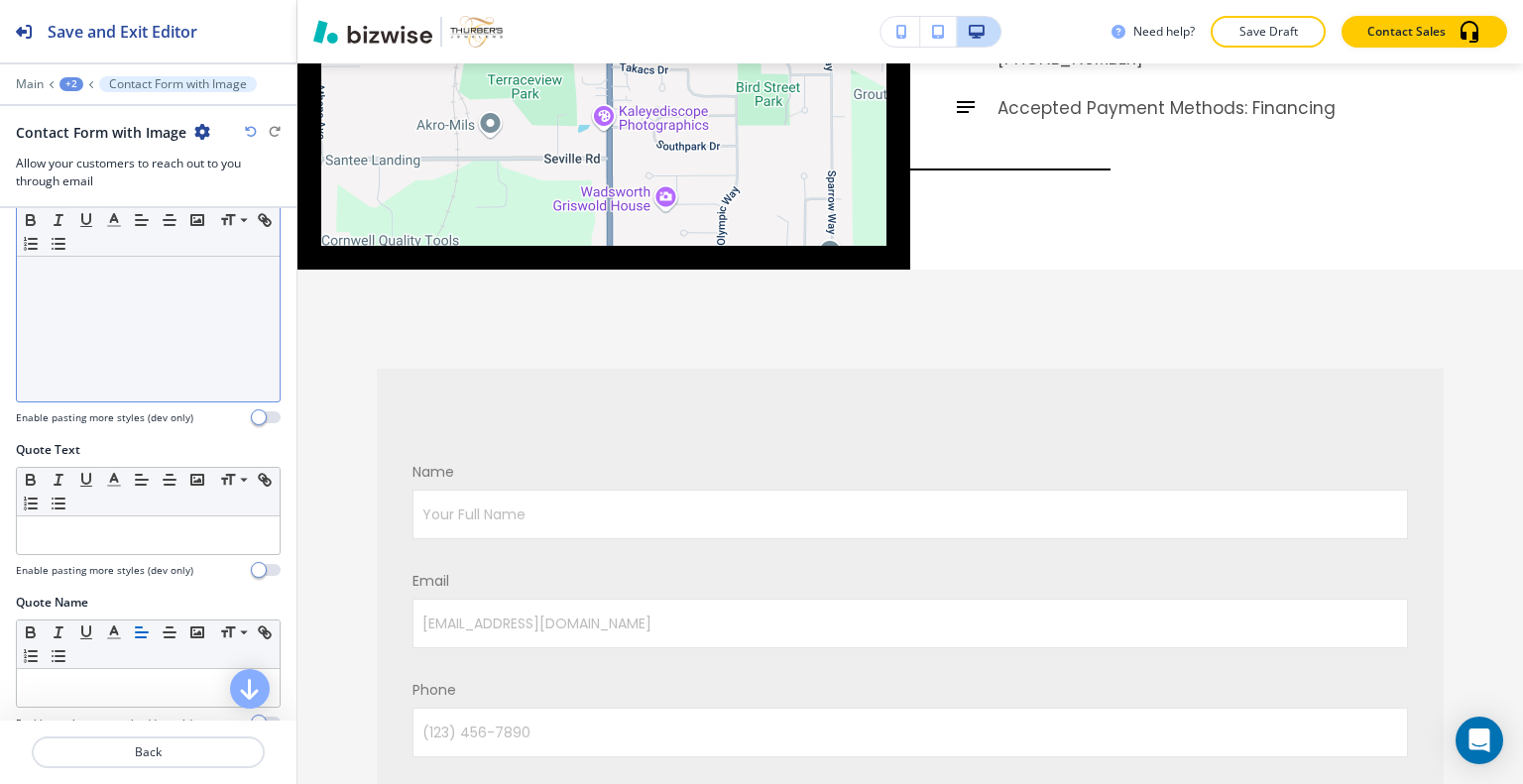 scroll, scrollTop: 198, scrollLeft: 0, axis: vertical 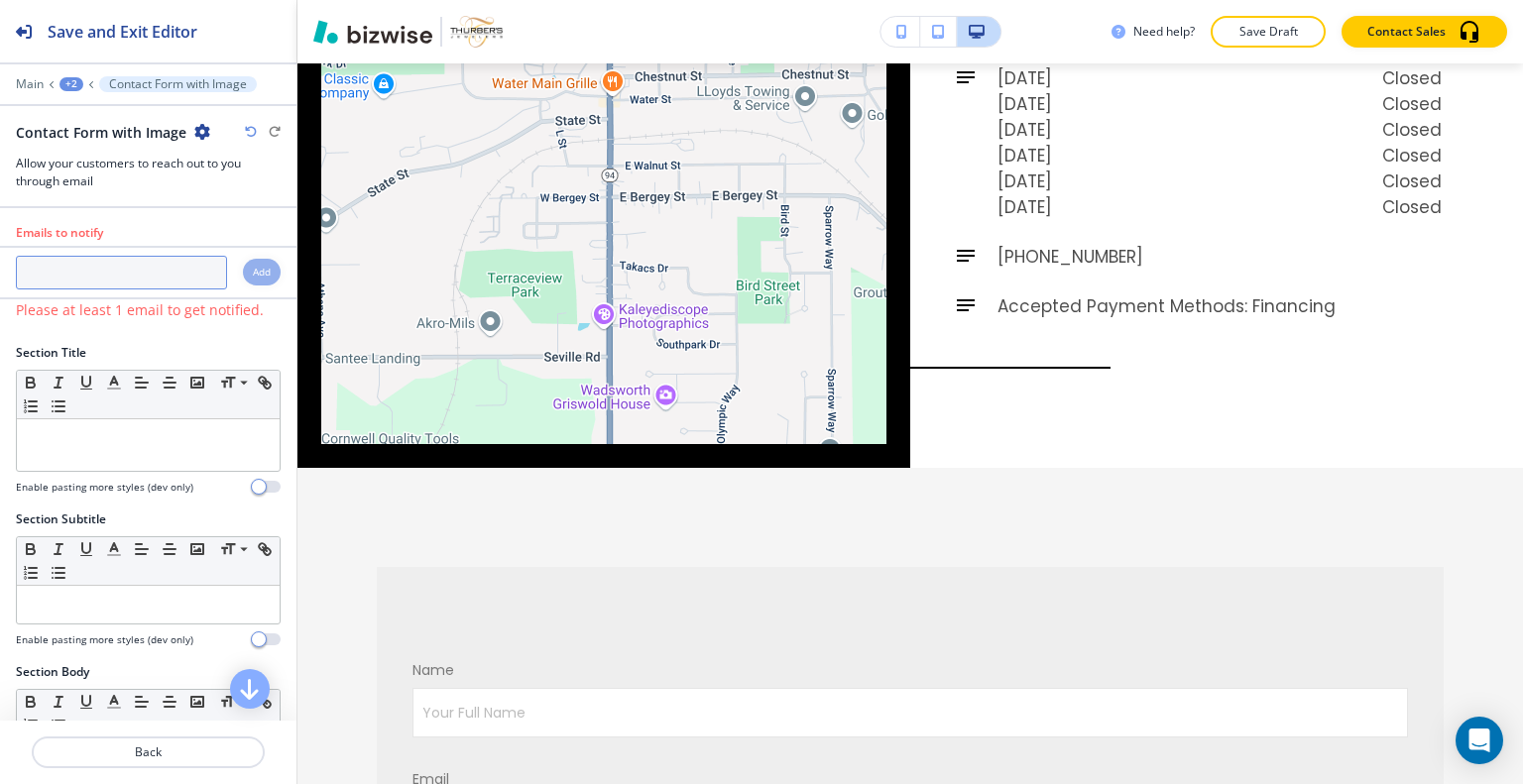 drag, startPoint x: 103, startPoint y: 302, endPoint x: 84, endPoint y: 277, distance: 31.400637 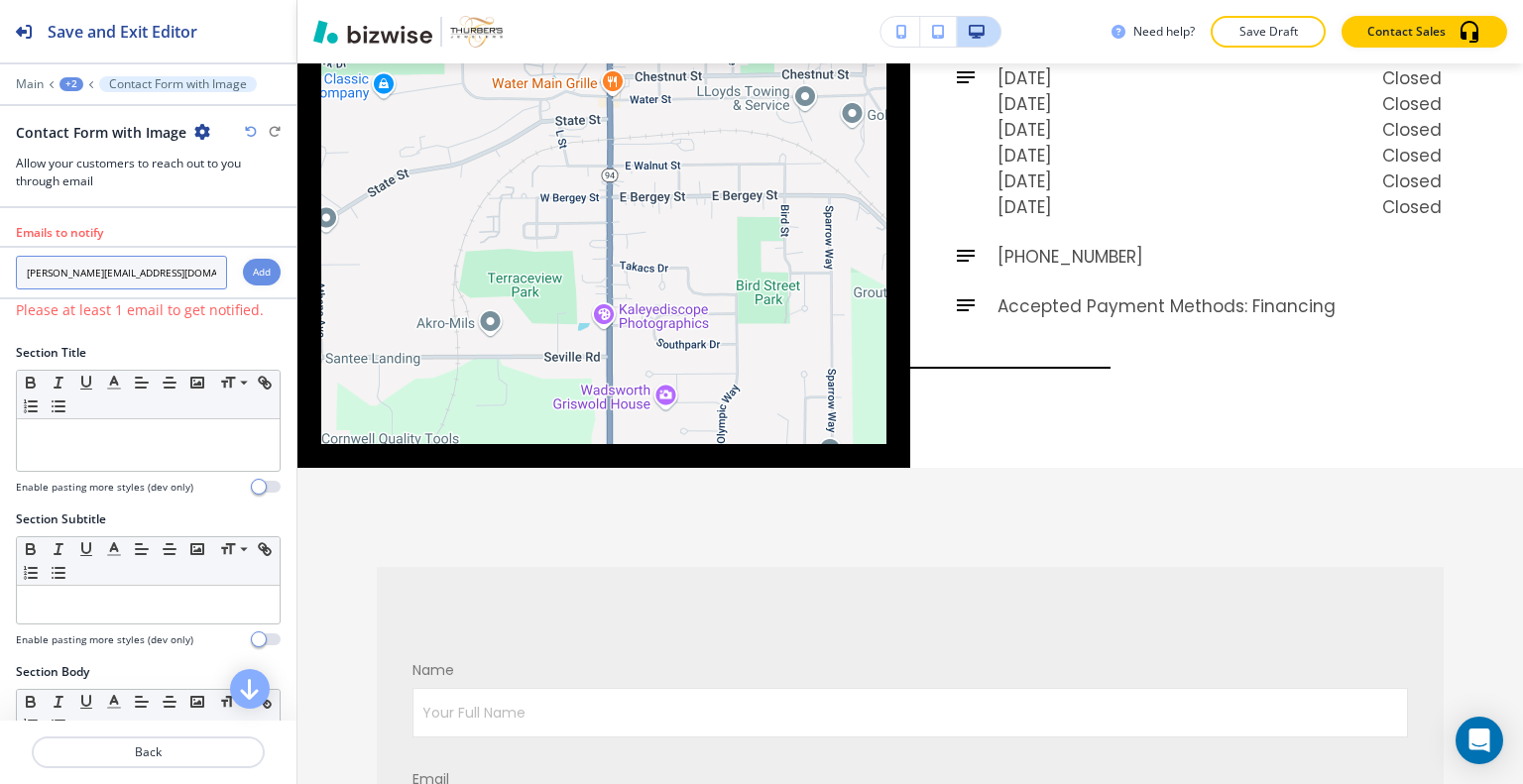 type on "[PERSON_NAME][EMAIL_ADDRESS][DOMAIN_NAME]" 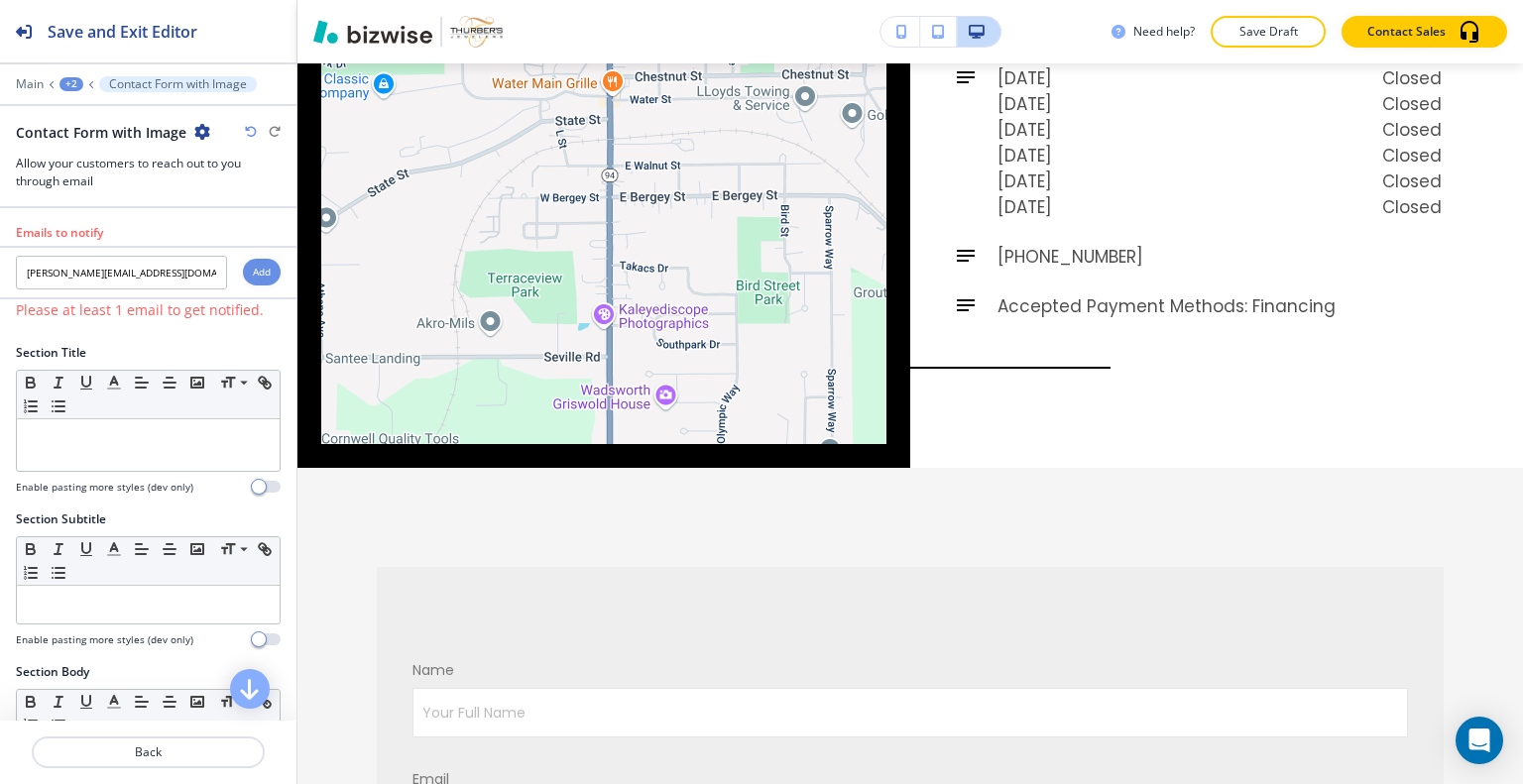click on "Add" at bounding box center (262, 272) 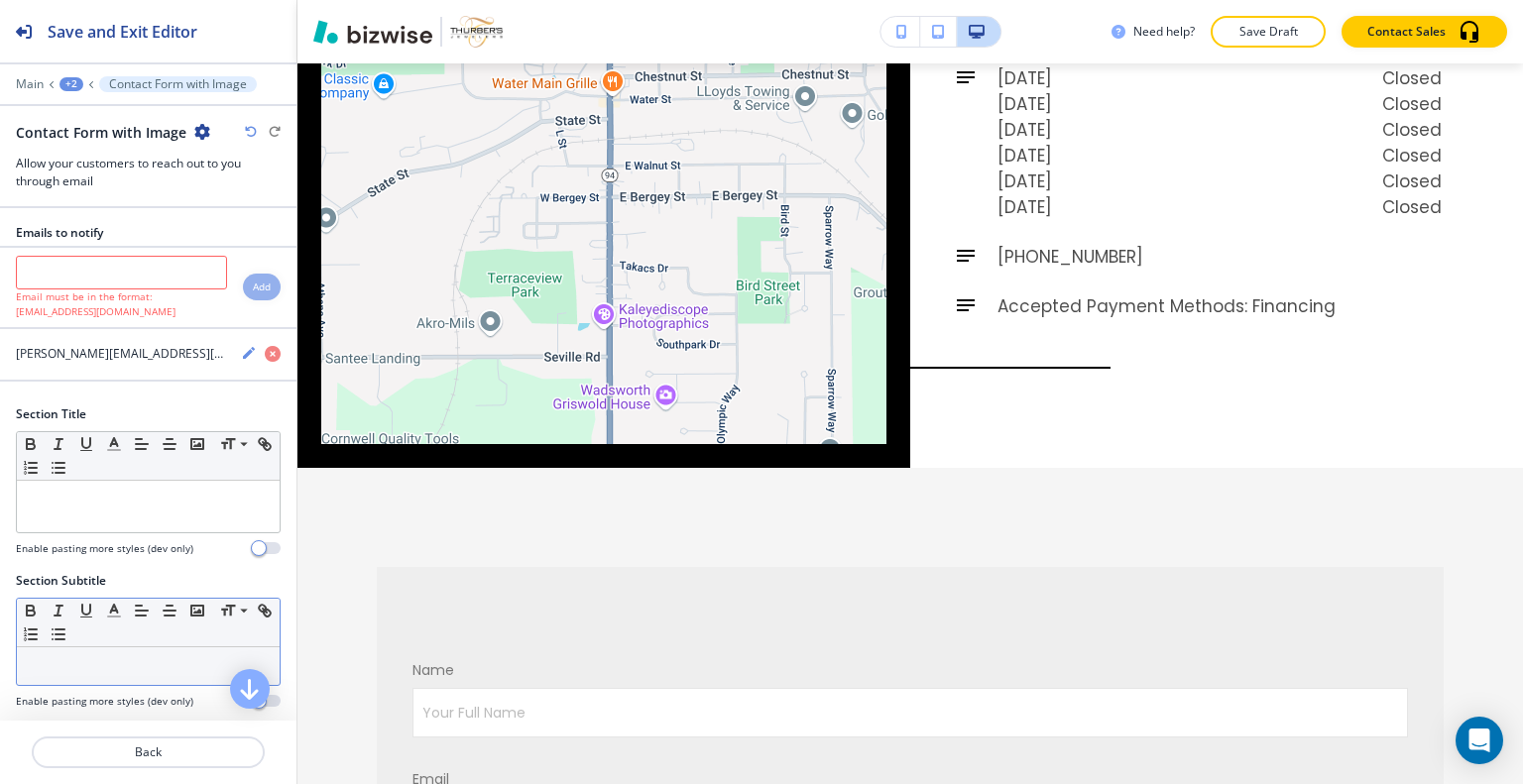 scroll, scrollTop: 198, scrollLeft: 0, axis: vertical 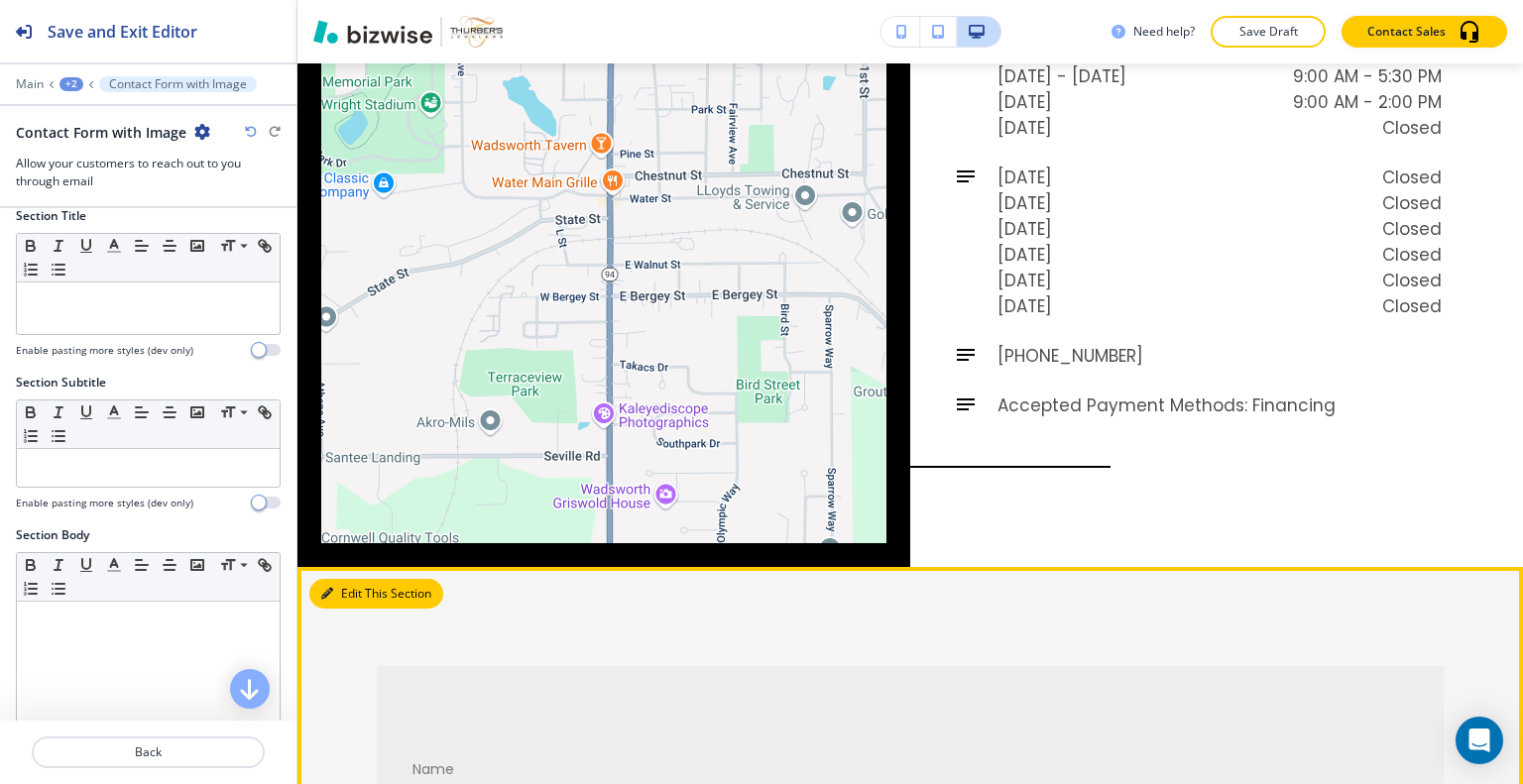 click on "Edit This Section" at bounding box center (376, 594) 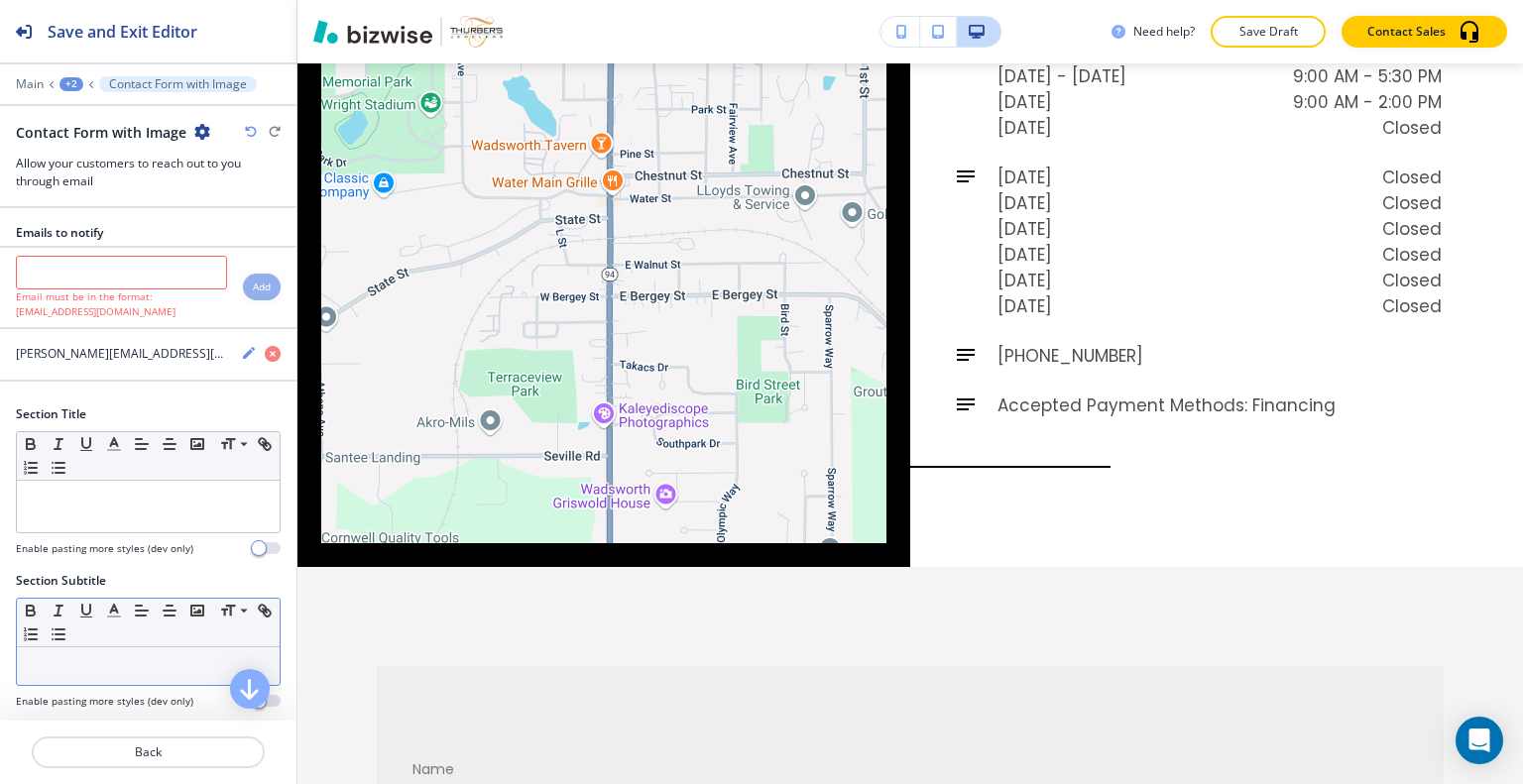 scroll, scrollTop: 99, scrollLeft: 0, axis: vertical 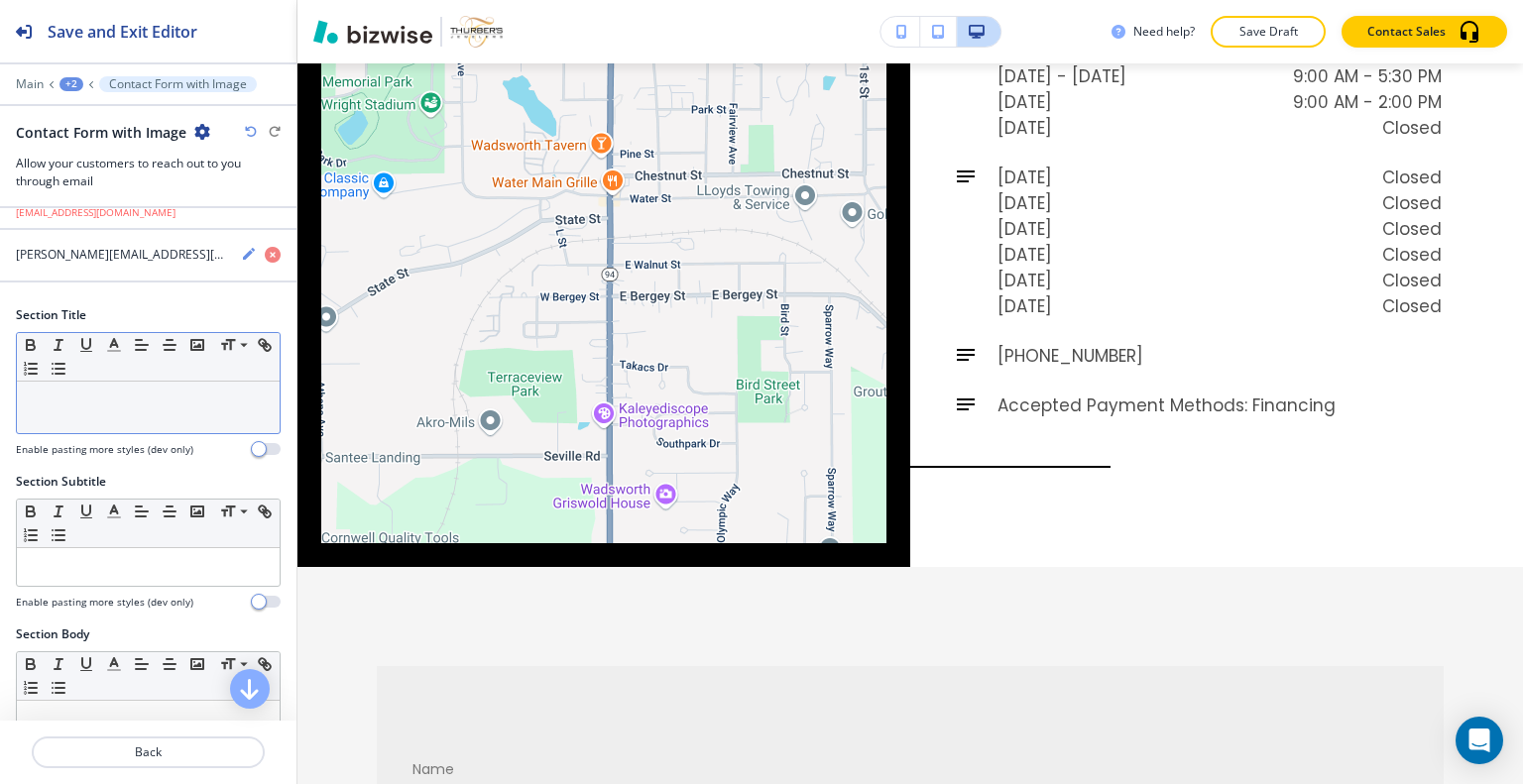 click at bounding box center [148, 407] 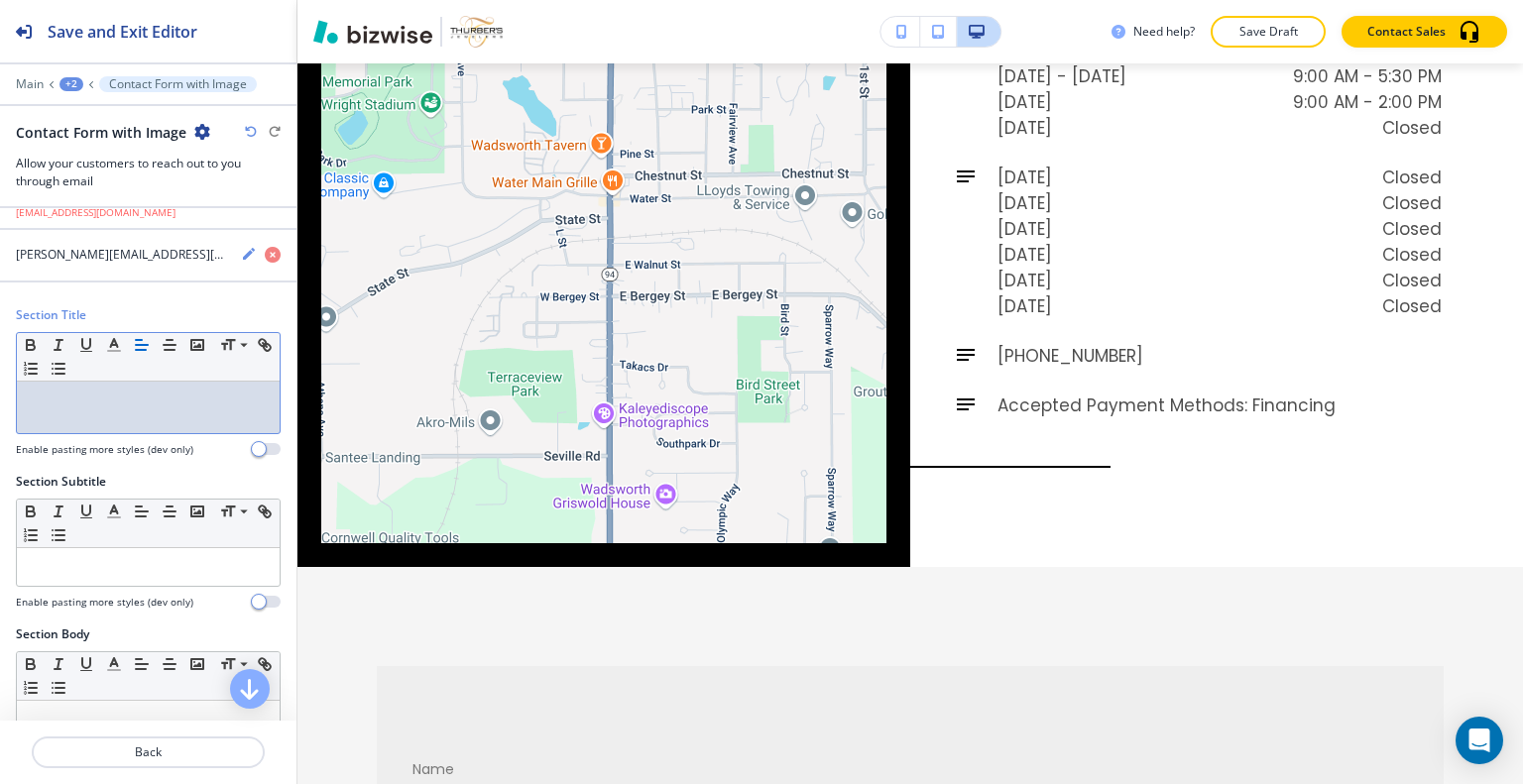 type 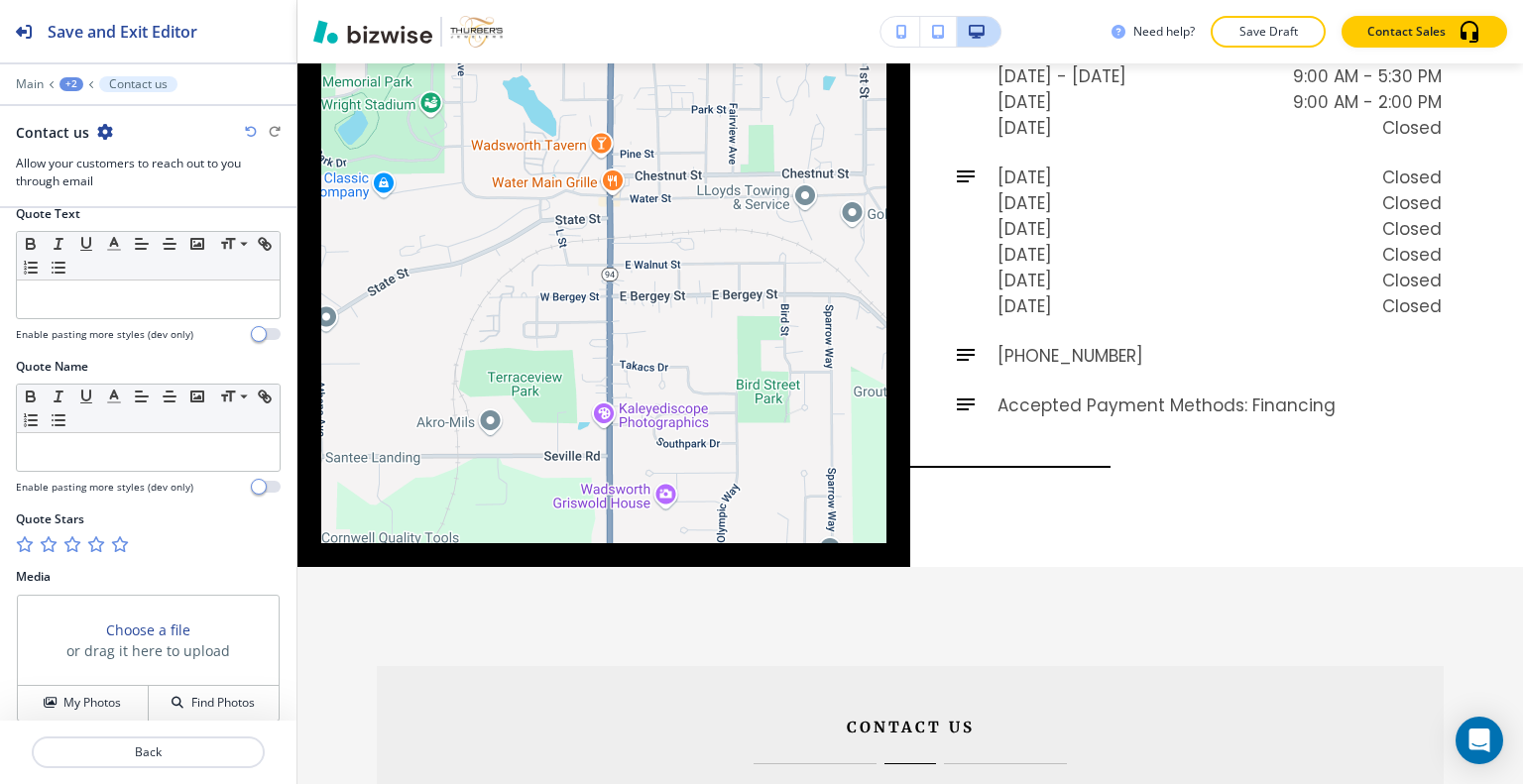 scroll, scrollTop: 1130, scrollLeft: 0, axis: vertical 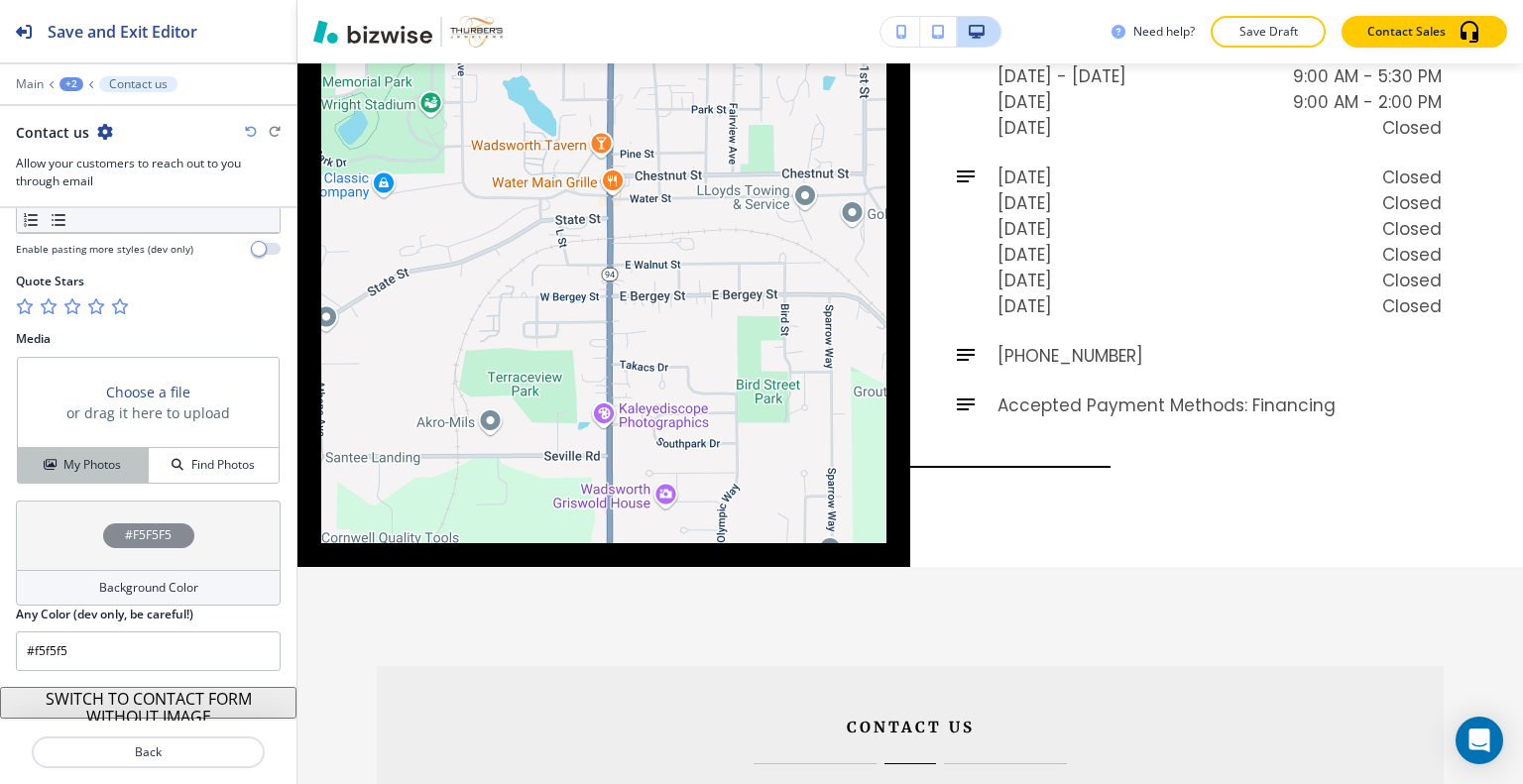 click on "My Photos" at bounding box center [92, 465] 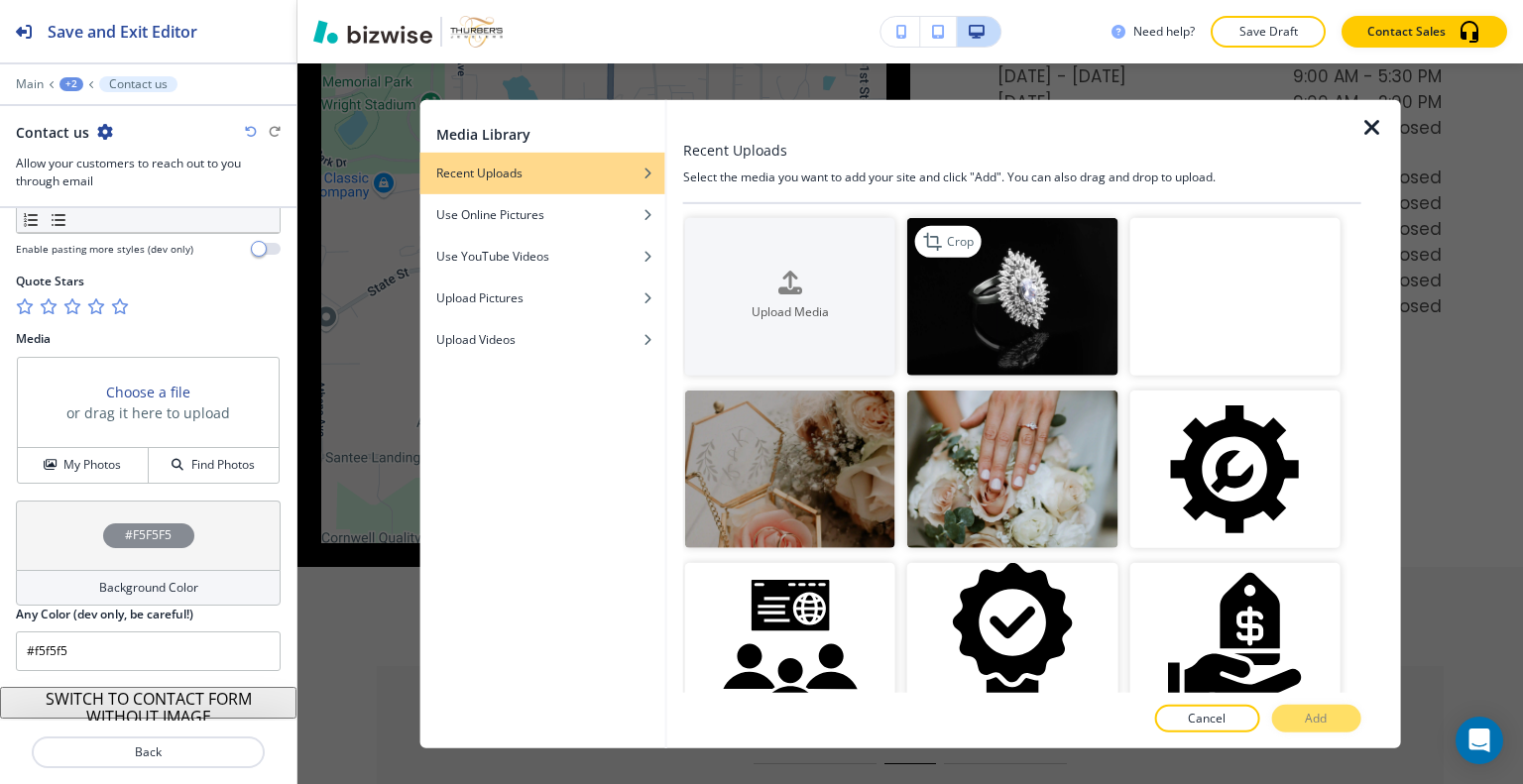 click at bounding box center [1012, 295] 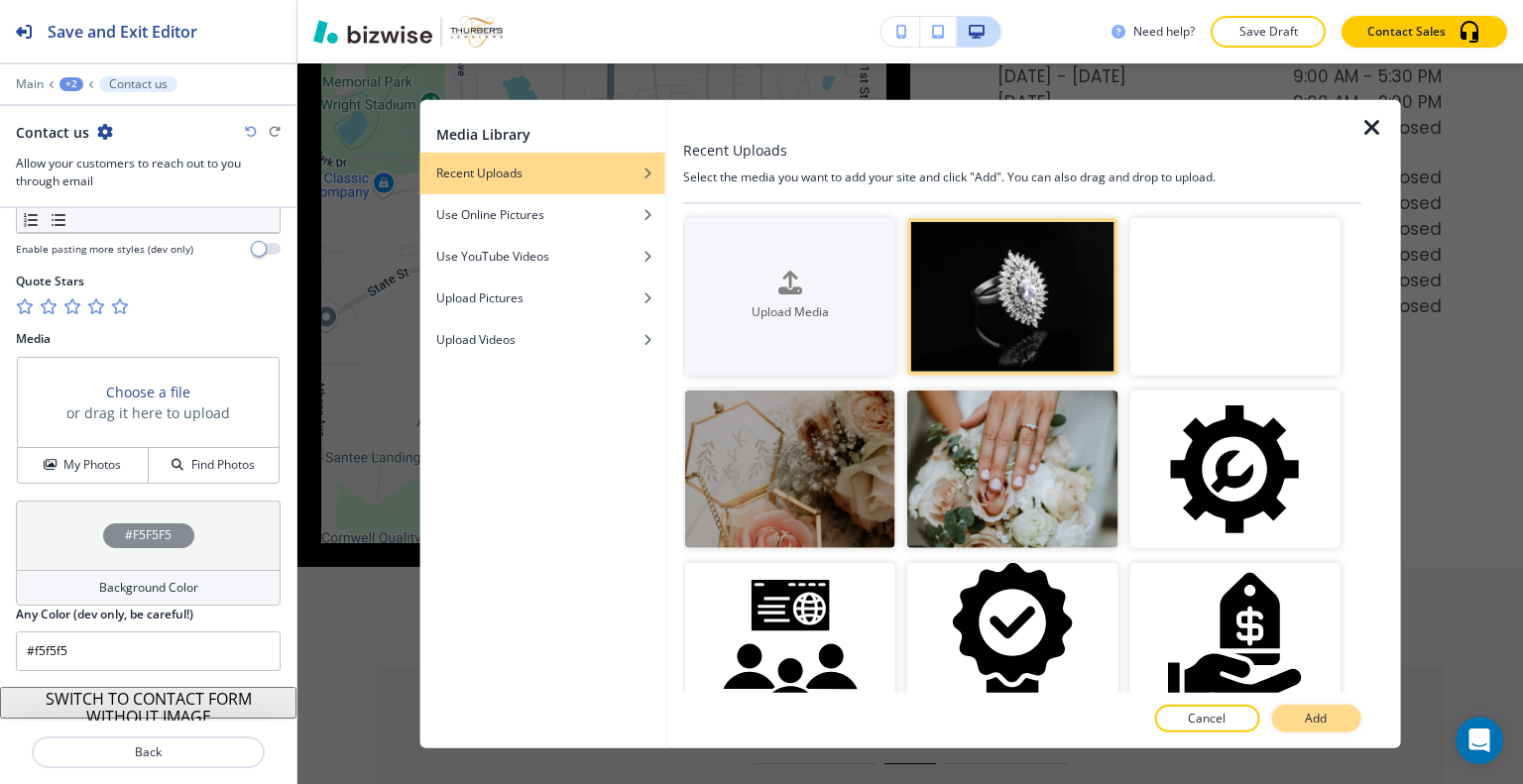 click on "Add" at bounding box center (1316, 719) 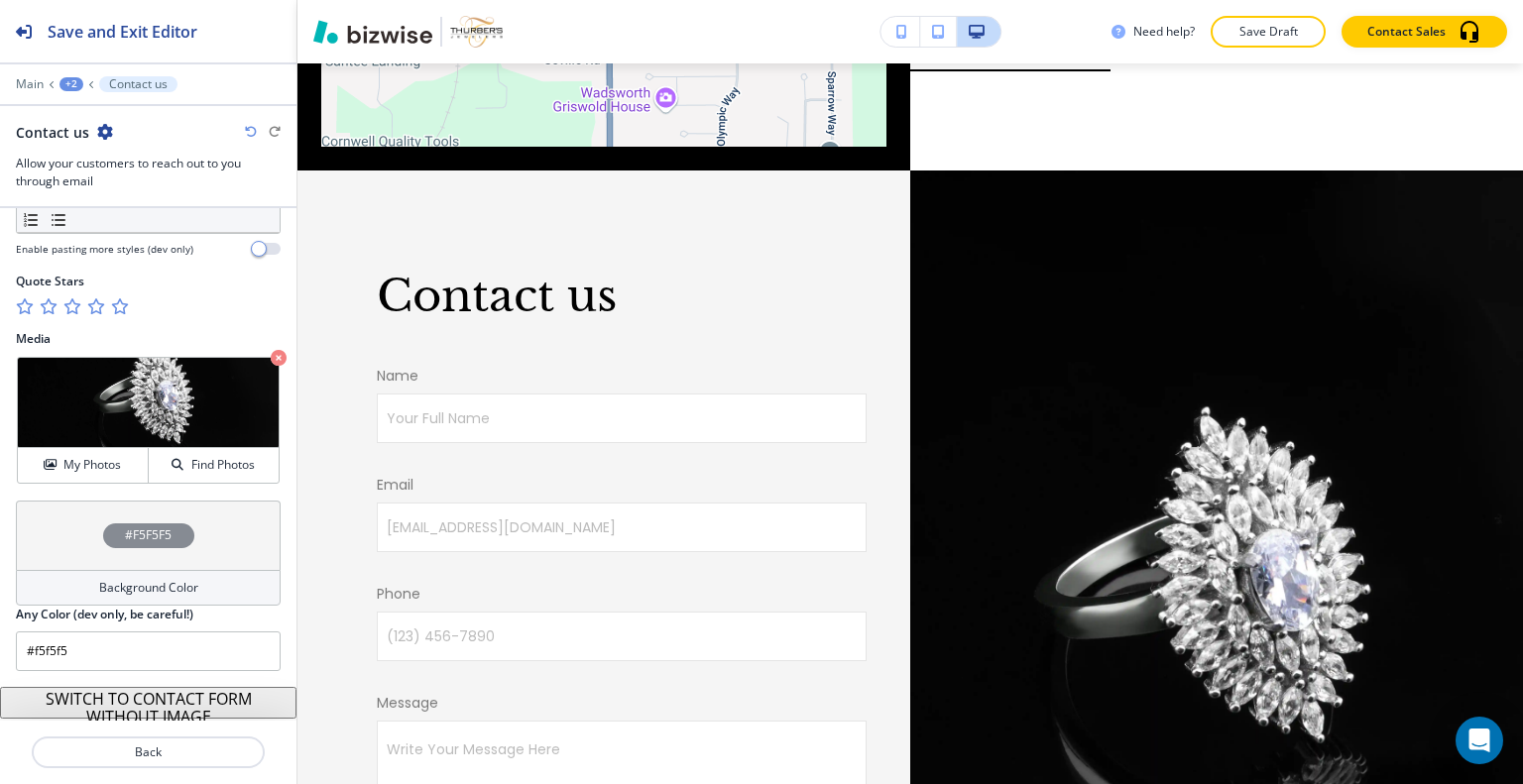 scroll, scrollTop: 6160, scrollLeft: 0, axis: vertical 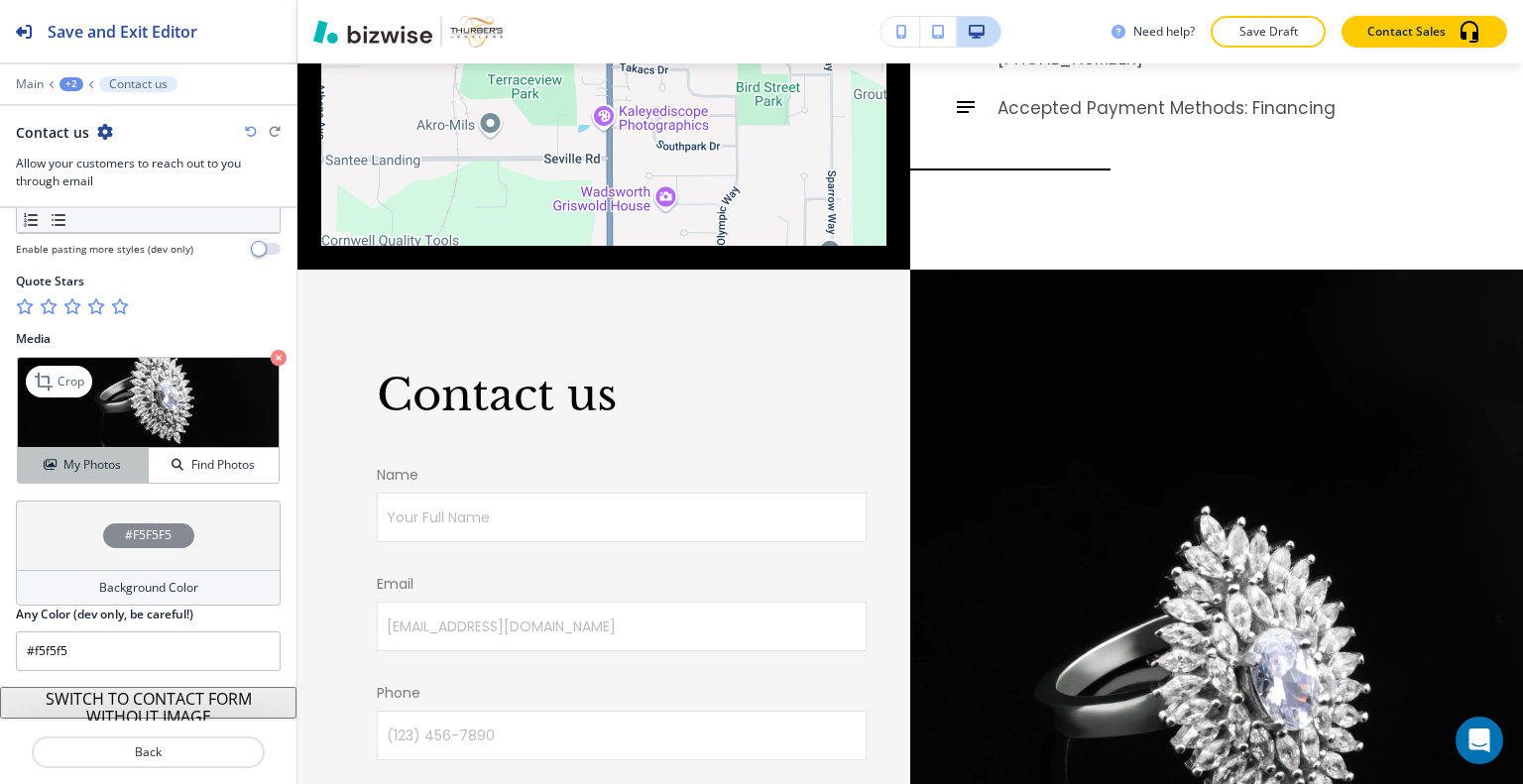 click on "My Photos" at bounding box center (83, 465) 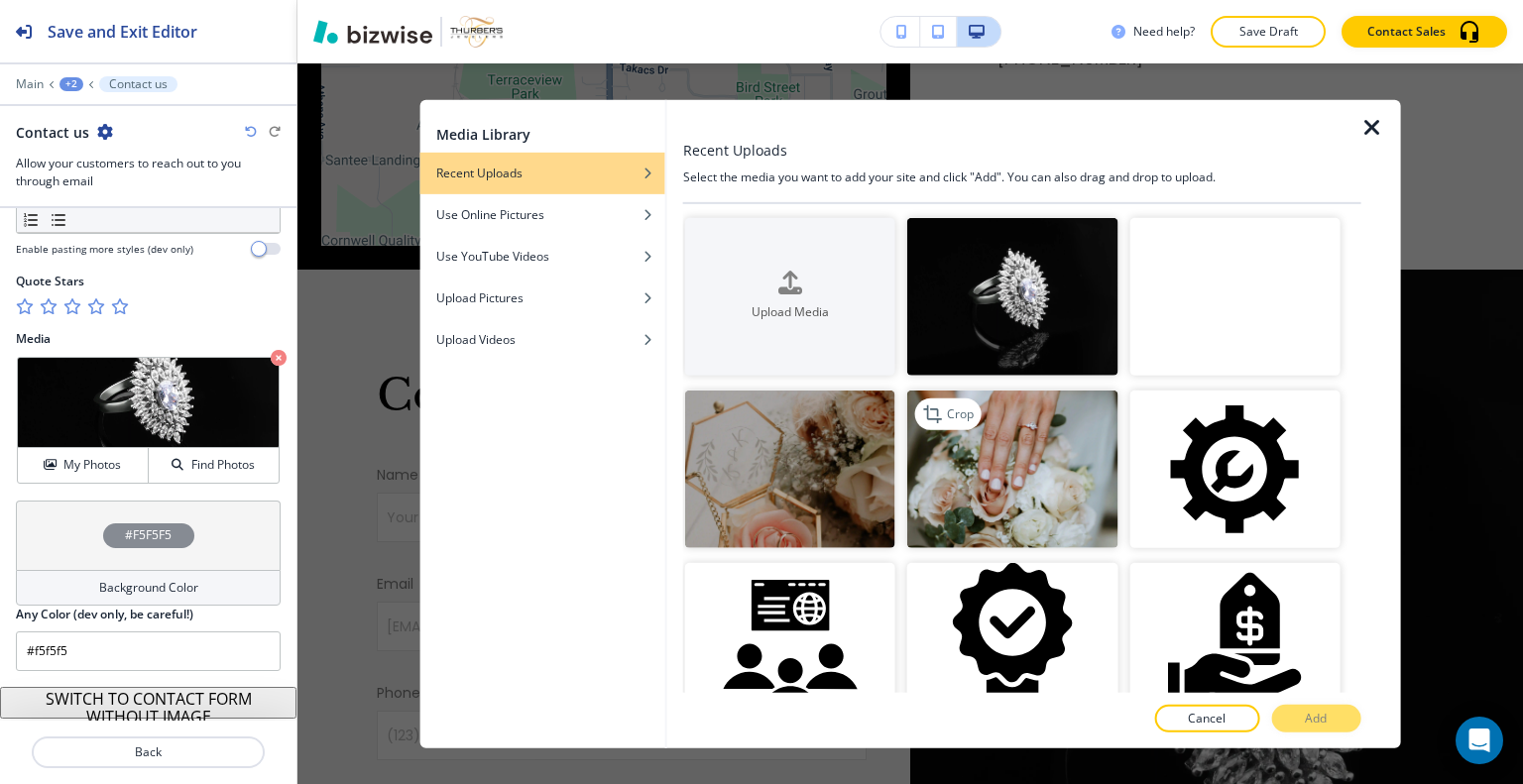 click at bounding box center (1012, 469) 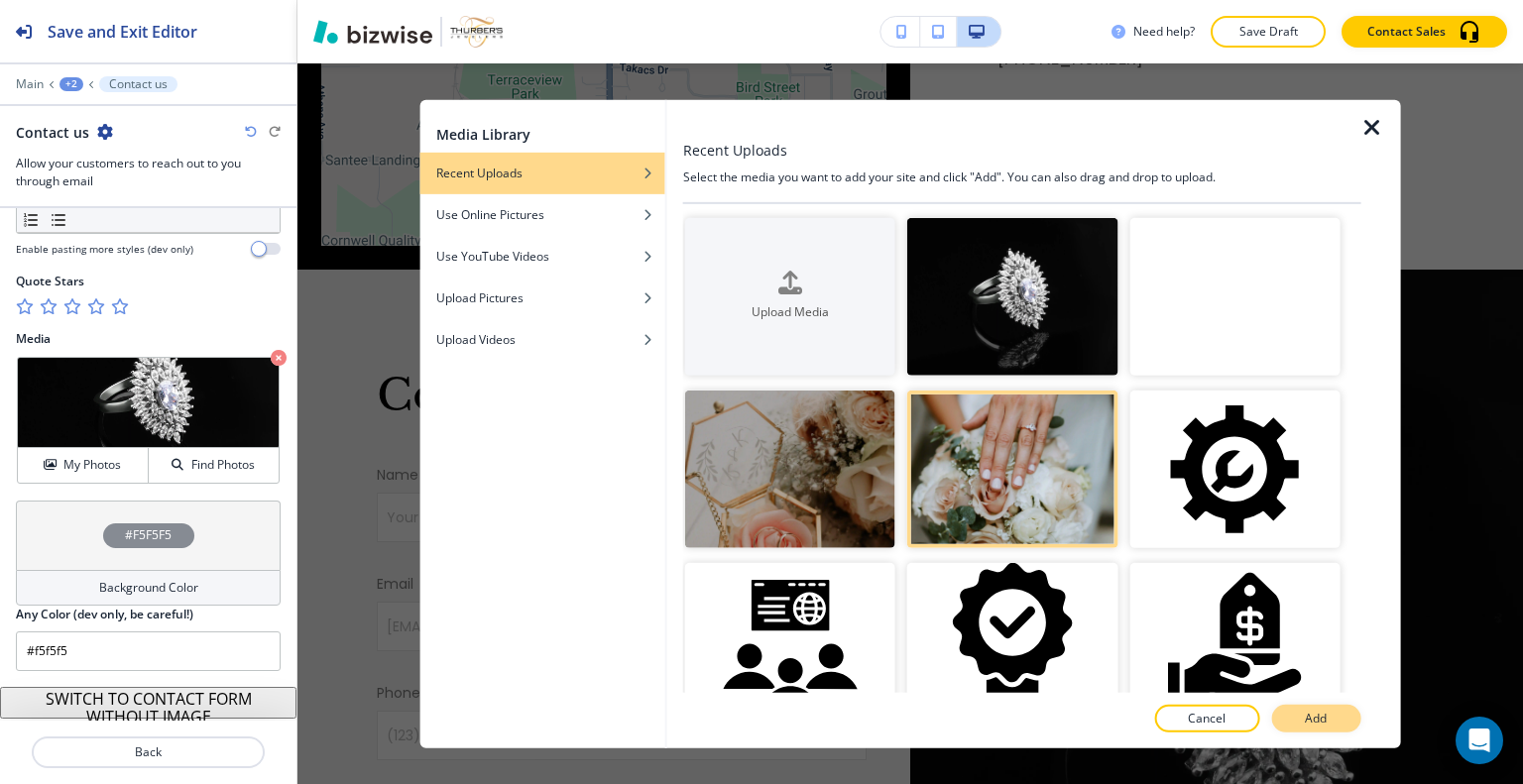 click on "Add" at bounding box center (1316, 719) 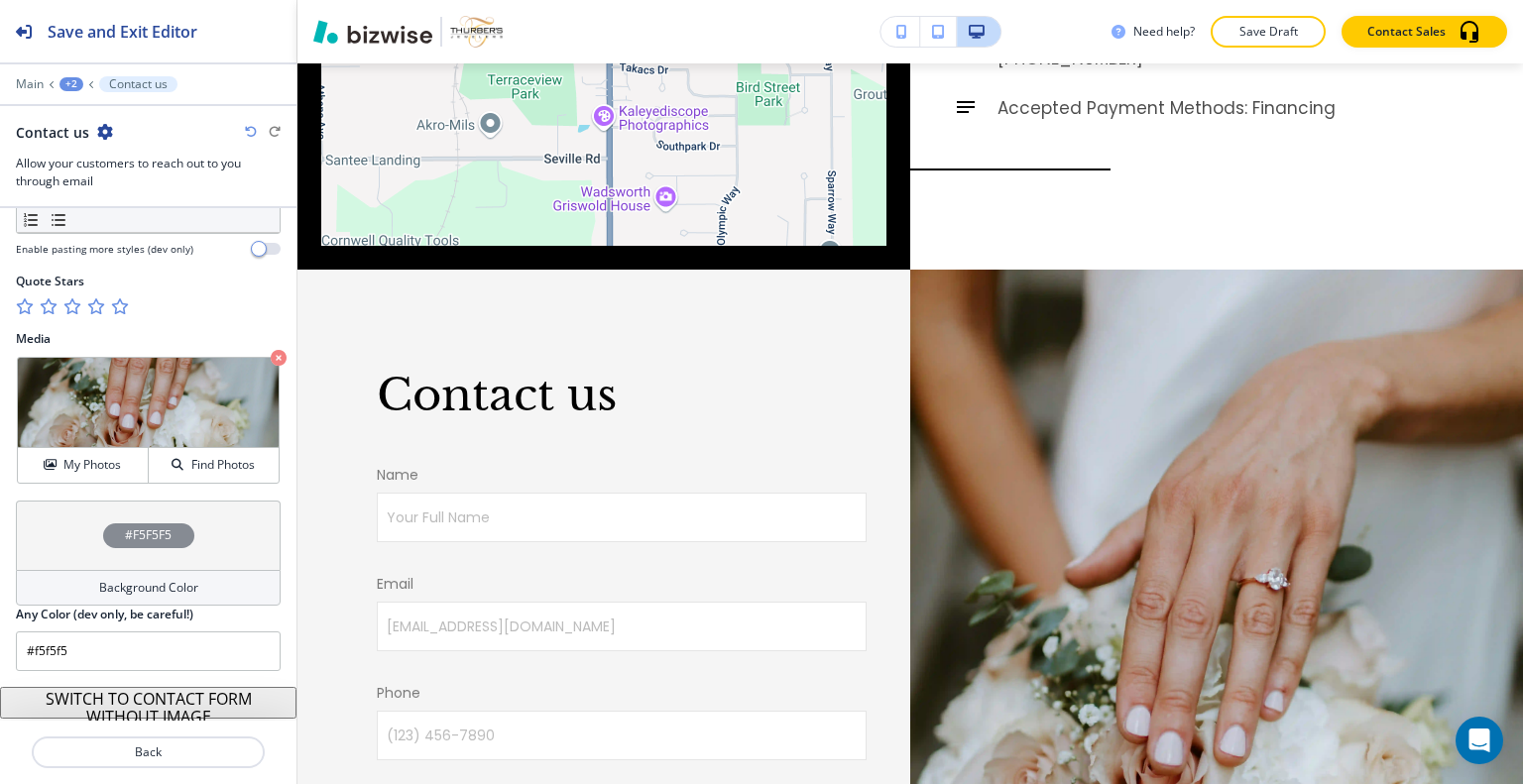 scroll, scrollTop: 6061, scrollLeft: 0, axis: vertical 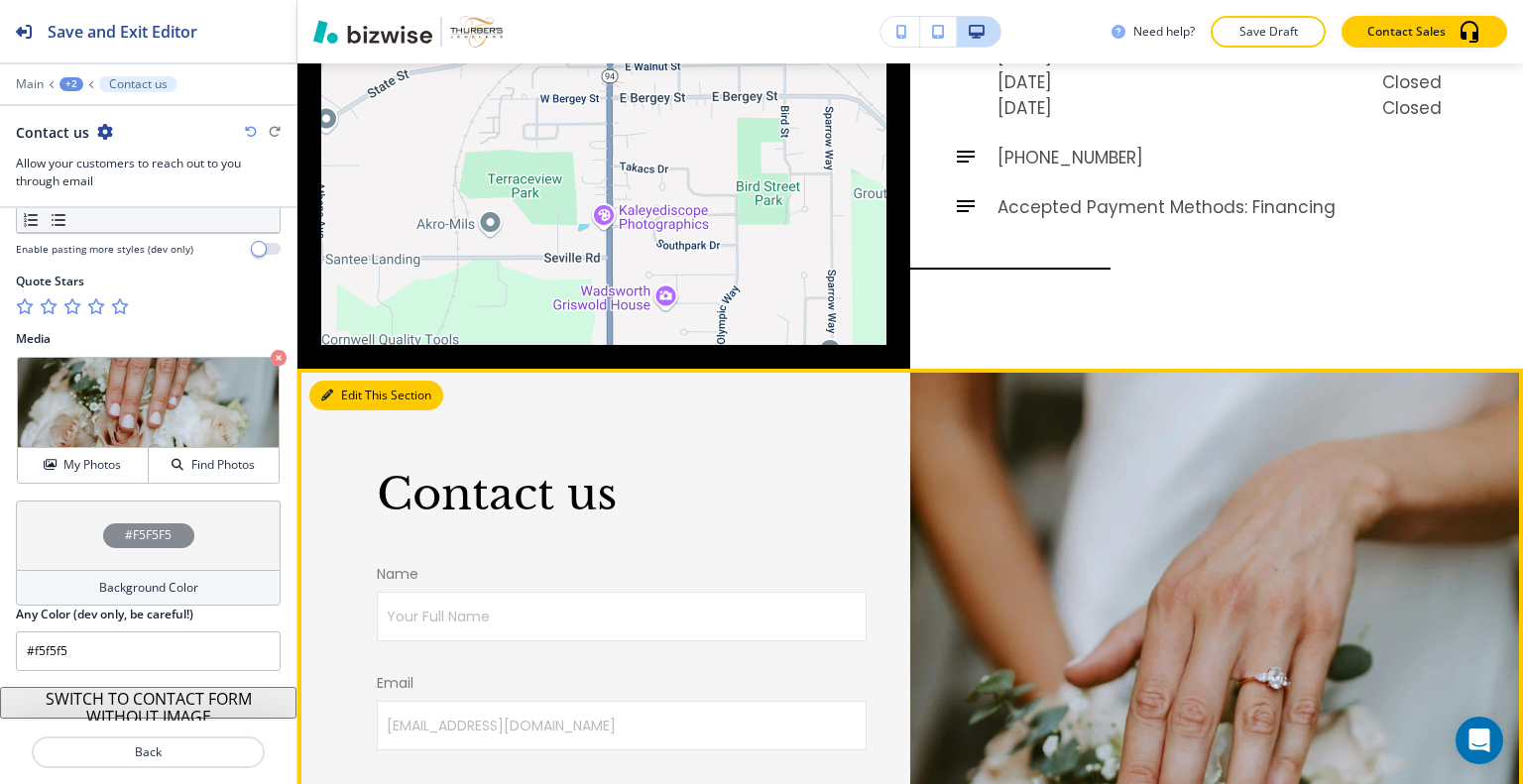 click on "Edit This Section" at bounding box center [376, 395] 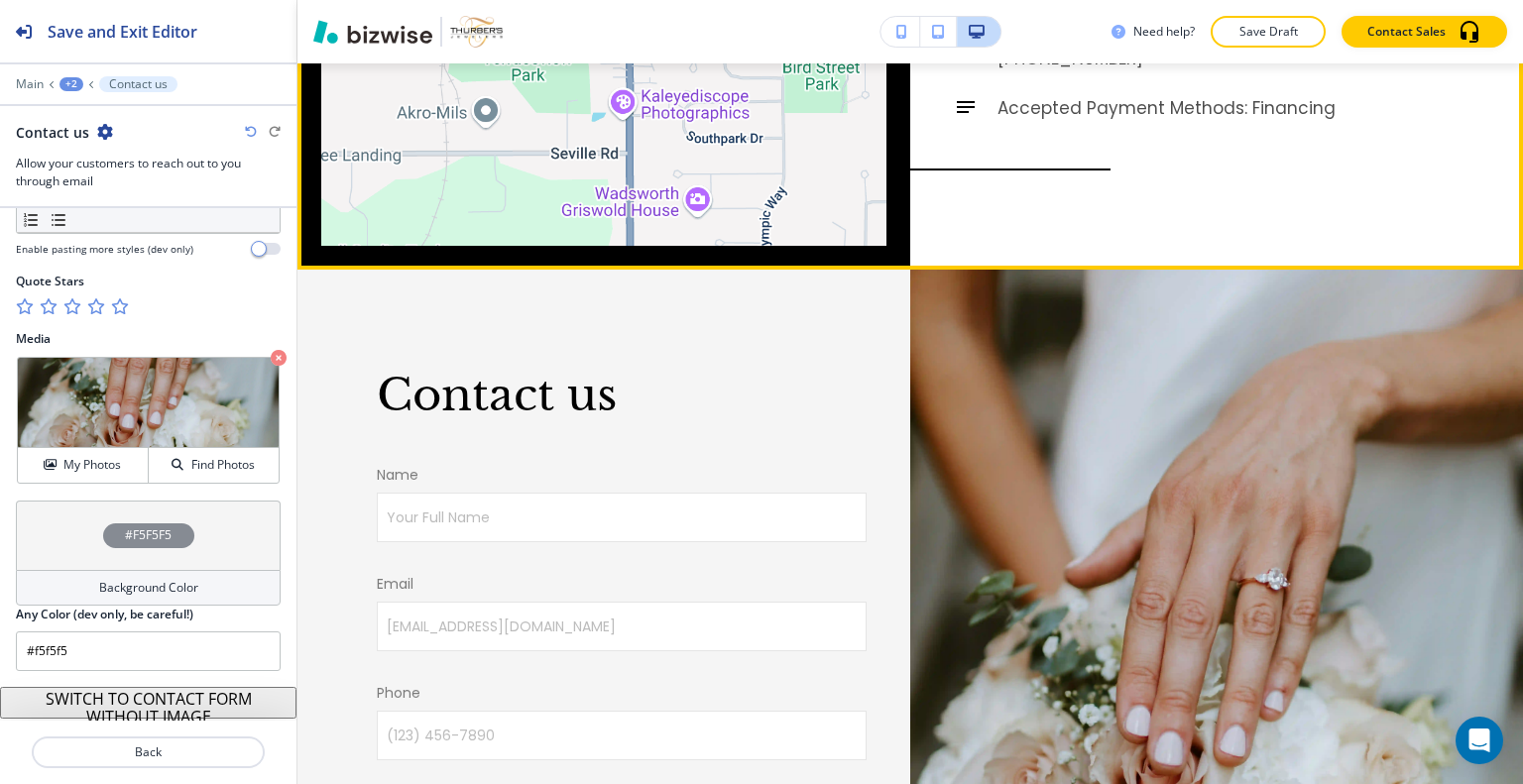 scroll, scrollTop: 5962, scrollLeft: 0, axis: vertical 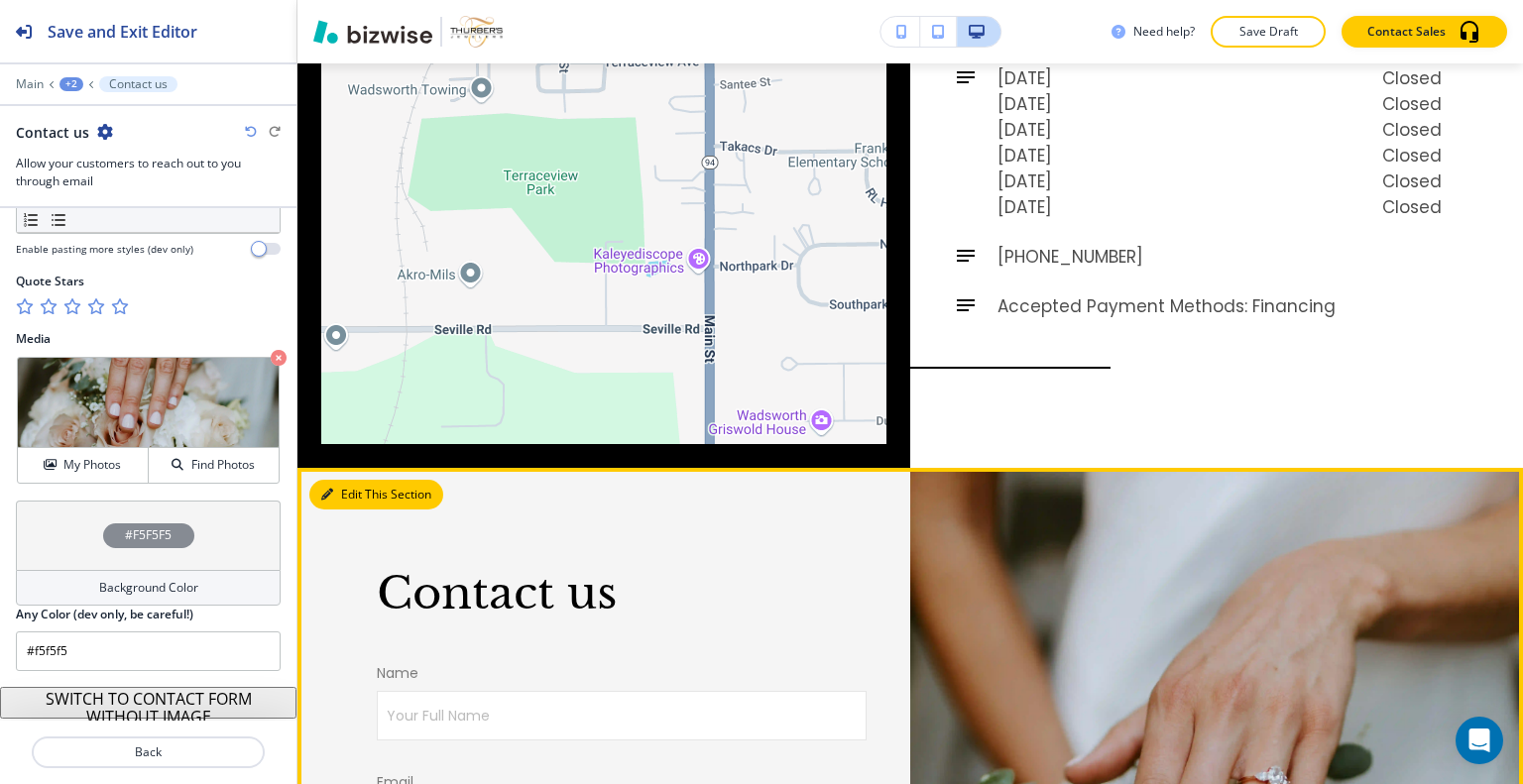 click on "Edit This Section" at bounding box center [376, 495] 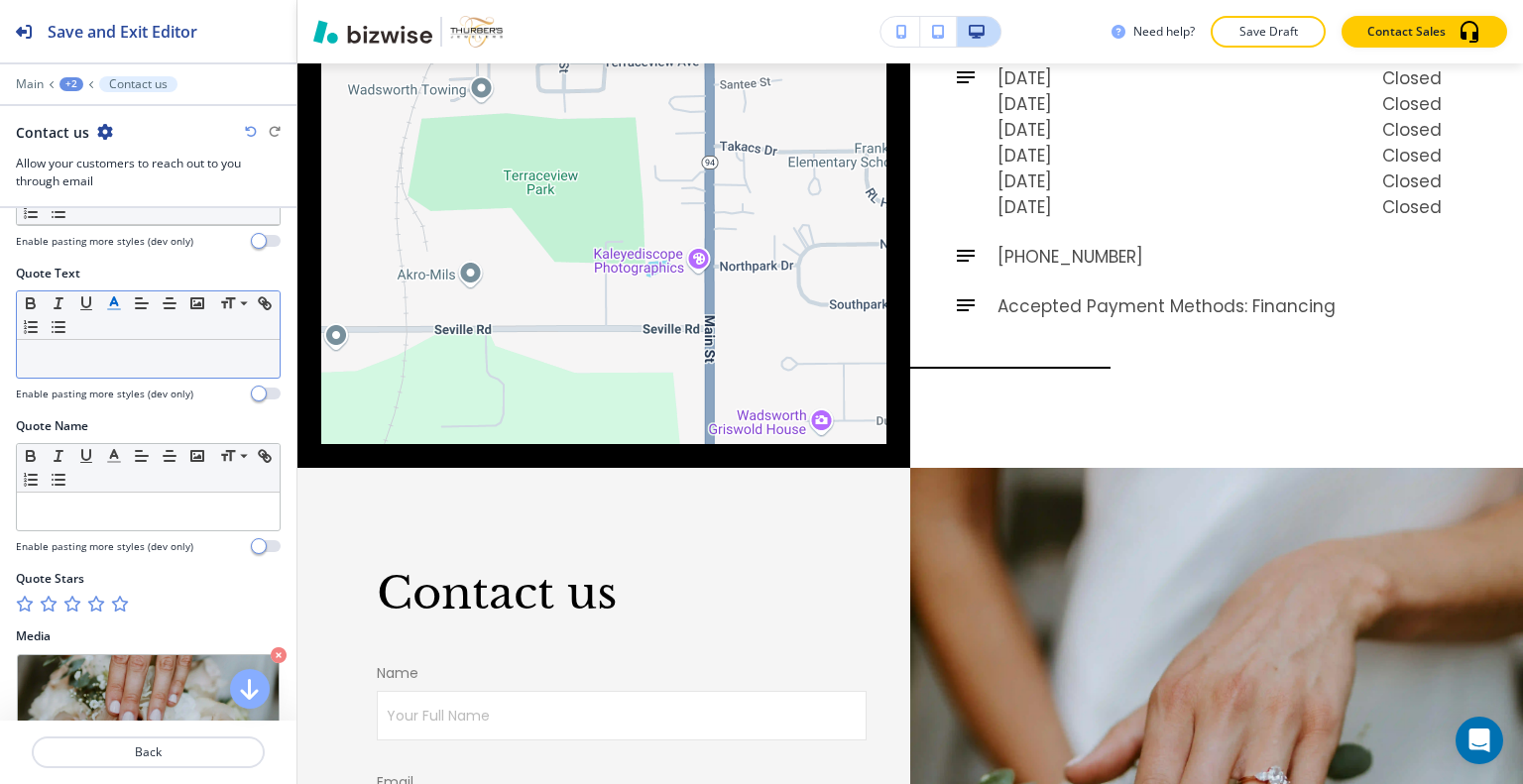 scroll, scrollTop: 733, scrollLeft: 0, axis: vertical 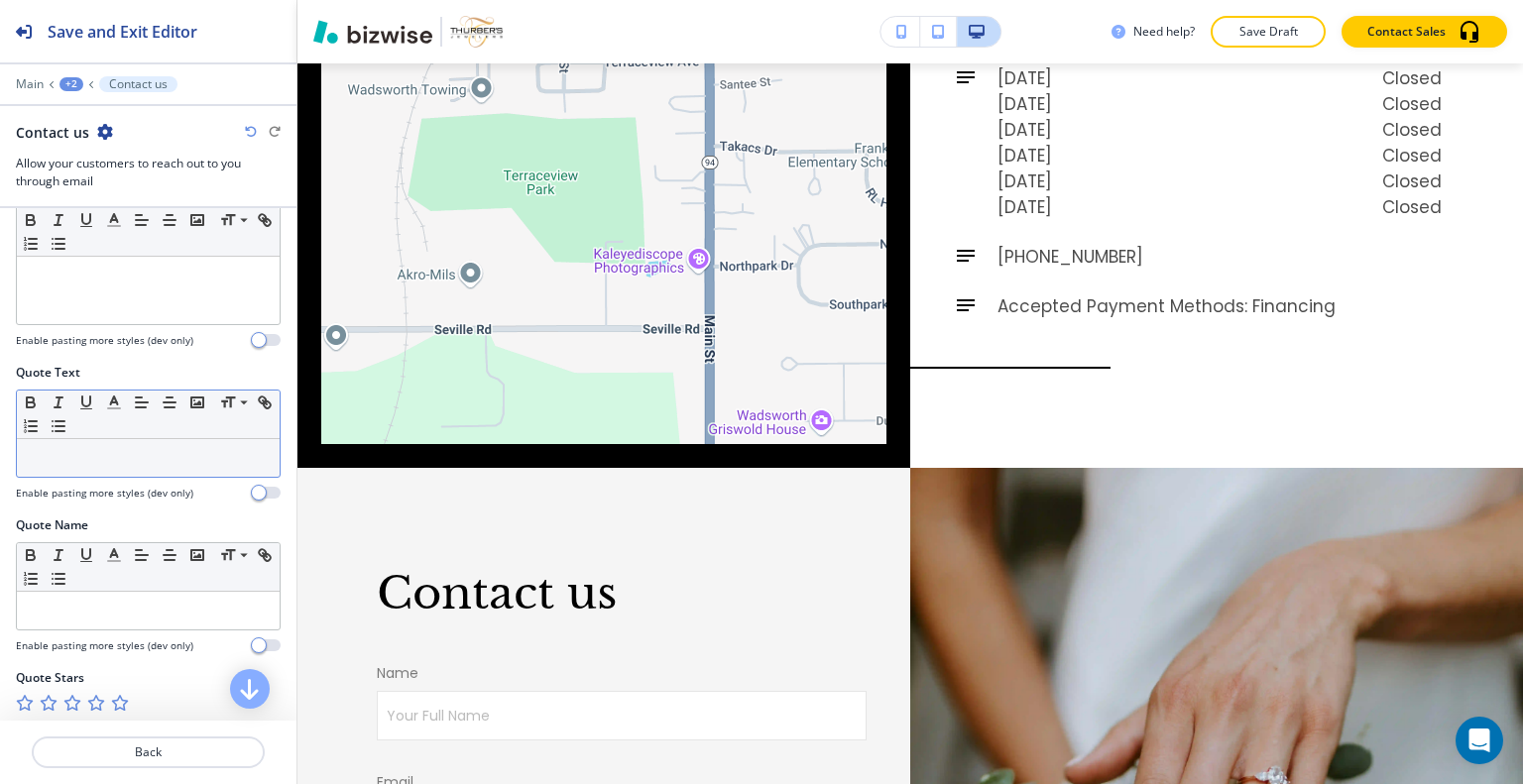 drag, startPoint x: 77, startPoint y: 380, endPoint x: 56, endPoint y: 450, distance: 73.082146 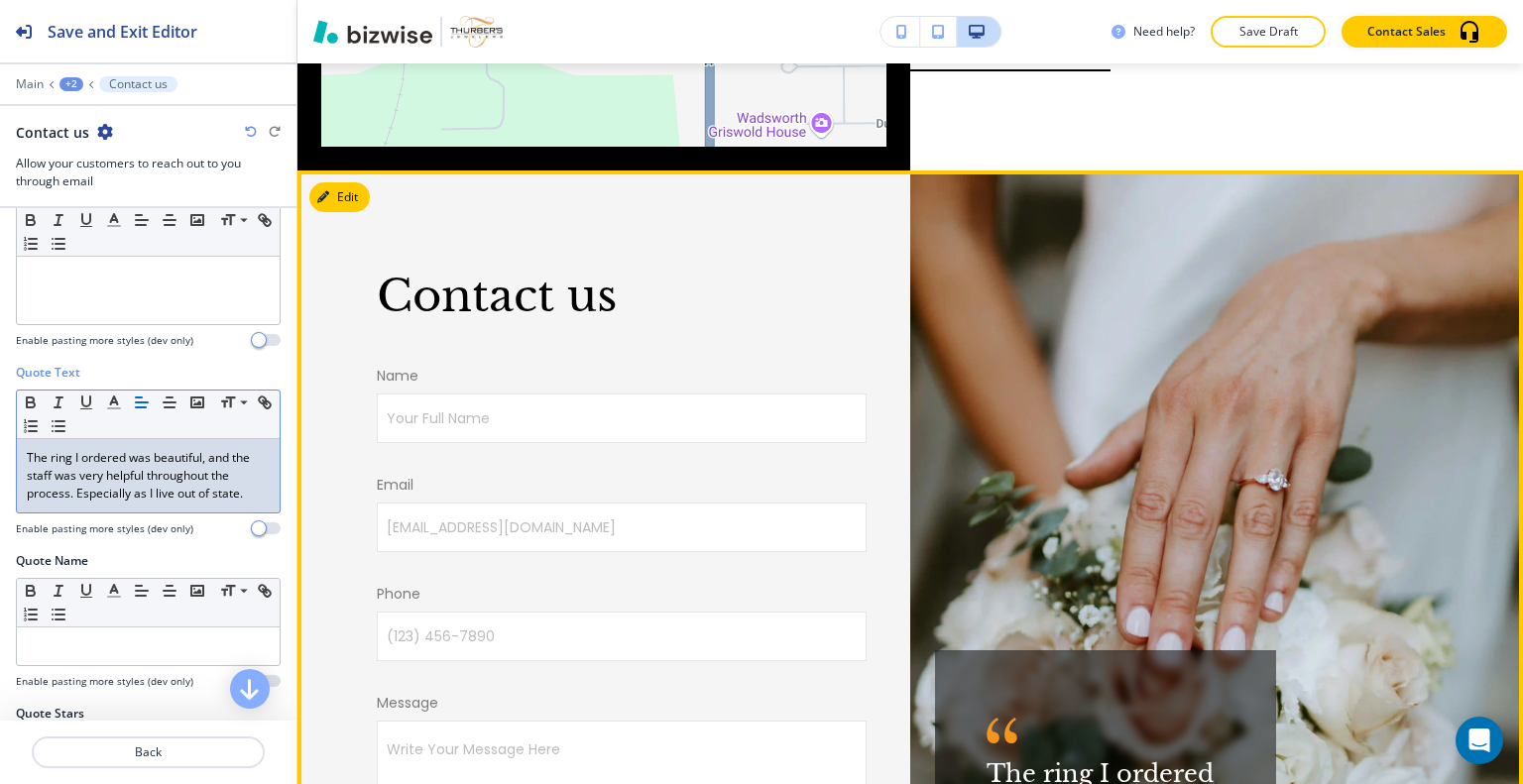 scroll, scrollTop: 6358, scrollLeft: 0, axis: vertical 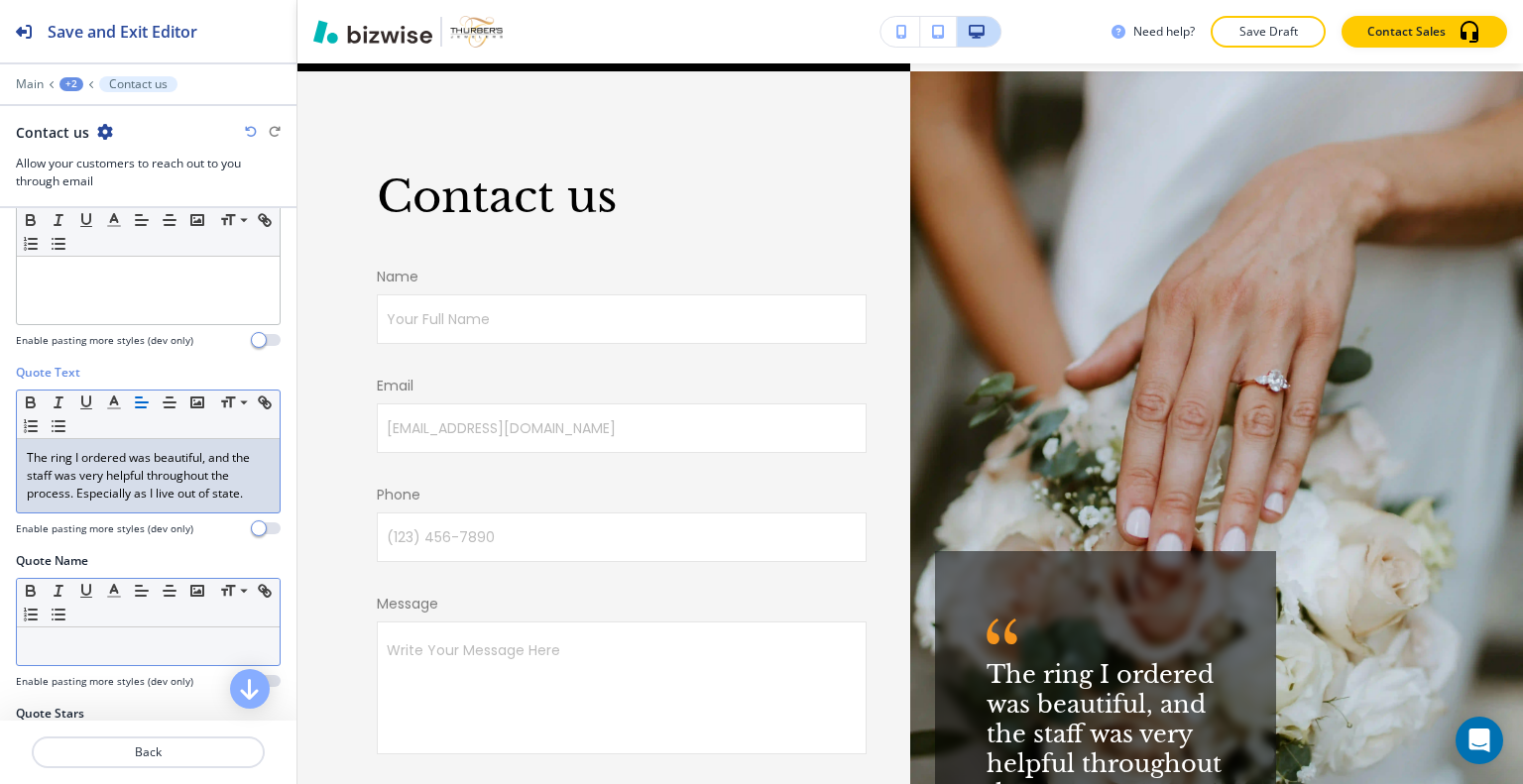 click at bounding box center (148, 646) 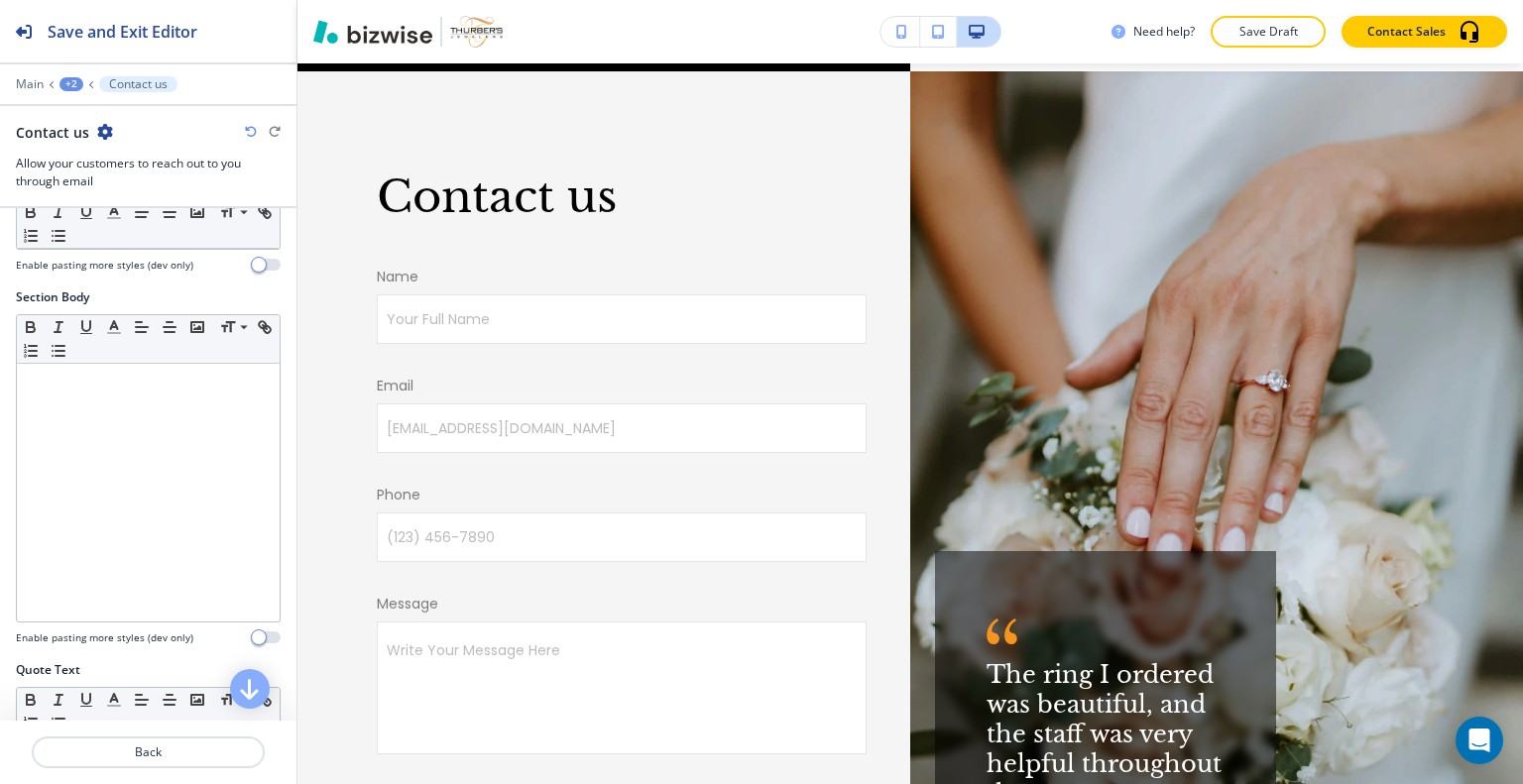 scroll, scrollTop: 1130, scrollLeft: 0, axis: vertical 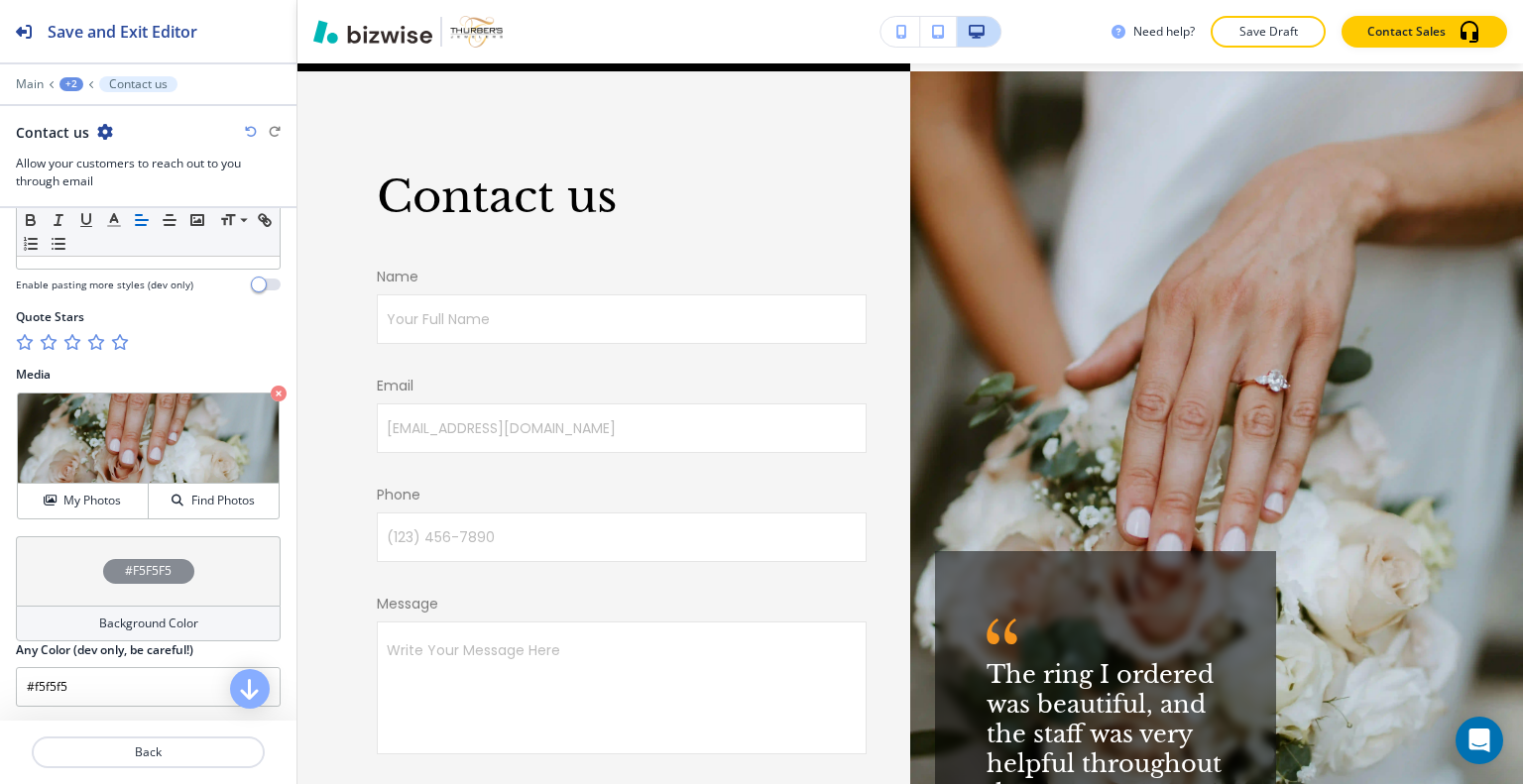click at bounding box center (119, 342) 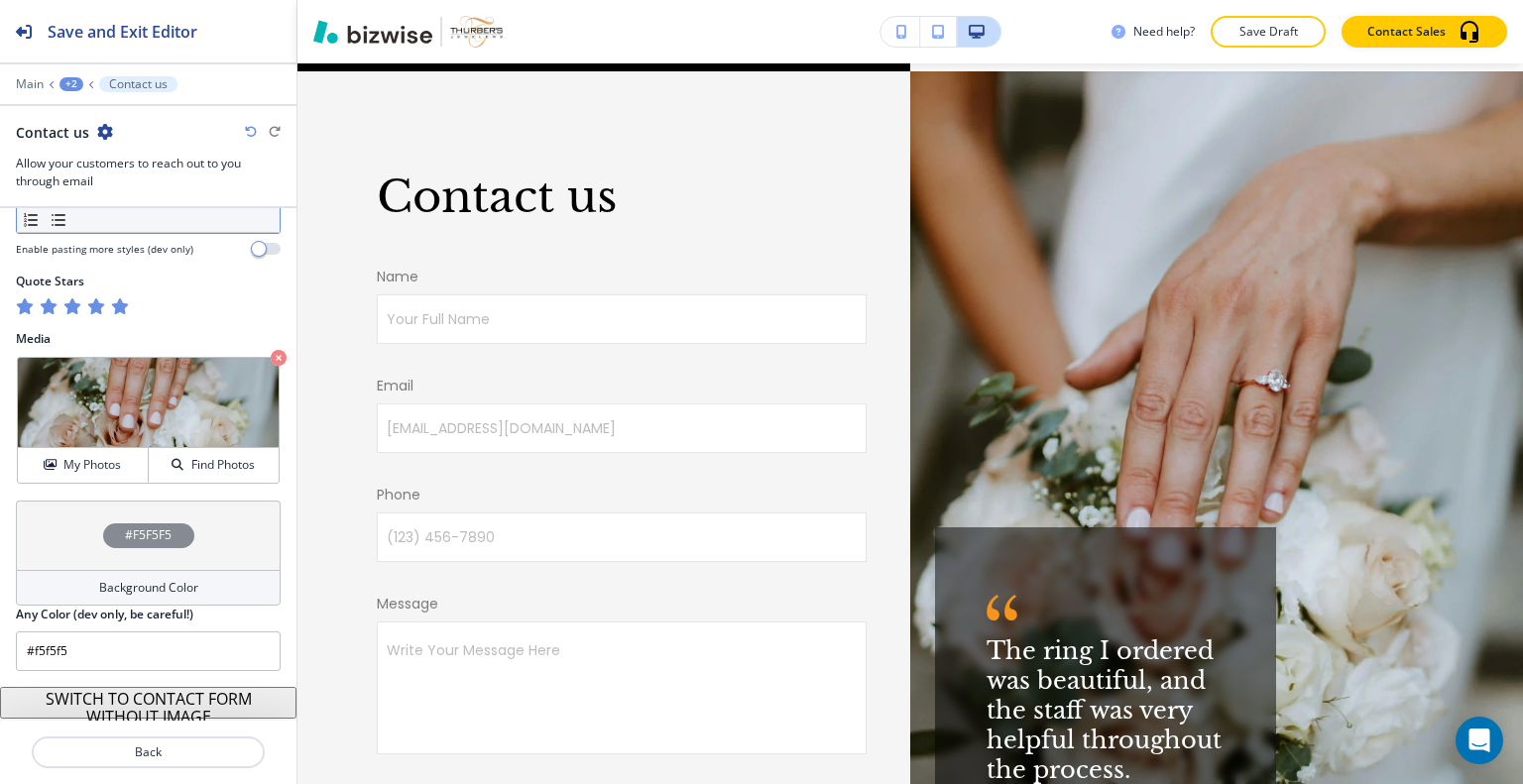 scroll, scrollTop: 769, scrollLeft: 0, axis: vertical 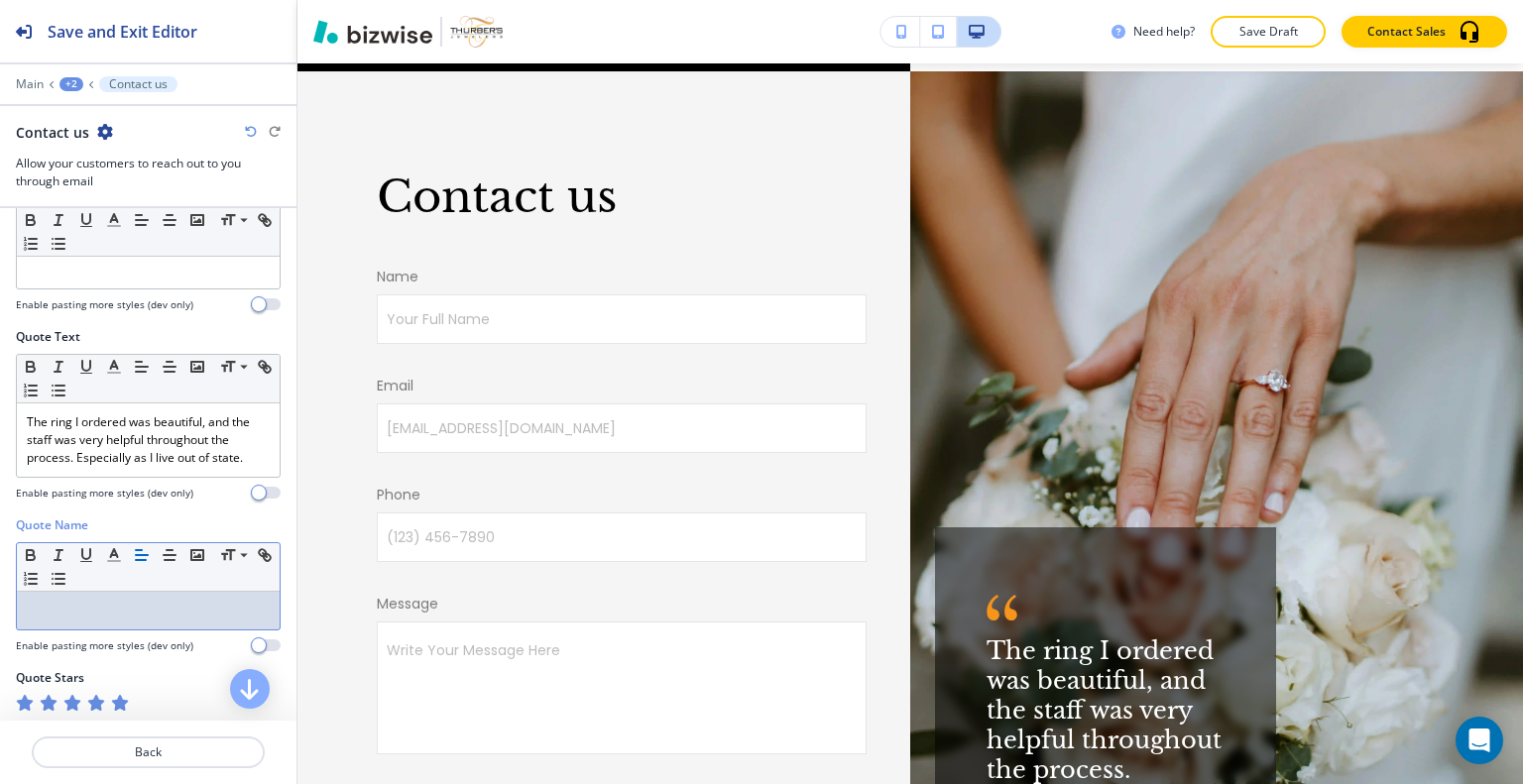 click at bounding box center [148, 611] 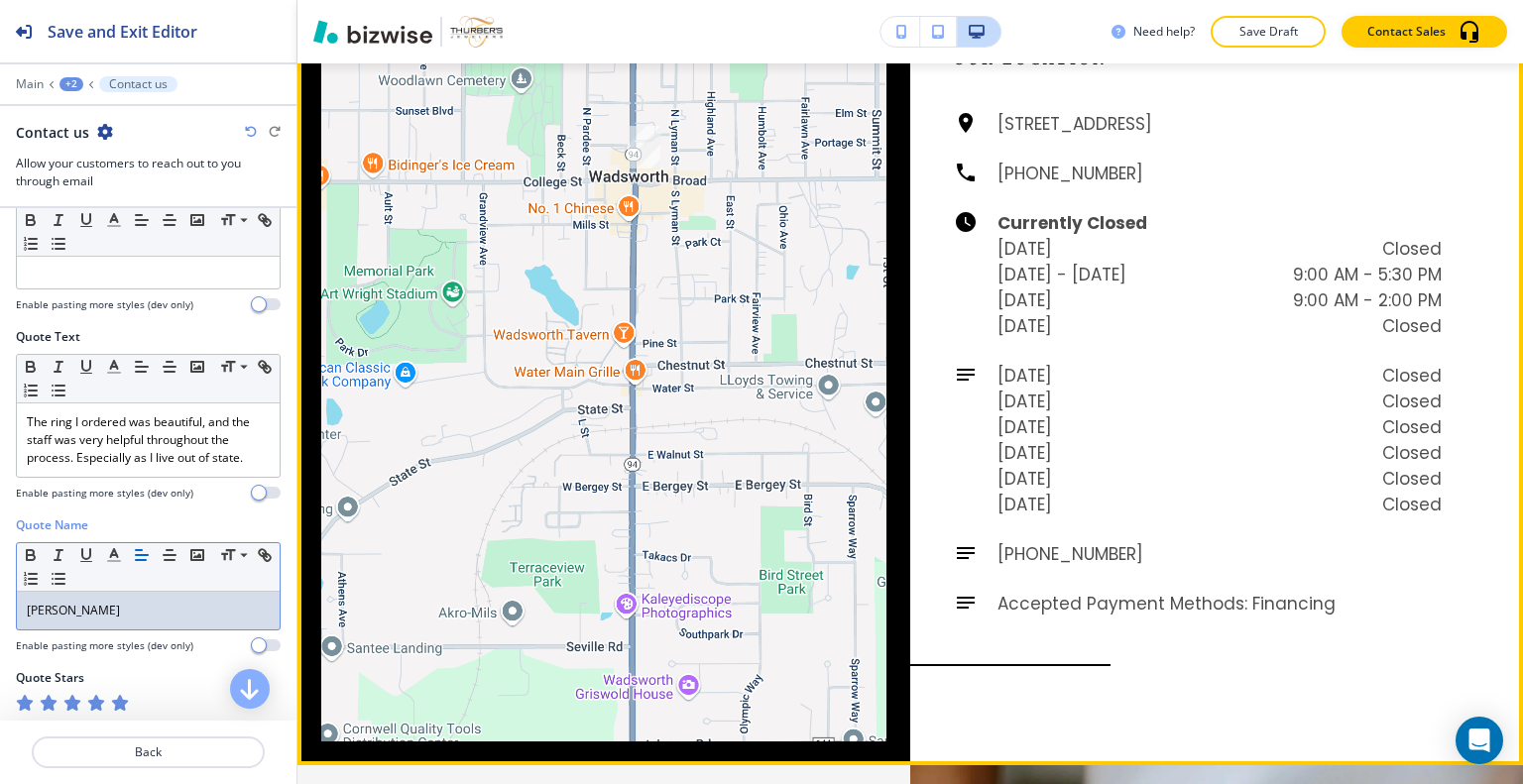 scroll, scrollTop: 5268, scrollLeft: 0, axis: vertical 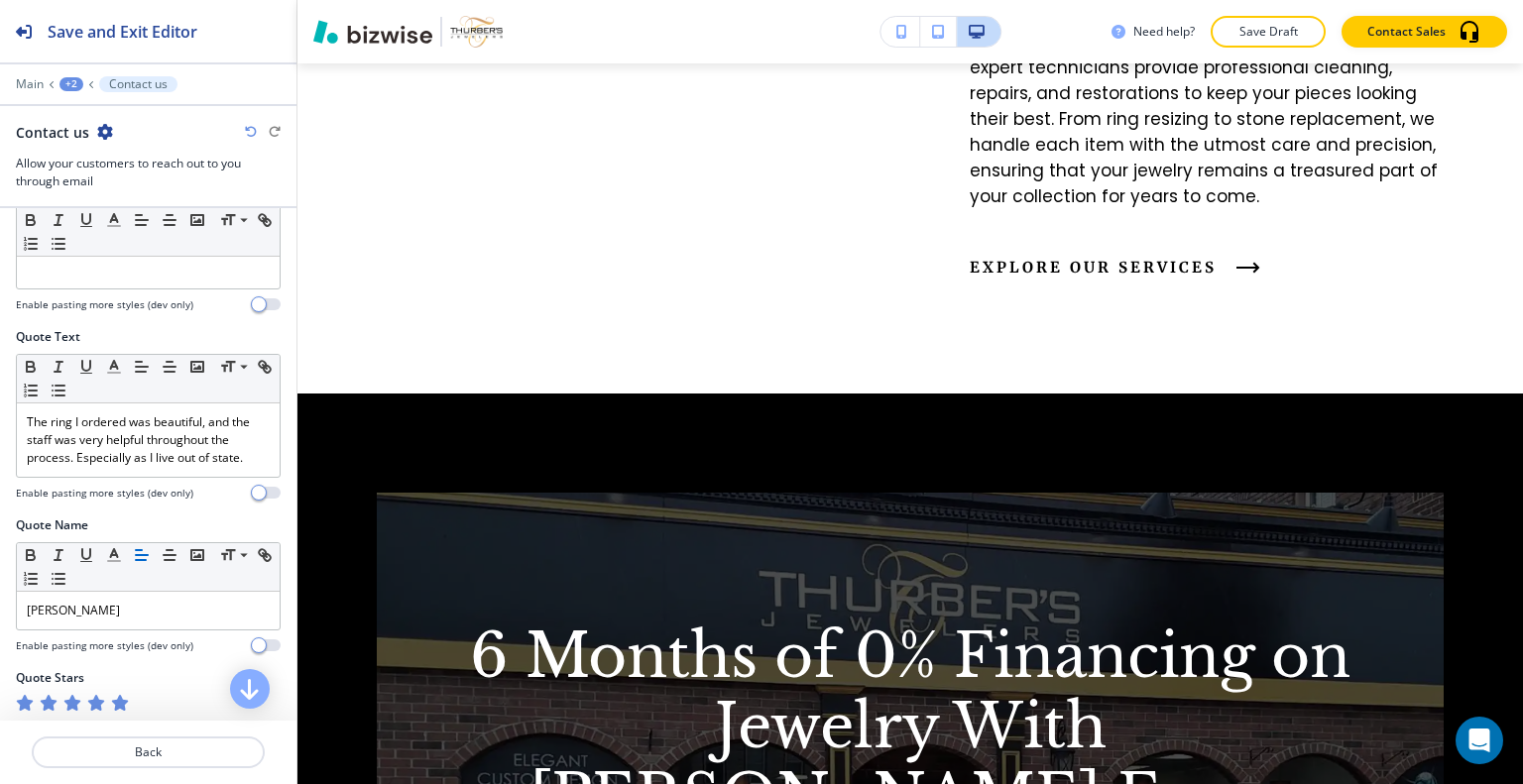 click on "+2" at bounding box center (71, 84) 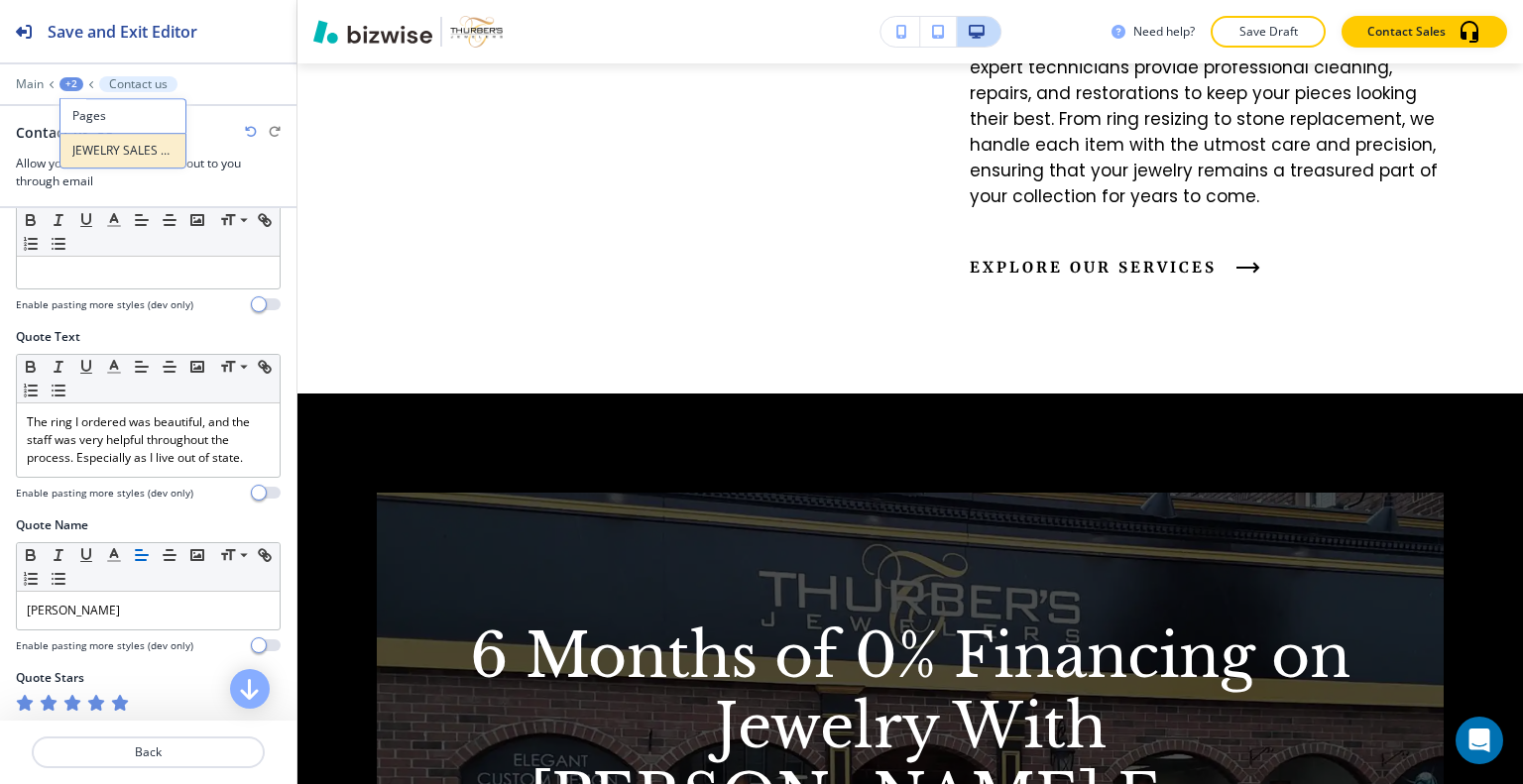 click on "JEWELRY SALES & SERVICES" at bounding box center [123, 151] 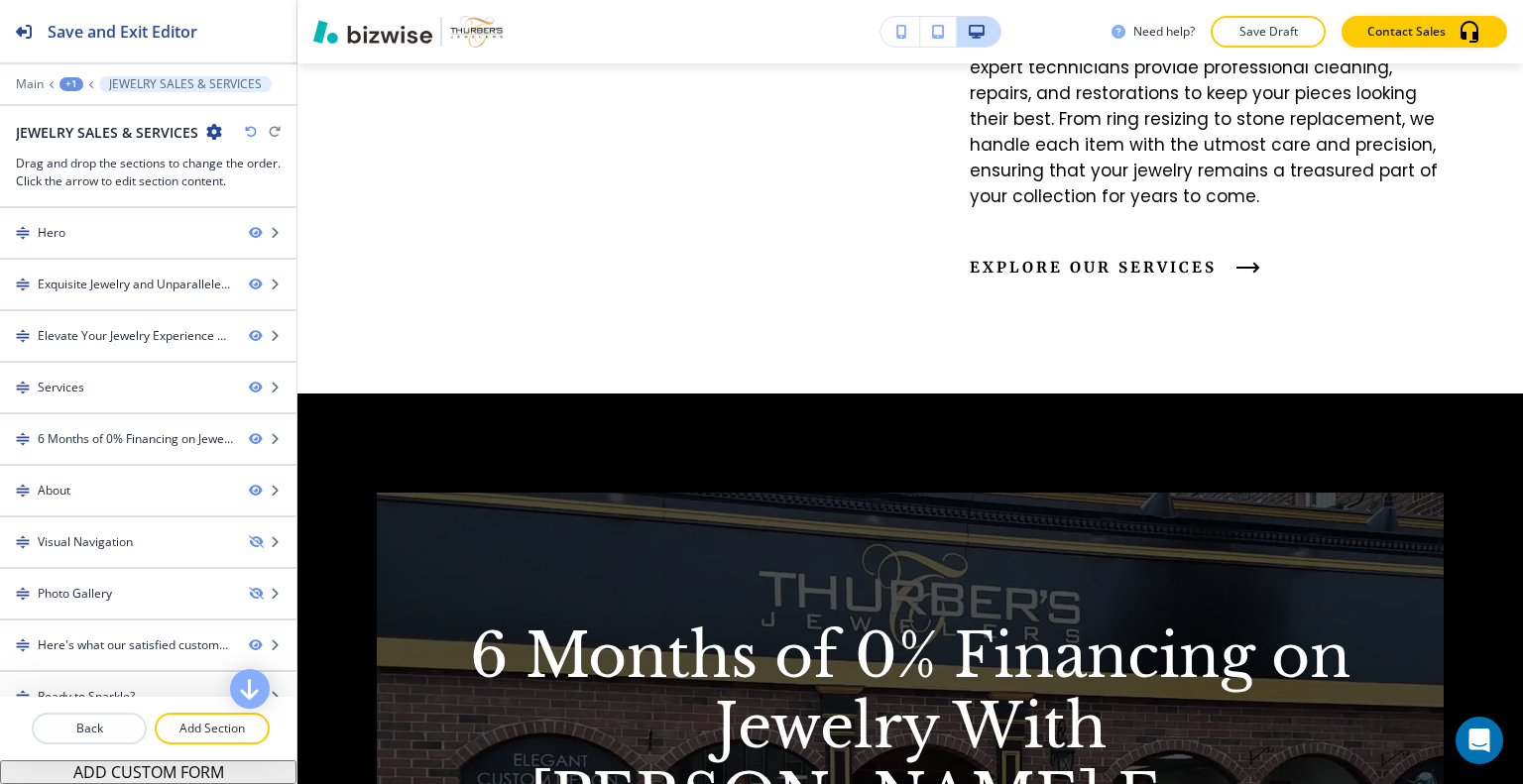 click on "+1" at bounding box center (71, 84) 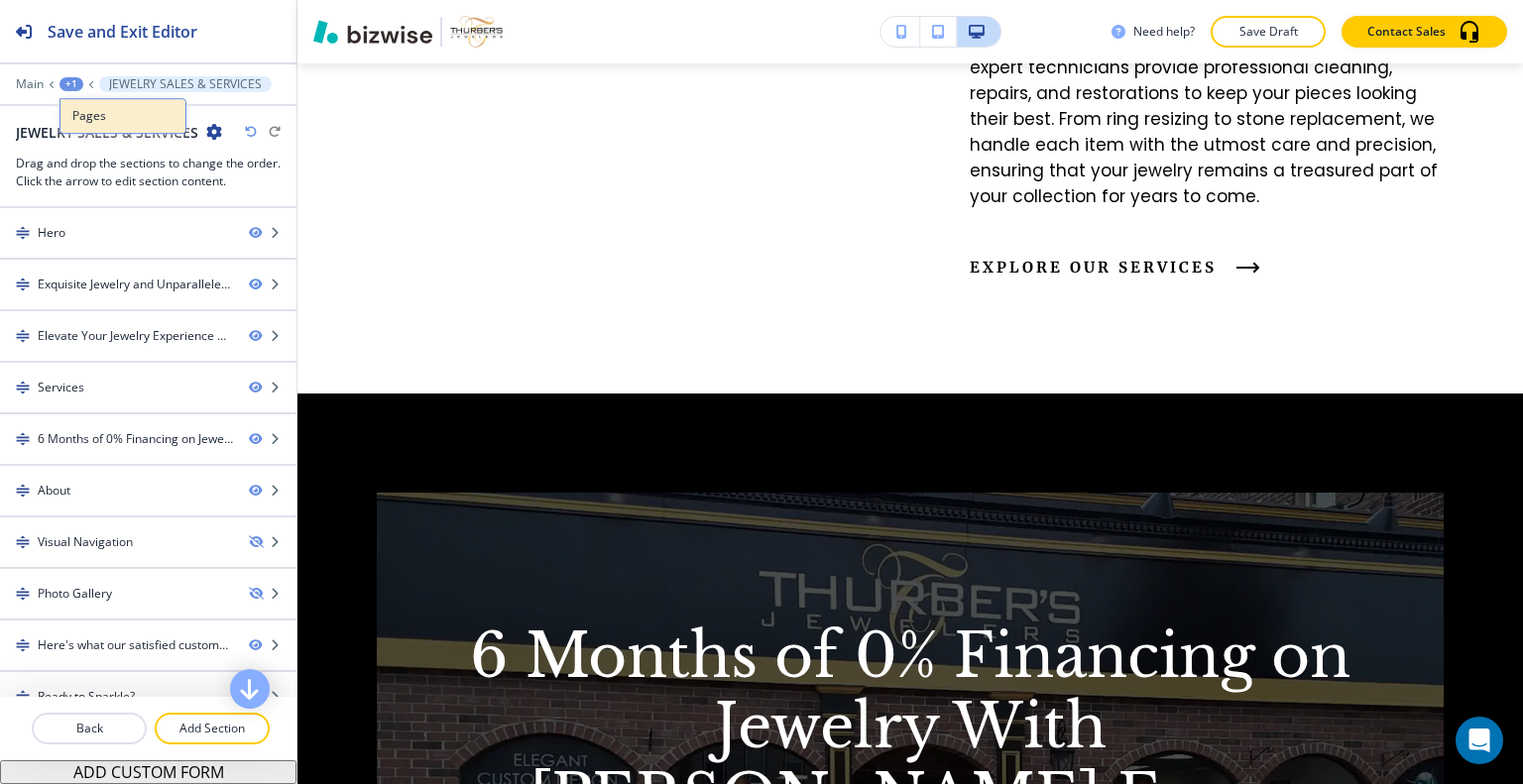 click on "Pages" at bounding box center (123, 116) 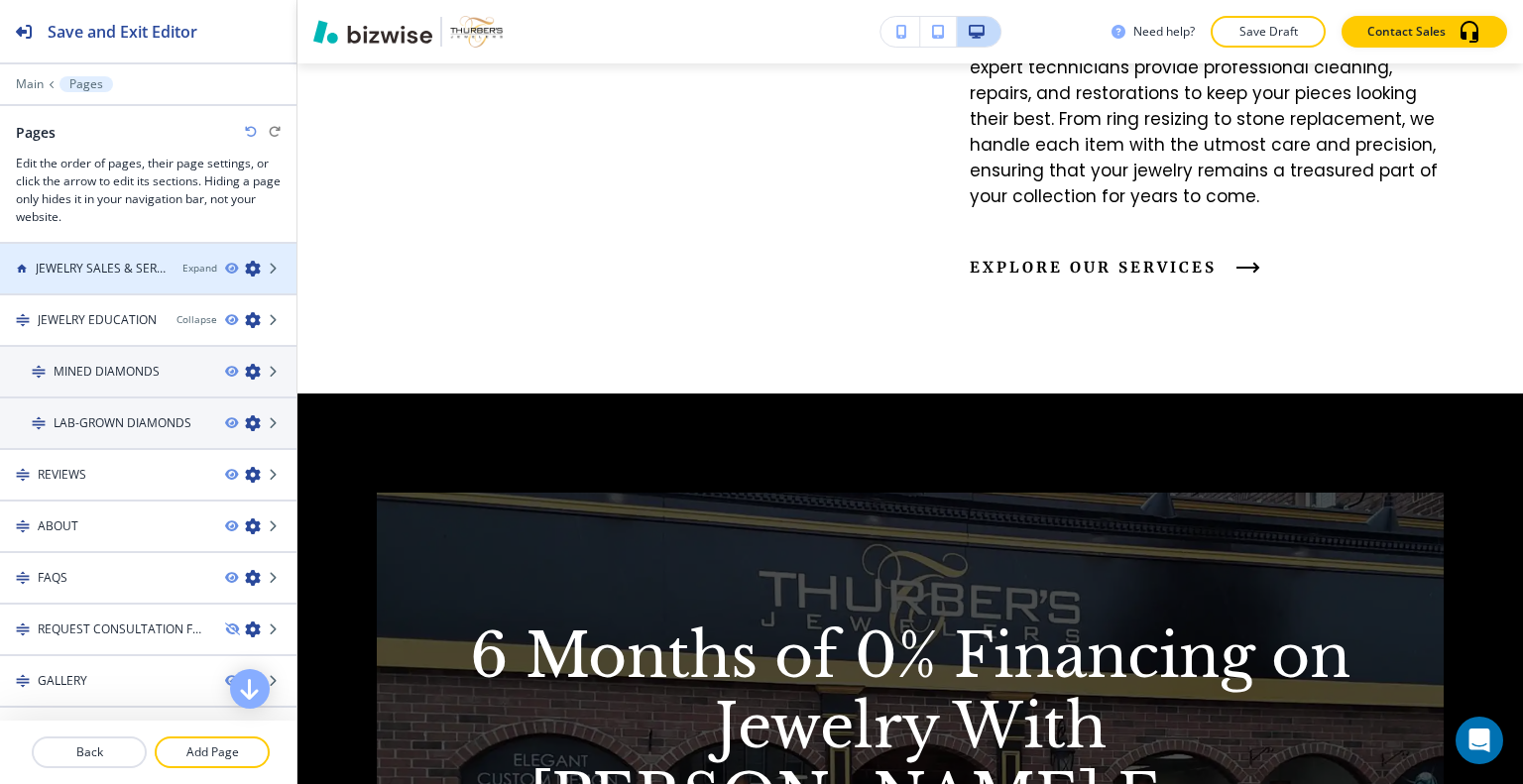 click on "JEWELRY SALES & SERVICES" at bounding box center [101, 269] 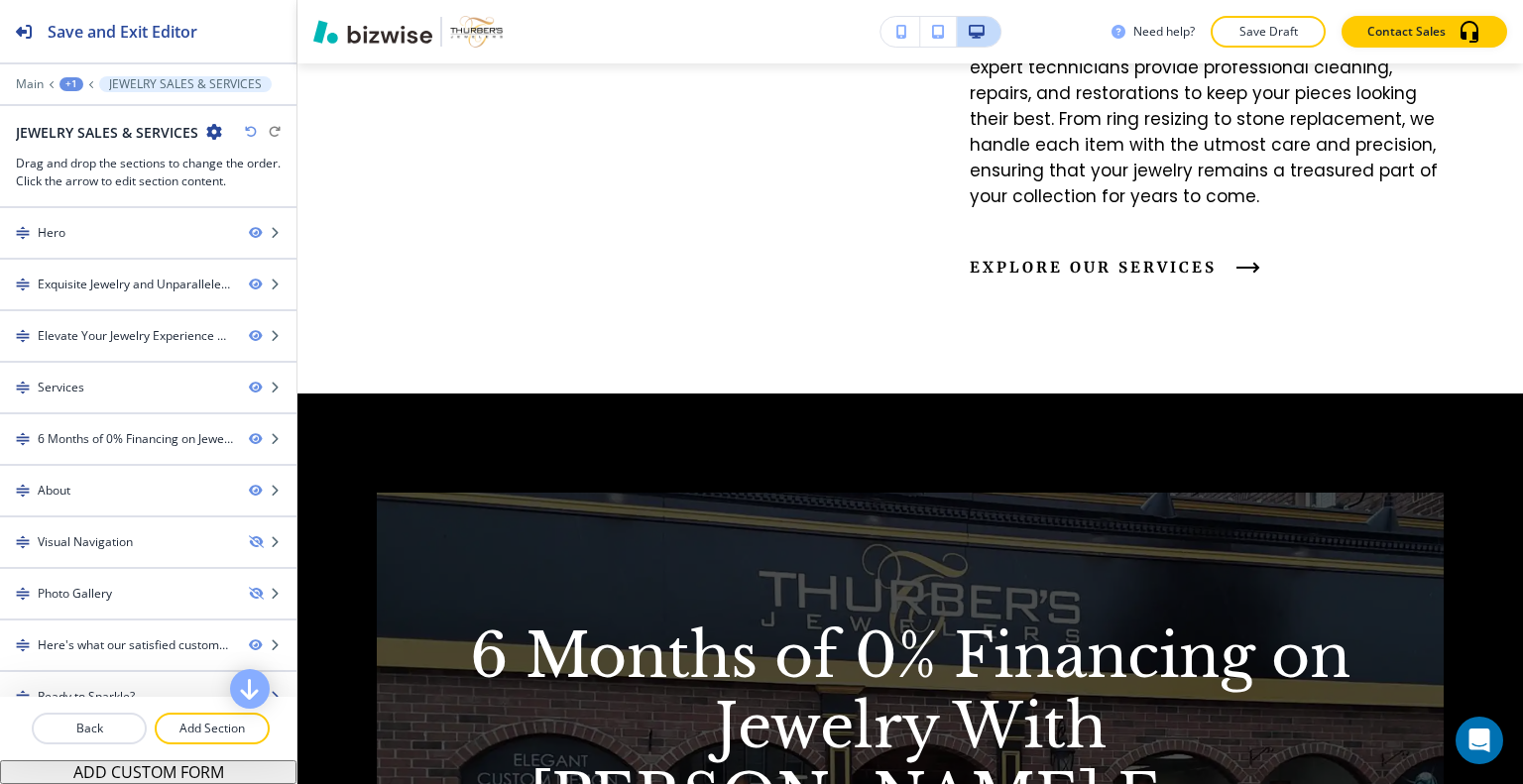 scroll, scrollTop: 123, scrollLeft: 0, axis: vertical 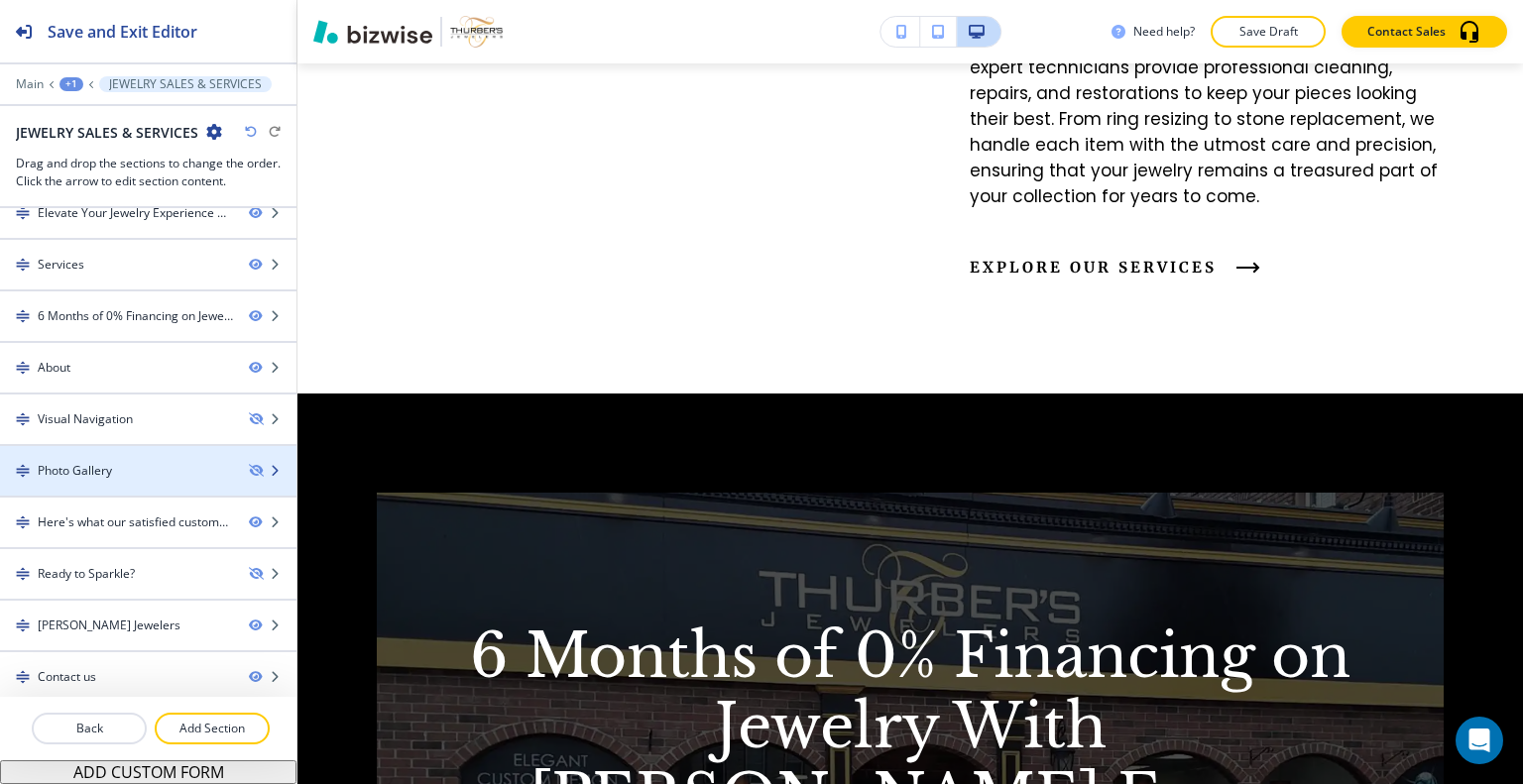 click on "Photo Gallery" at bounding box center [116, 471] 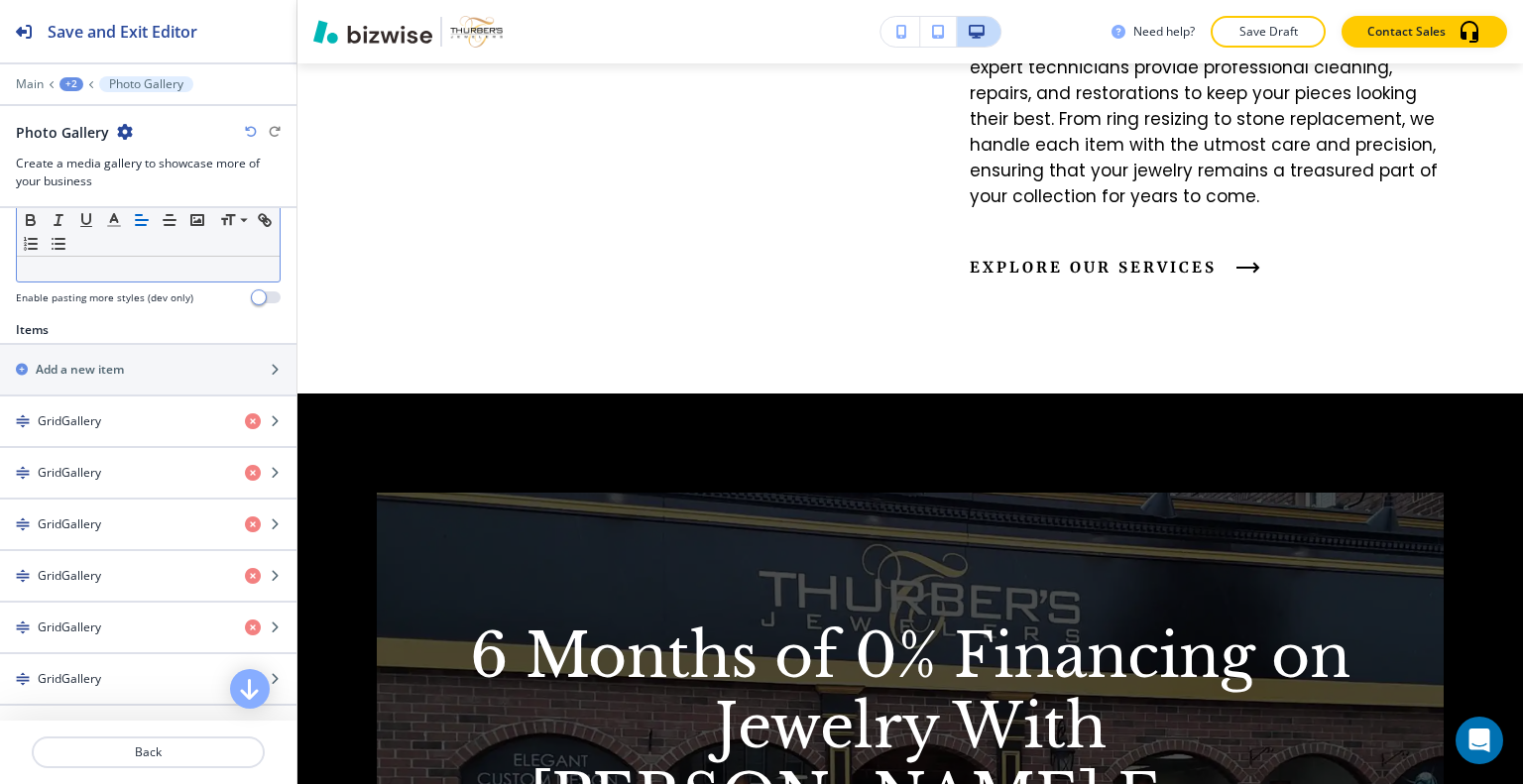 scroll, scrollTop: 99, scrollLeft: 0, axis: vertical 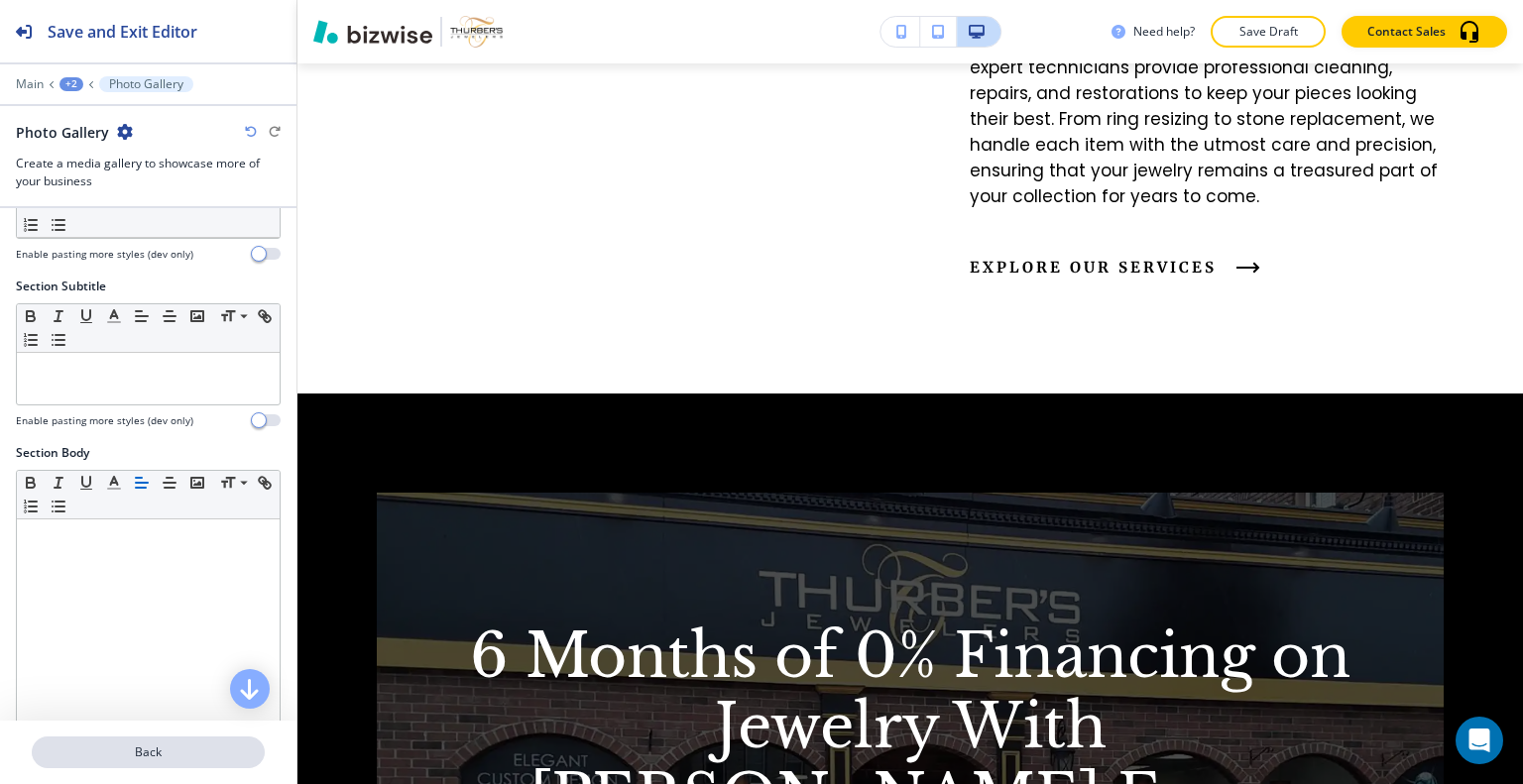 click on "Back" at bounding box center [148, 752] 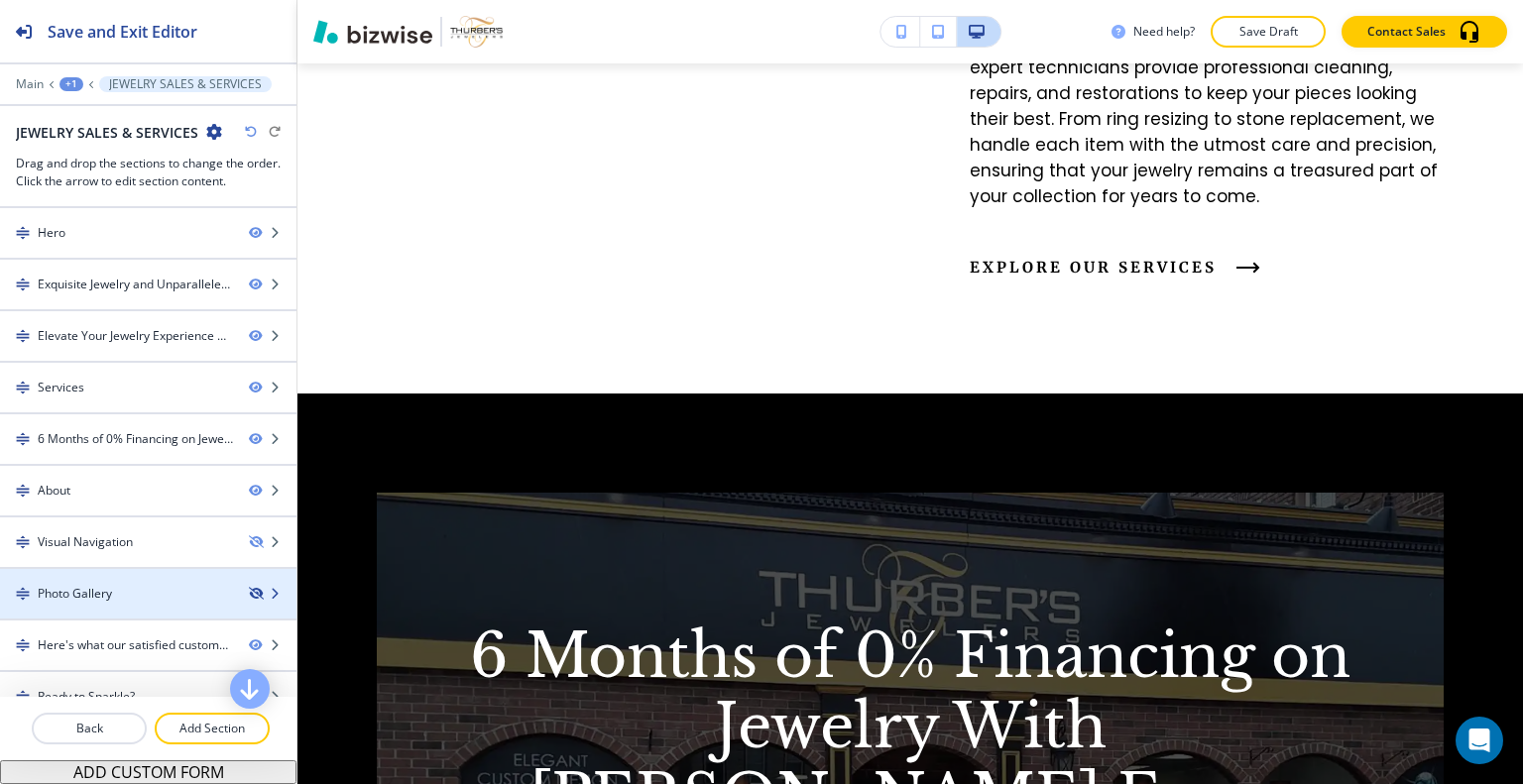 click at bounding box center (255, 594) 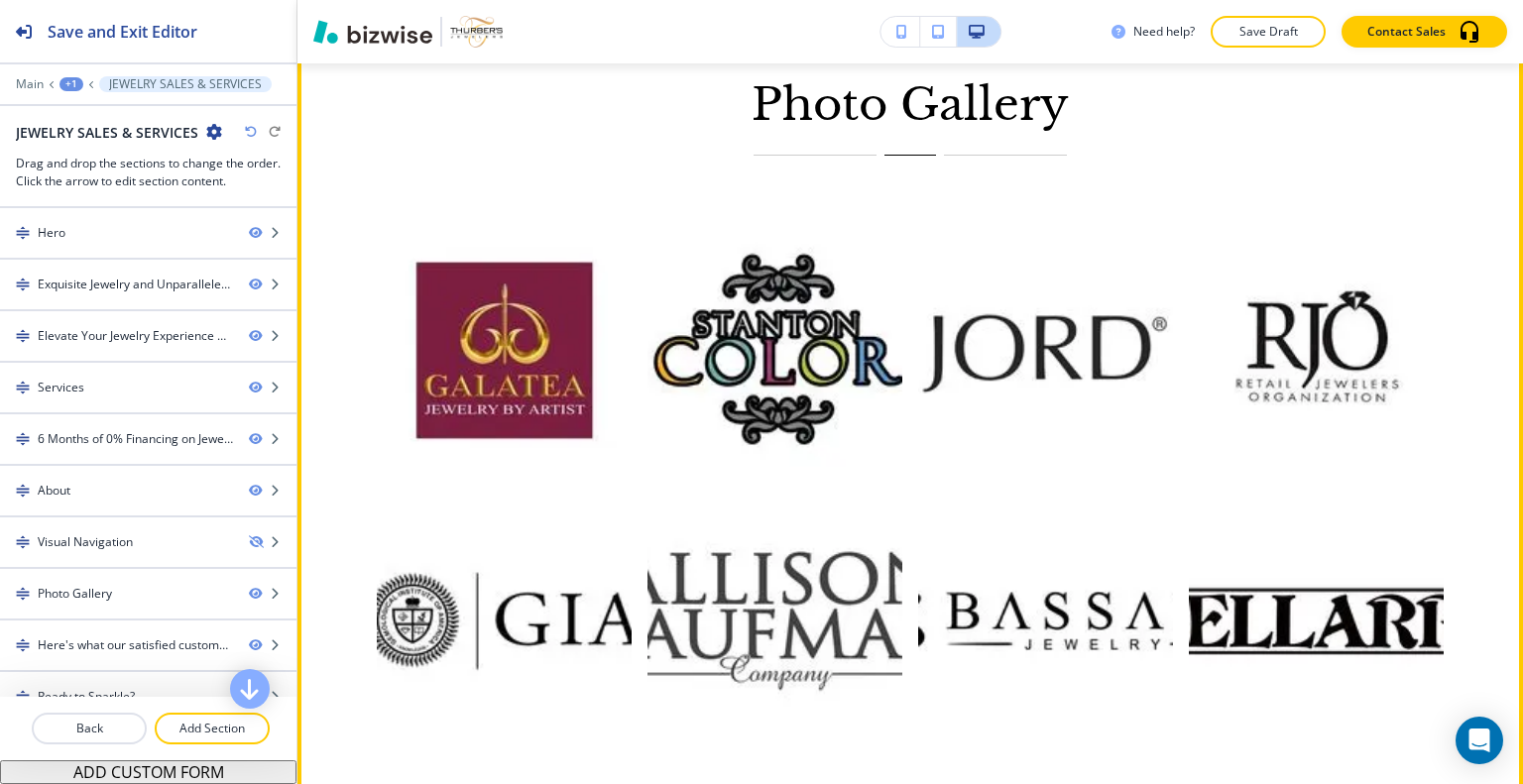 scroll, scrollTop: 4384, scrollLeft: 0, axis: vertical 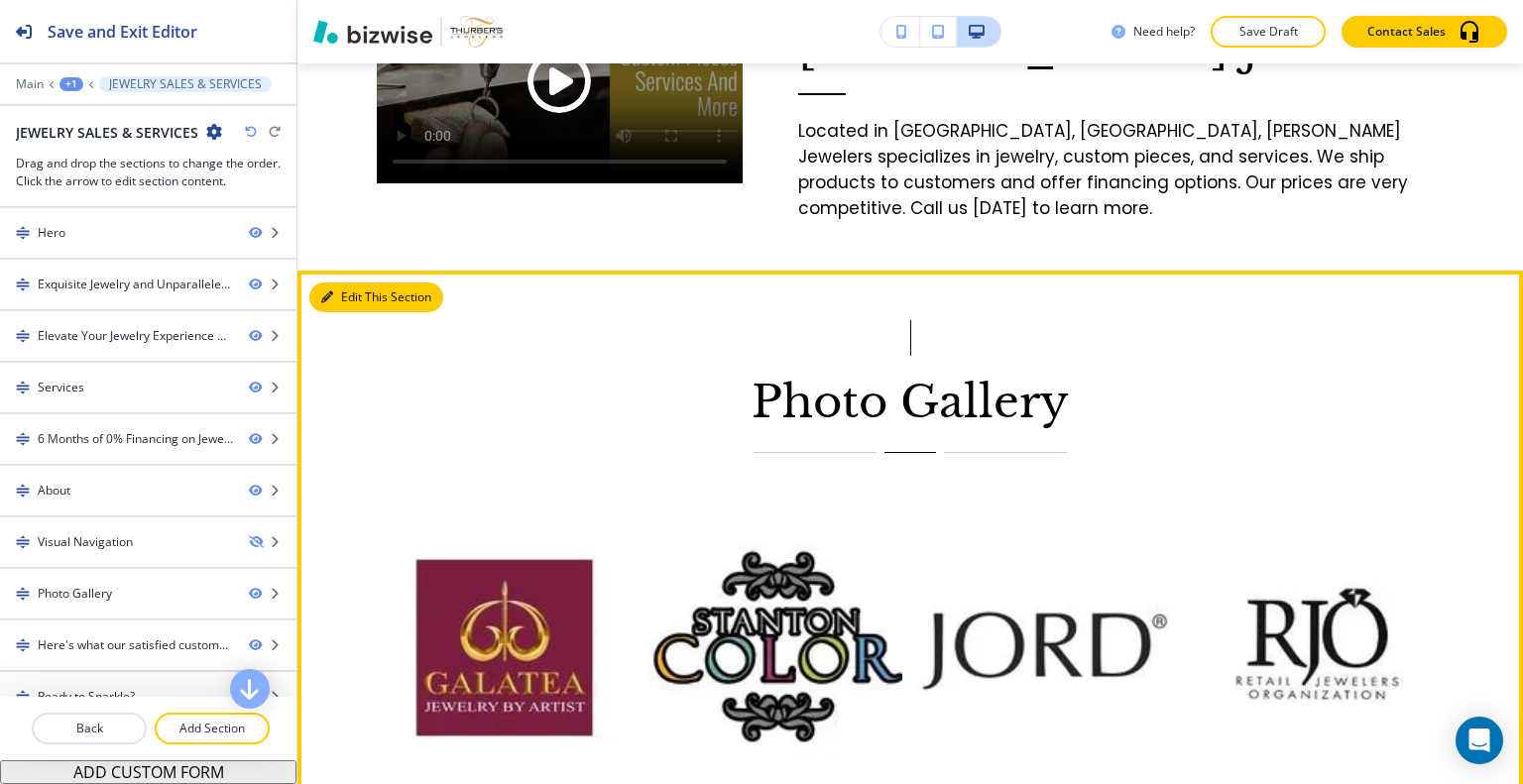 click on "Edit This Section" at bounding box center (376, 297) 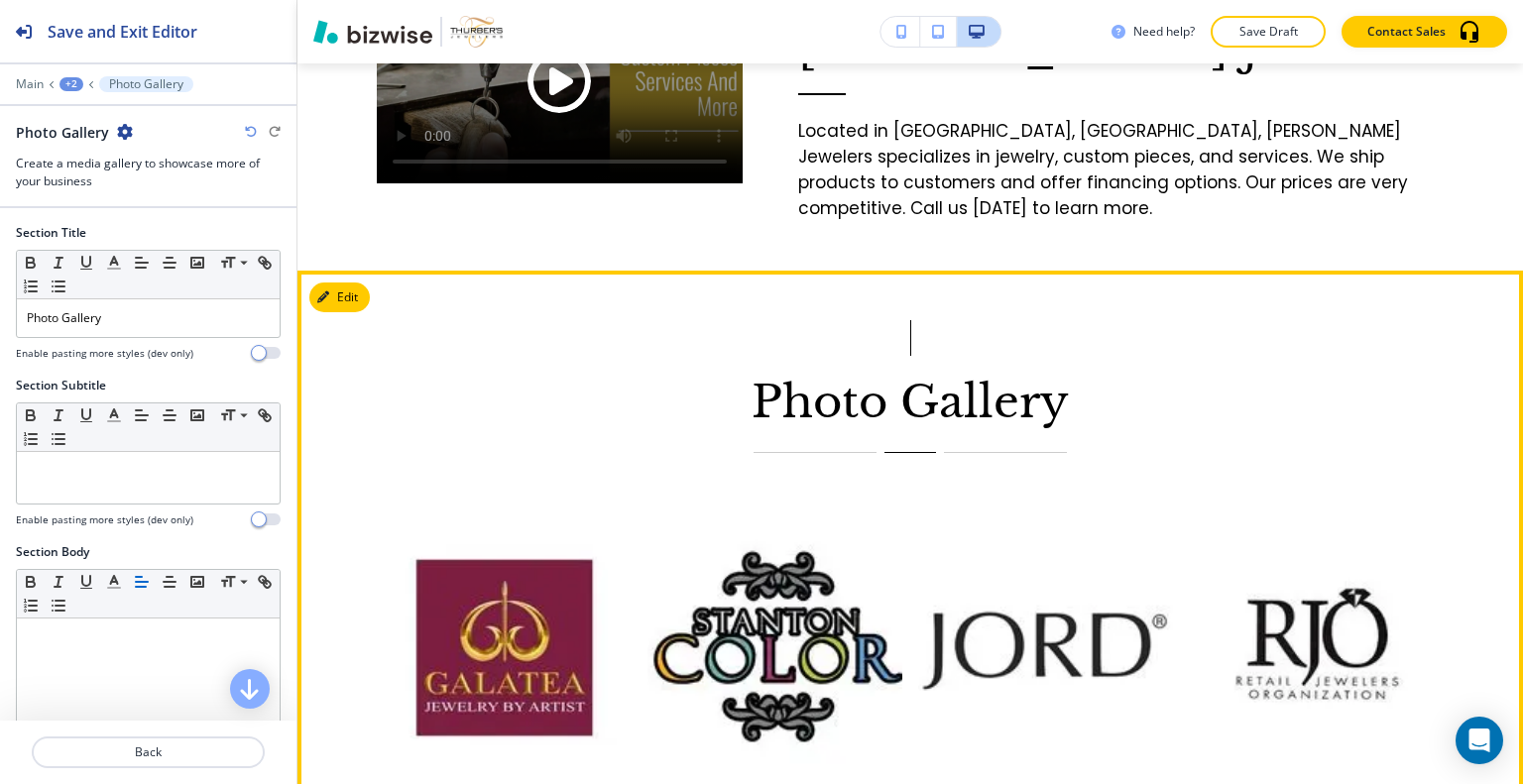 scroll, scrollTop: 4463, scrollLeft: 0, axis: vertical 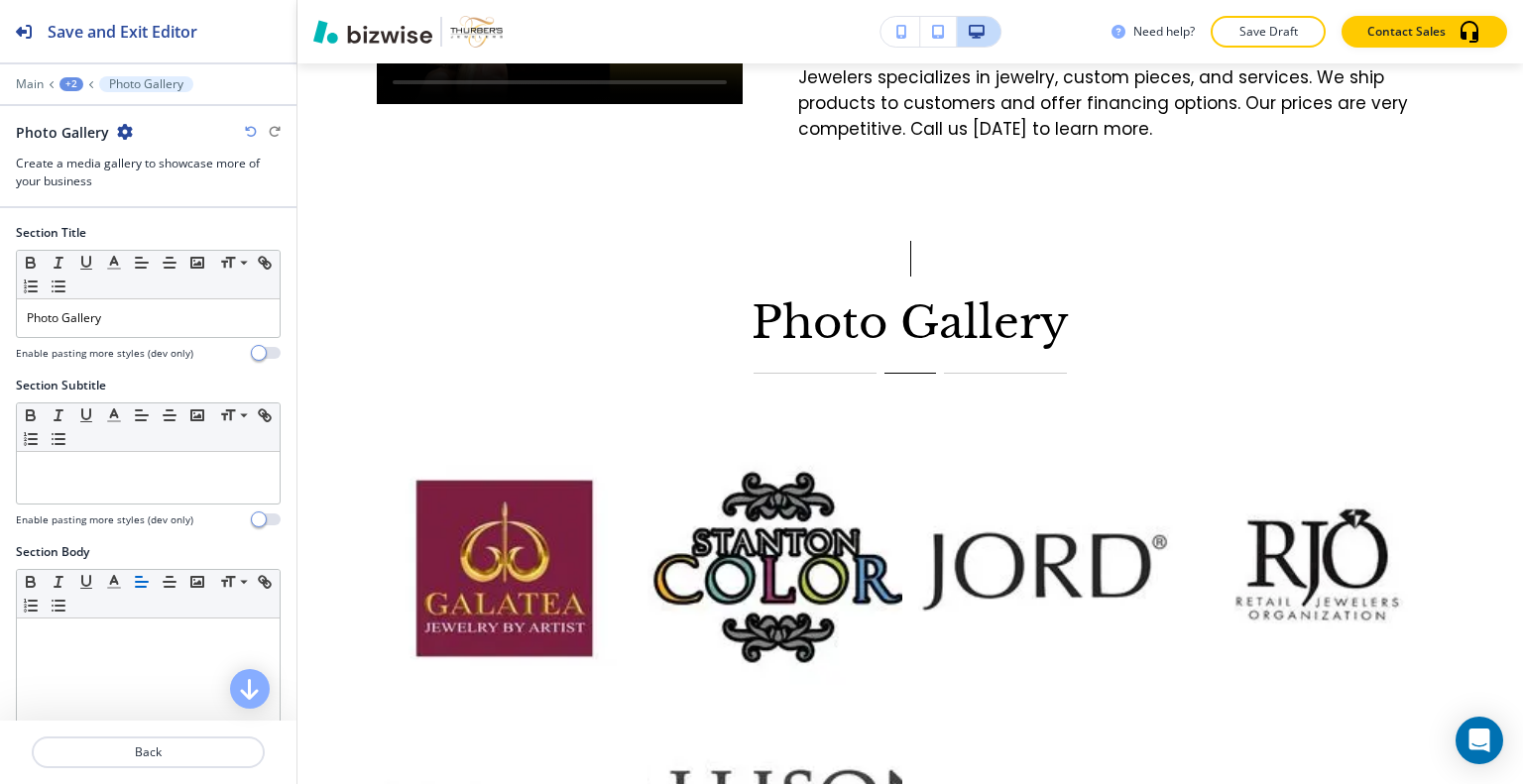 click at bounding box center (125, 132) 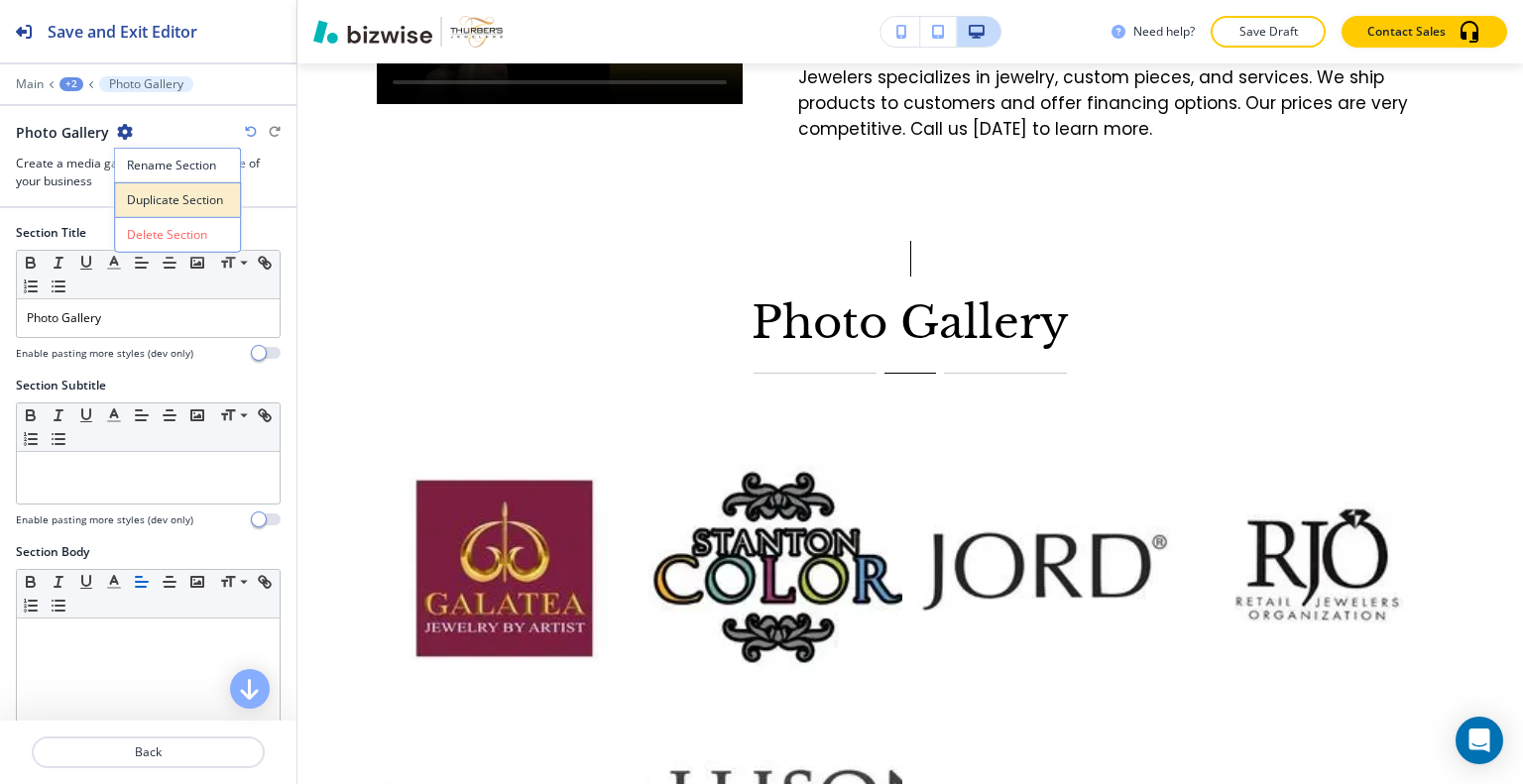 click on "Duplicate Section" at bounding box center [177, 200] 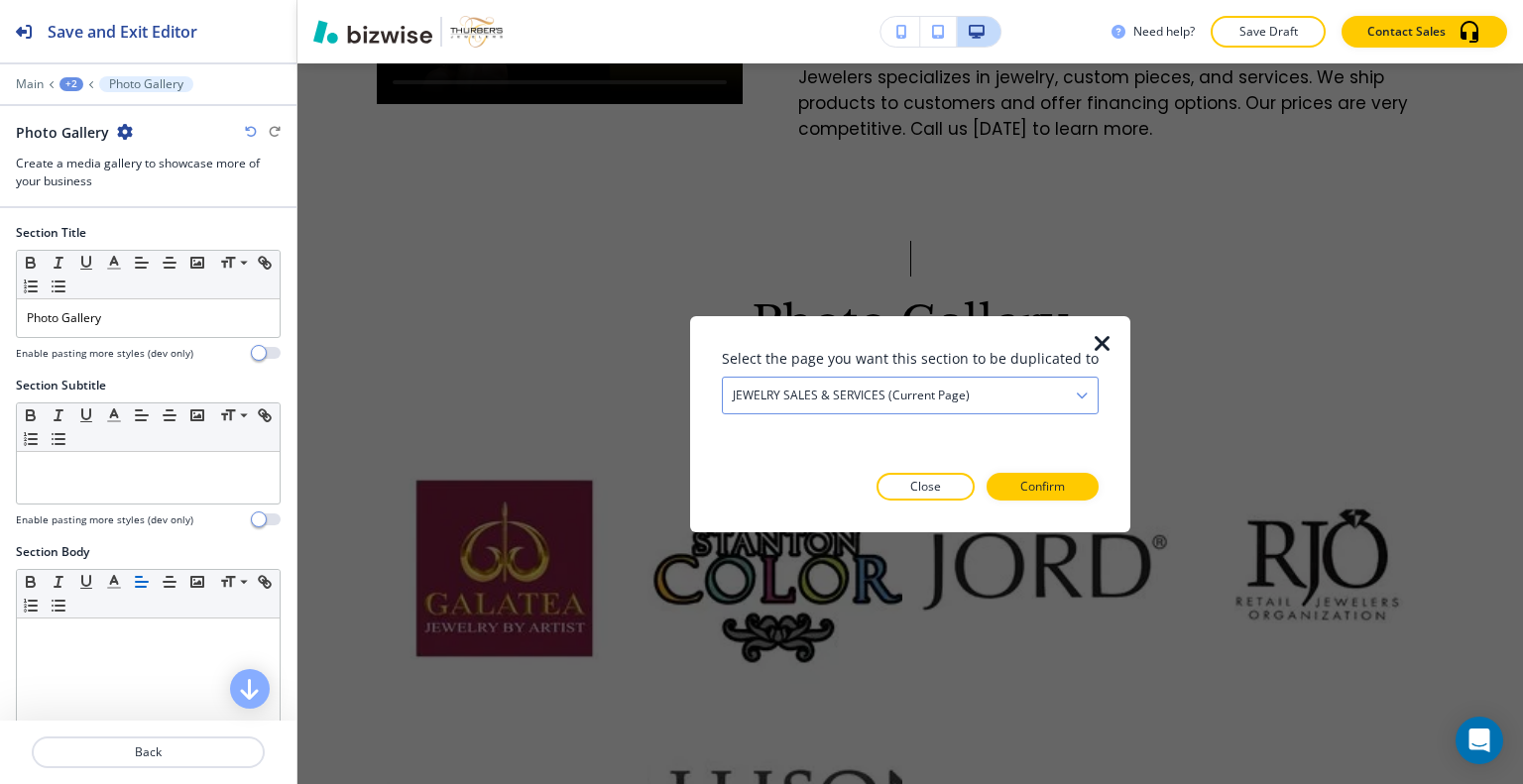click on "JEWELRY SALES & SERVICES (current page)" at bounding box center (910, 394) 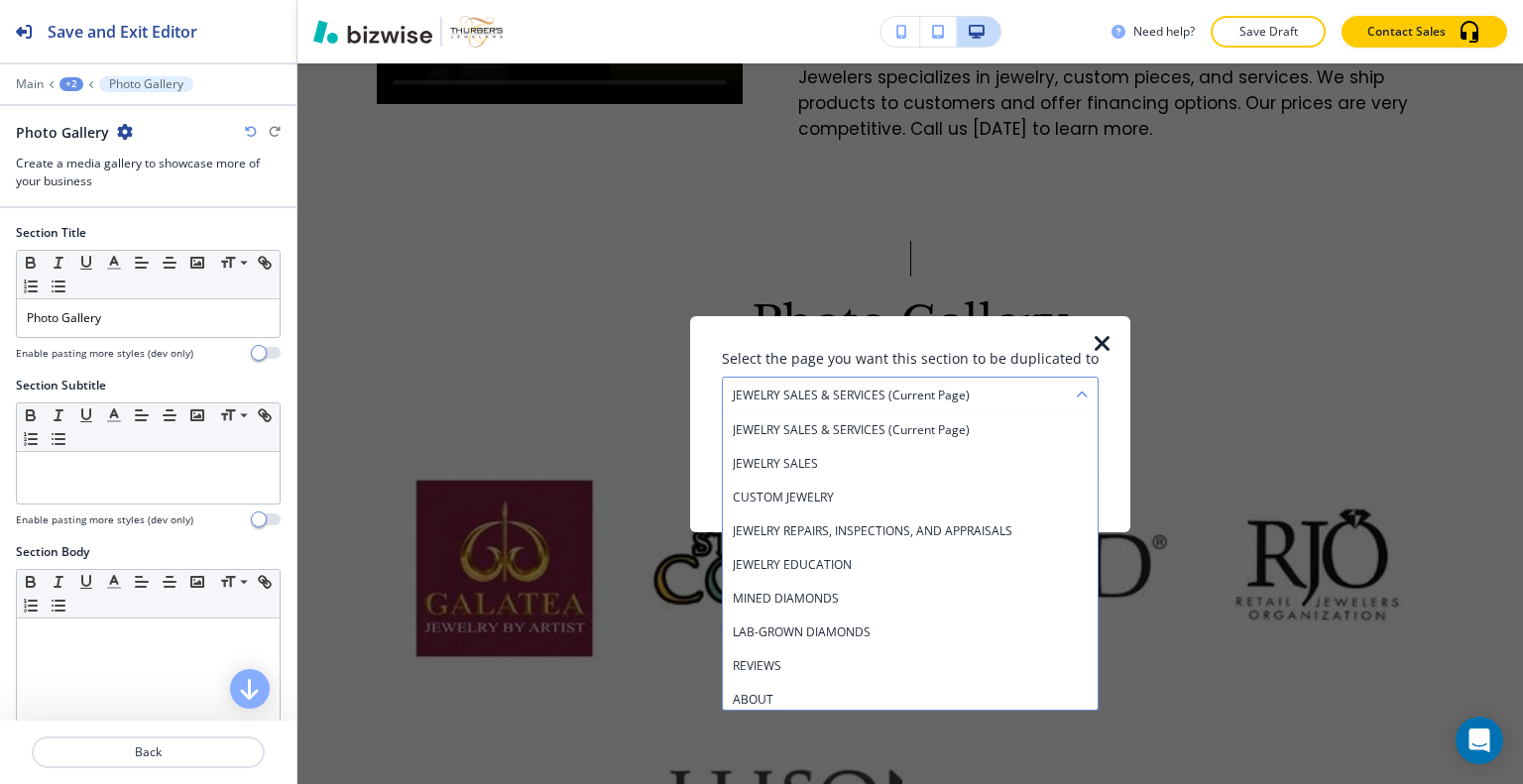 scroll, scrollTop: 141, scrollLeft: 0, axis: vertical 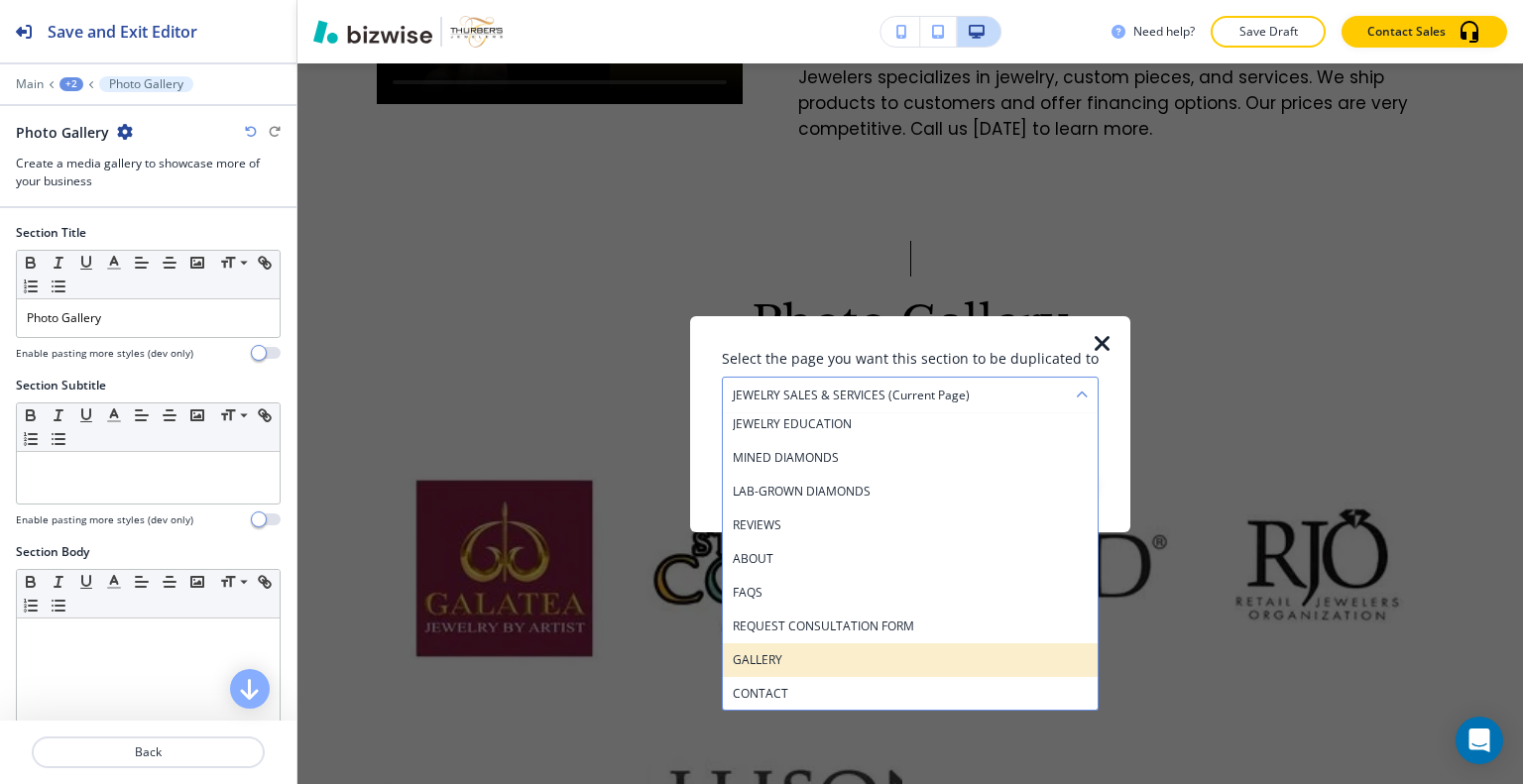 click on "GALLERY" at bounding box center [910, 659] 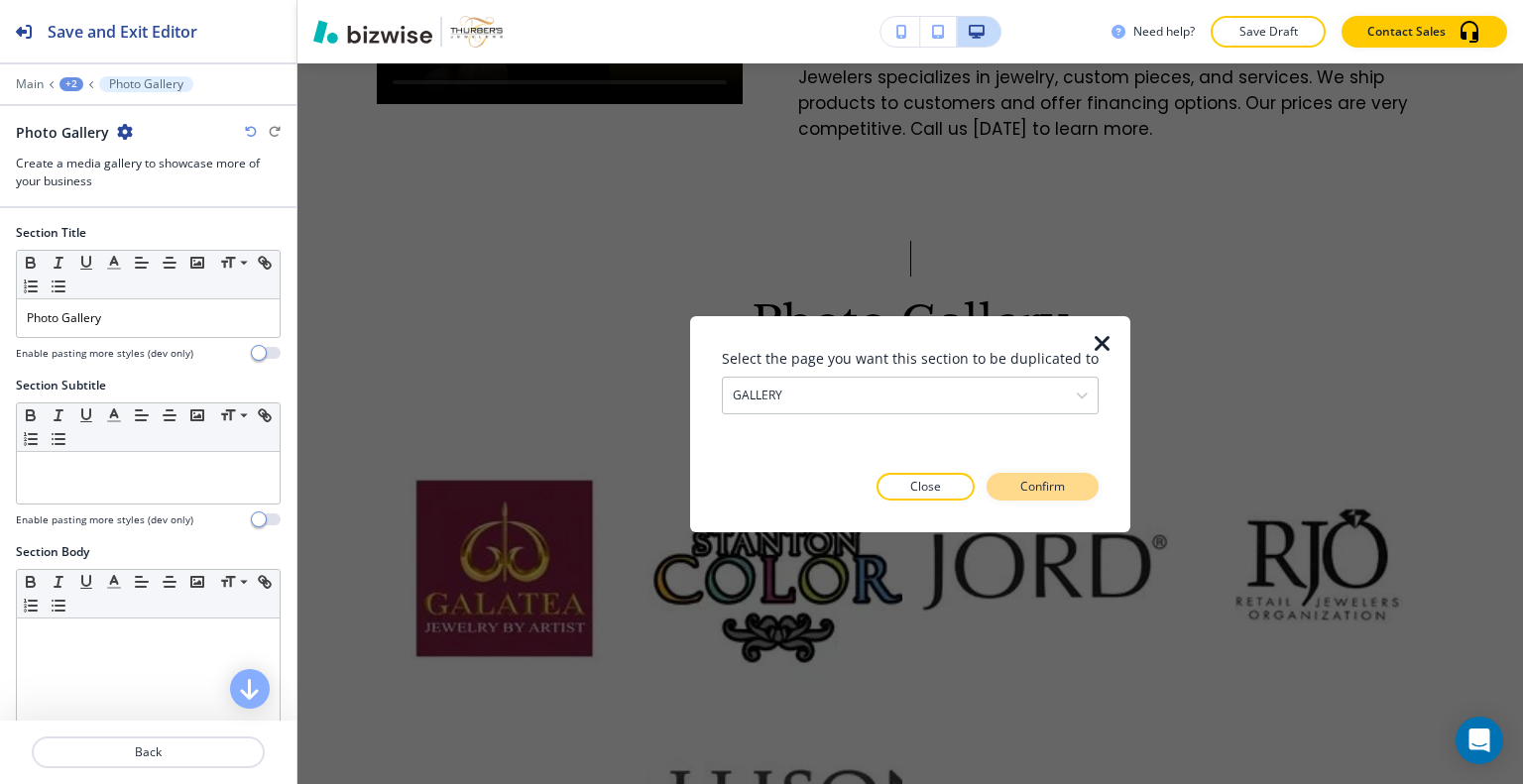 click on "Confirm" at bounding box center (1042, 487) 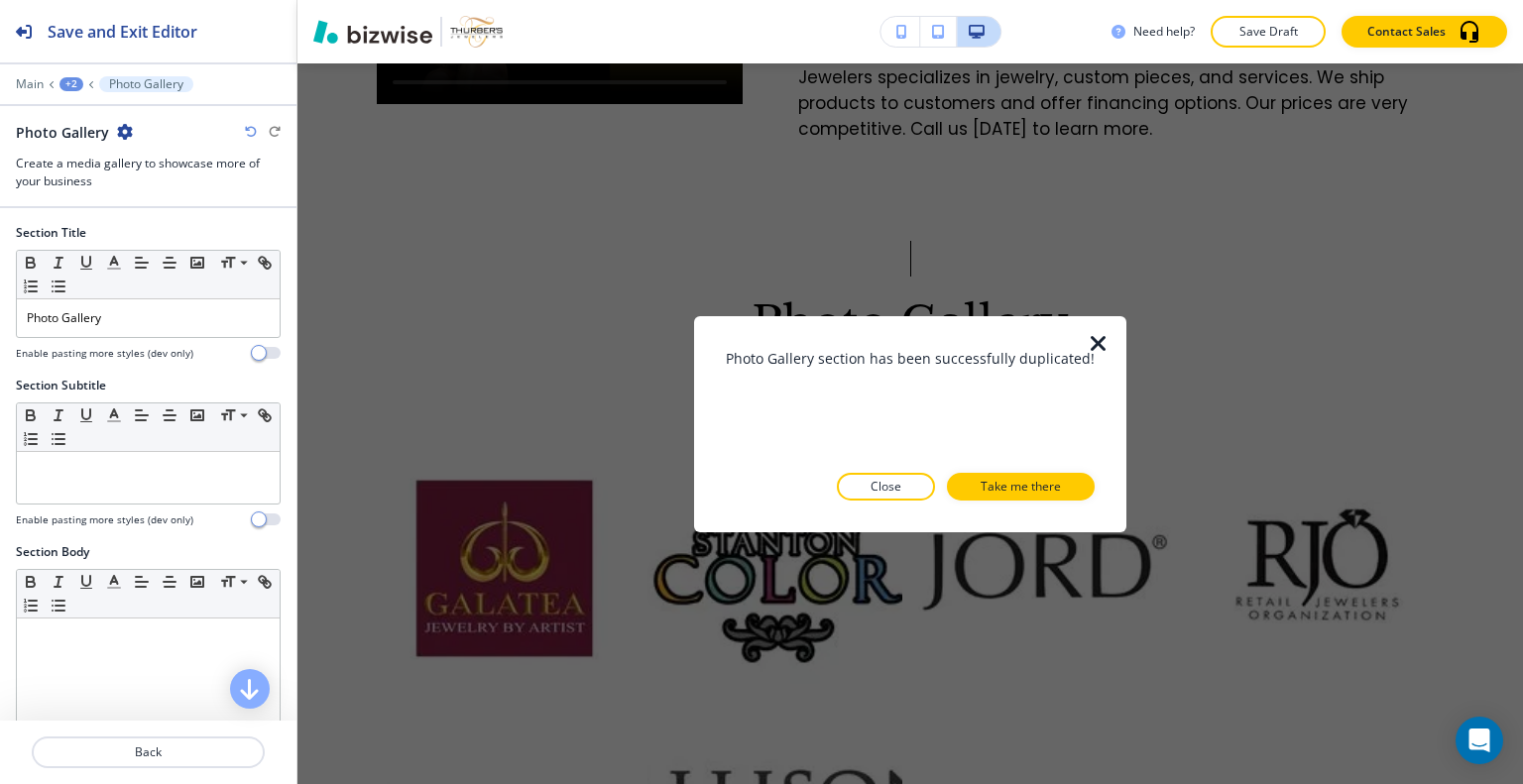 click on "Close" at bounding box center (885, 487) 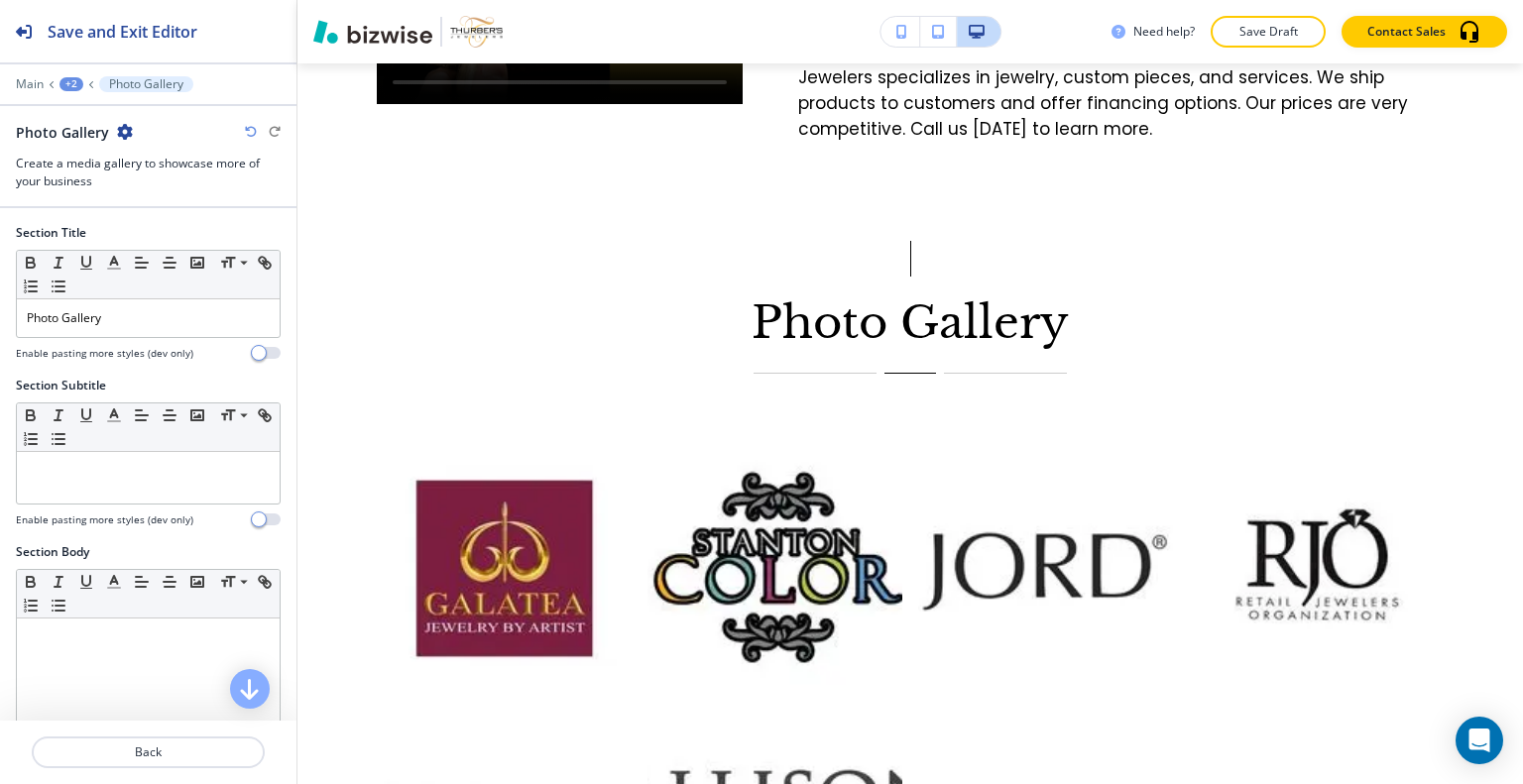 scroll, scrollTop: 4265, scrollLeft: 0, axis: vertical 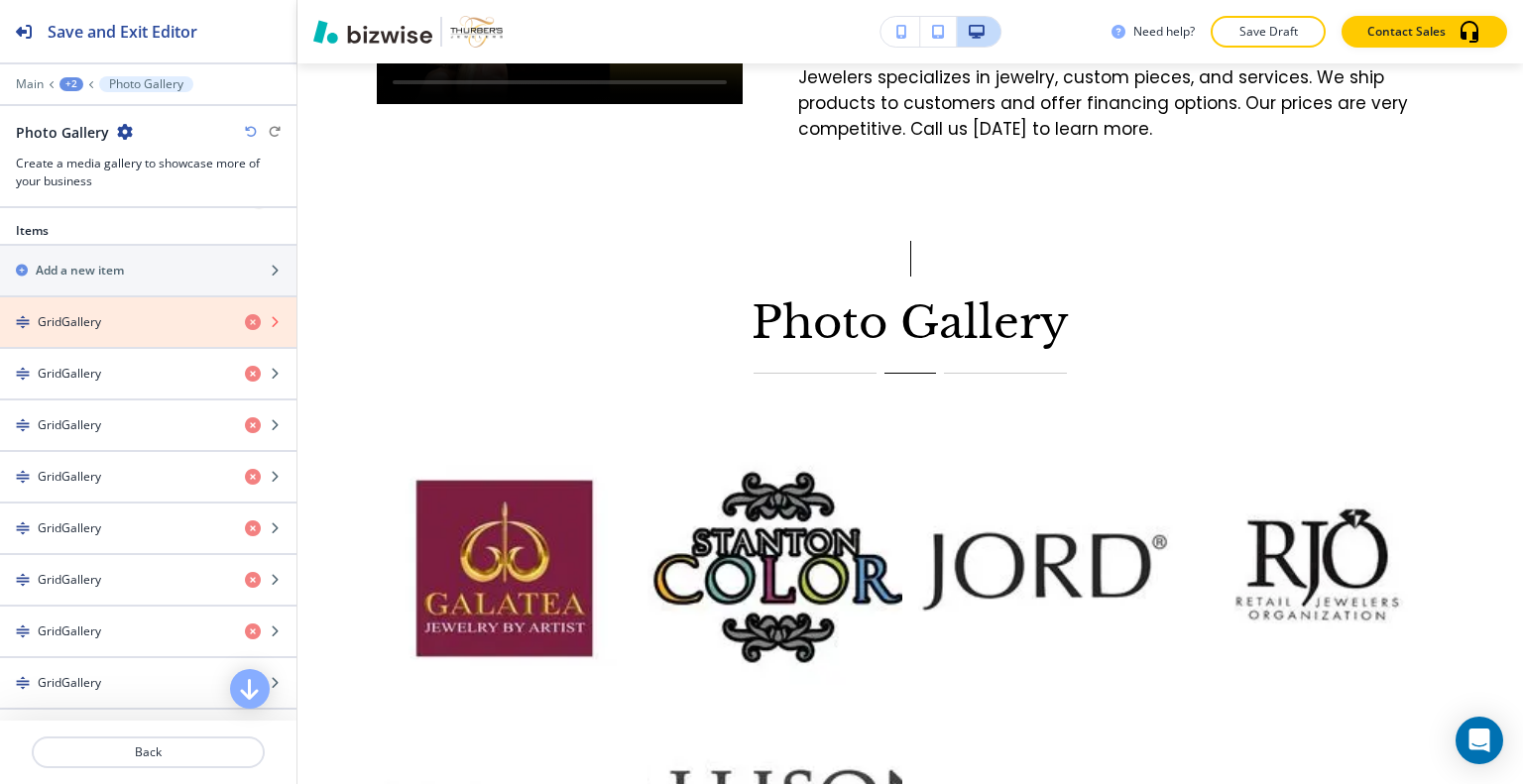 click at bounding box center [253, 322] 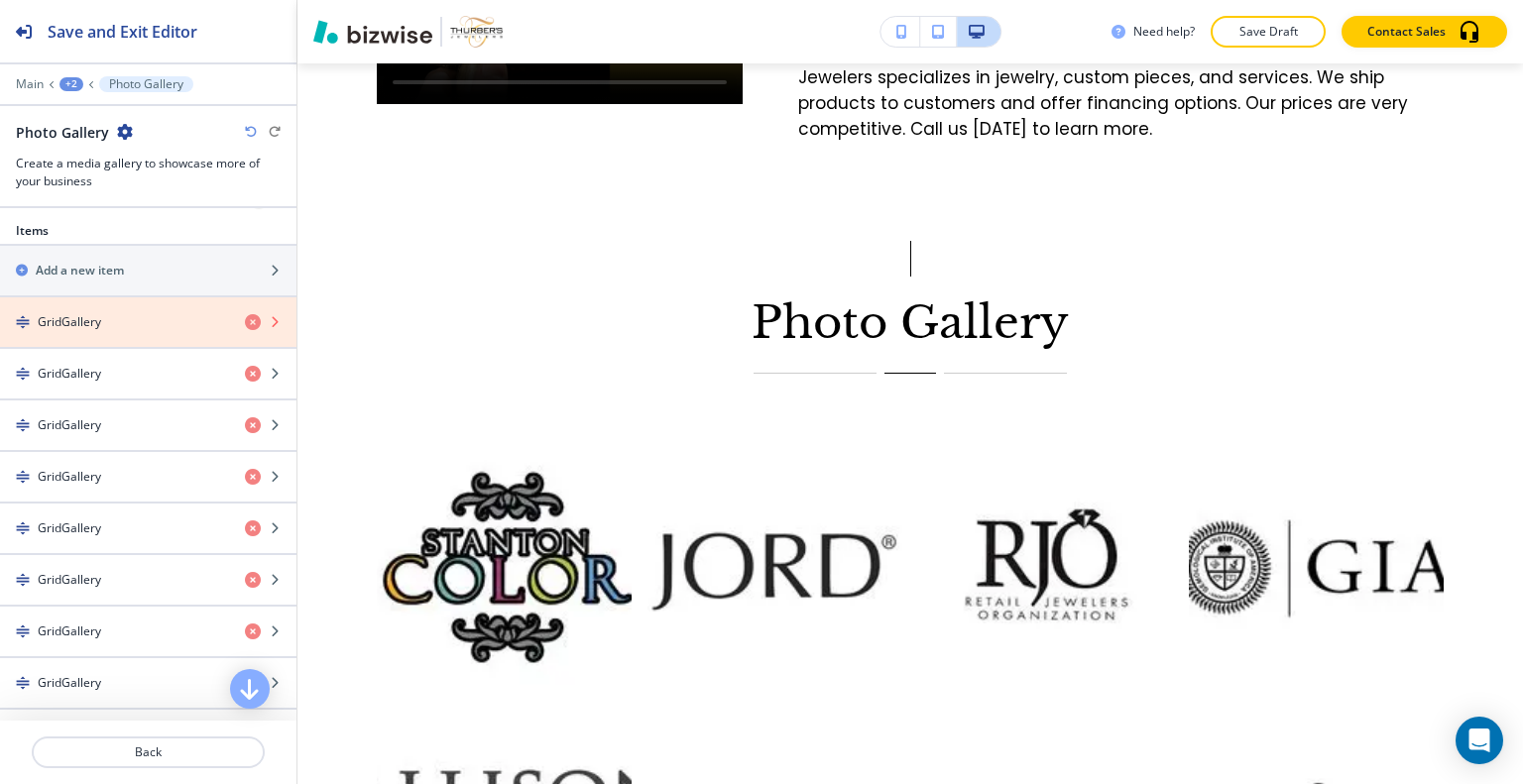 click at bounding box center [253, 322] 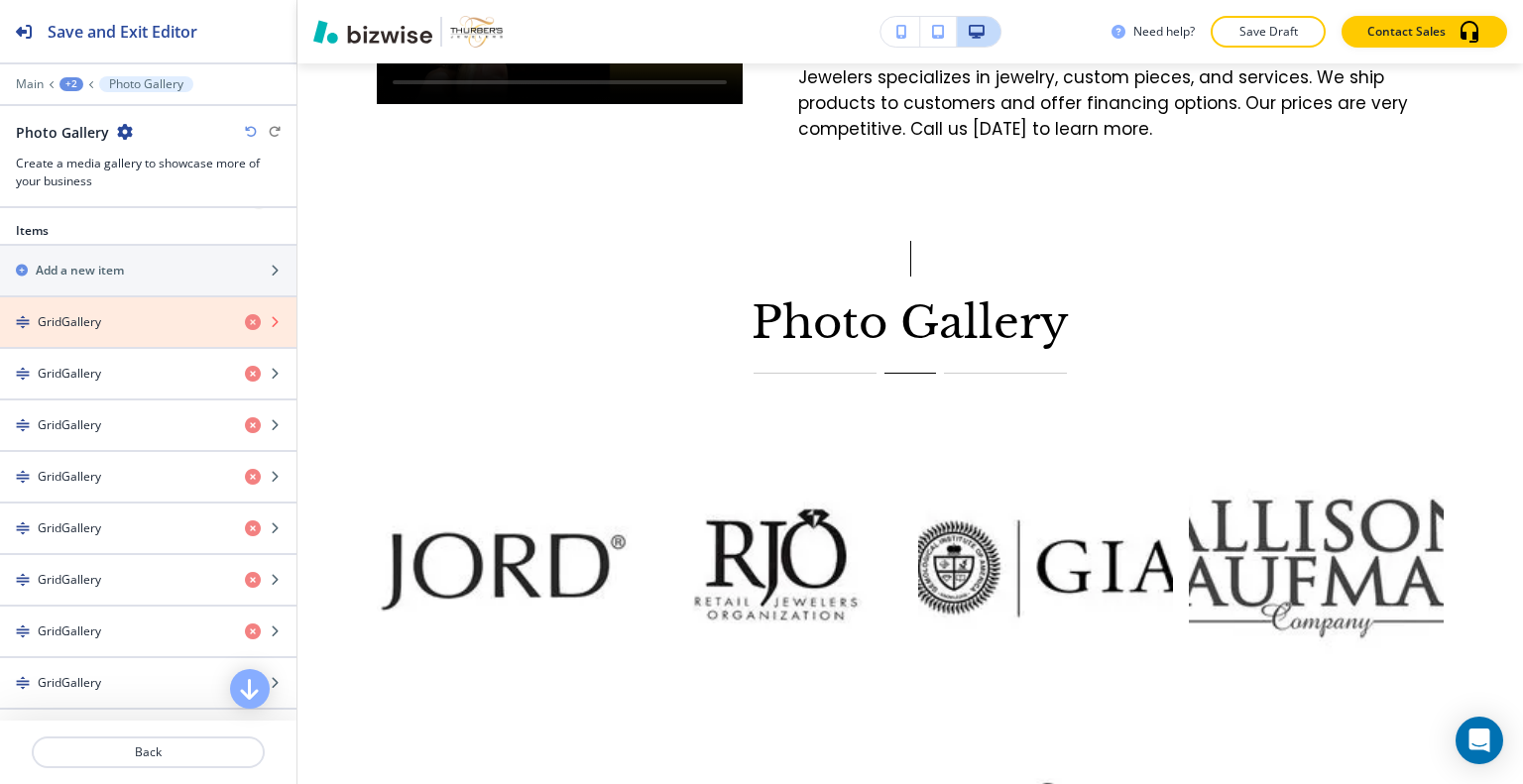 click at bounding box center (253, 322) 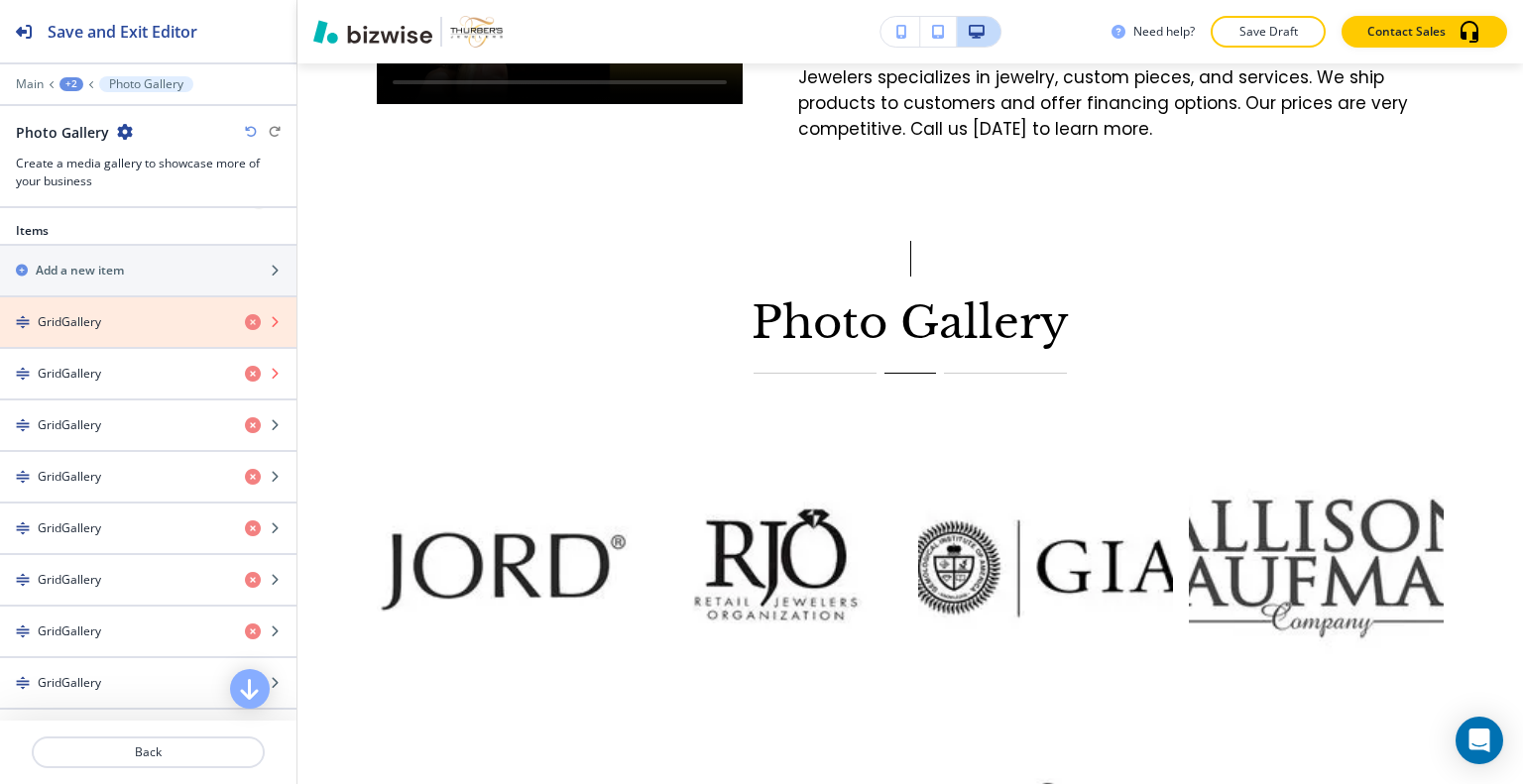 click at bounding box center [253, 374] 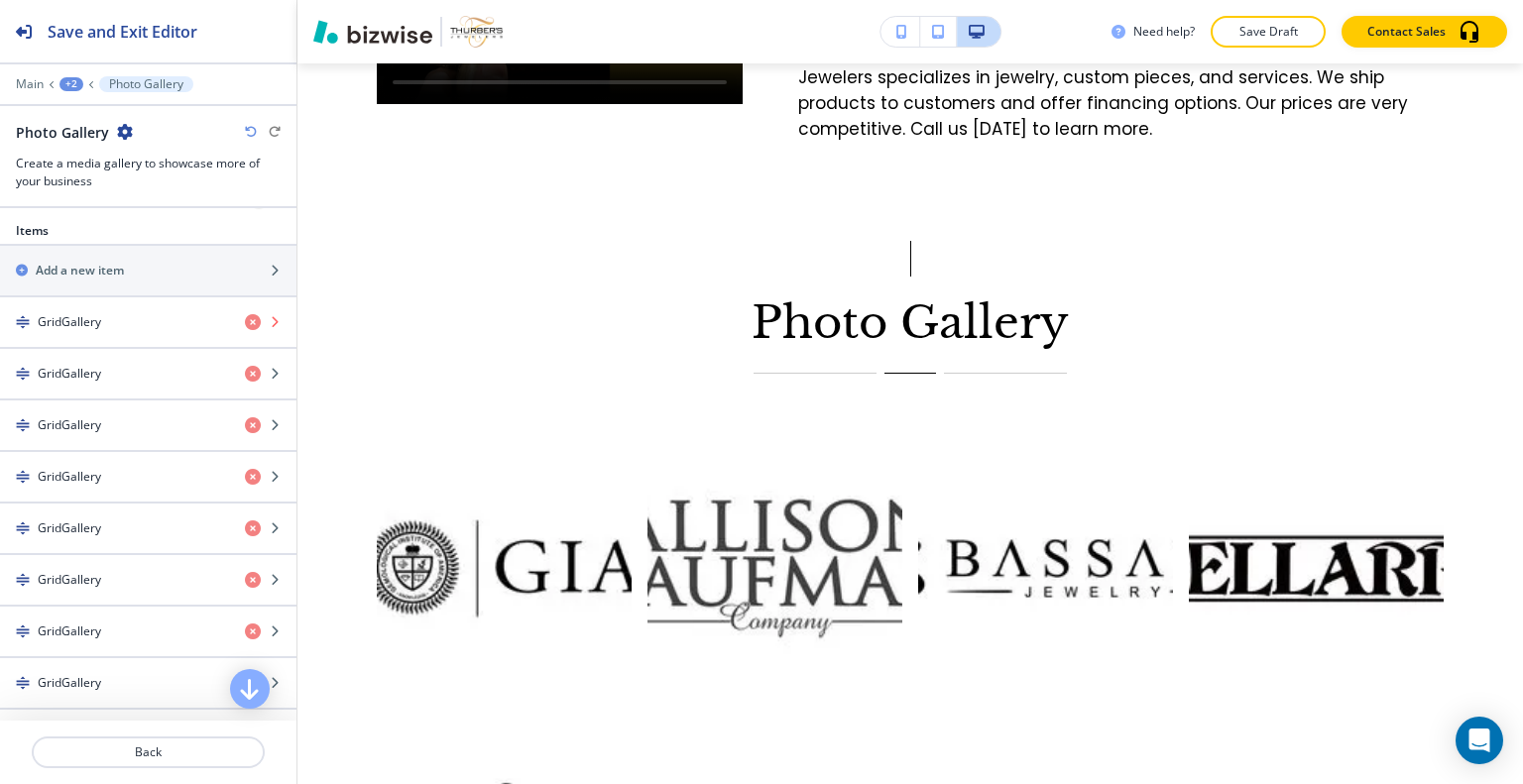 click at bounding box center (253, 322) 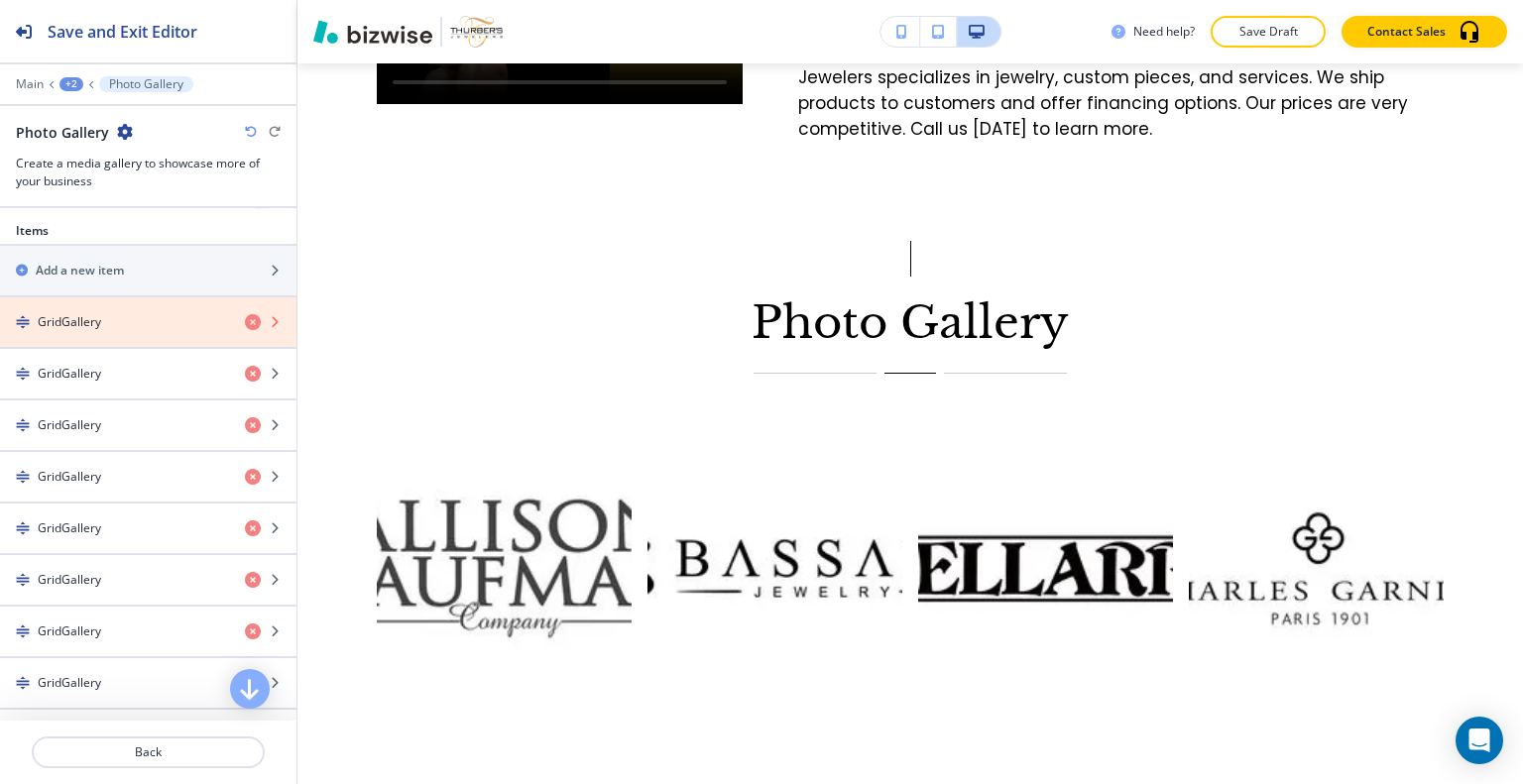 click at bounding box center (253, 322) 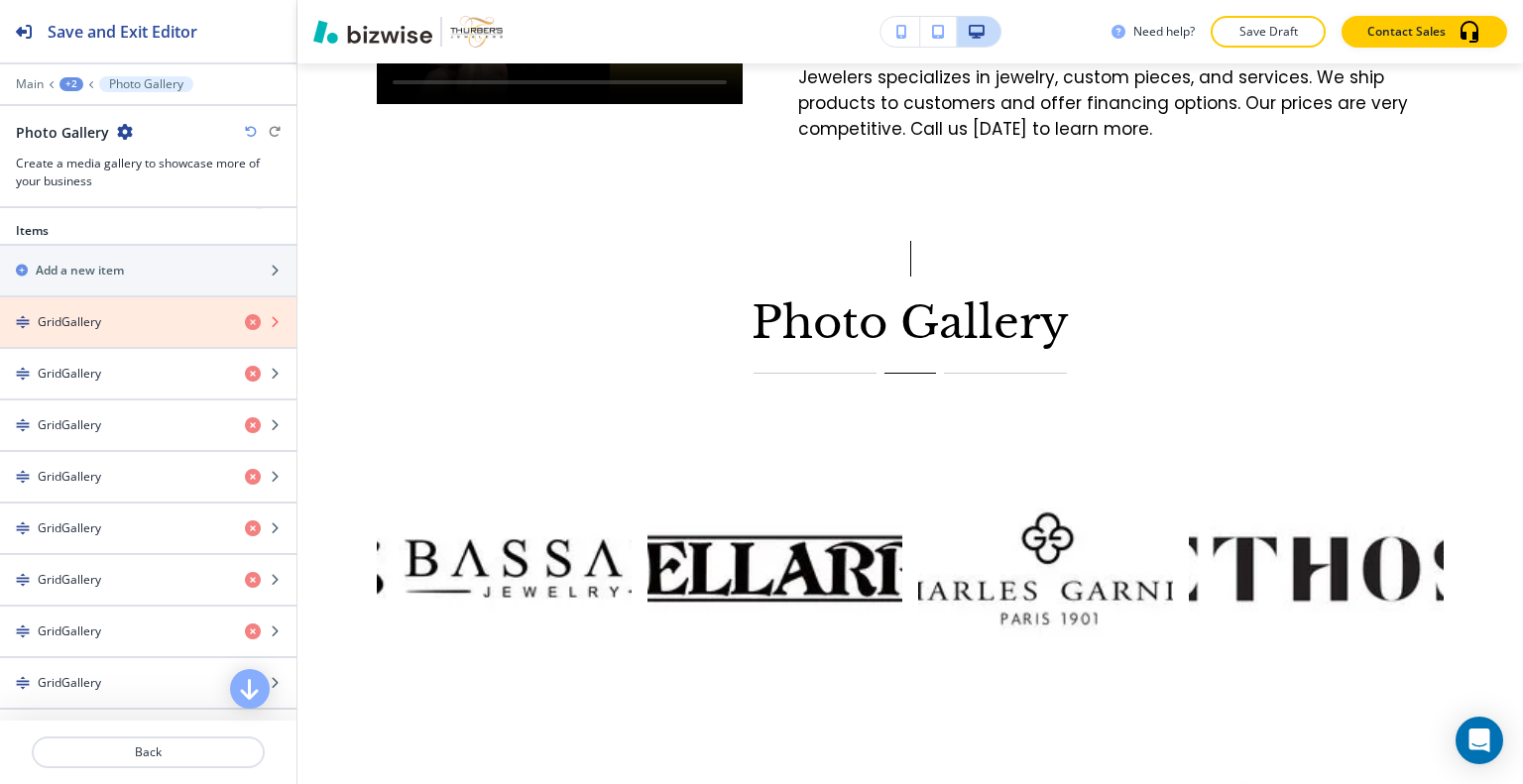 click at bounding box center [253, 322] 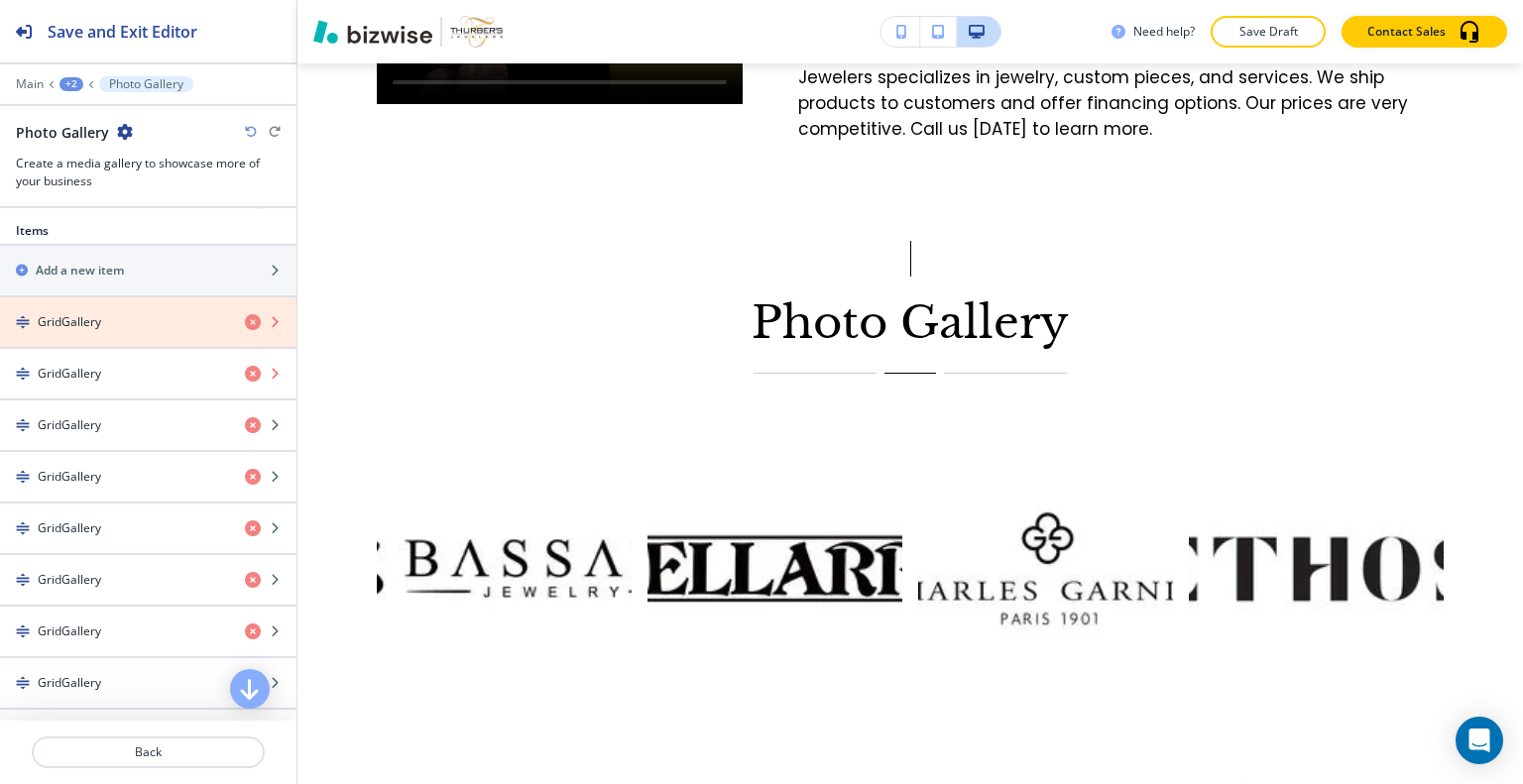 click at bounding box center (253, 374) 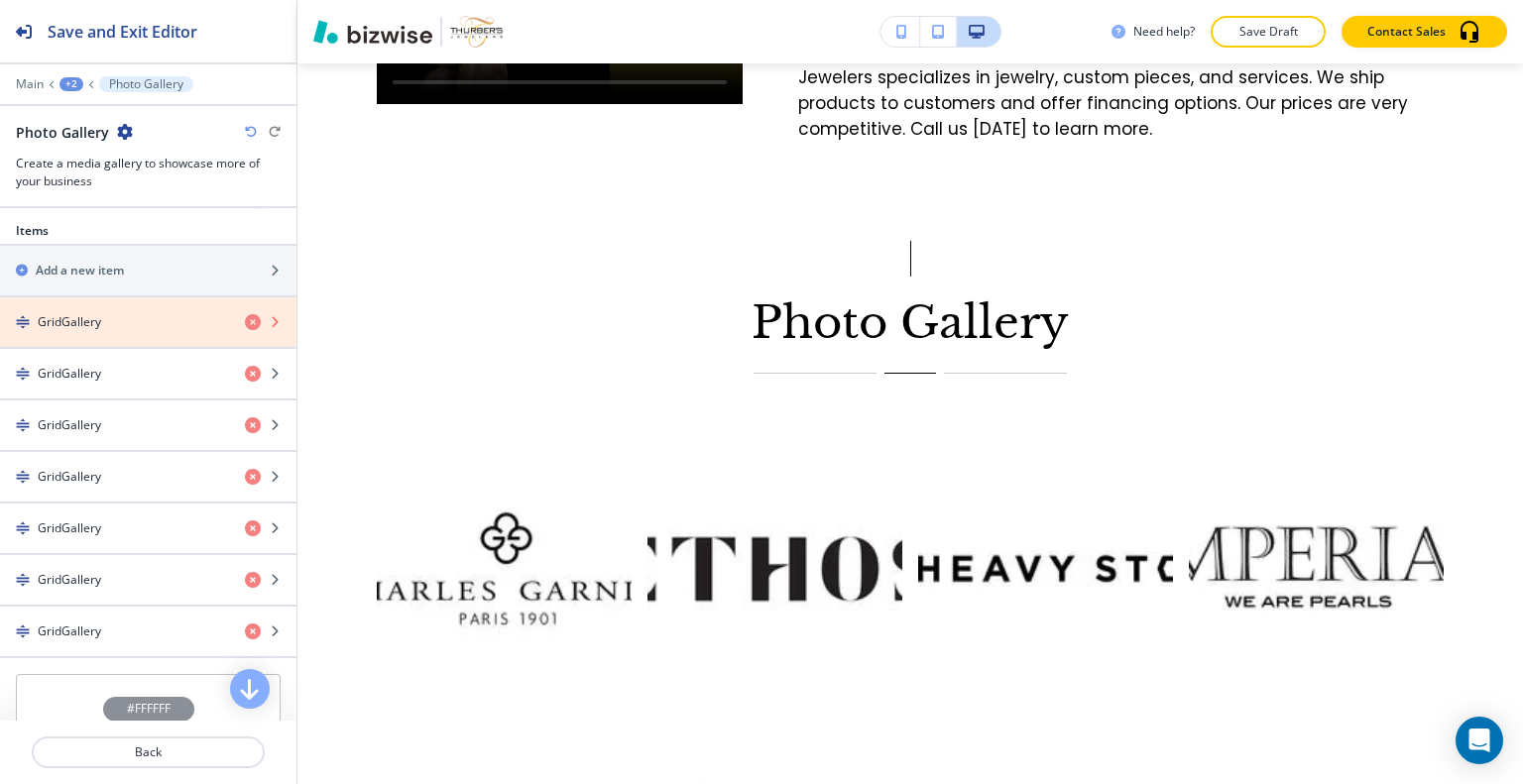 click at bounding box center [253, 322] 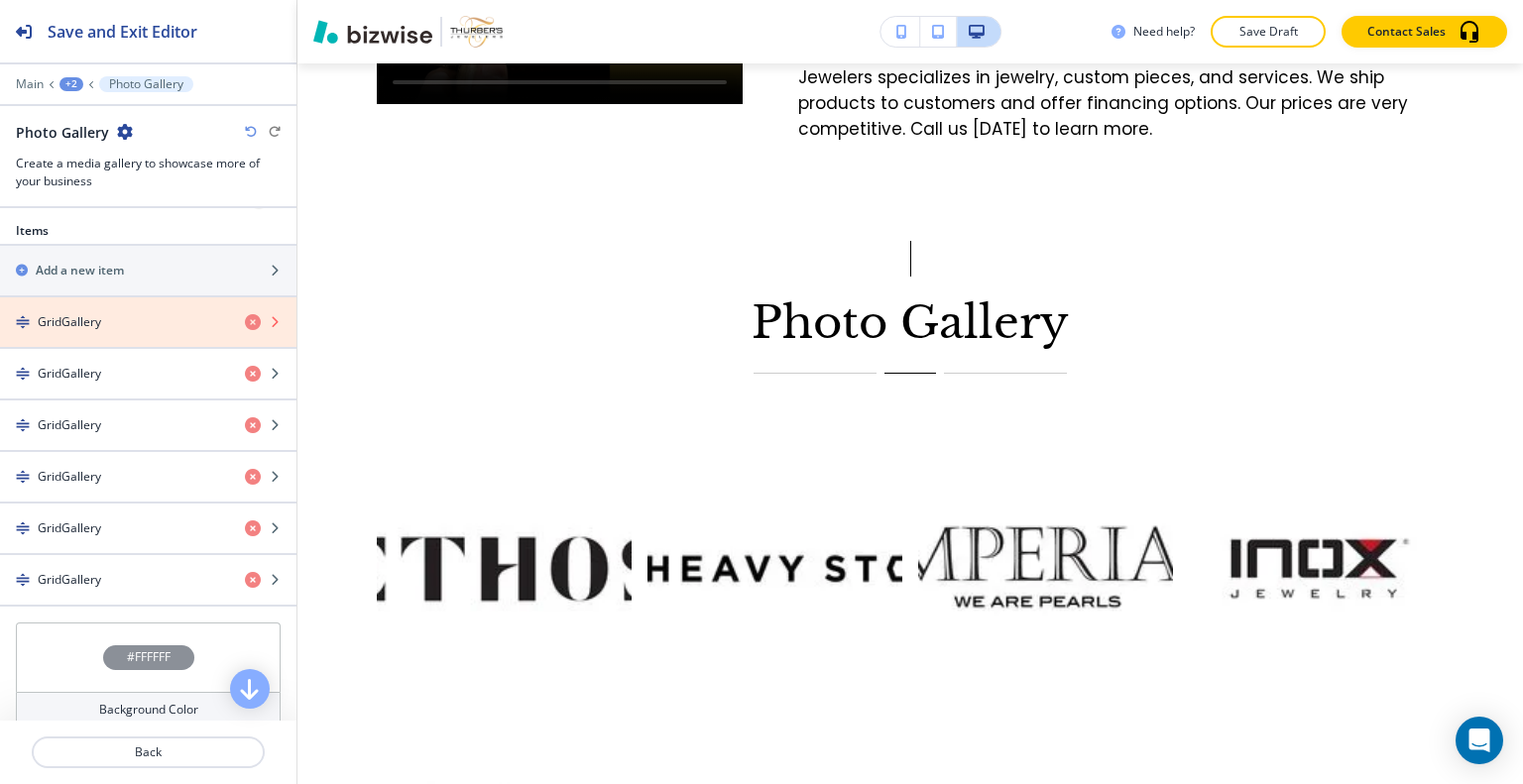 click at bounding box center (253, 322) 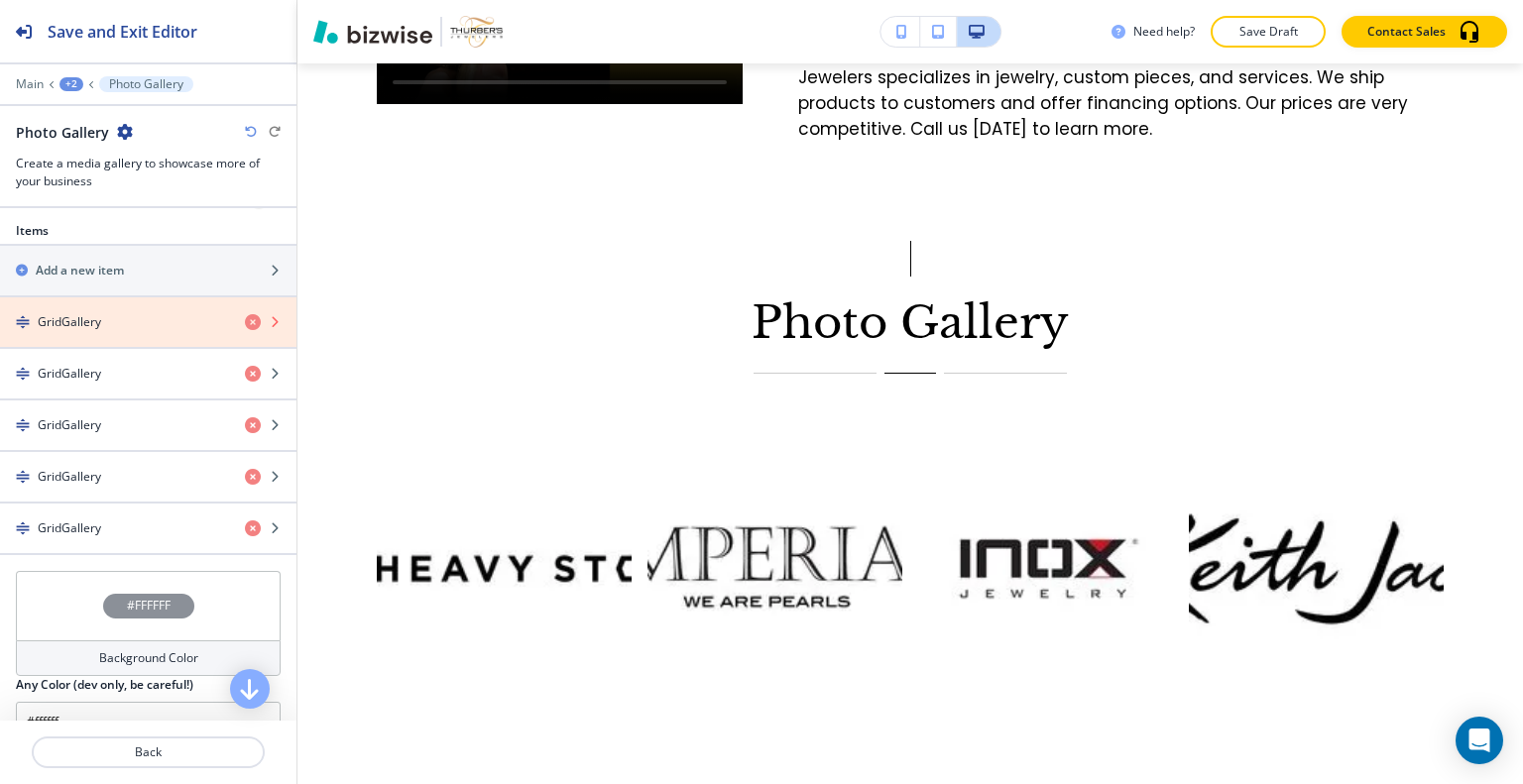 click at bounding box center [253, 322] 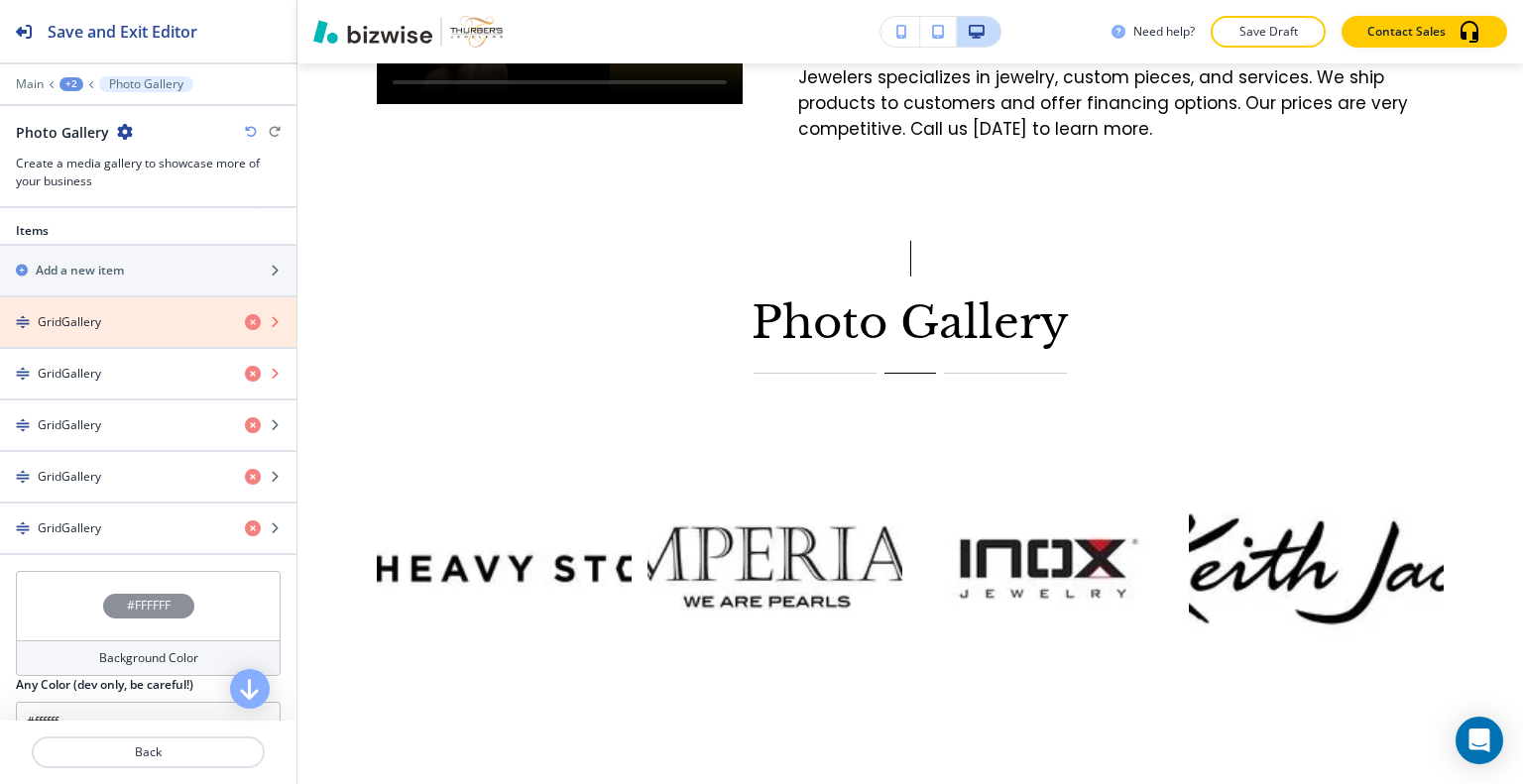 click at bounding box center (253, 374) 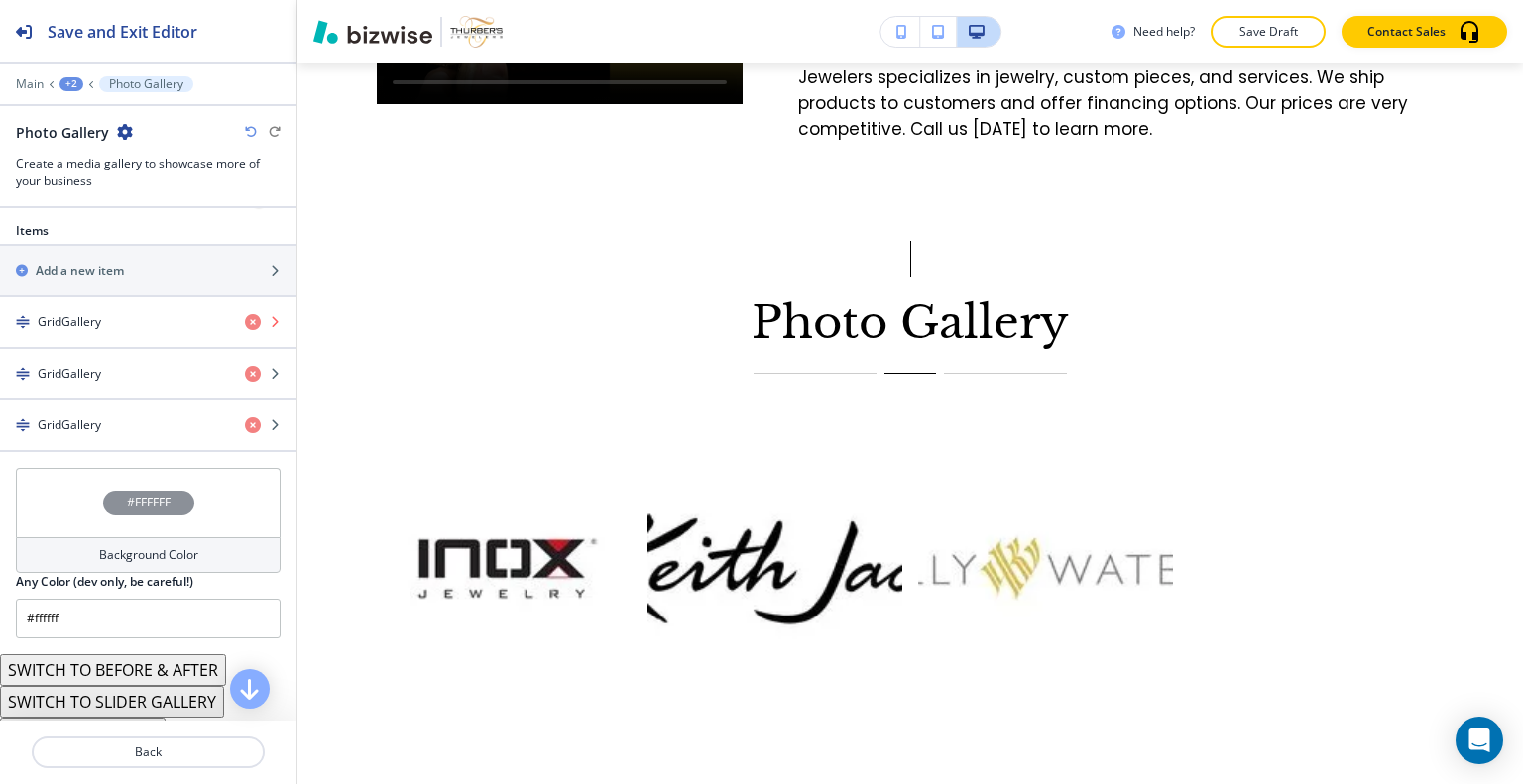 click at bounding box center (253, 322) 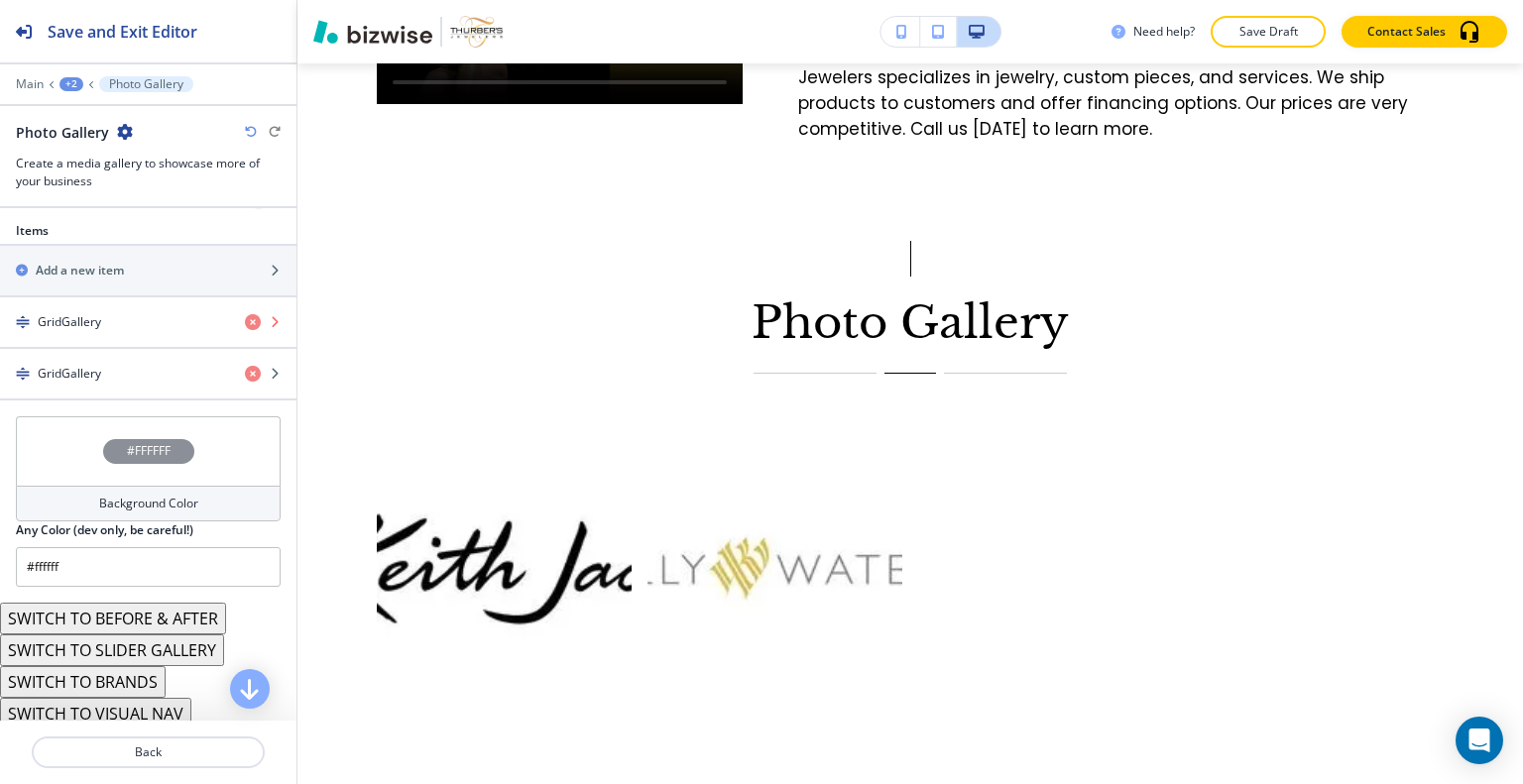 click at bounding box center (253, 322) 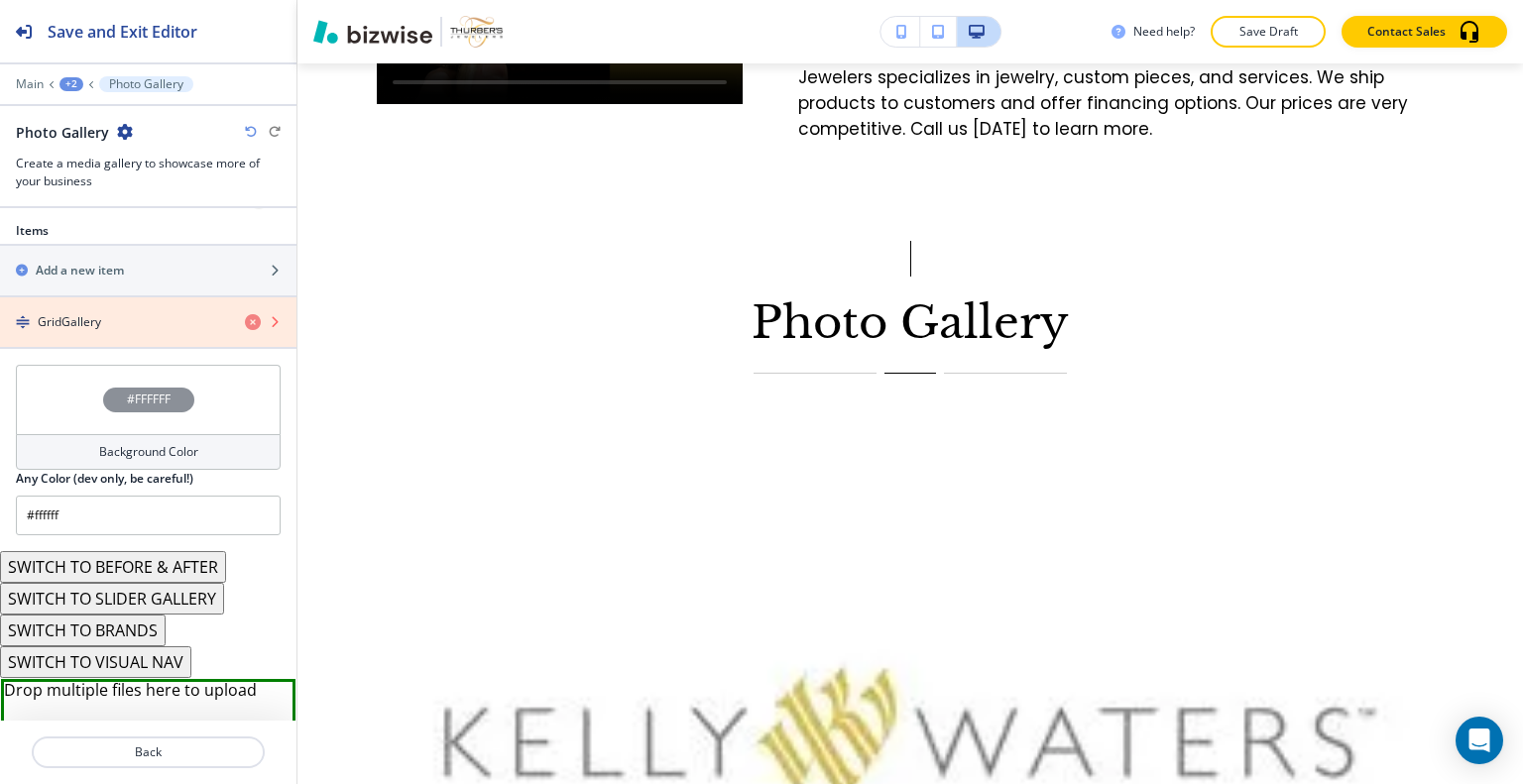 click at bounding box center (253, 322) 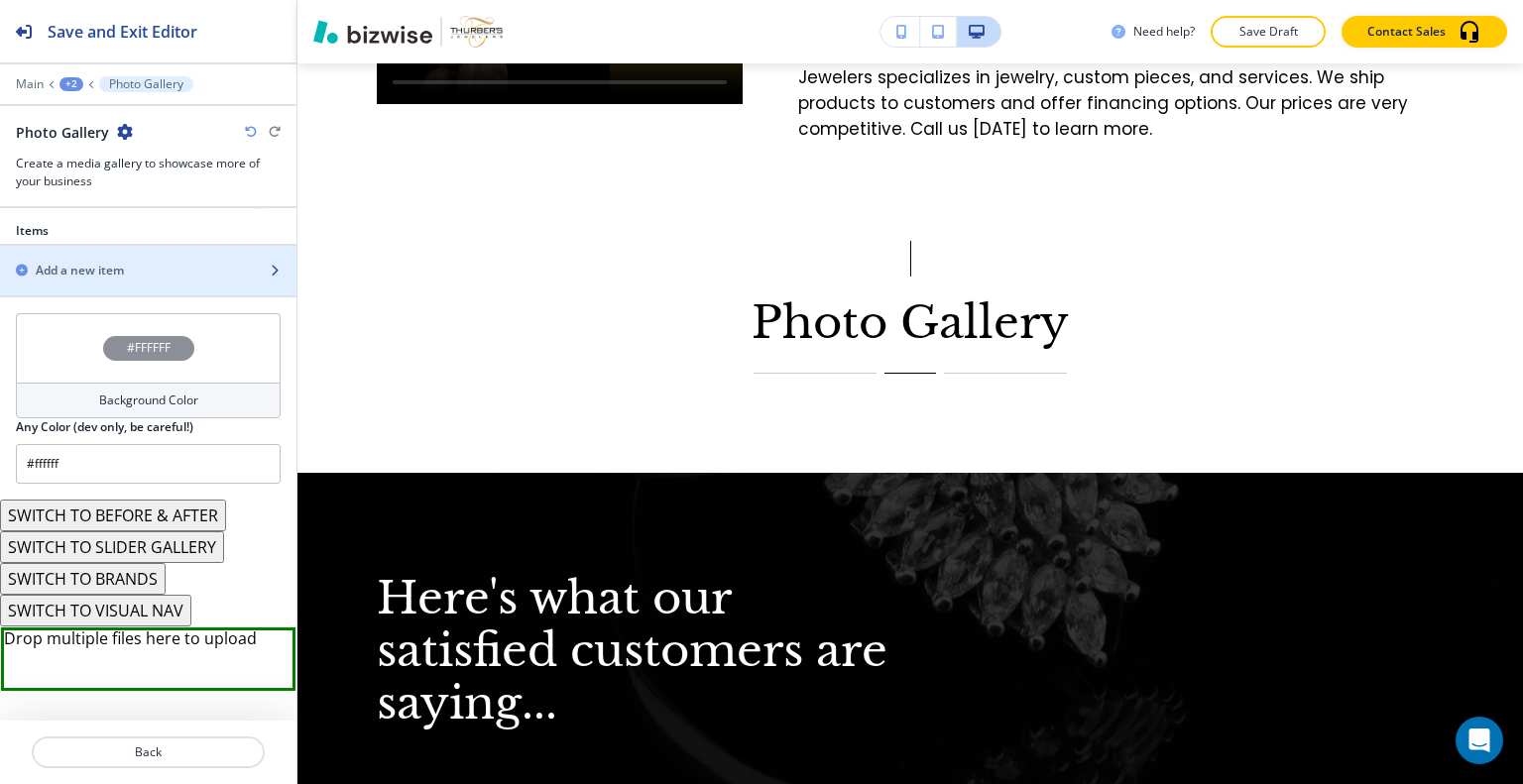 click at bounding box center (148, 287) 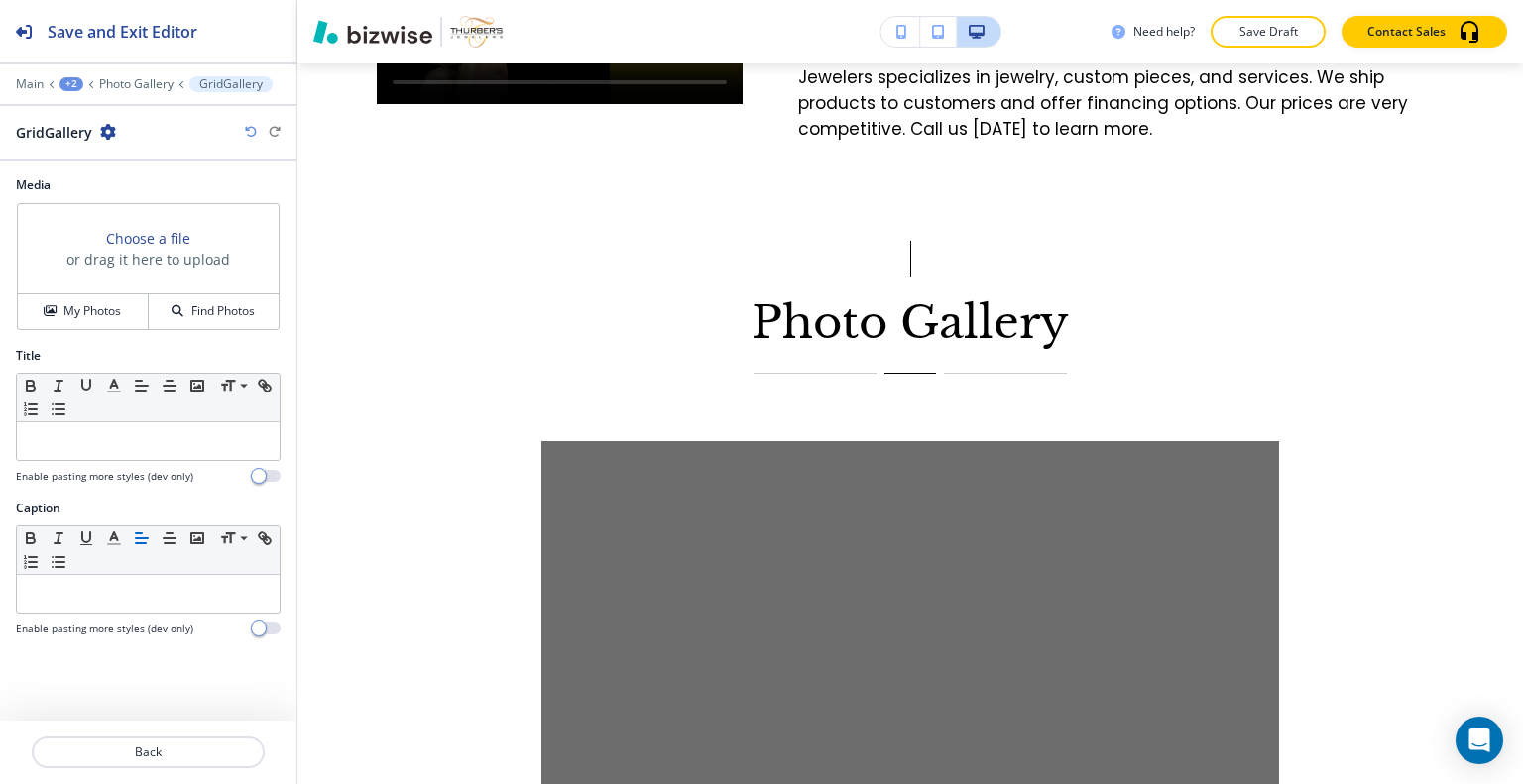 scroll, scrollTop: 4812, scrollLeft: 0, axis: vertical 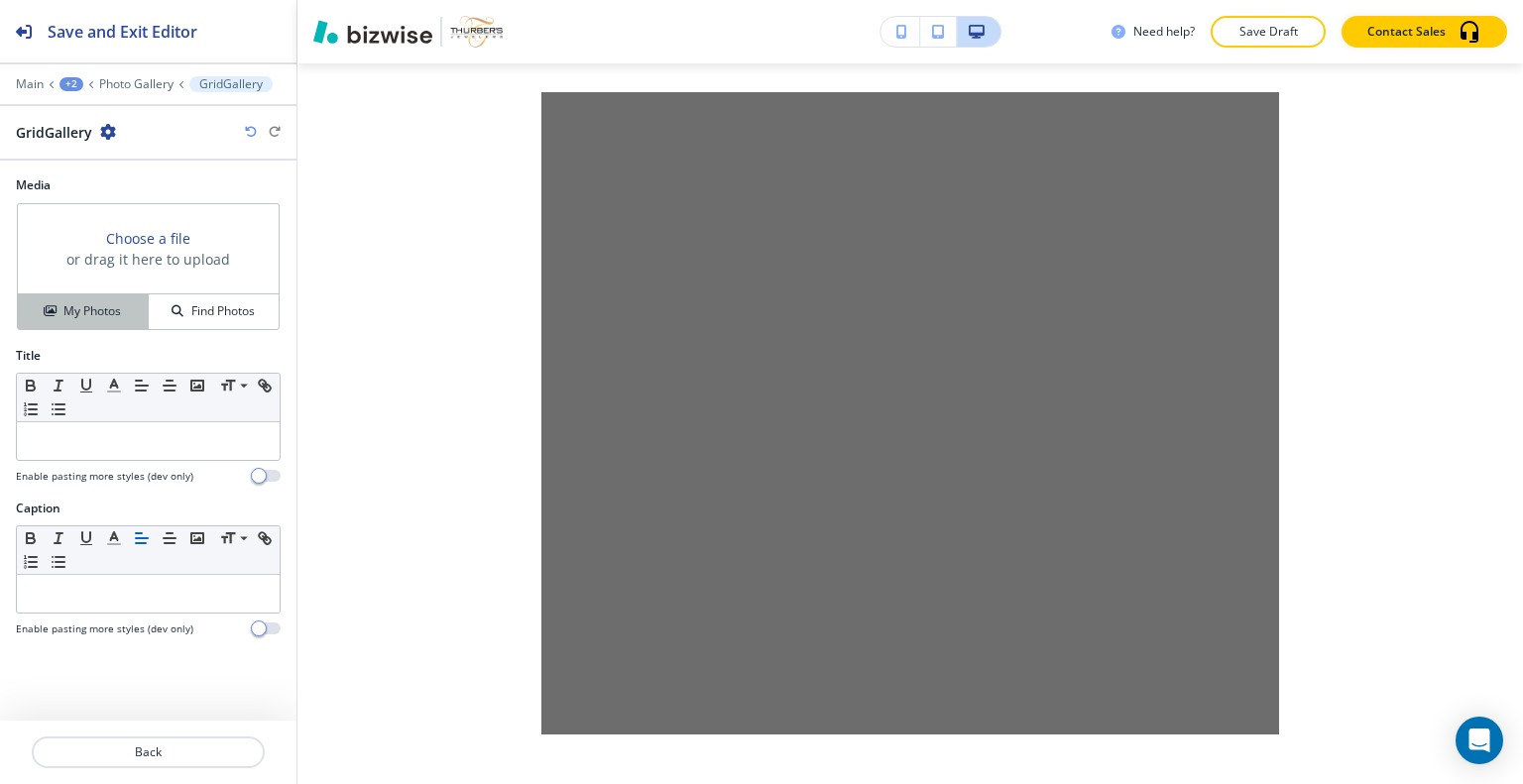 click on "My Photos" at bounding box center (92, 311) 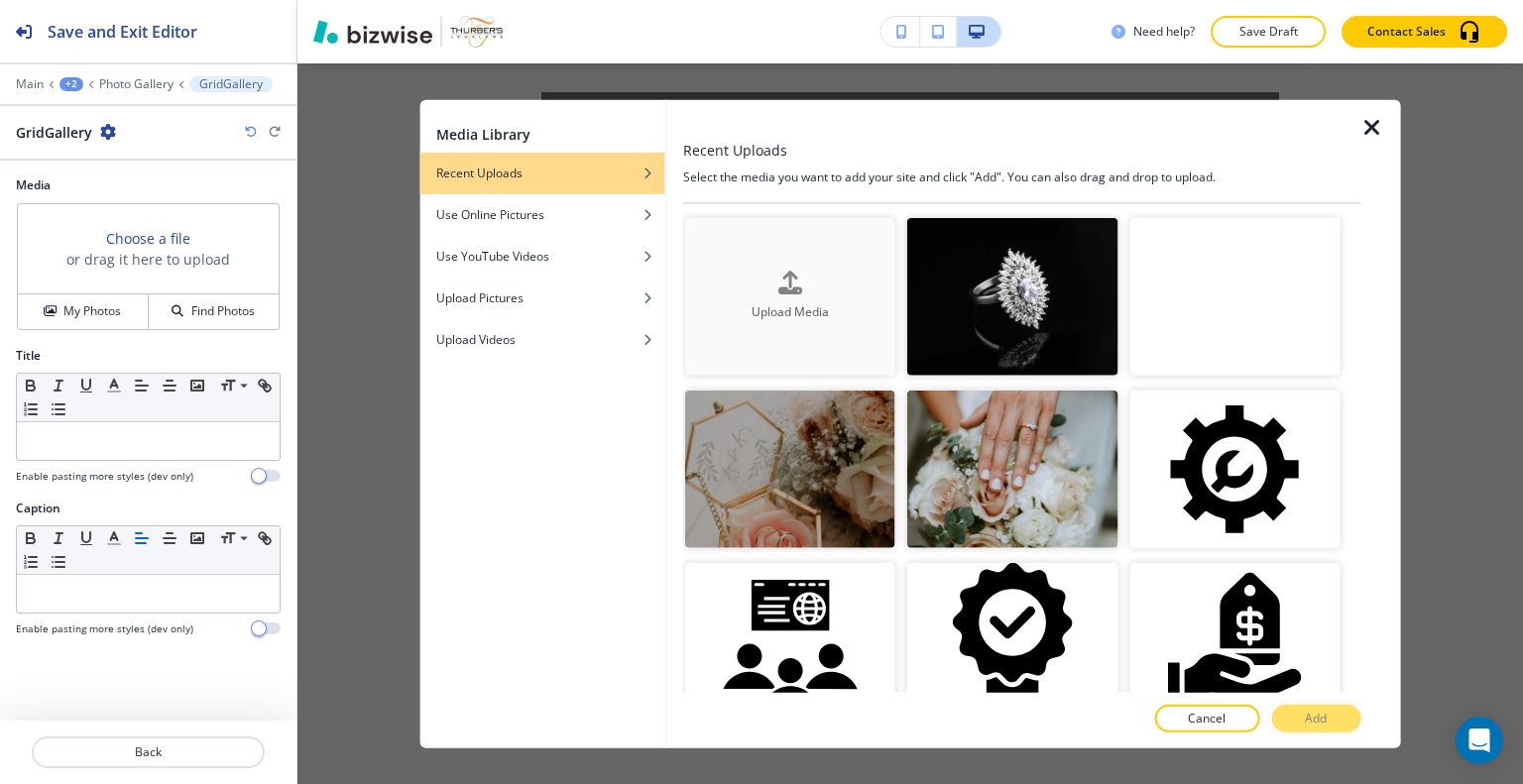 click on "Upload Media" at bounding box center (790, 295) 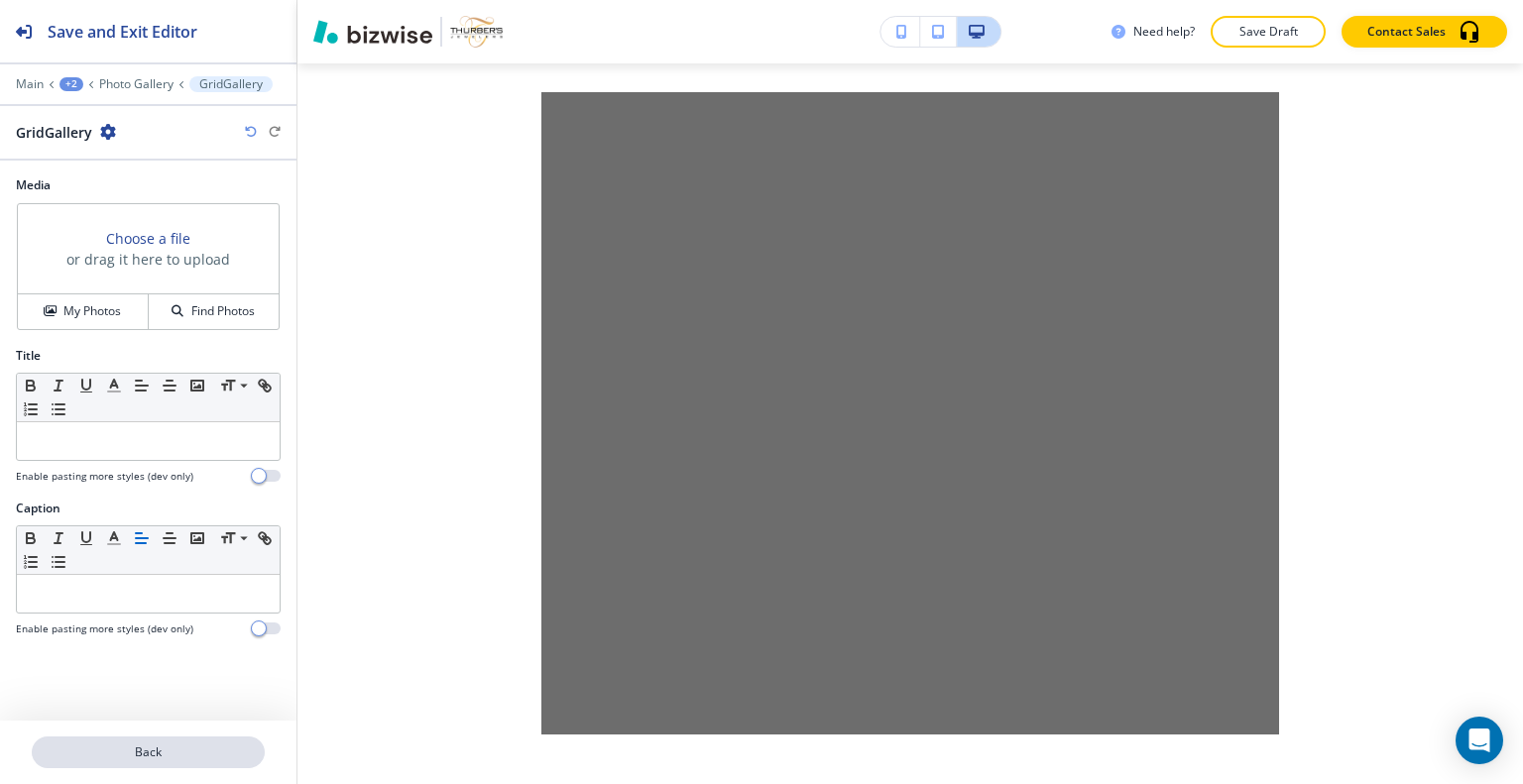 click on "Back" at bounding box center [148, 752] 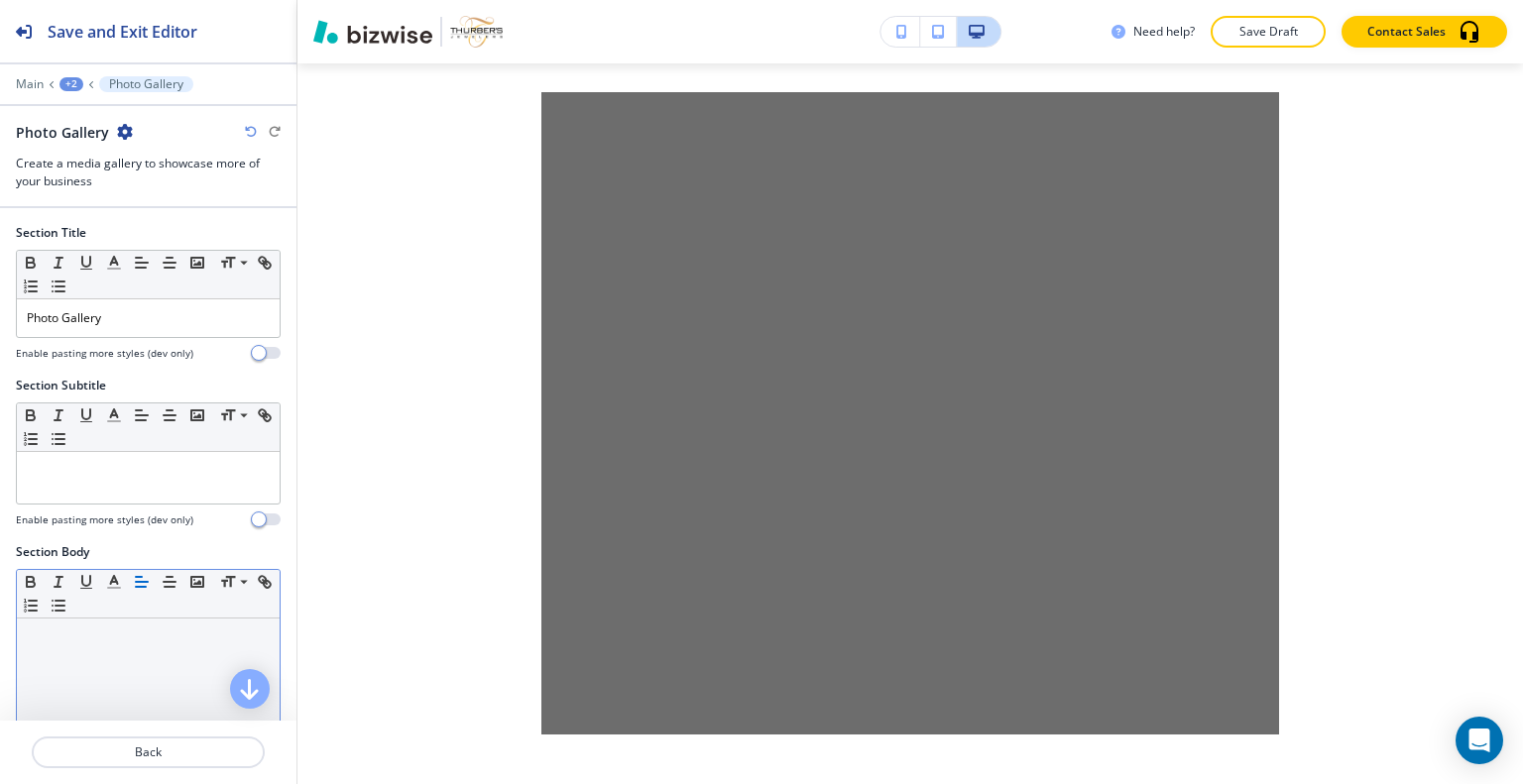 scroll, scrollTop: 4463, scrollLeft: 0, axis: vertical 